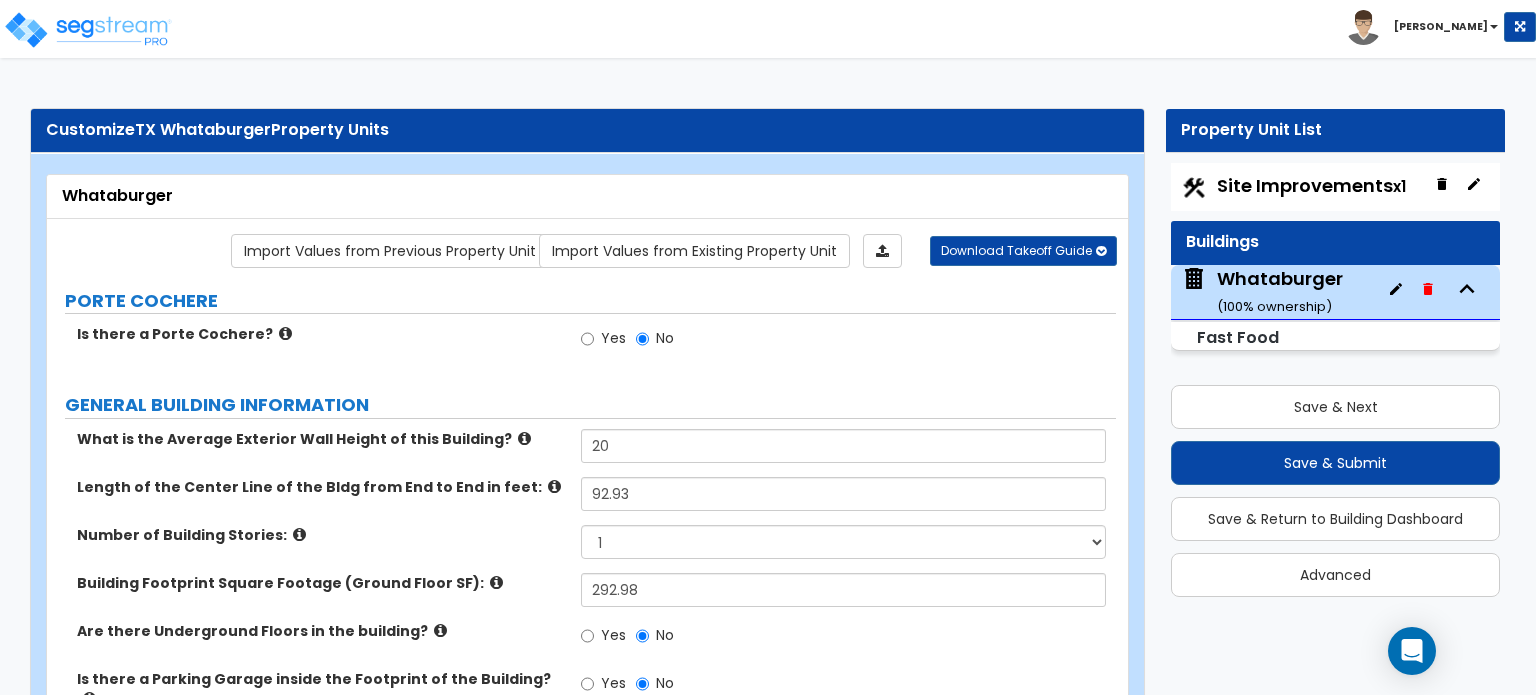 select on "5" 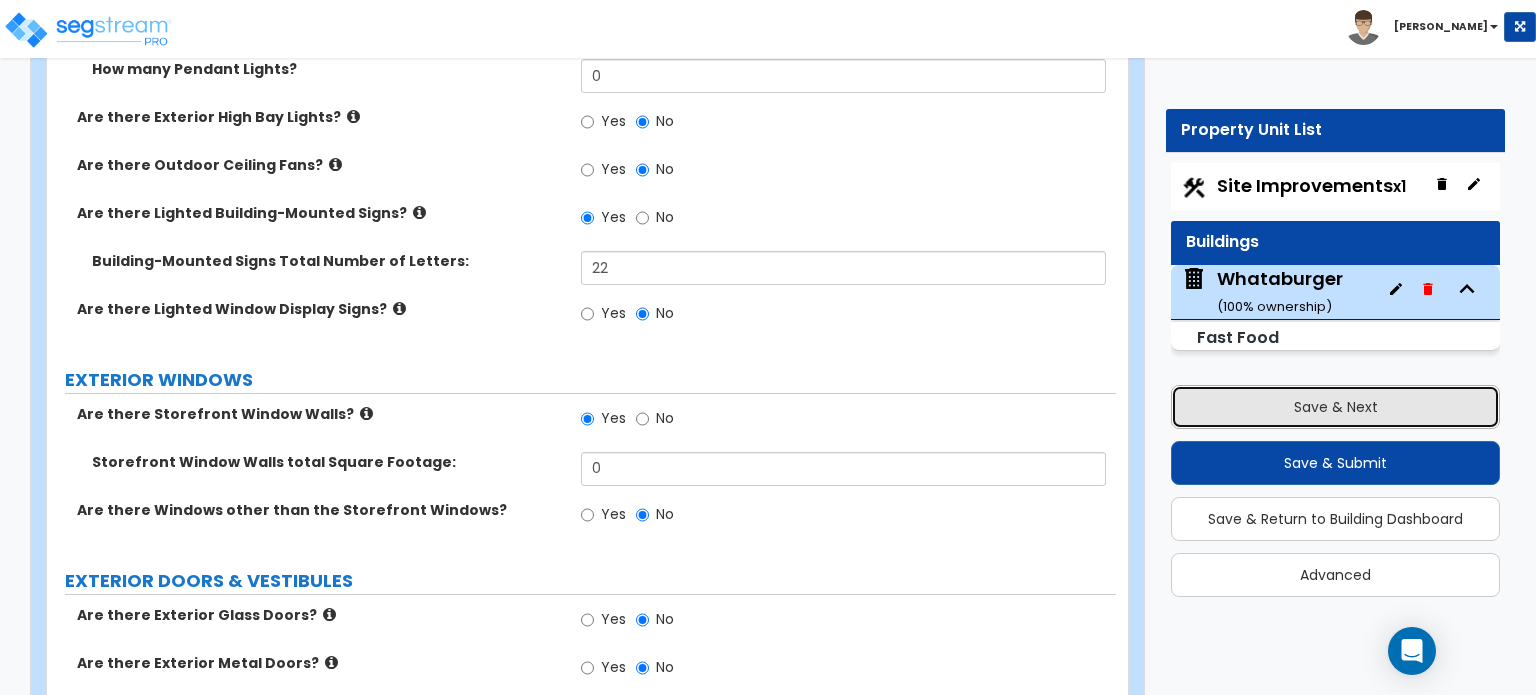 click on "Save & Next" at bounding box center [1335, 407] 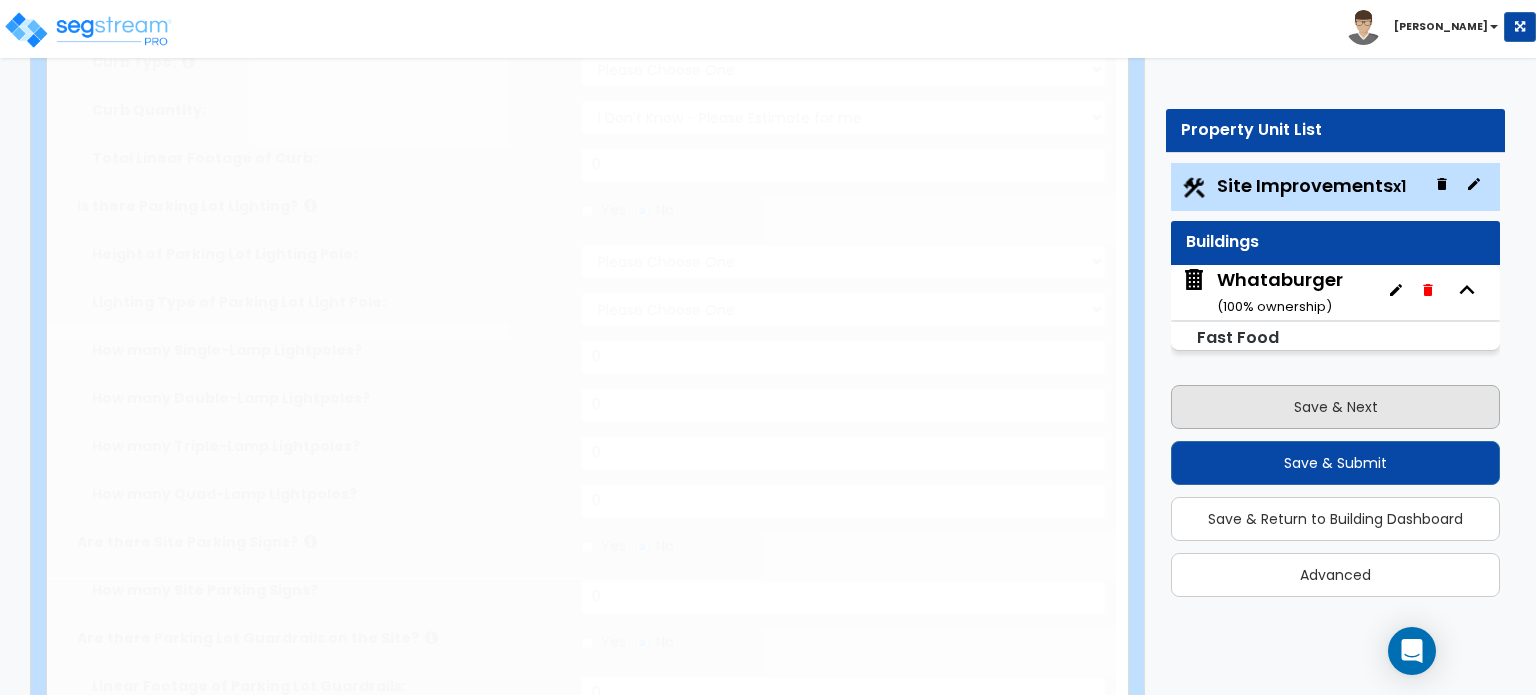 select on "2" 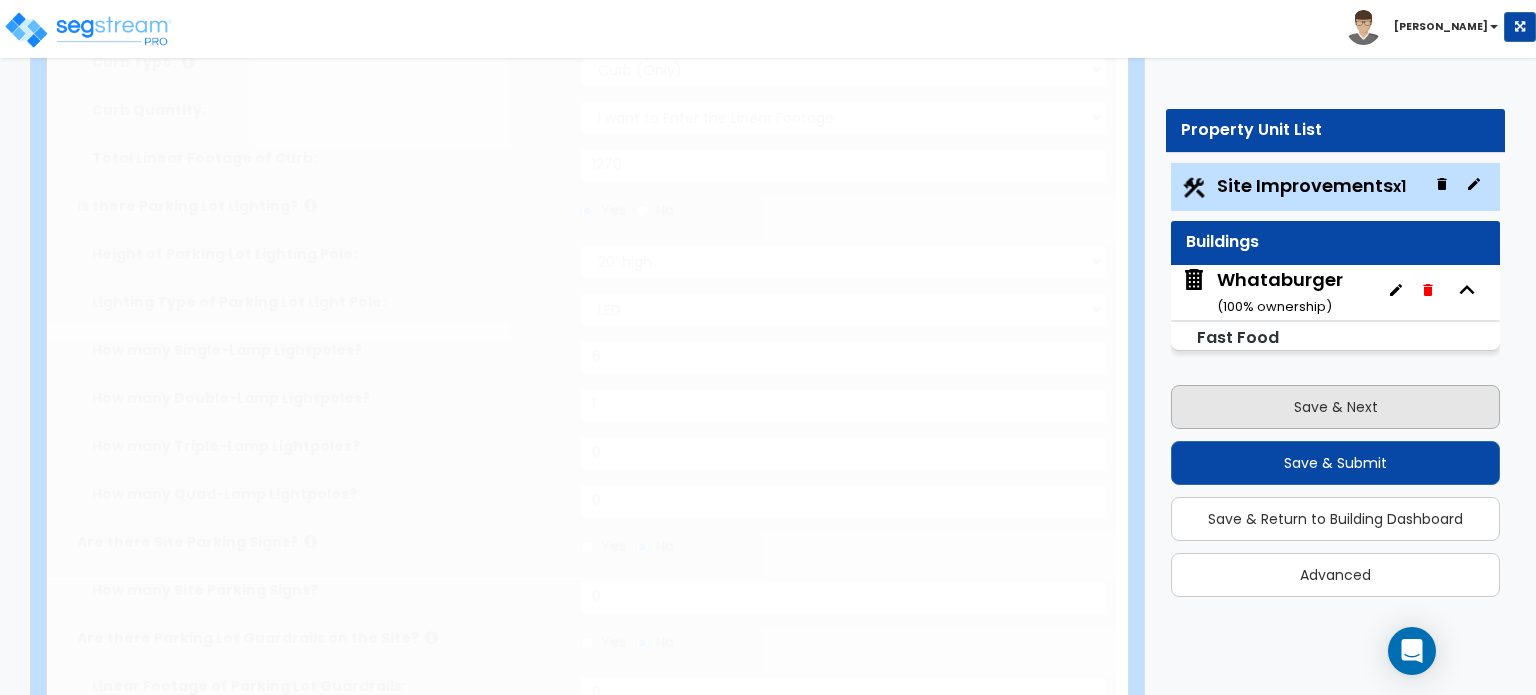 radio on "true" 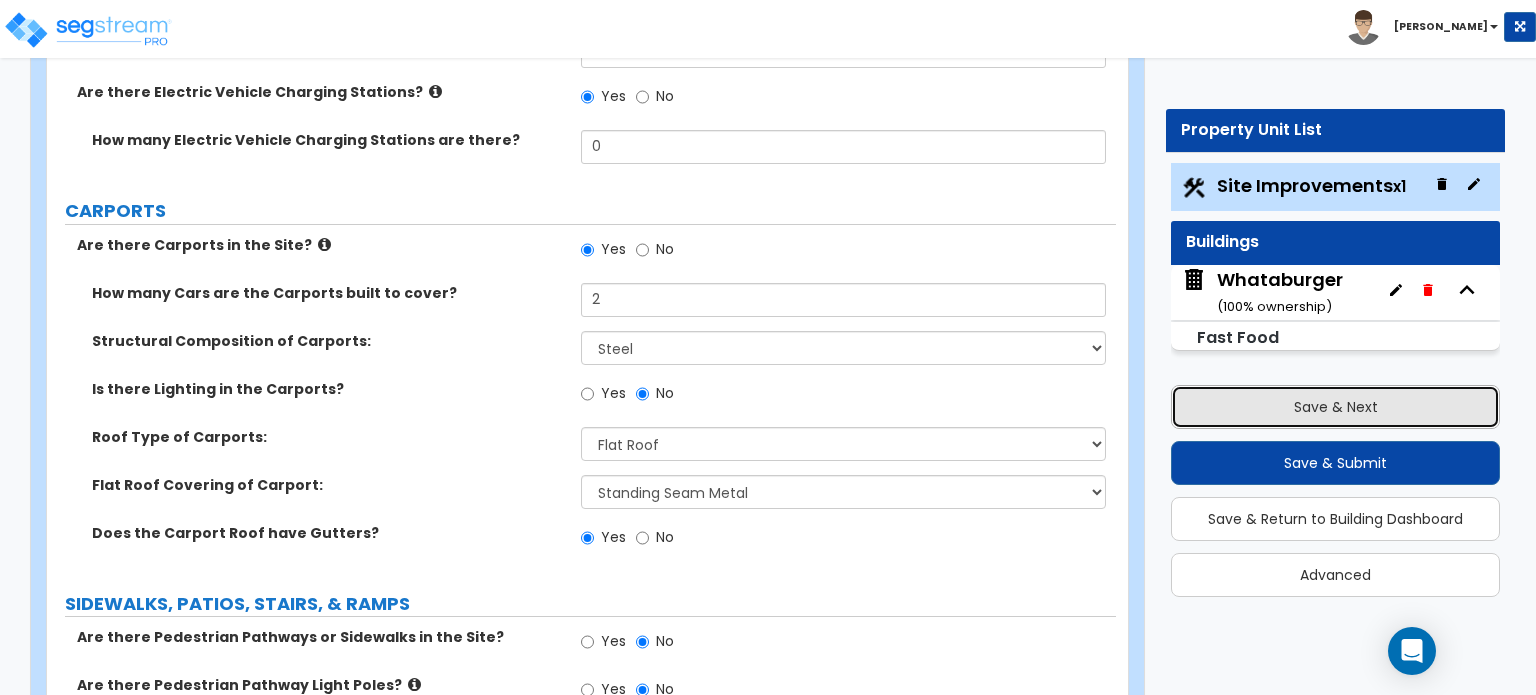 click on "Save & Next" at bounding box center [1335, 407] 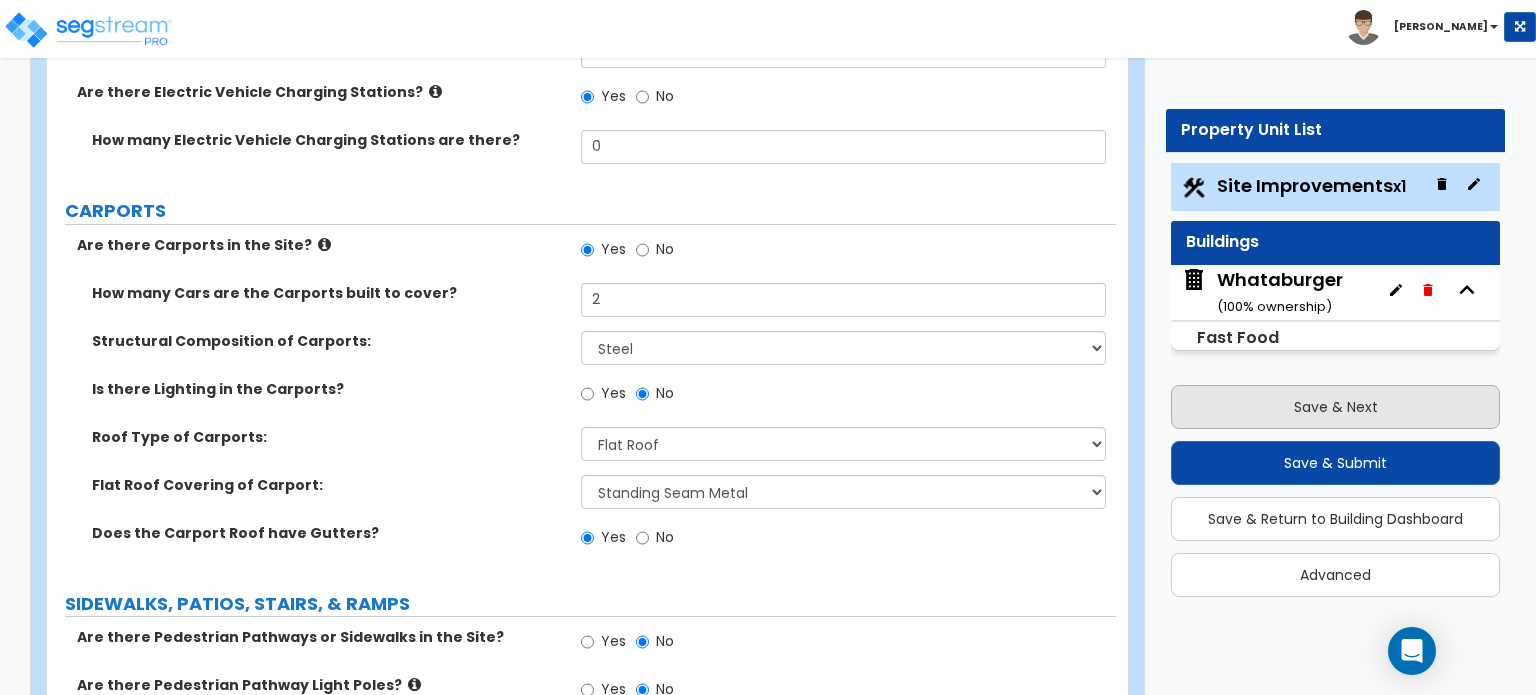 scroll, scrollTop: 164, scrollLeft: 0, axis: vertical 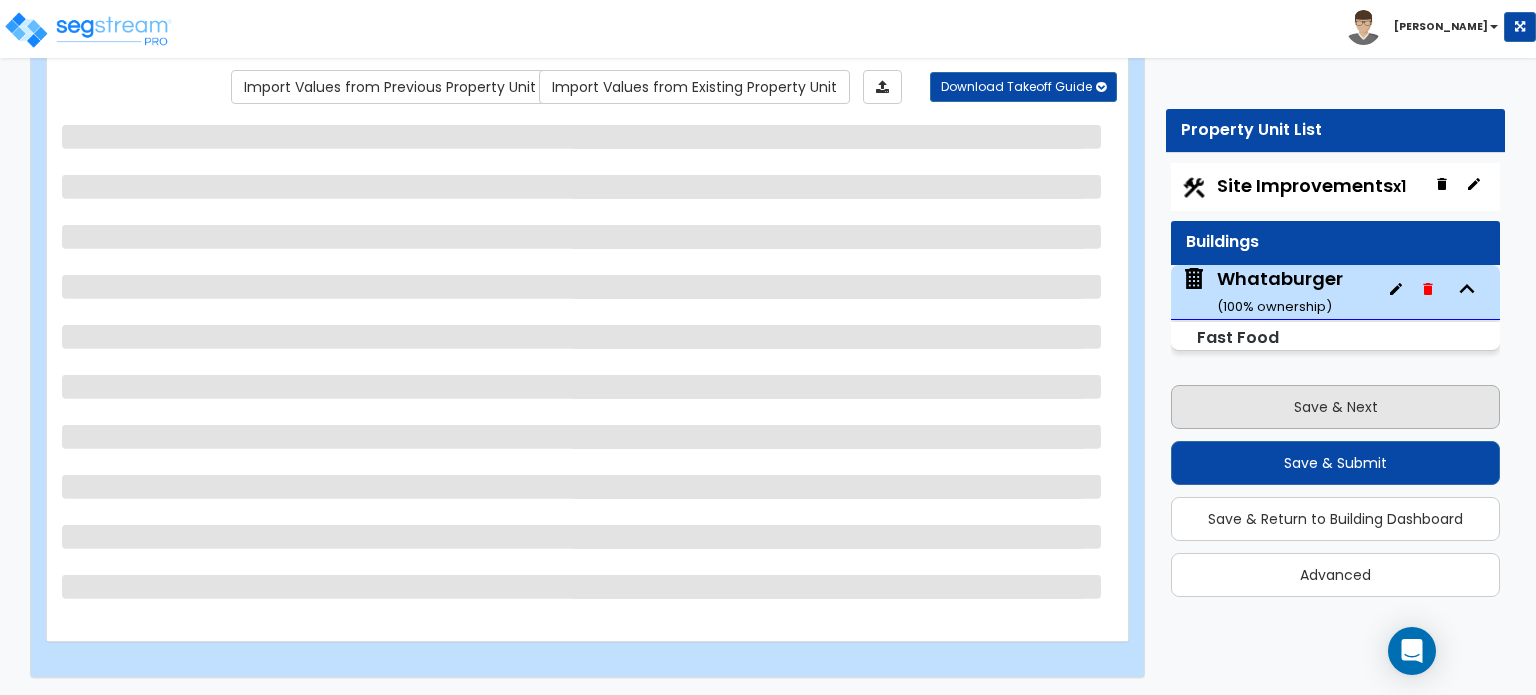 select on "5" 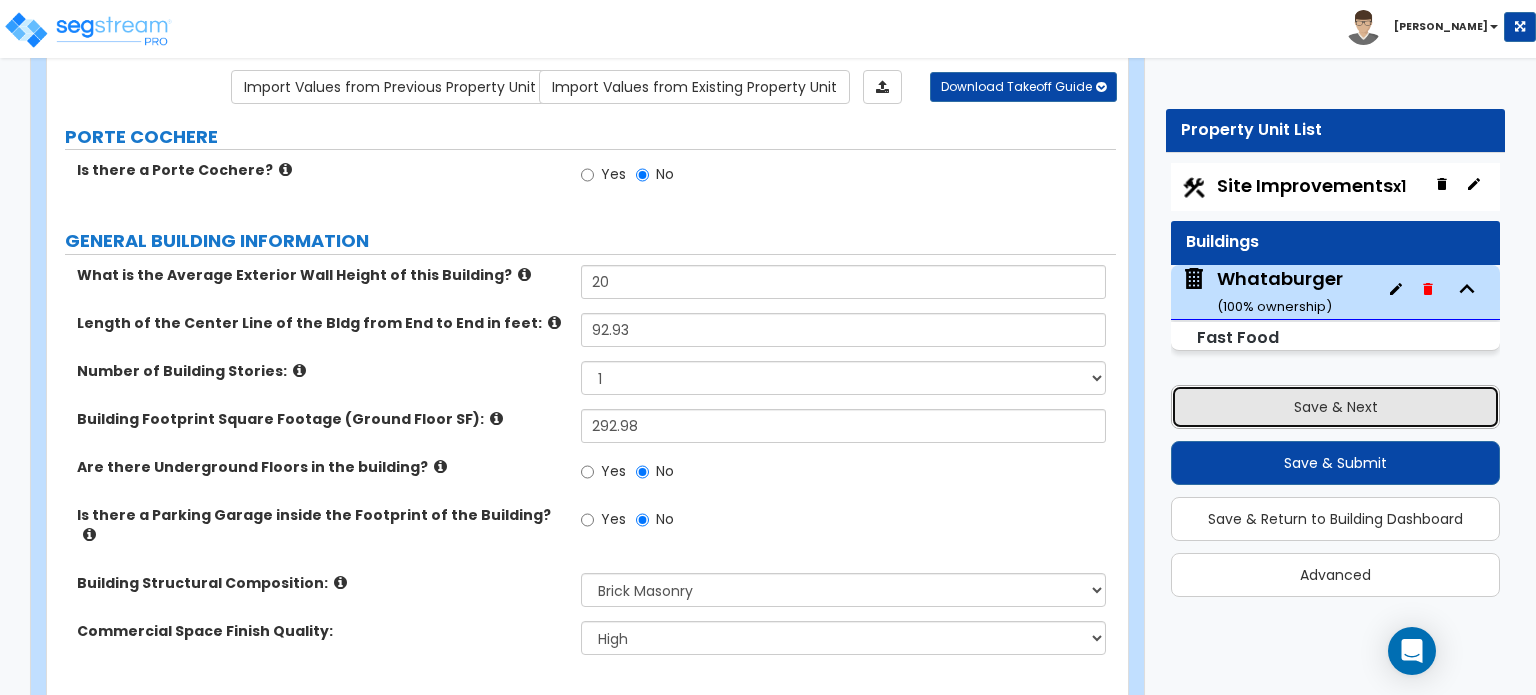 click on "Save & Next" at bounding box center [1335, 407] 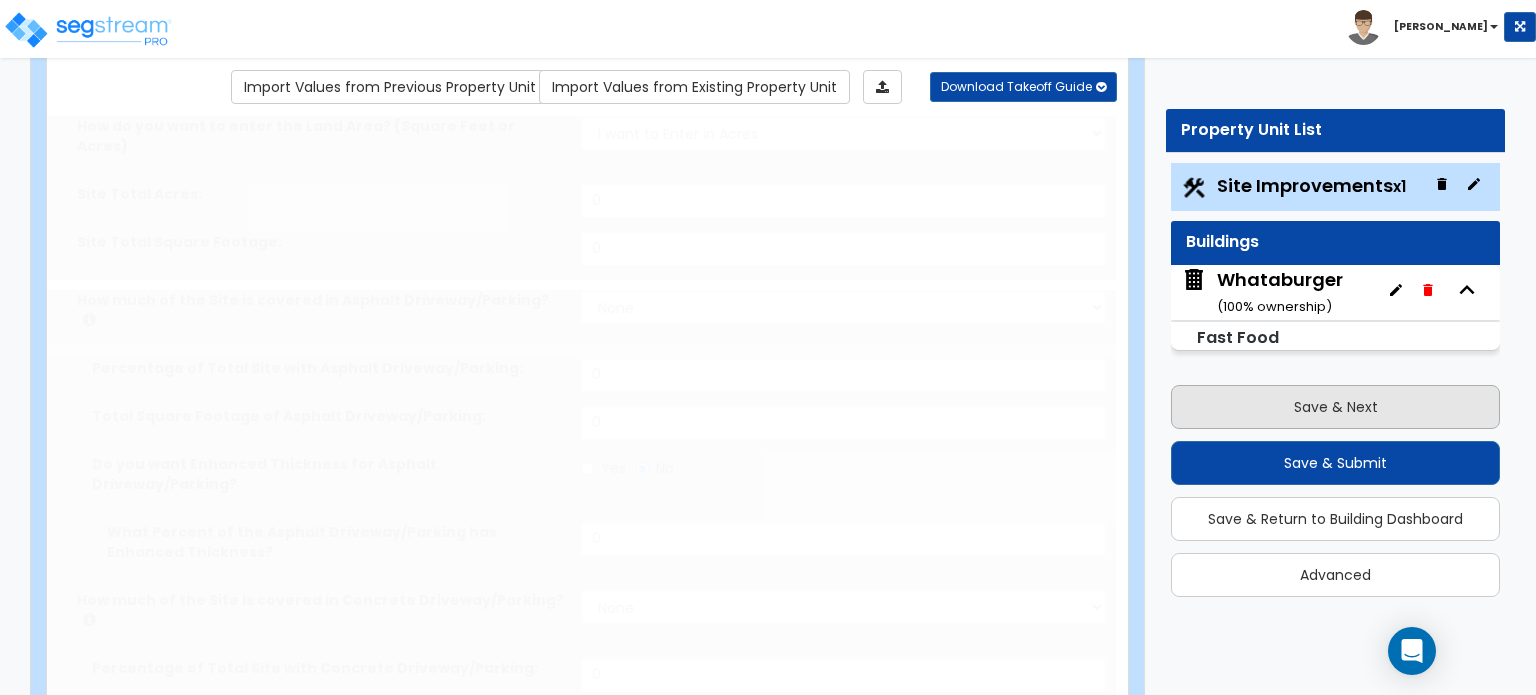 select on "2" 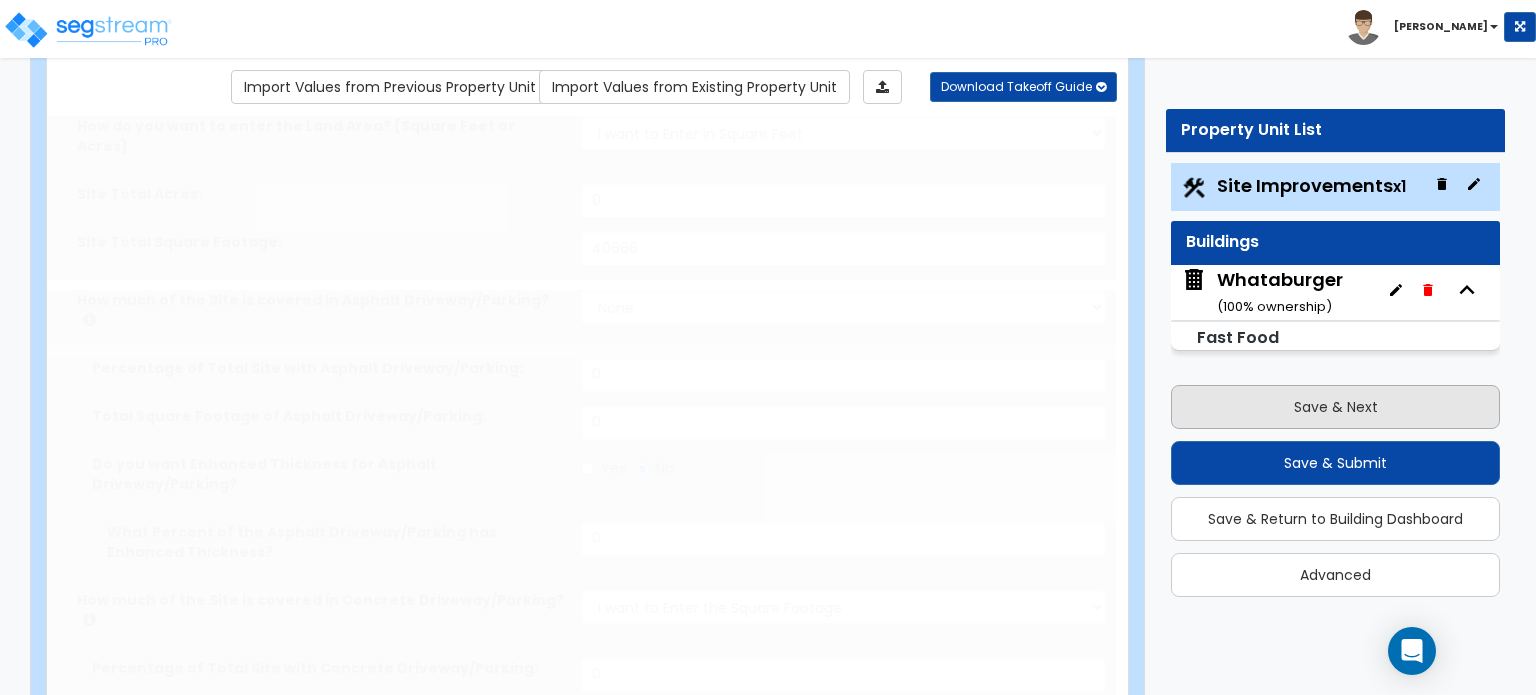 type on "27887" 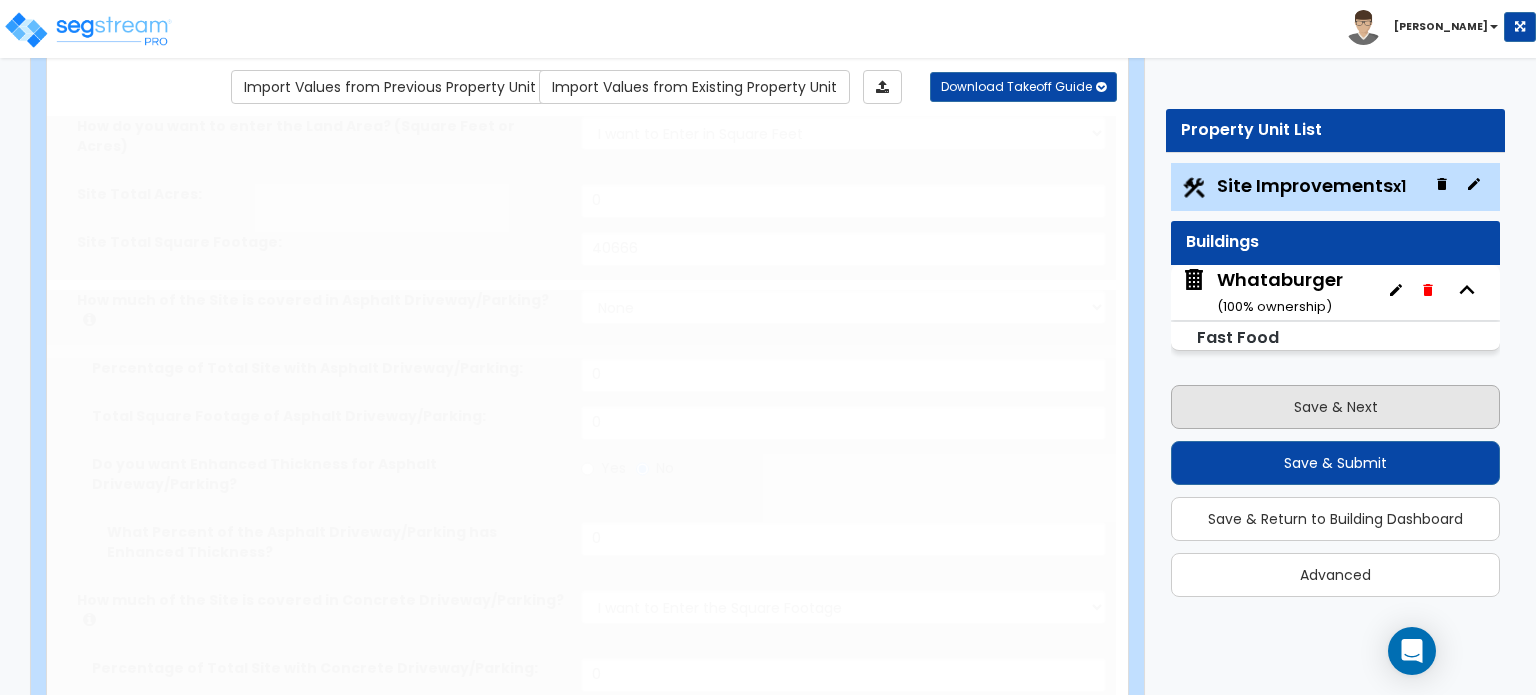 radio on "true" 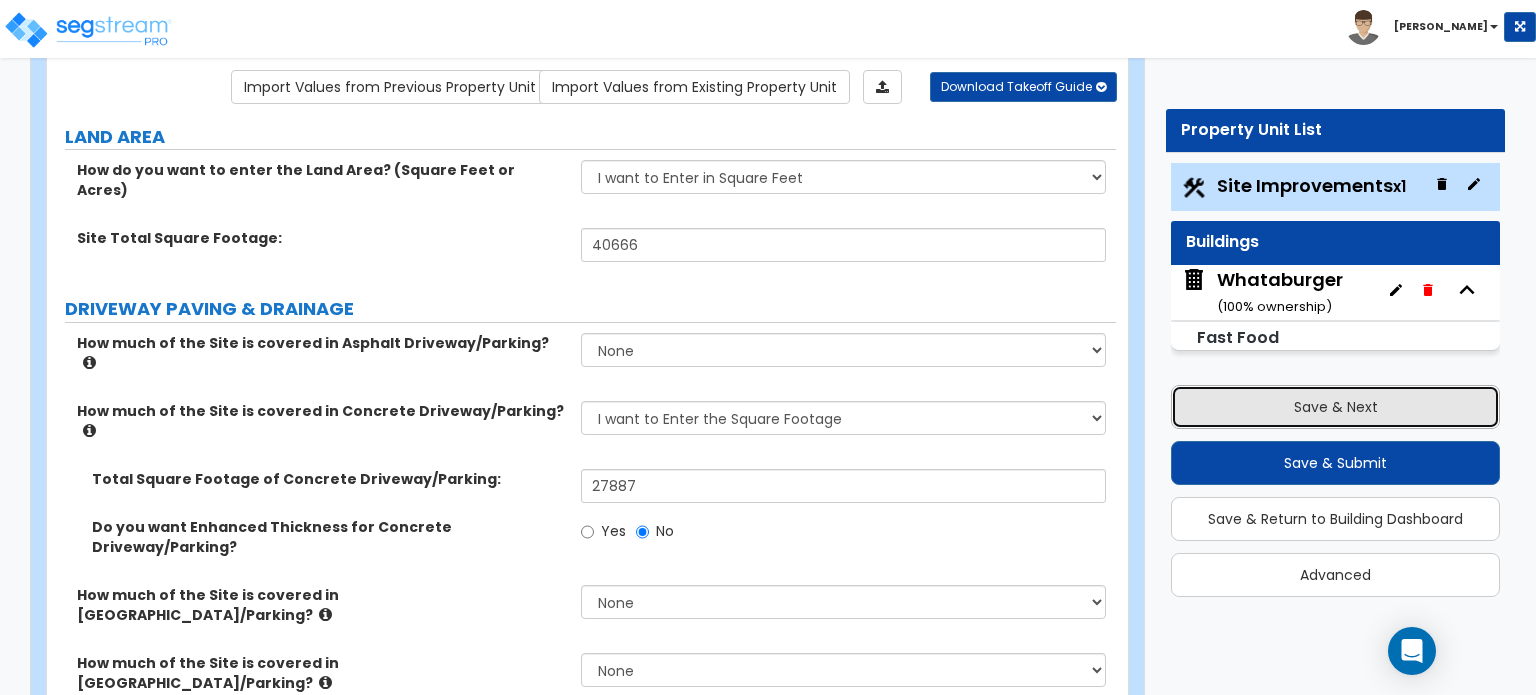 click on "Save & Next" at bounding box center (1335, 407) 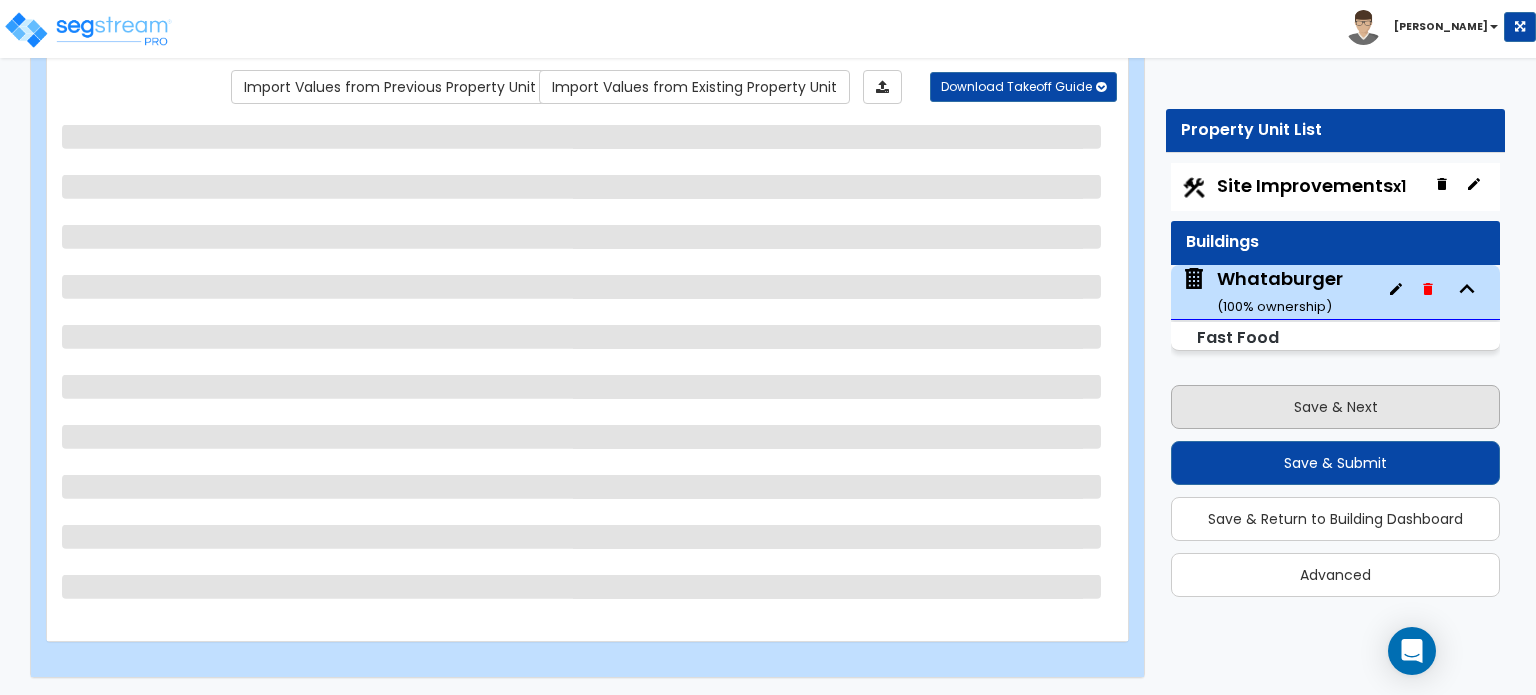select on "5" 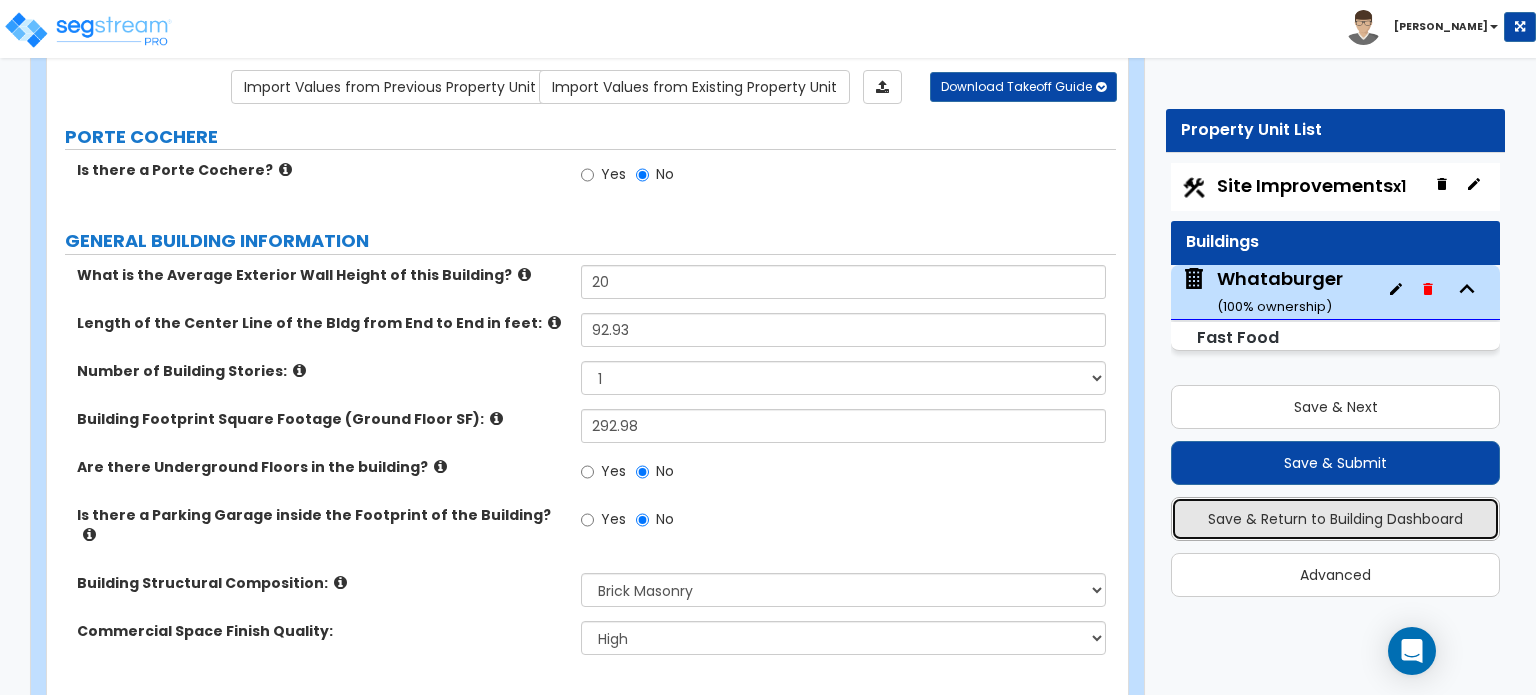 click on "Save & Return to Building Dashboard" at bounding box center [1335, 519] 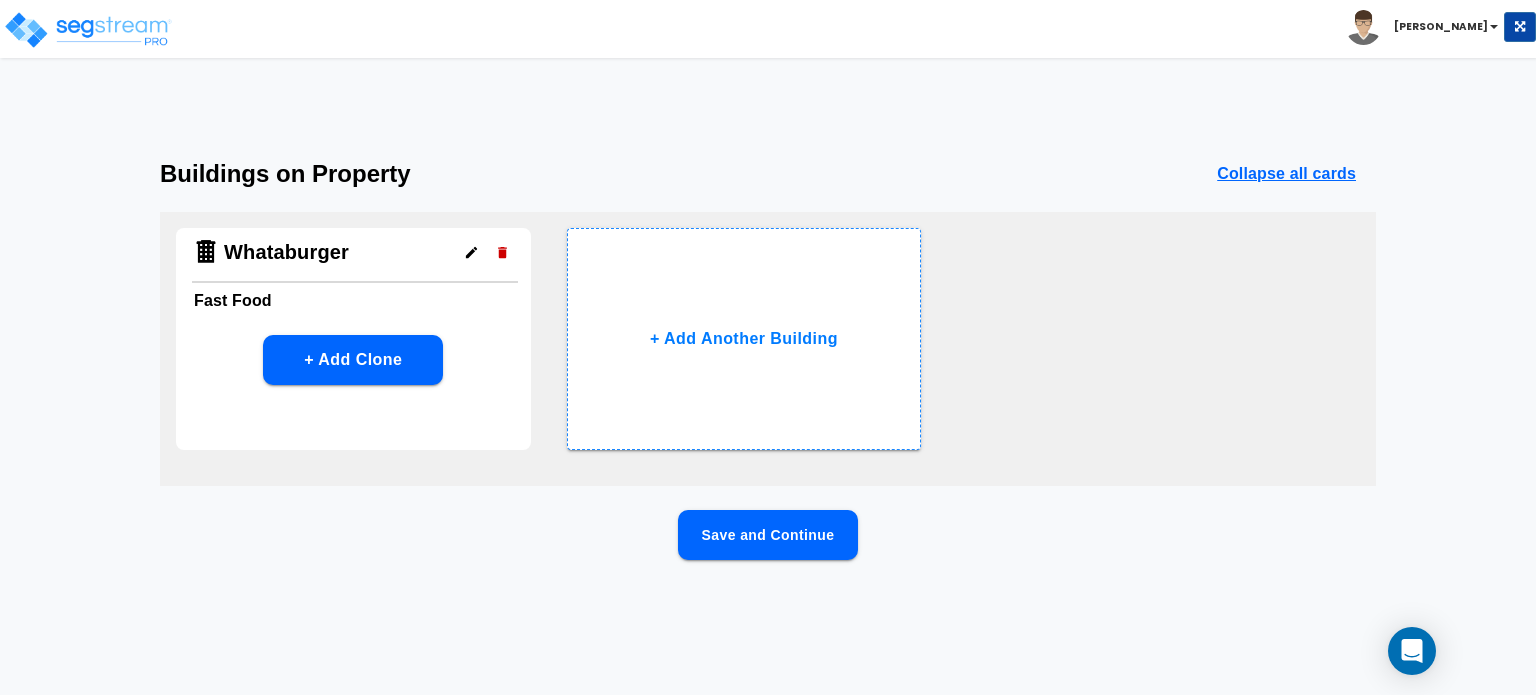 scroll, scrollTop: 0, scrollLeft: 0, axis: both 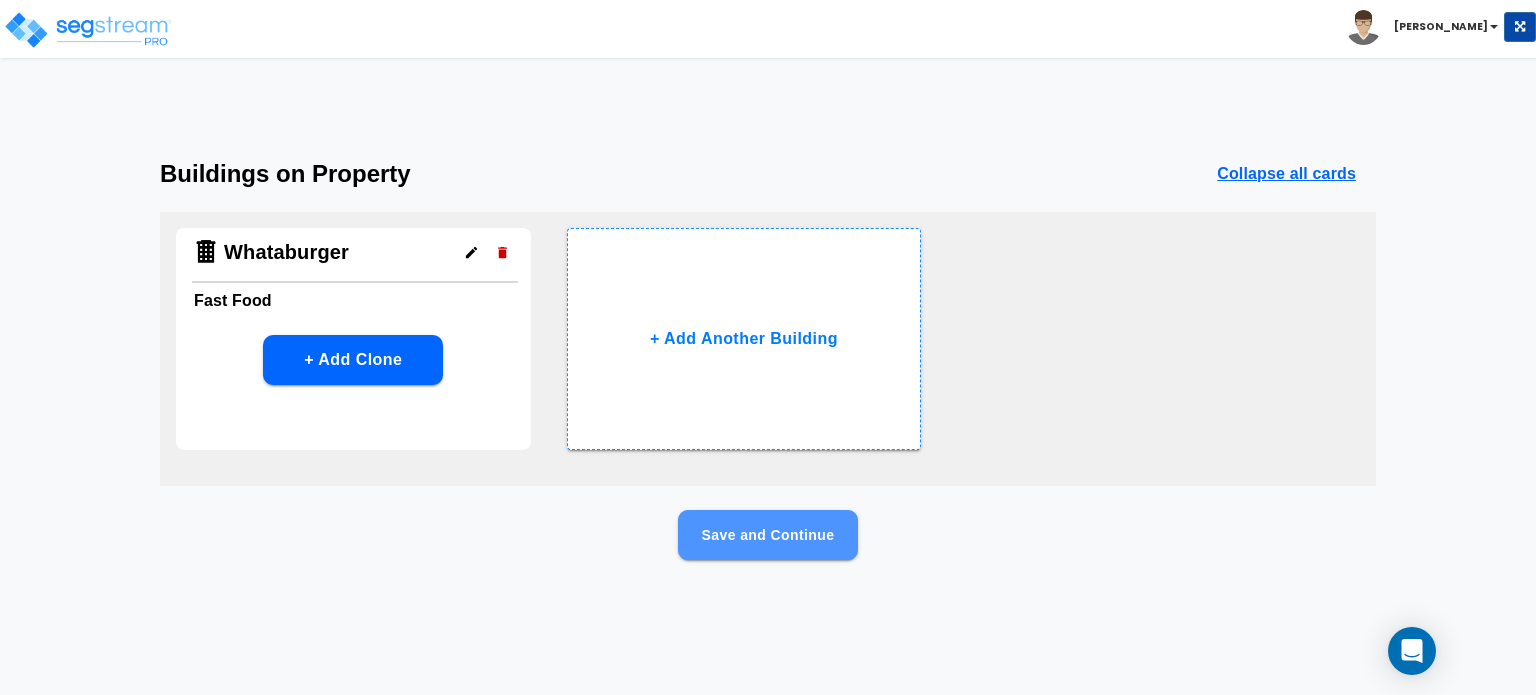 click on "Save and Continue" at bounding box center [768, 535] 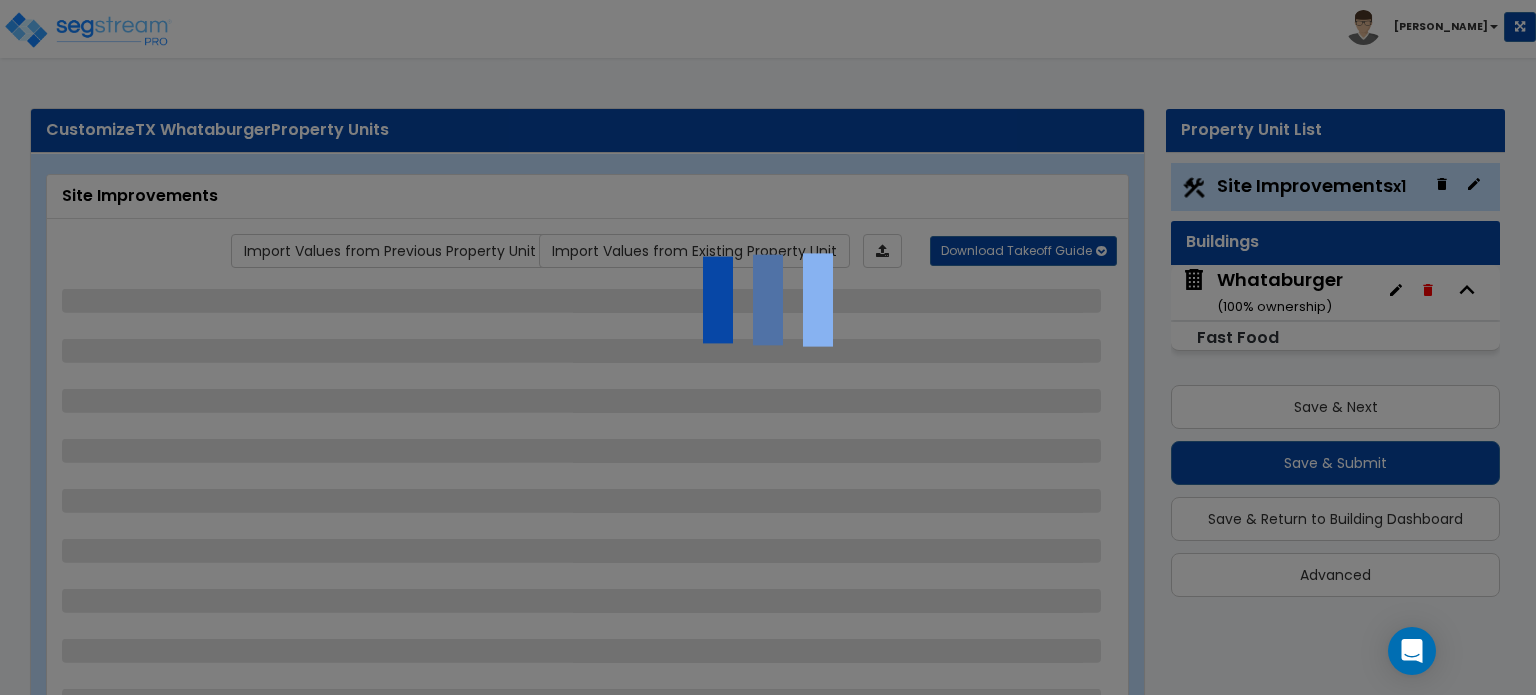 select on "2" 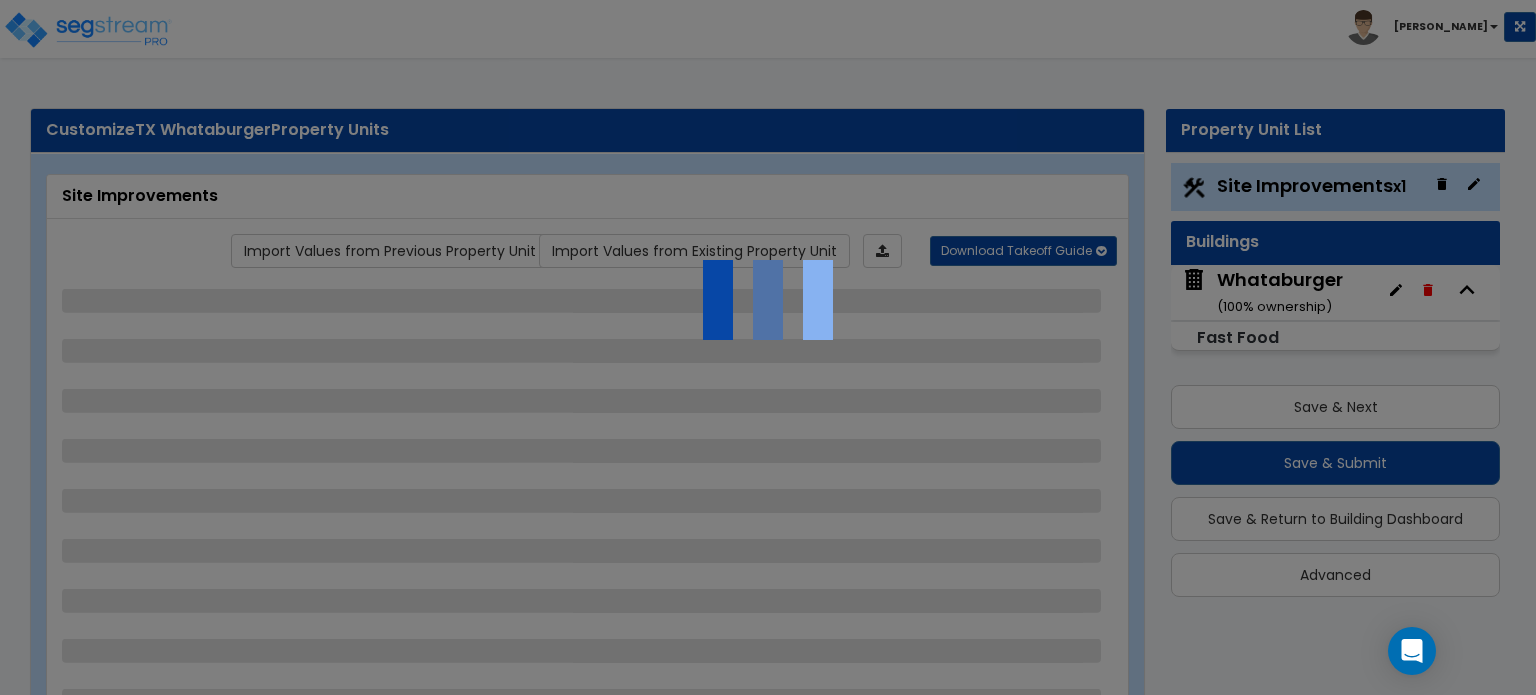 select on "2" 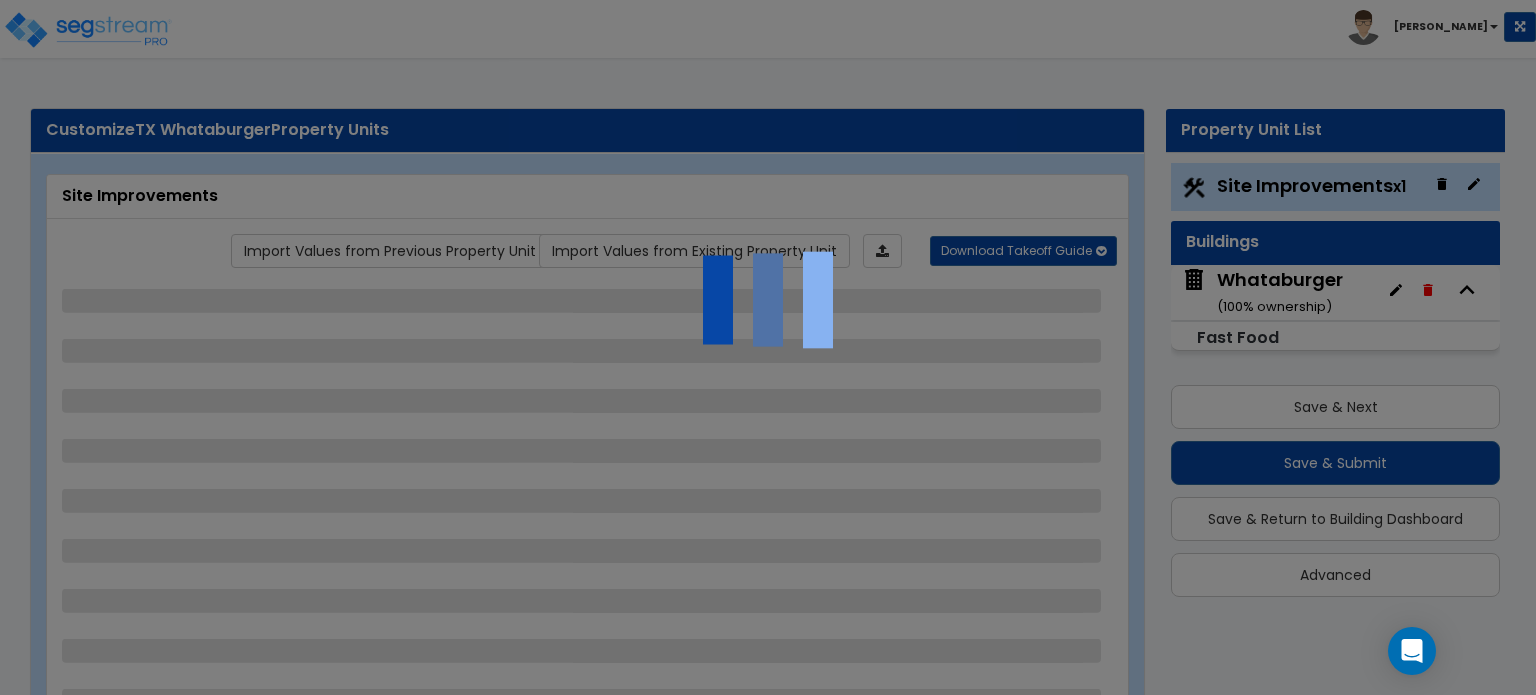 select on "1" 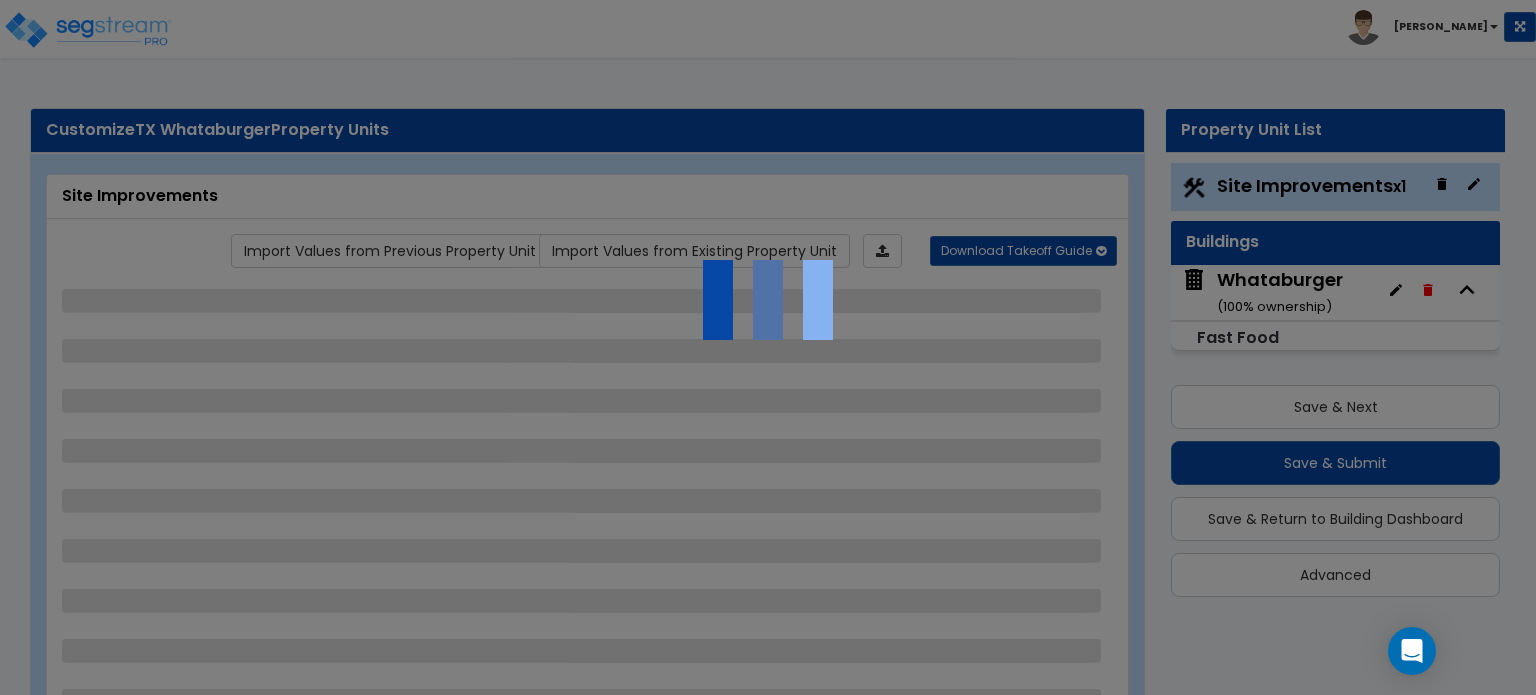 select on "1" 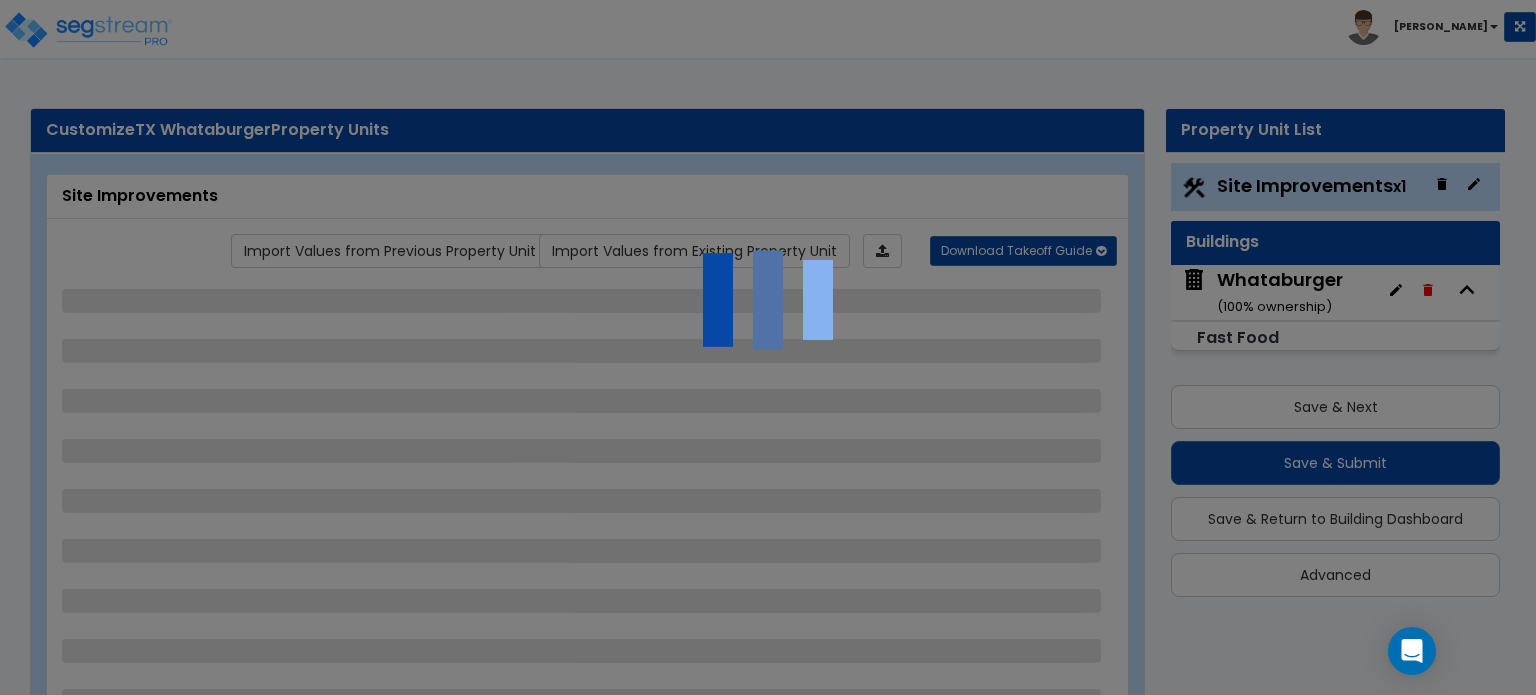 select on "1" 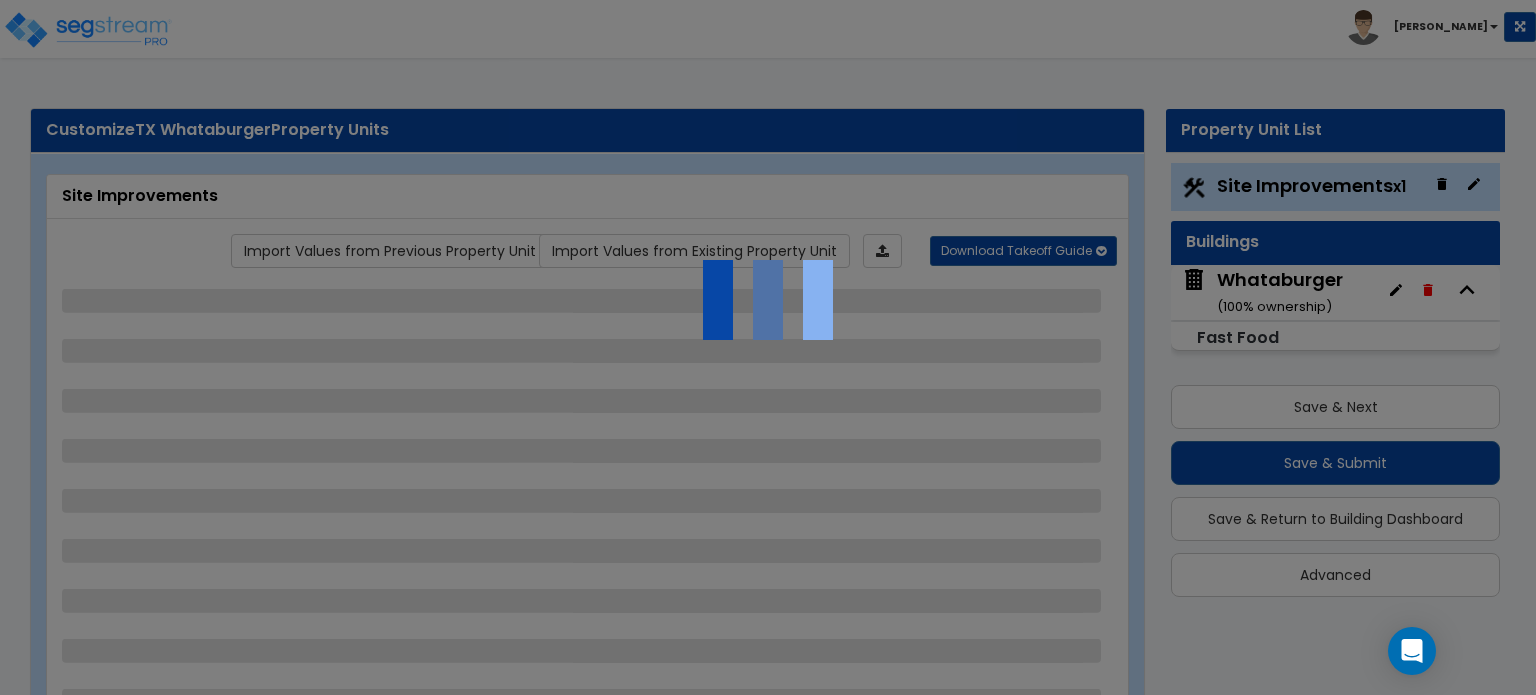 select on "1" 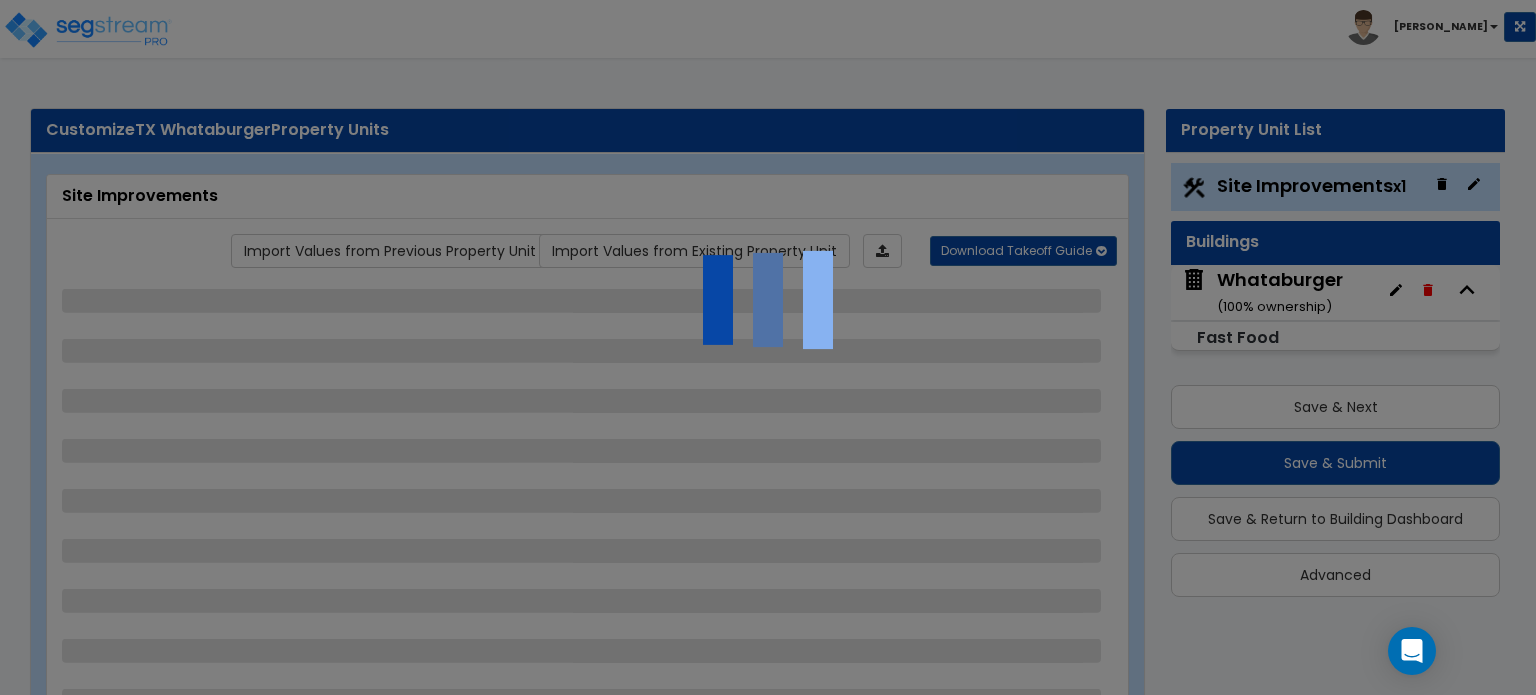 select on "1" 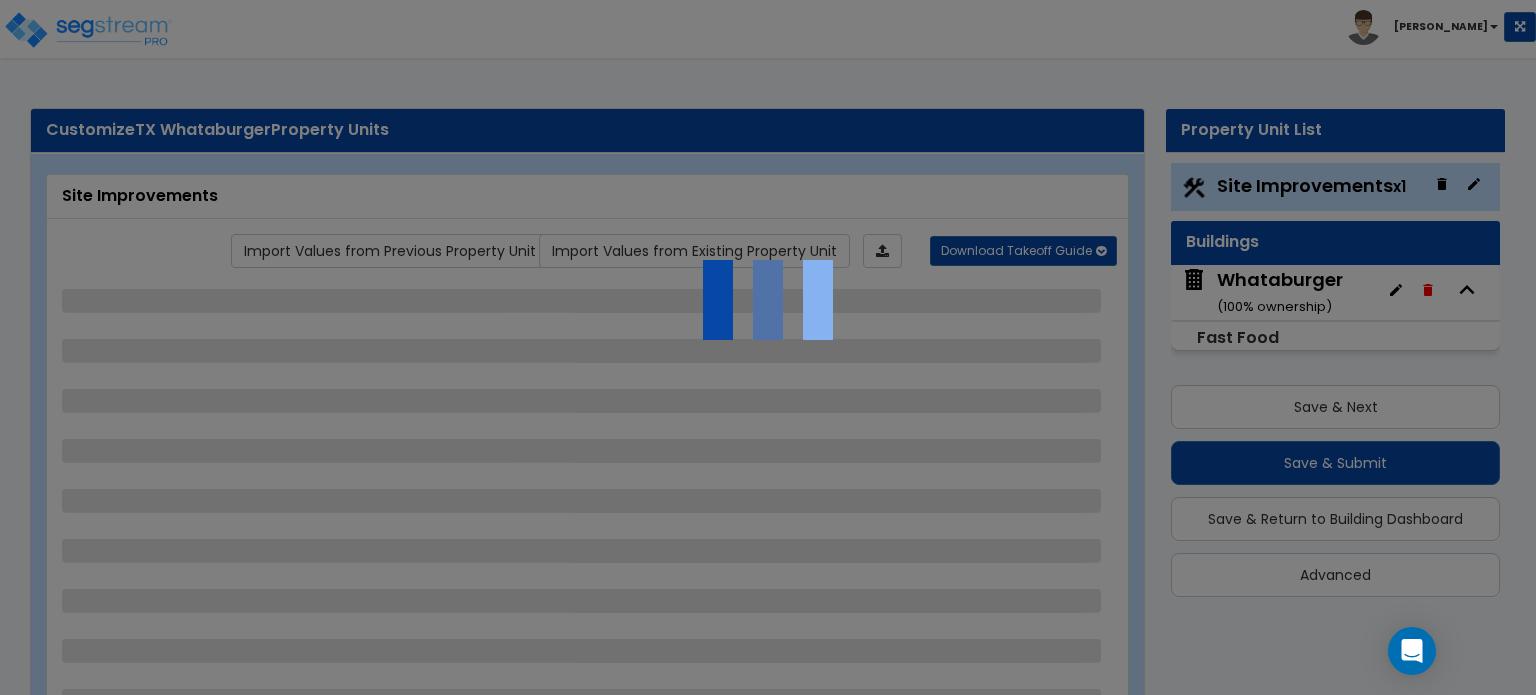 select on "1" 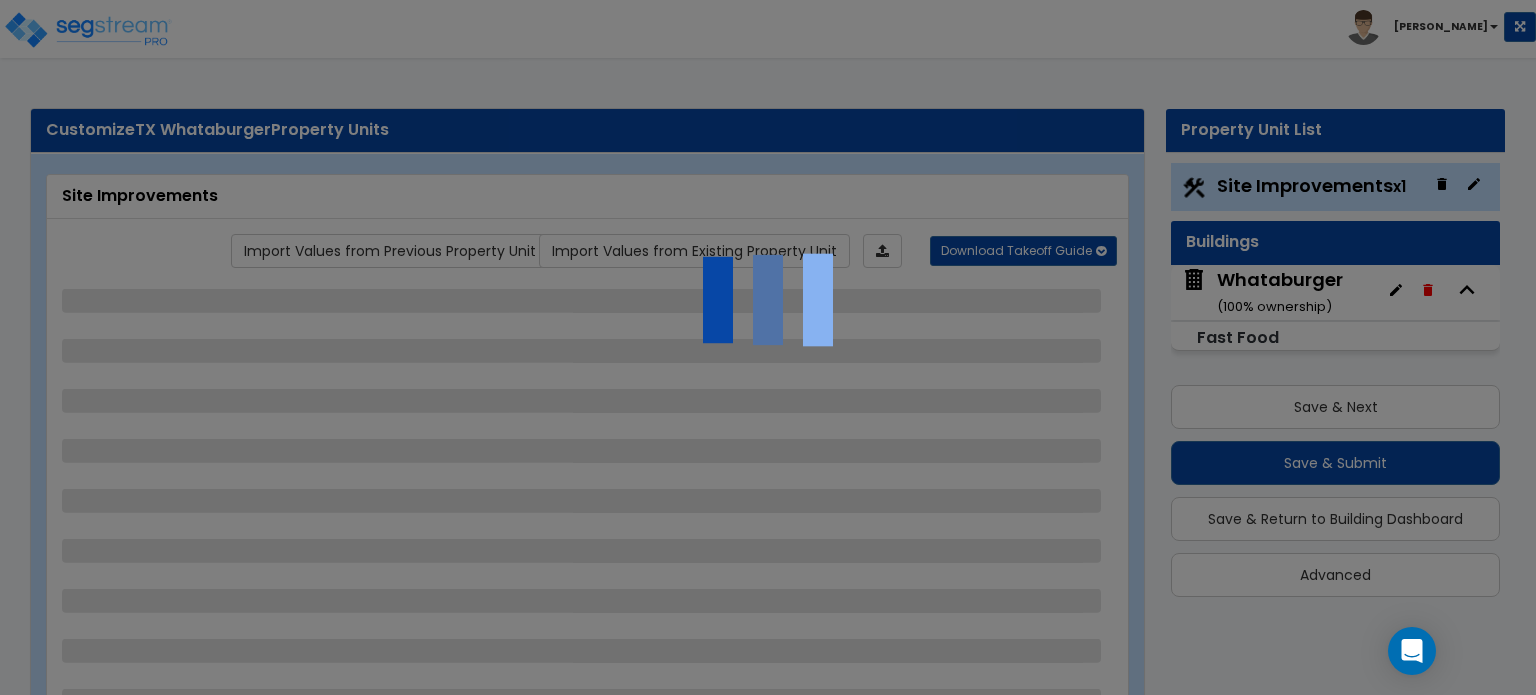 select on "2" 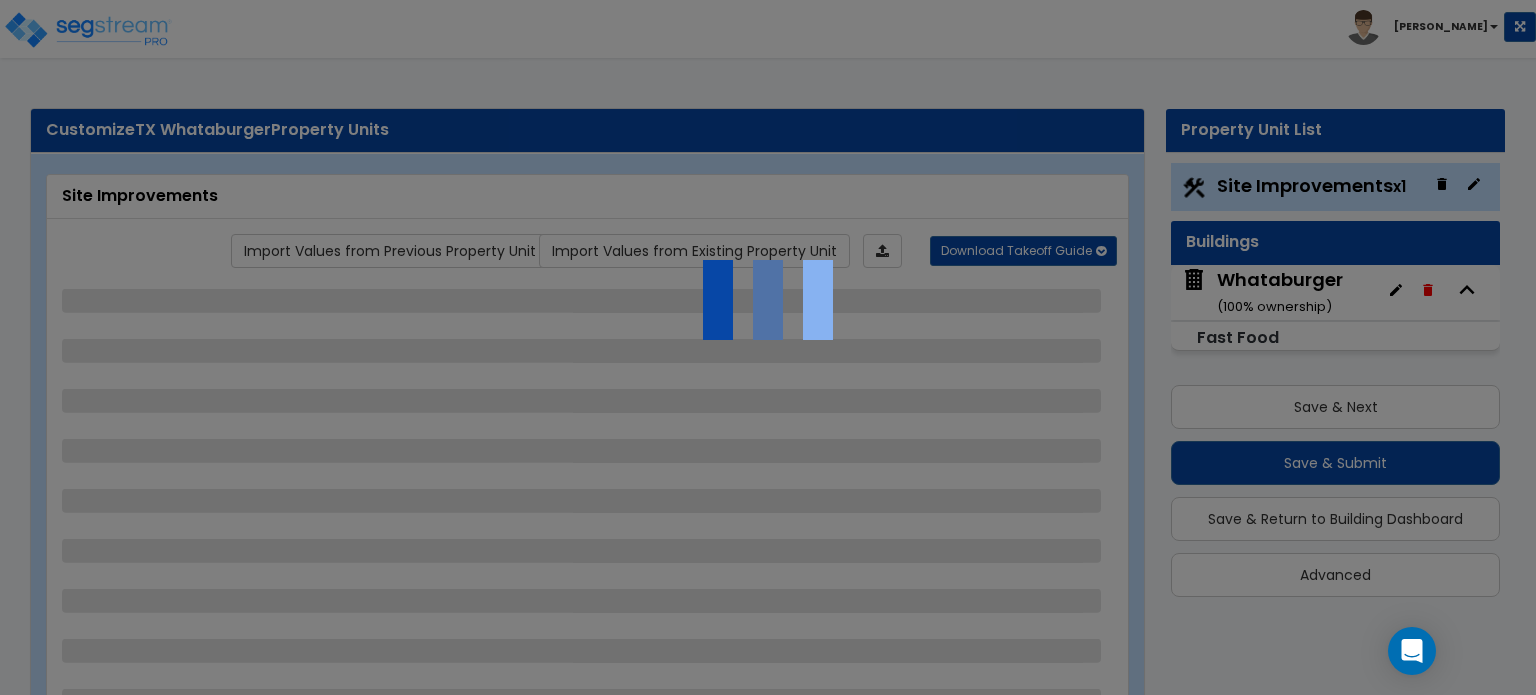 select on "4" 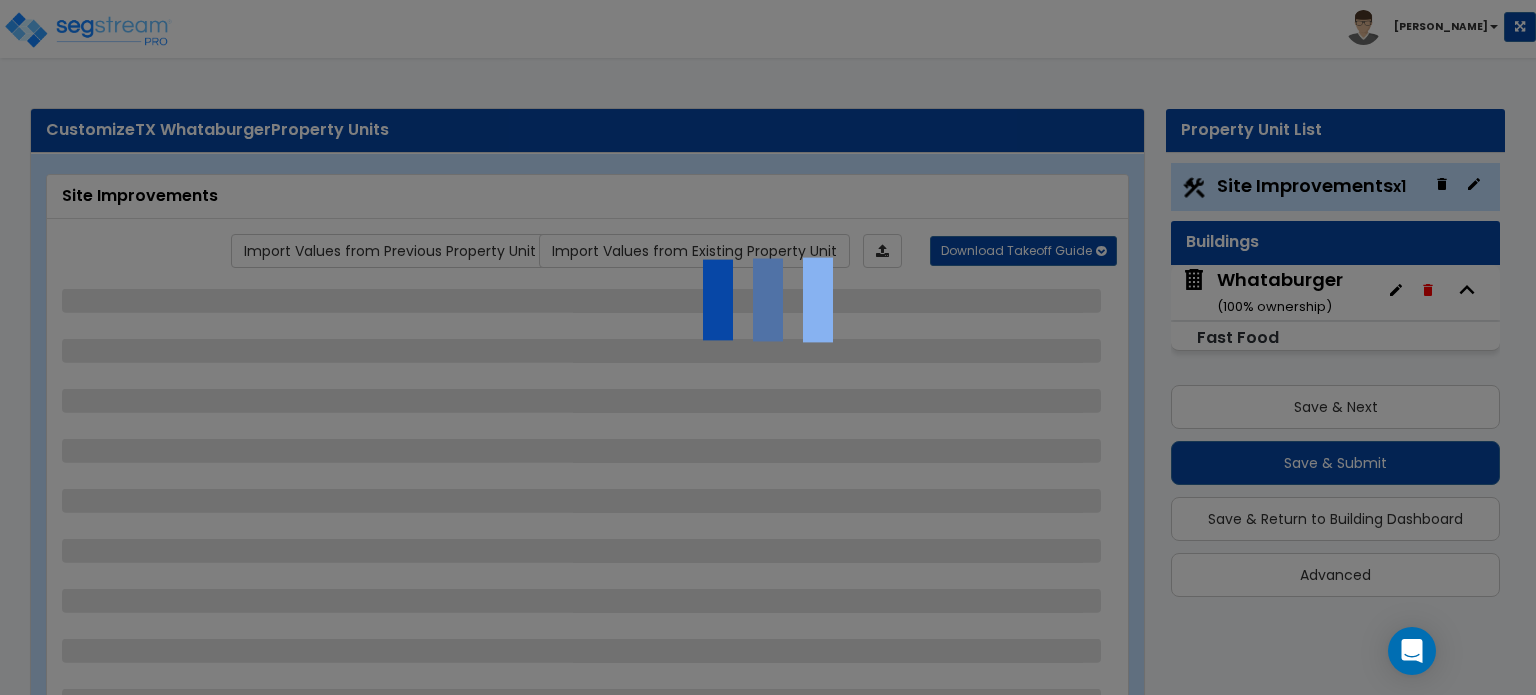 select on "1" 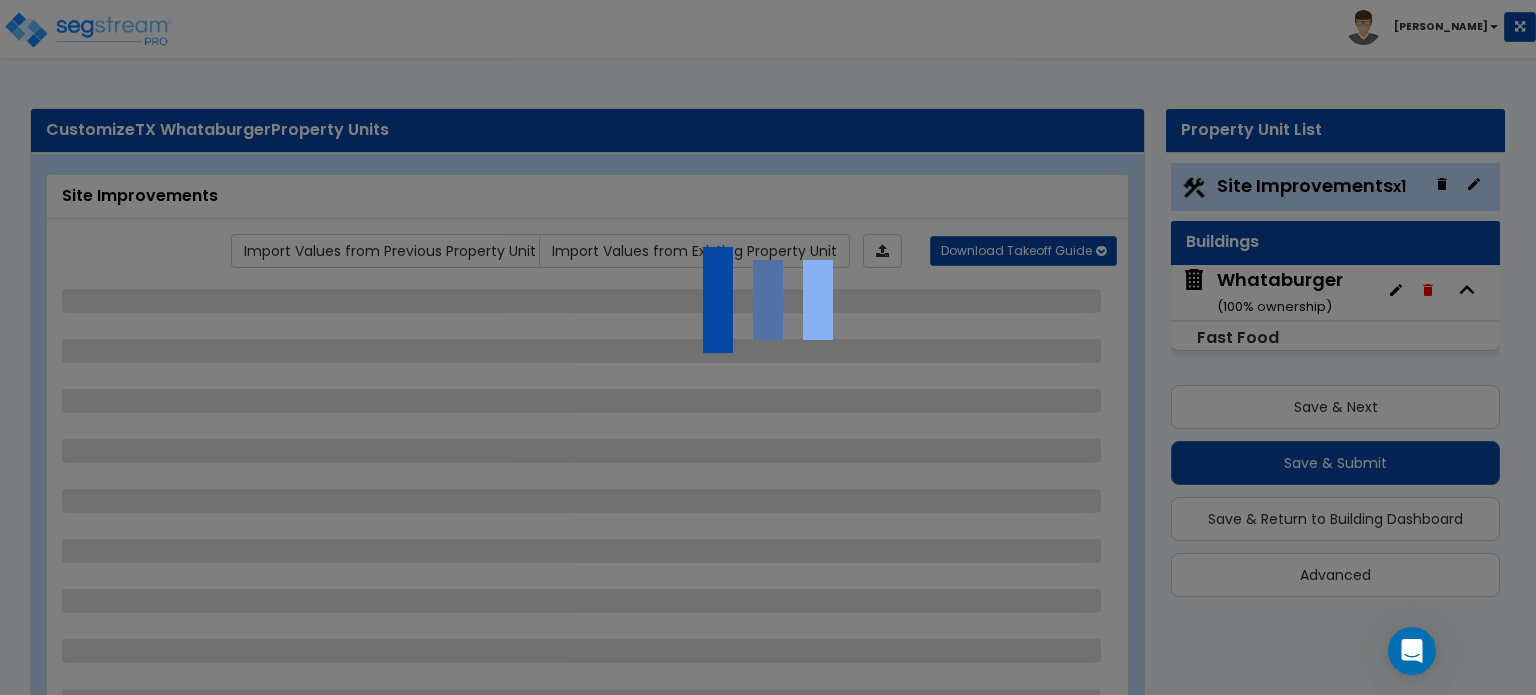 select on "1" 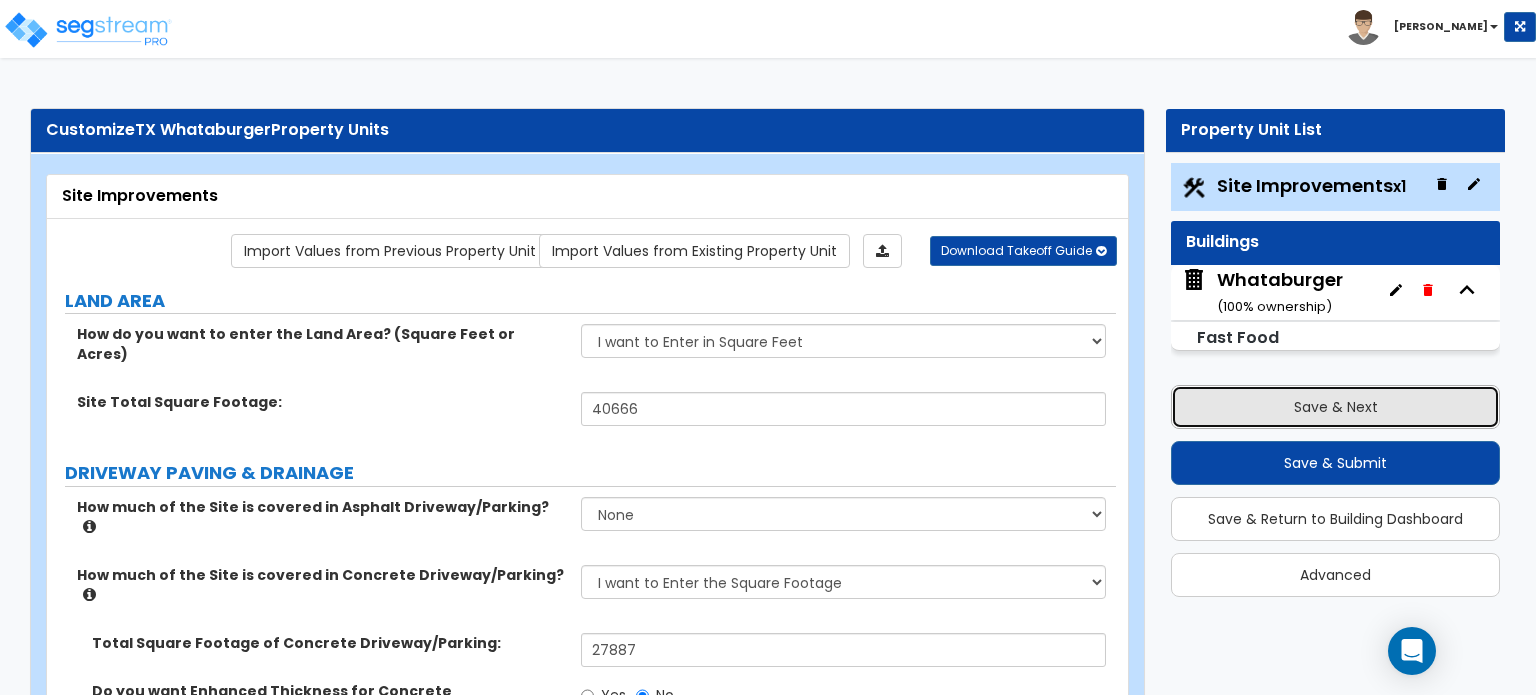 click on "Save & Next" at bounding box center [1335, 407] 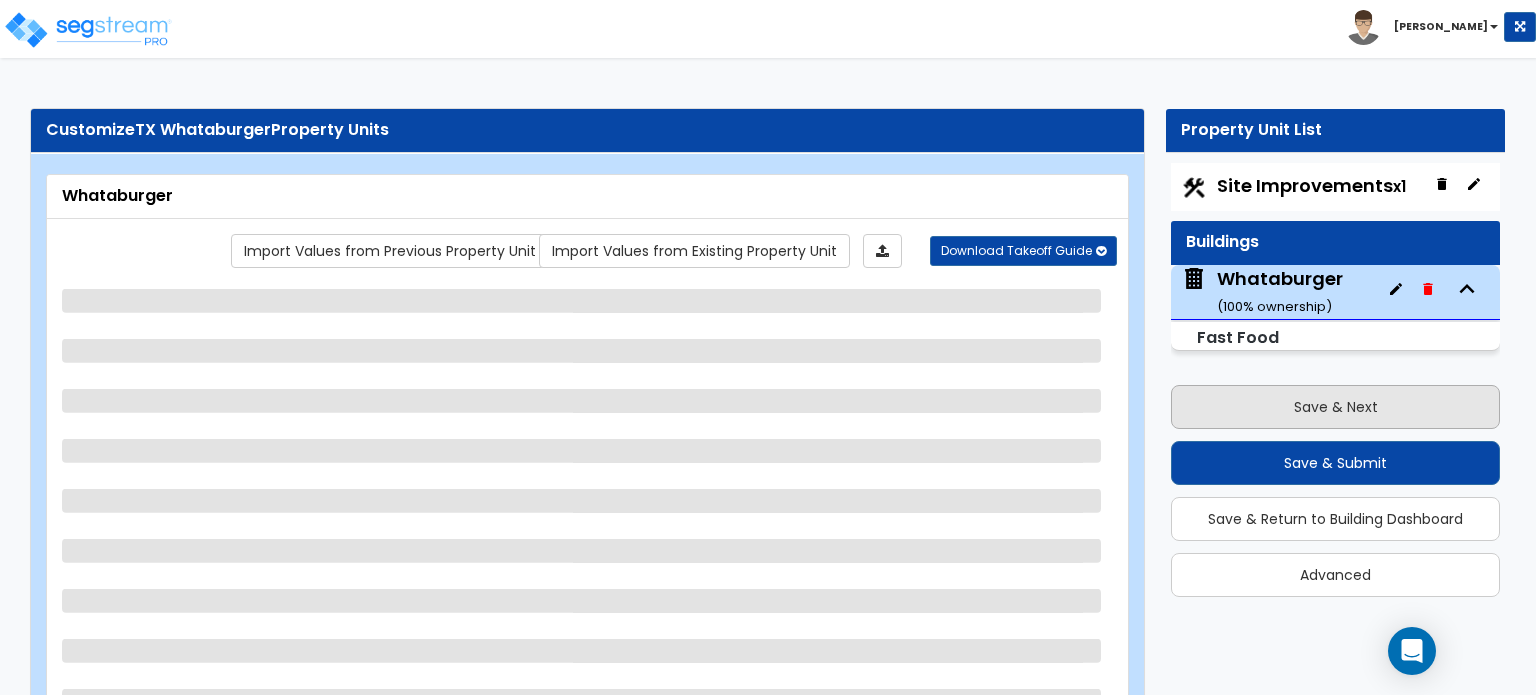 select on "5" 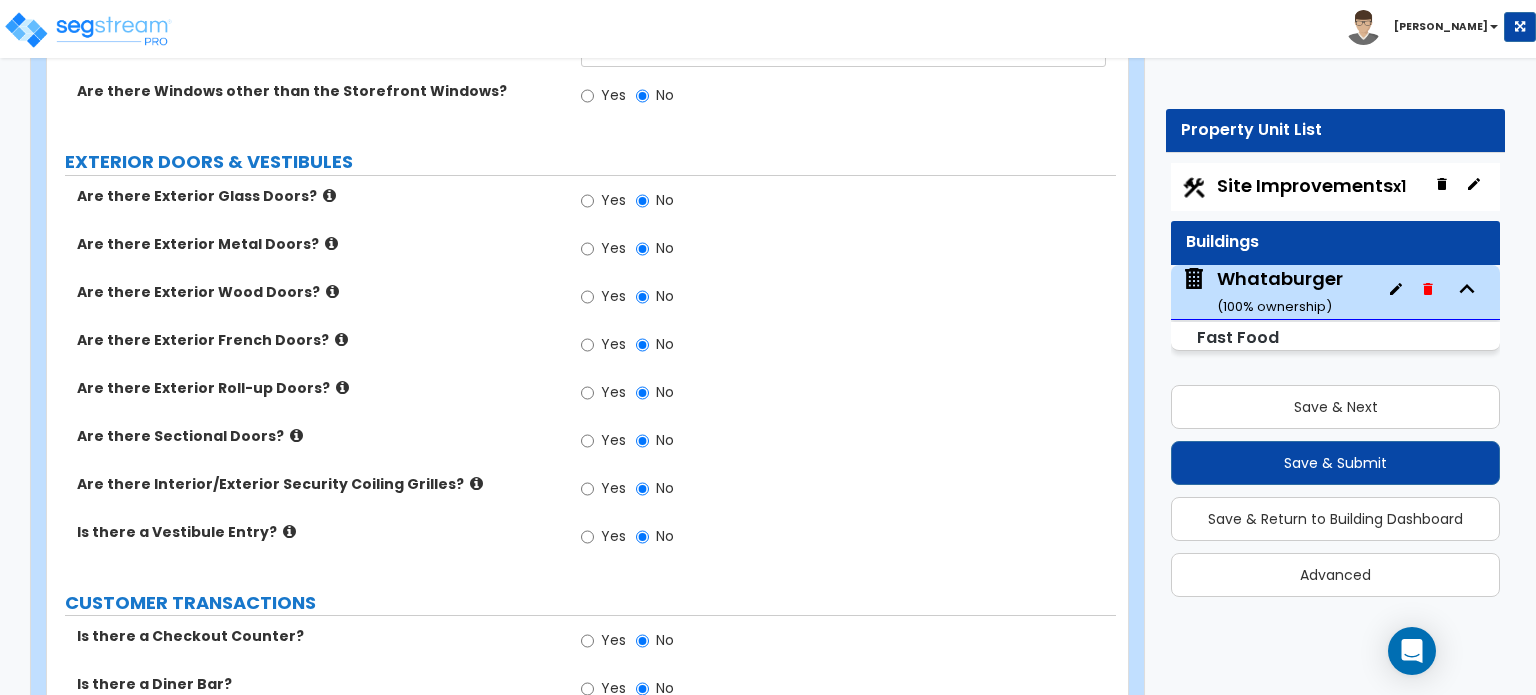 scroll, scrollTop: 2384, scrollLeft: 0, axis: vertical 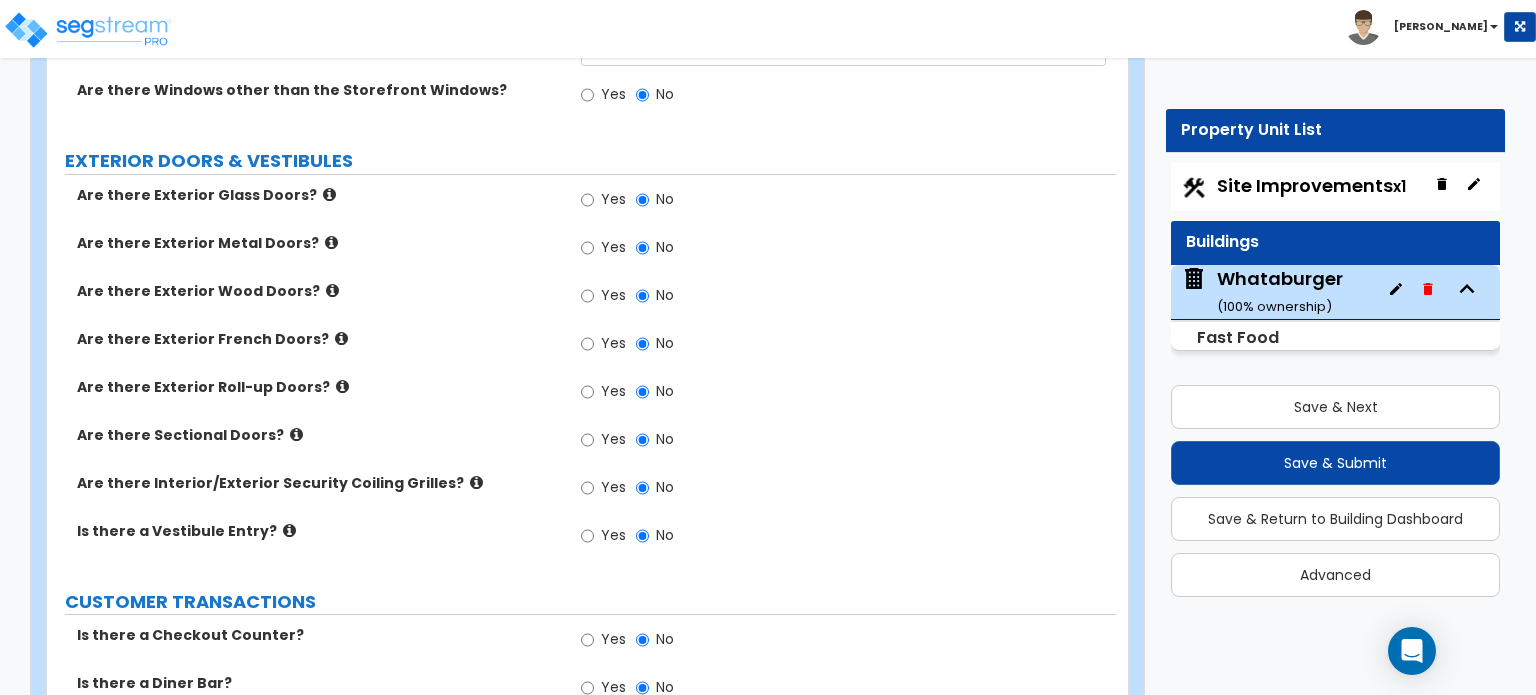 click at bounding box center (329, 194) 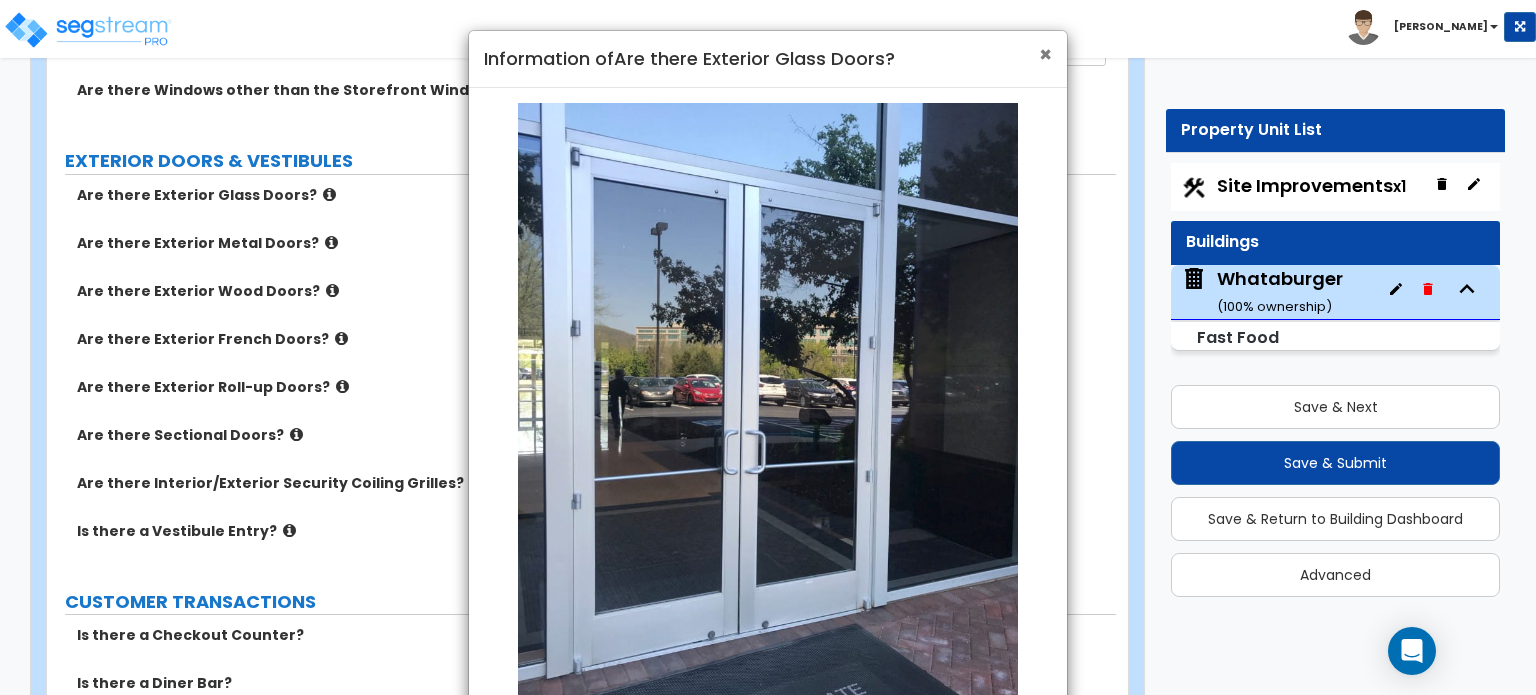 click on "×" at bounding box center [1045, 54] 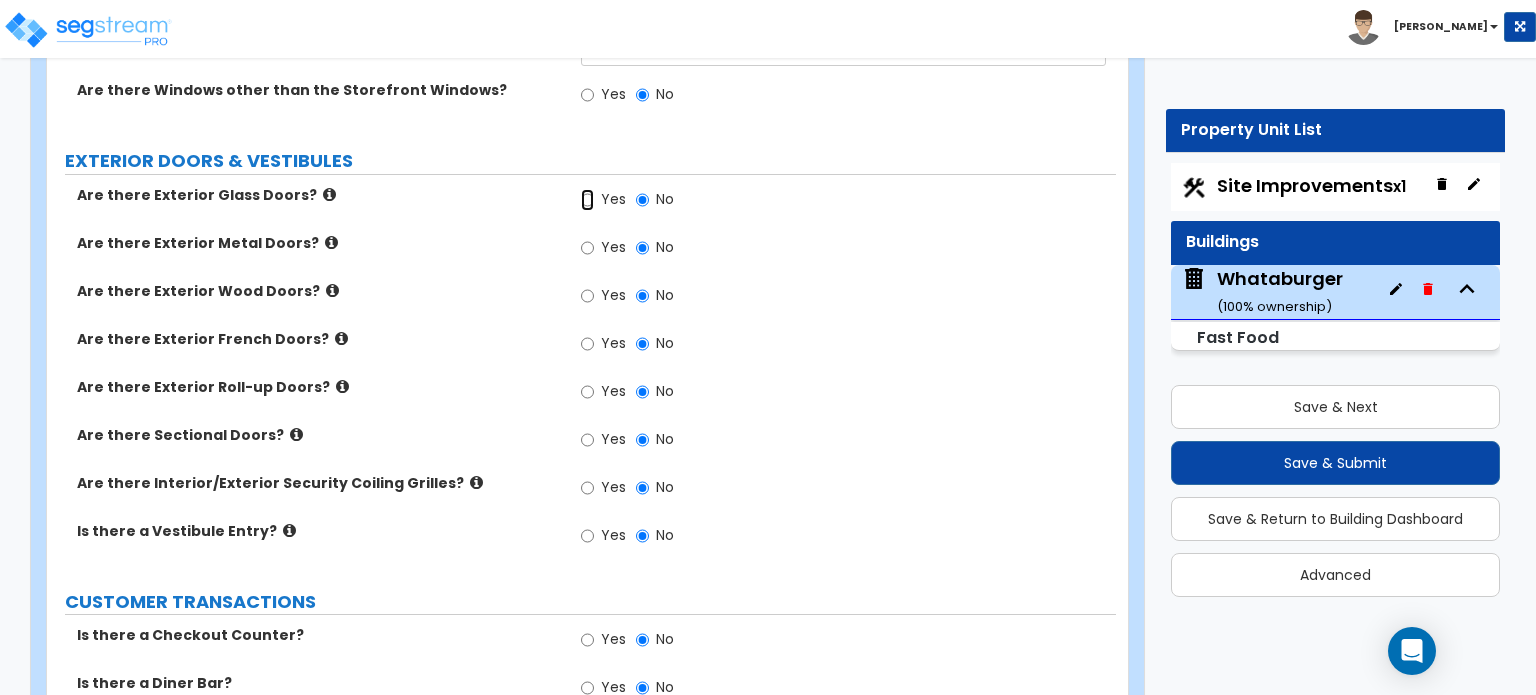 click on "Yes" at bounding box center (587, 200) 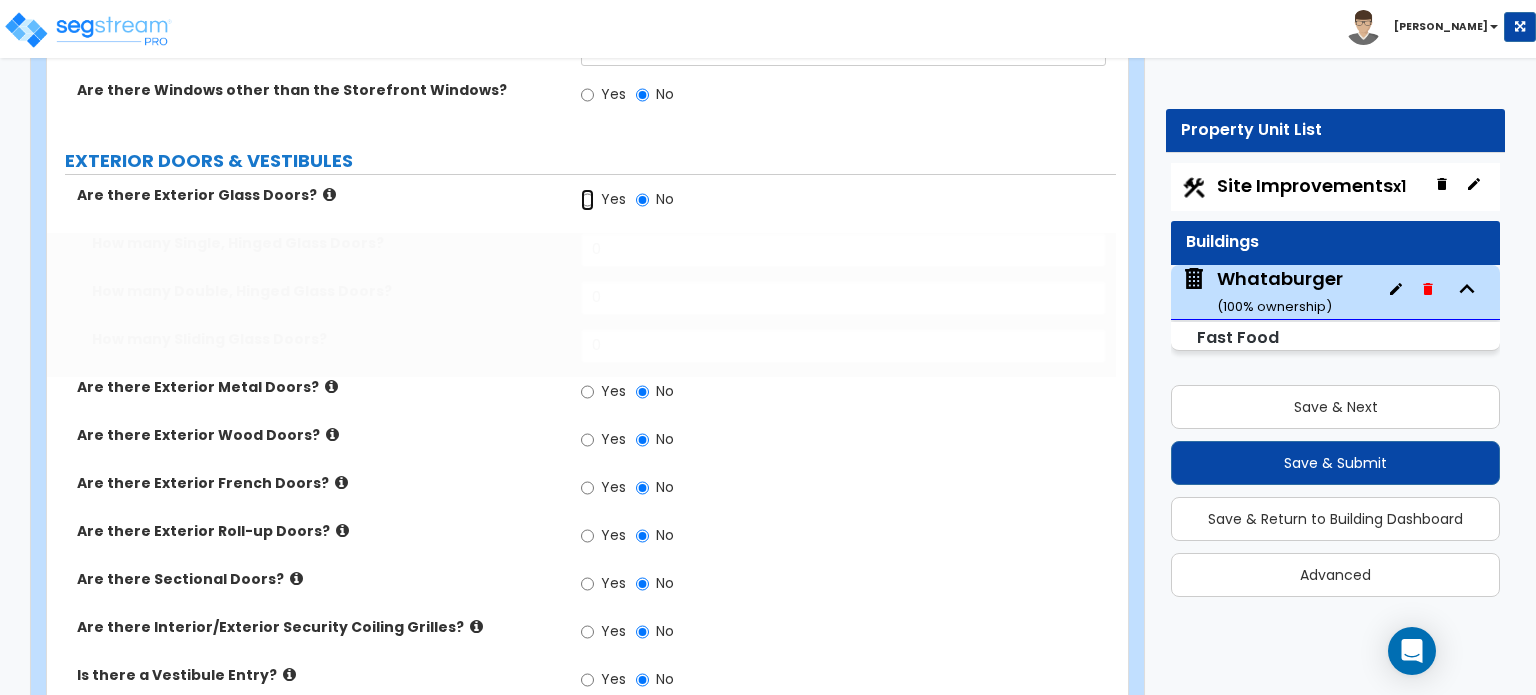 radio on "true" 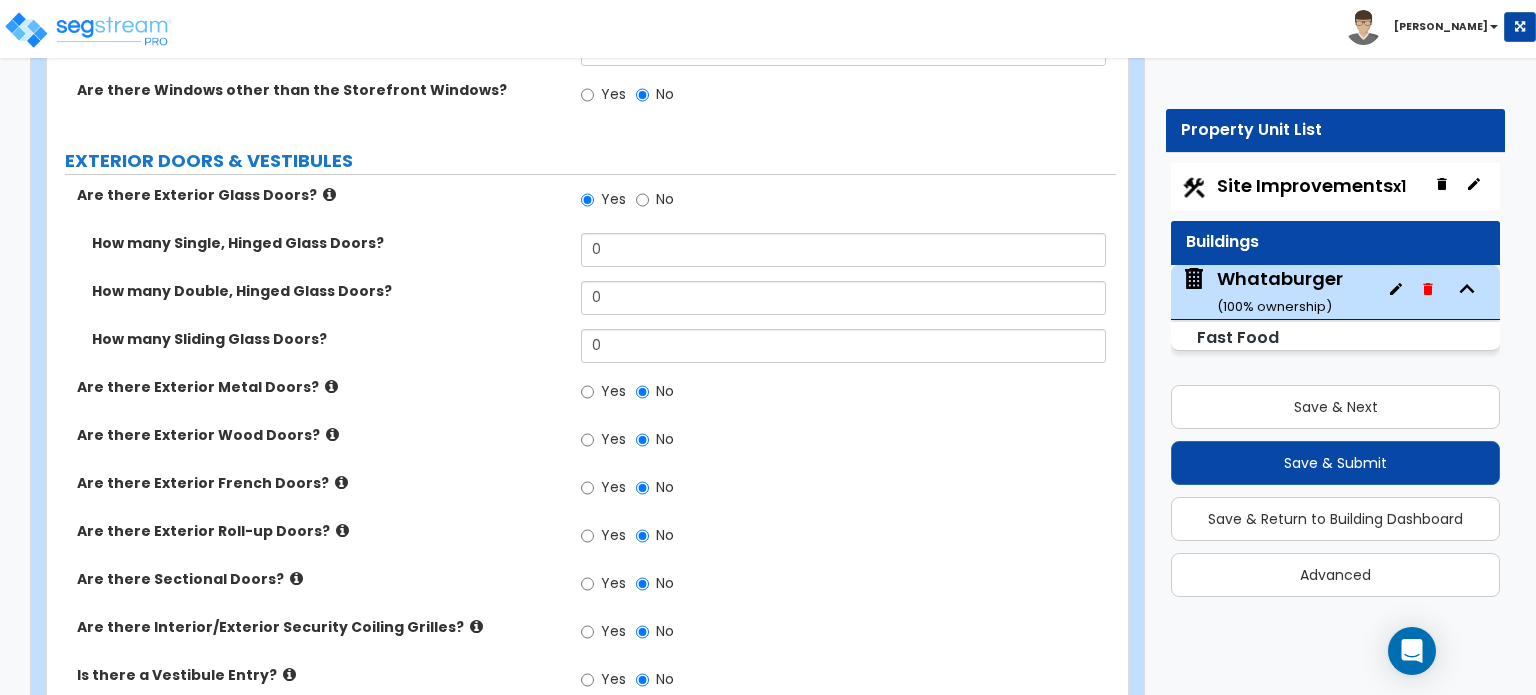 click at bounding box center [329, 194] 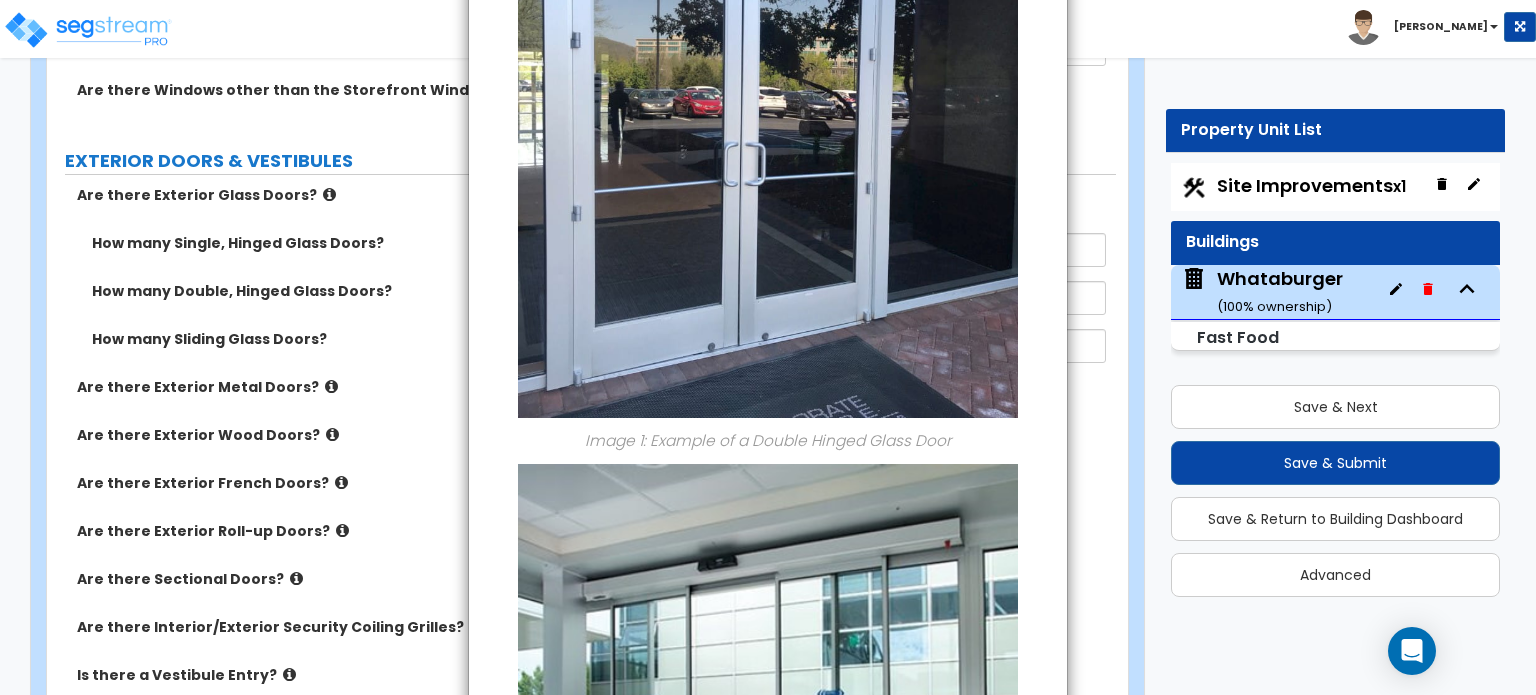 scroll, scrollTop: 781, scrollLeft: 0, axis: vertical 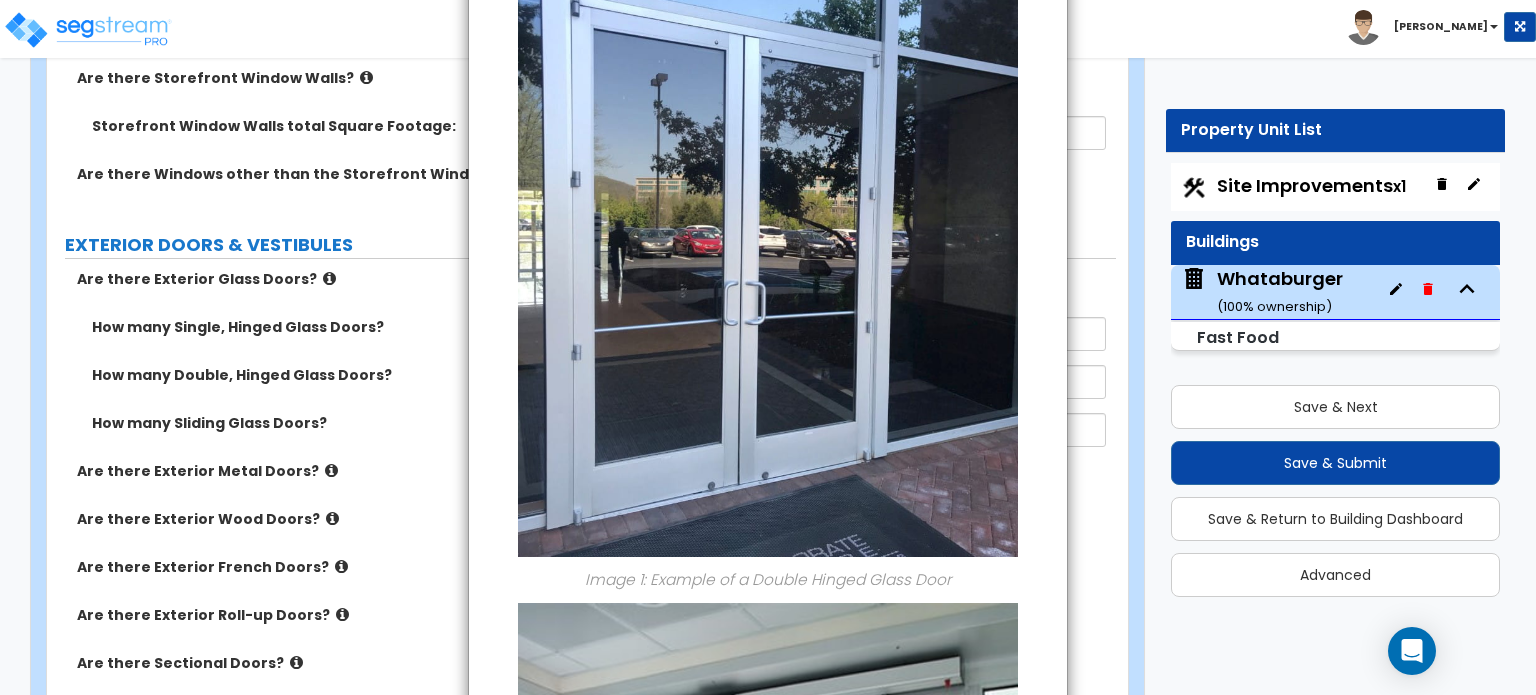 click on "× Information of  Are there Exterior Glass Doors?
Image 1: Example of a Double Hinged Glass Door
Image 2: Example of a Sliding Glass Door Close" at bounding box center [768, 347] 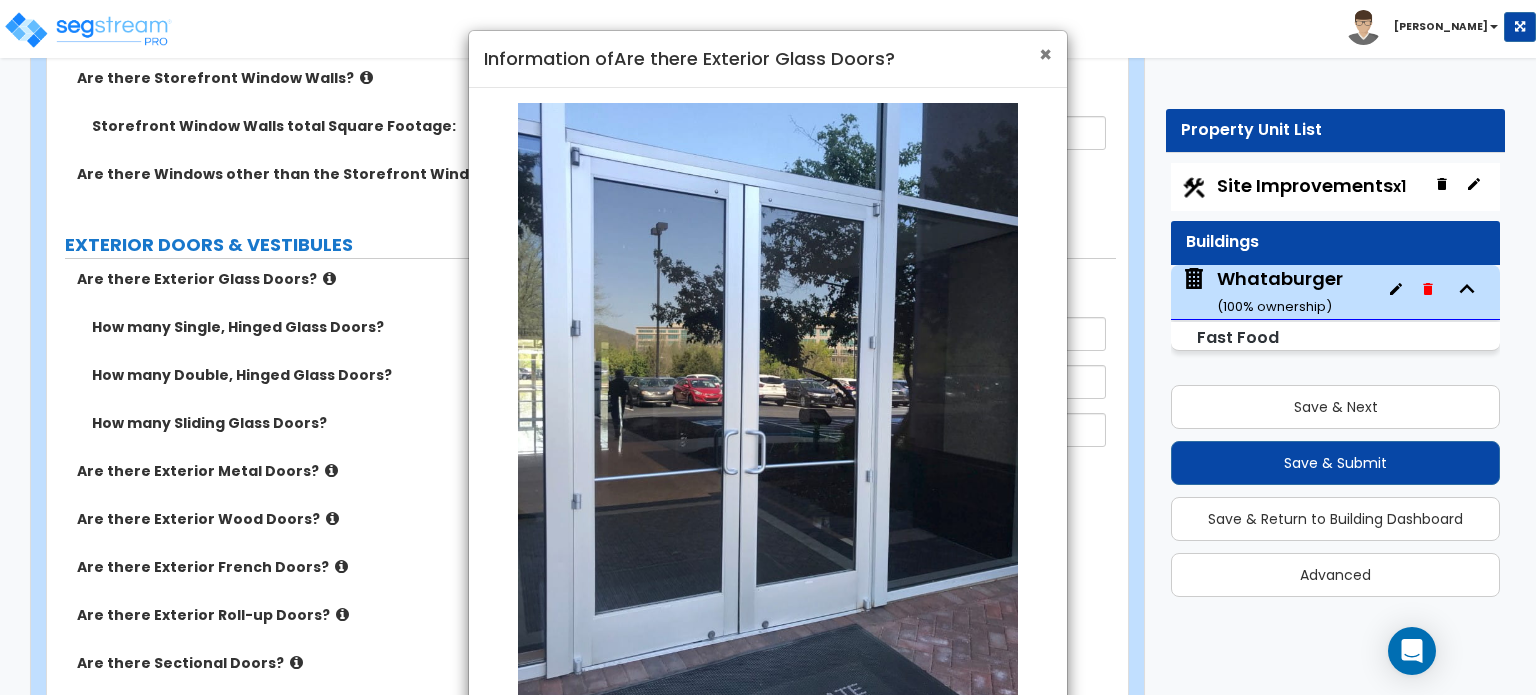 click on "×" at bounding box center (1045, 54) 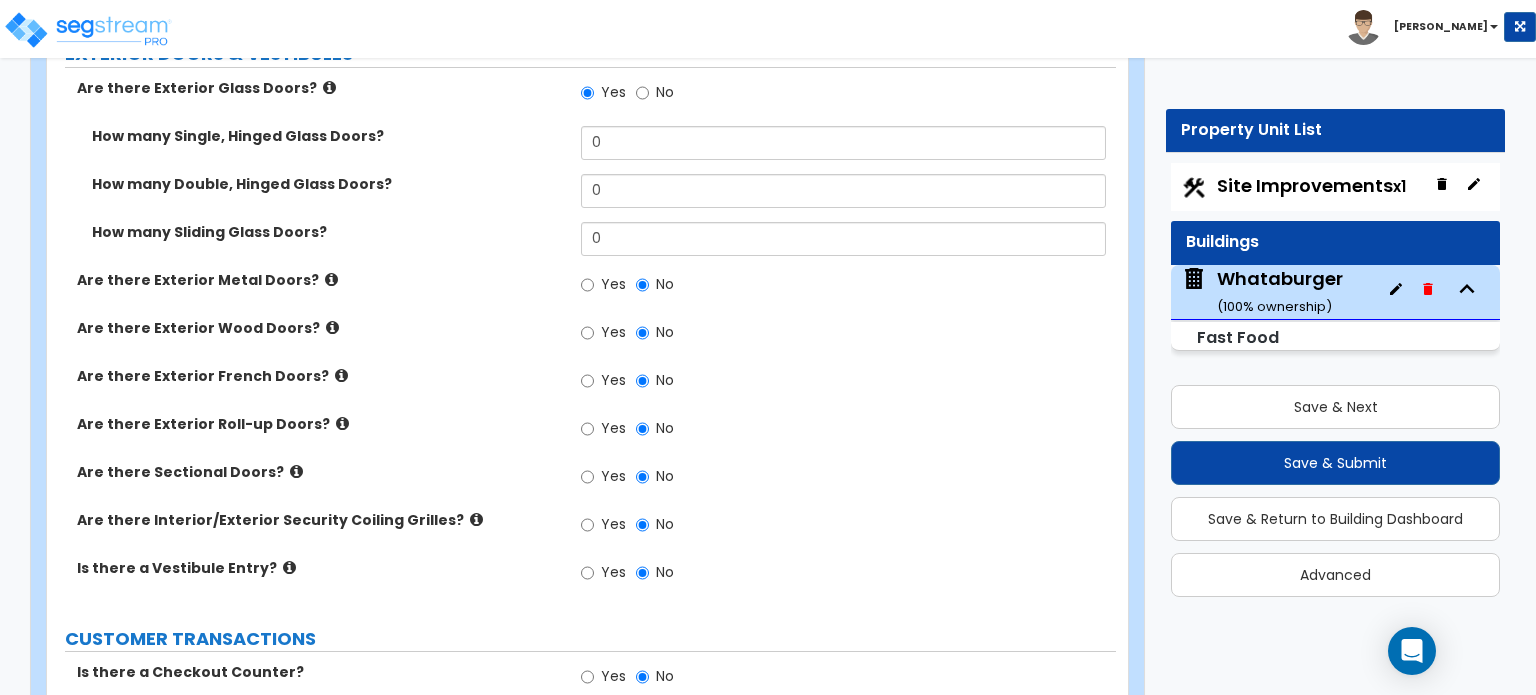 scroll, scrollTop: 2487, scrollLeft: 0, axis: vertical 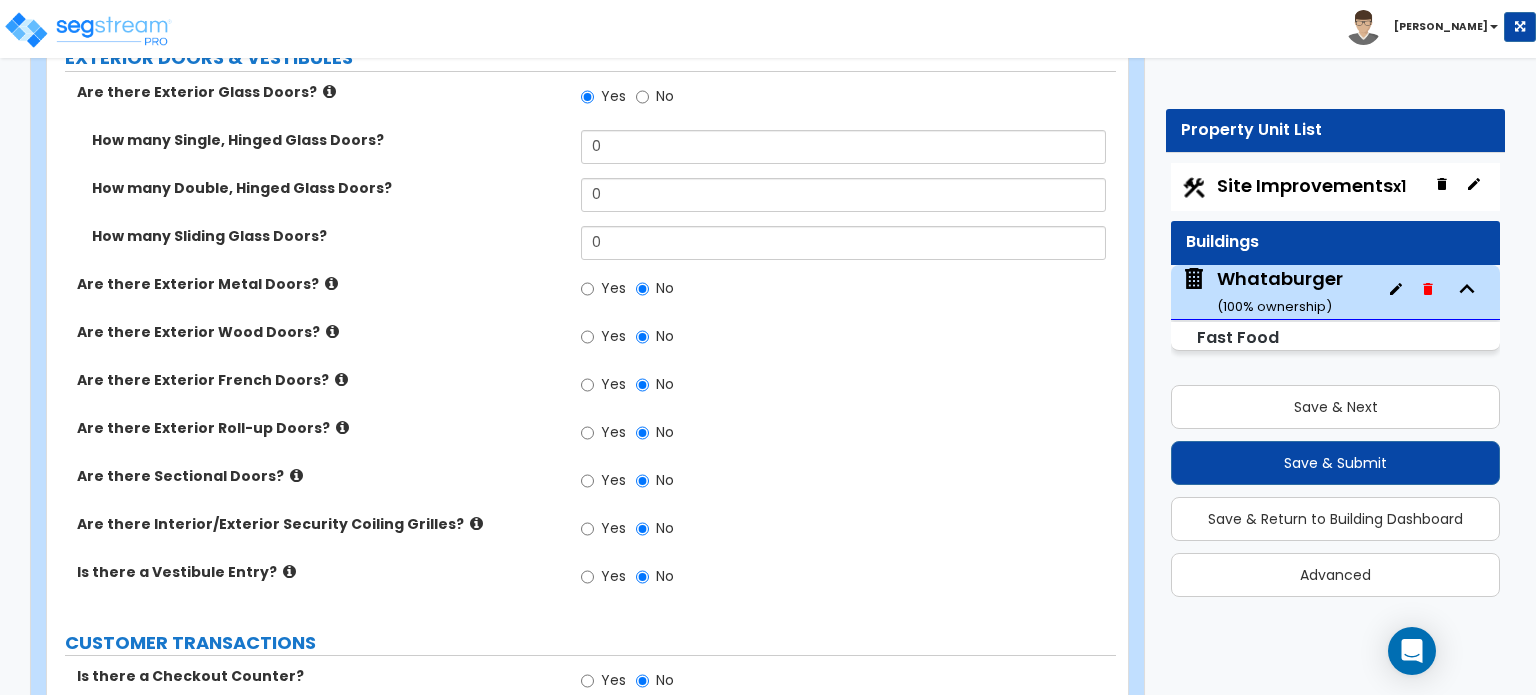 click at bounding box center [296, 475] 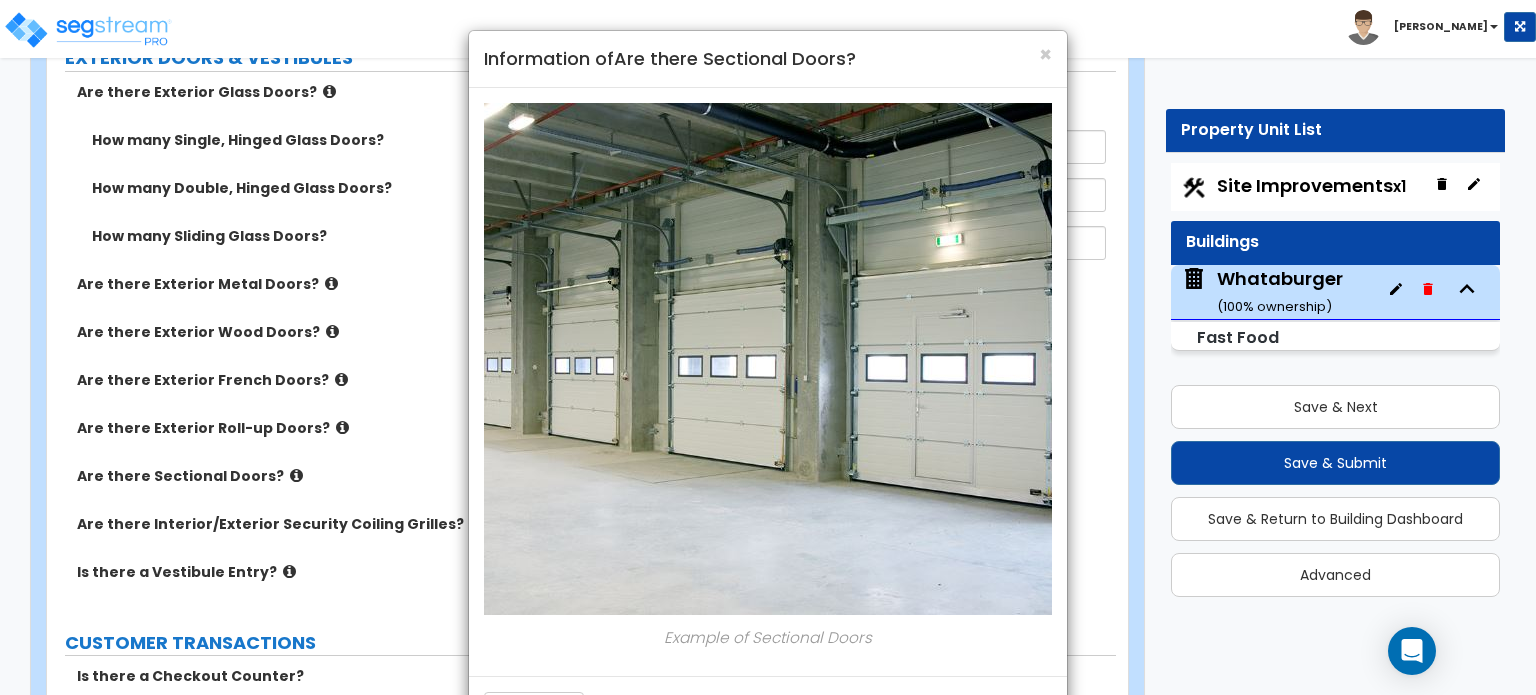 scroll, scrollTop: 0, scrollLeft: 0, axis: both 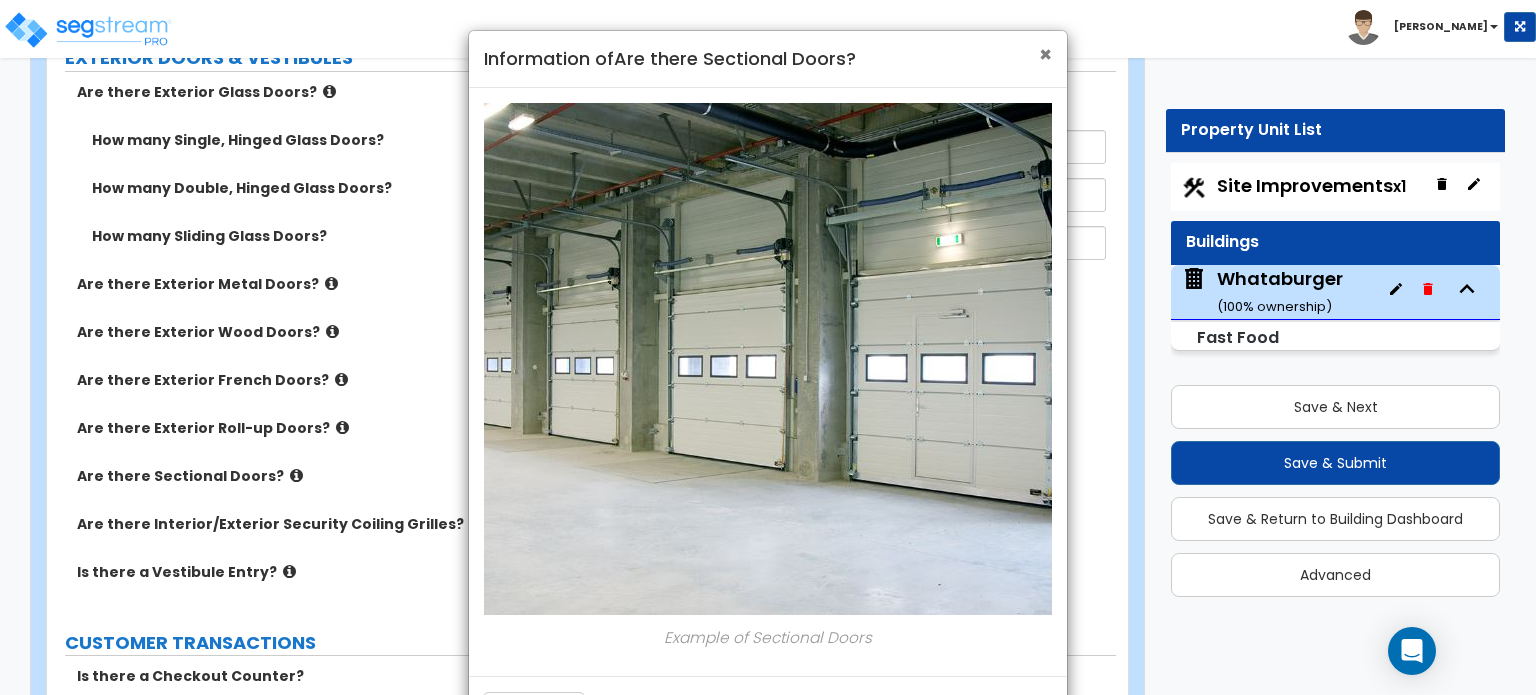 click on "×" at bounding box center (1045, 54) 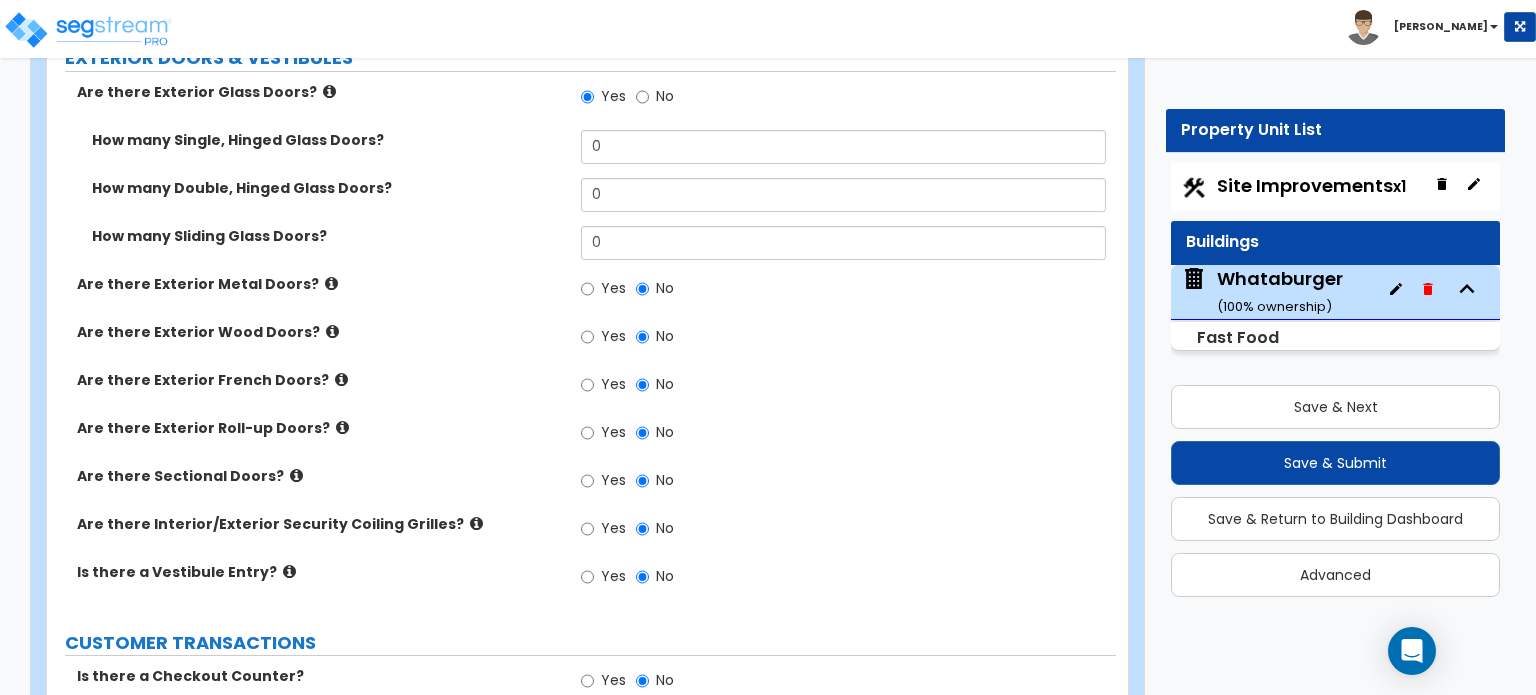 click at bounding box center [341, 379] 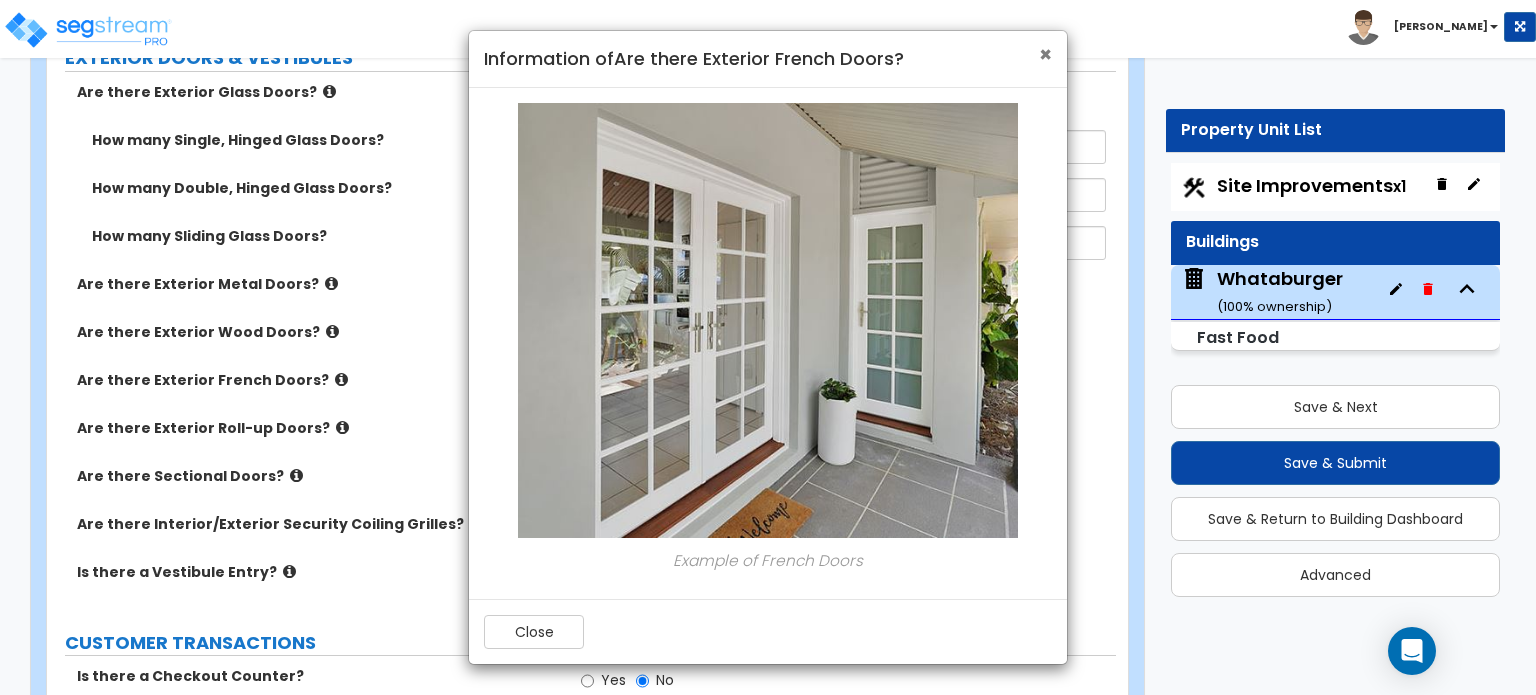 click on "×" at bounding box center (1045, 54) 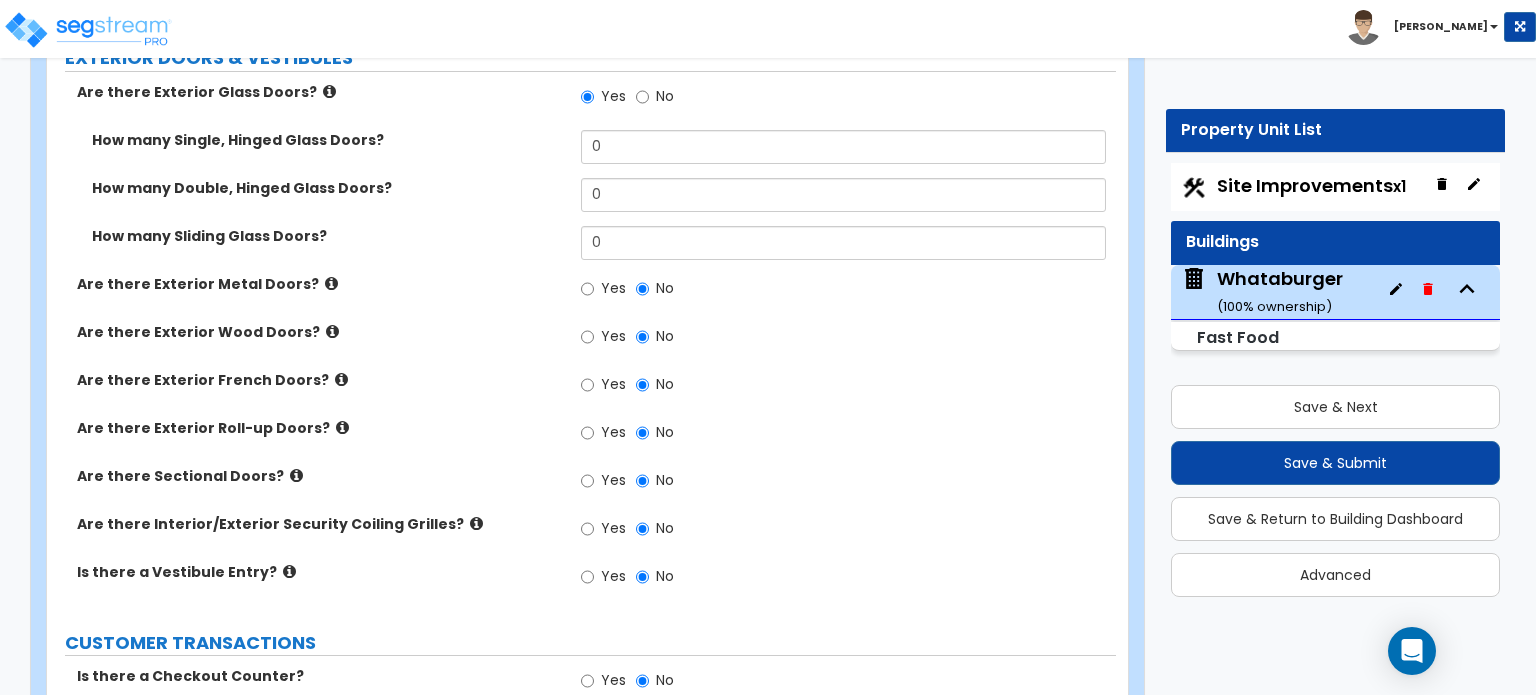 click at bounding box center (331, 283) 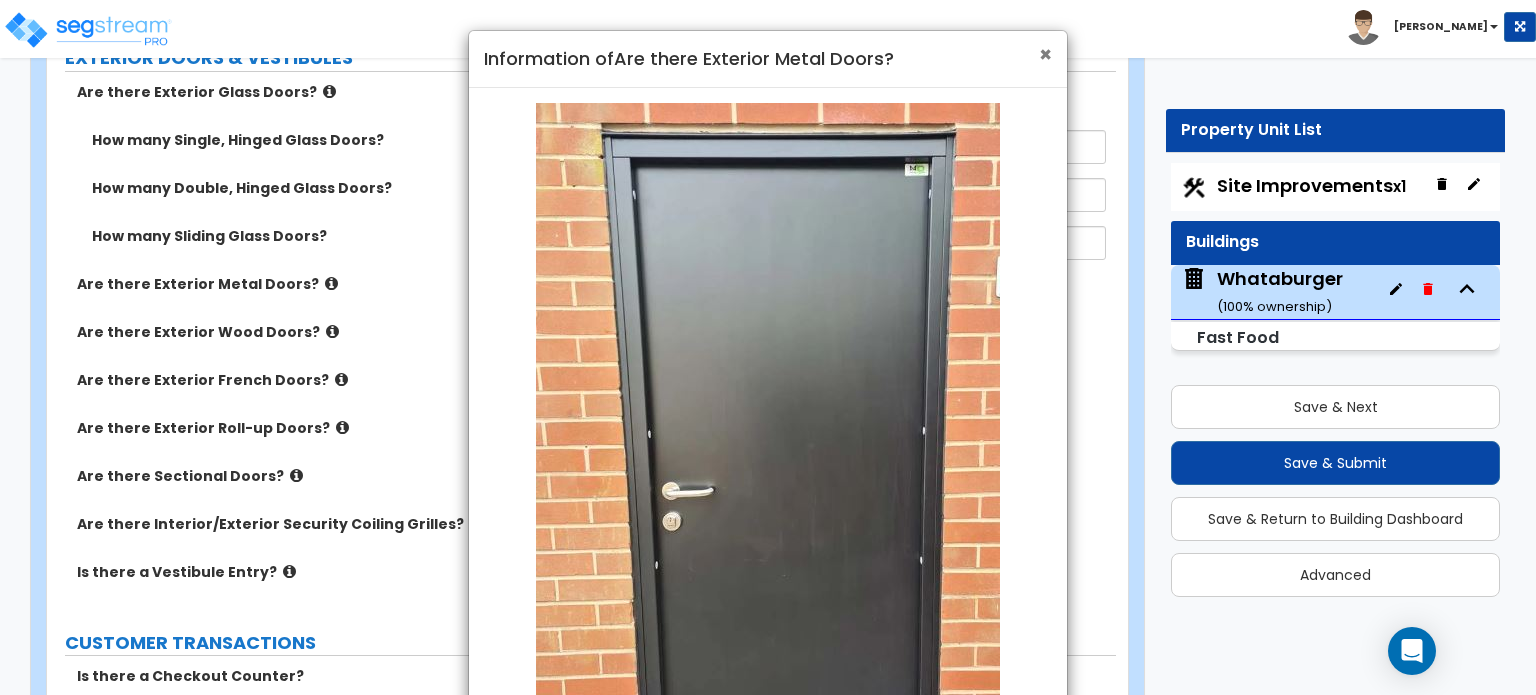 click on "×" at bounding box center [1045, 54] 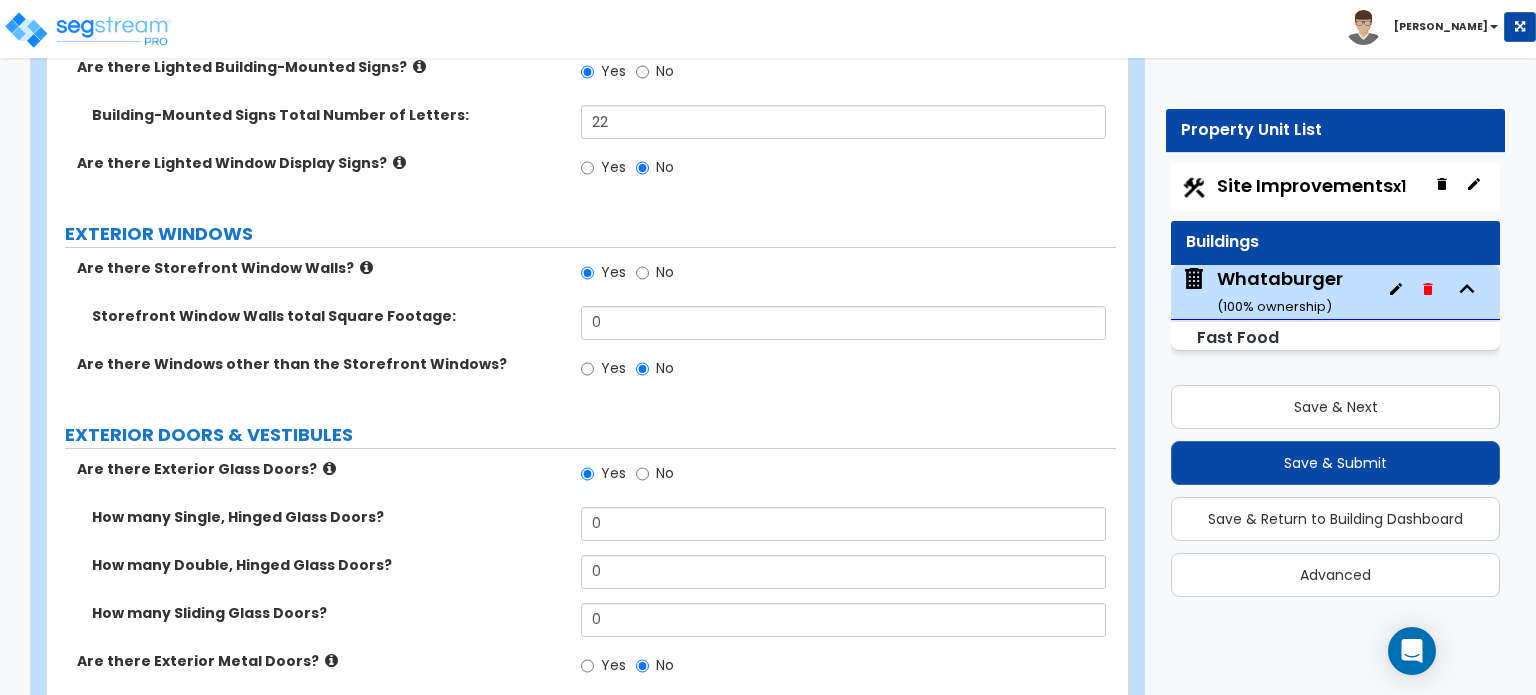 scroll, scrollTop: 2108, scrollLeft: 0, axis: vertical 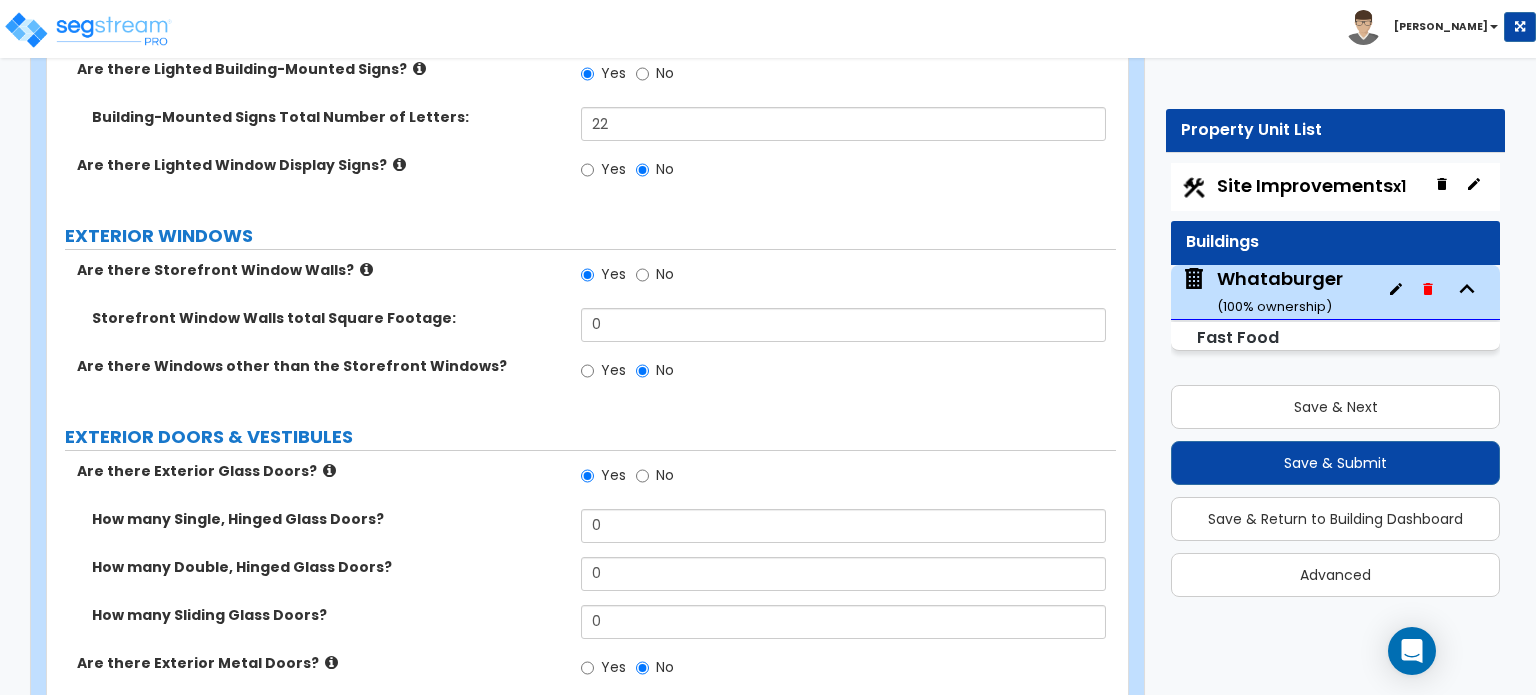 click at bounding box center [366, 269] 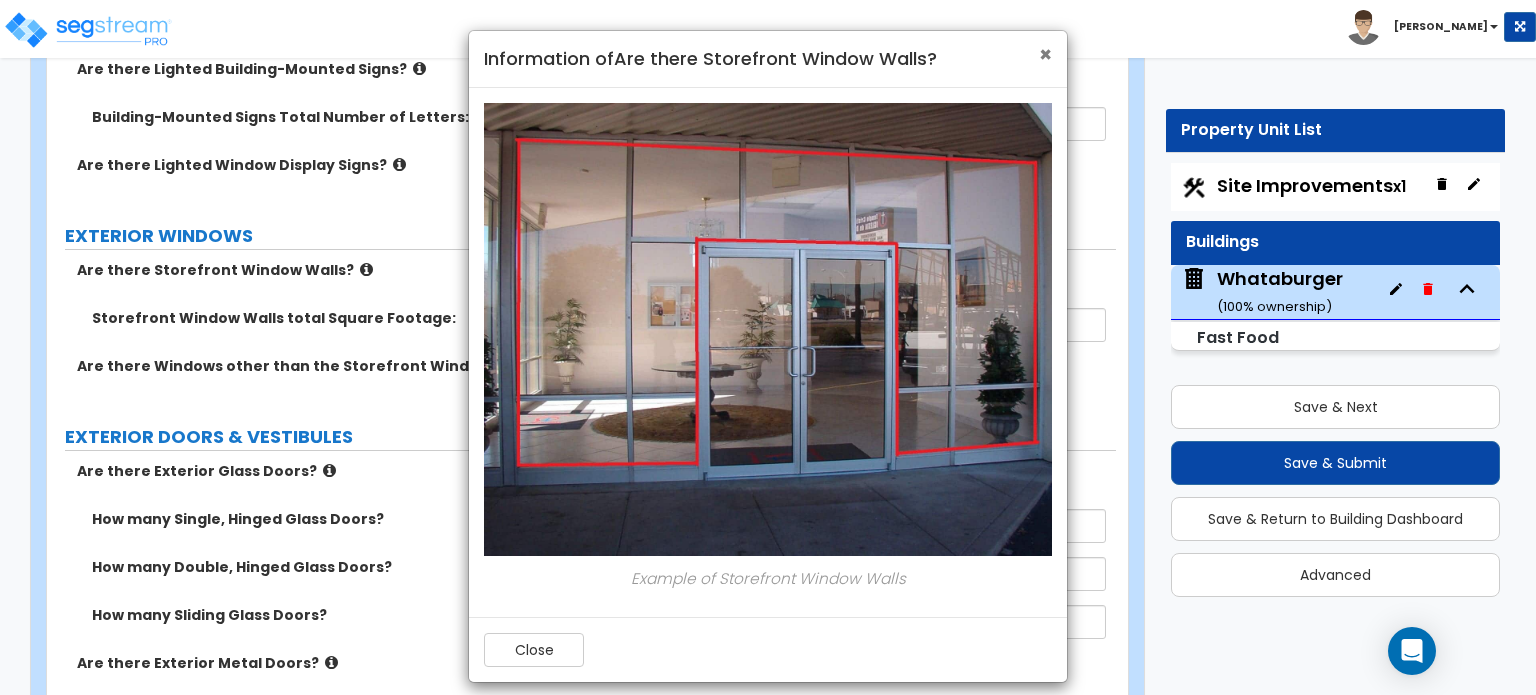 click on "×" at bounding box center (1045, 54) 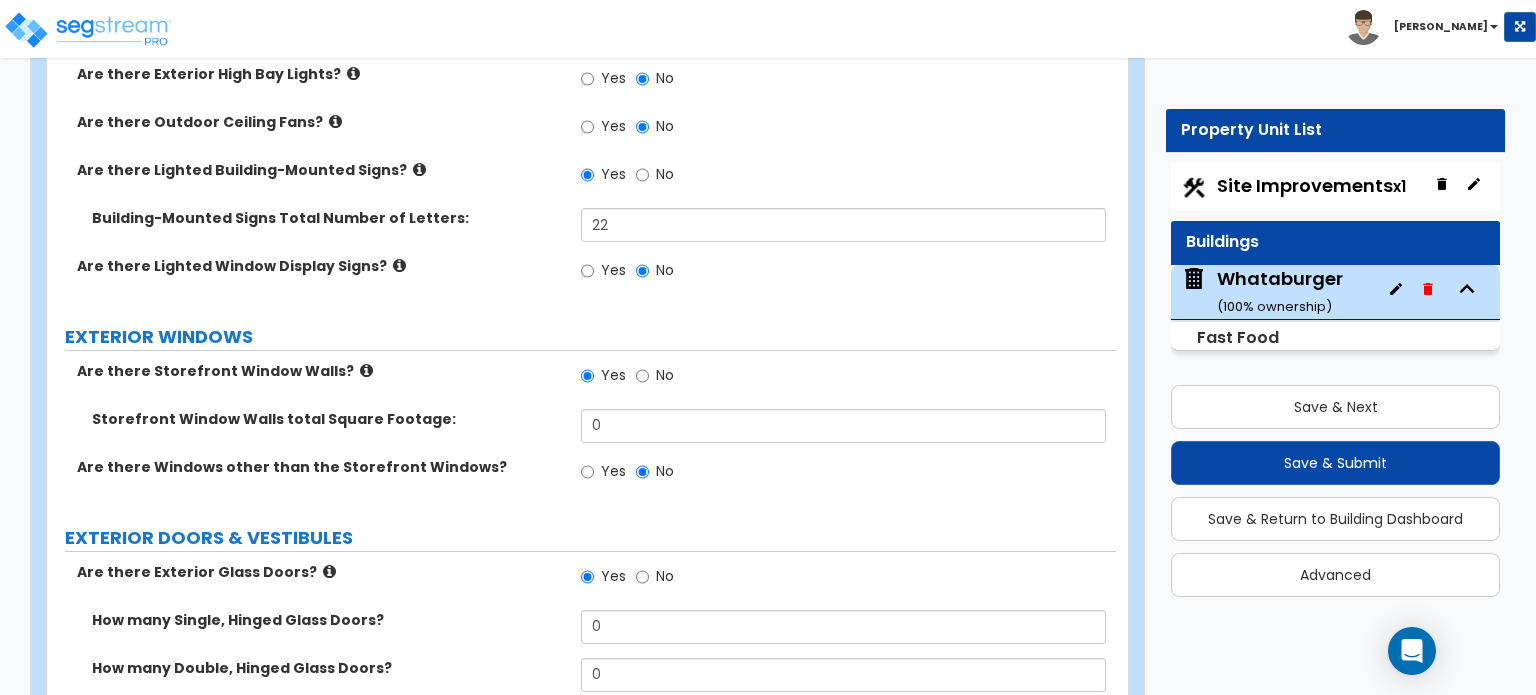 scroll, scrollTop: 2006, scrollLeft: 0, axis: vertical 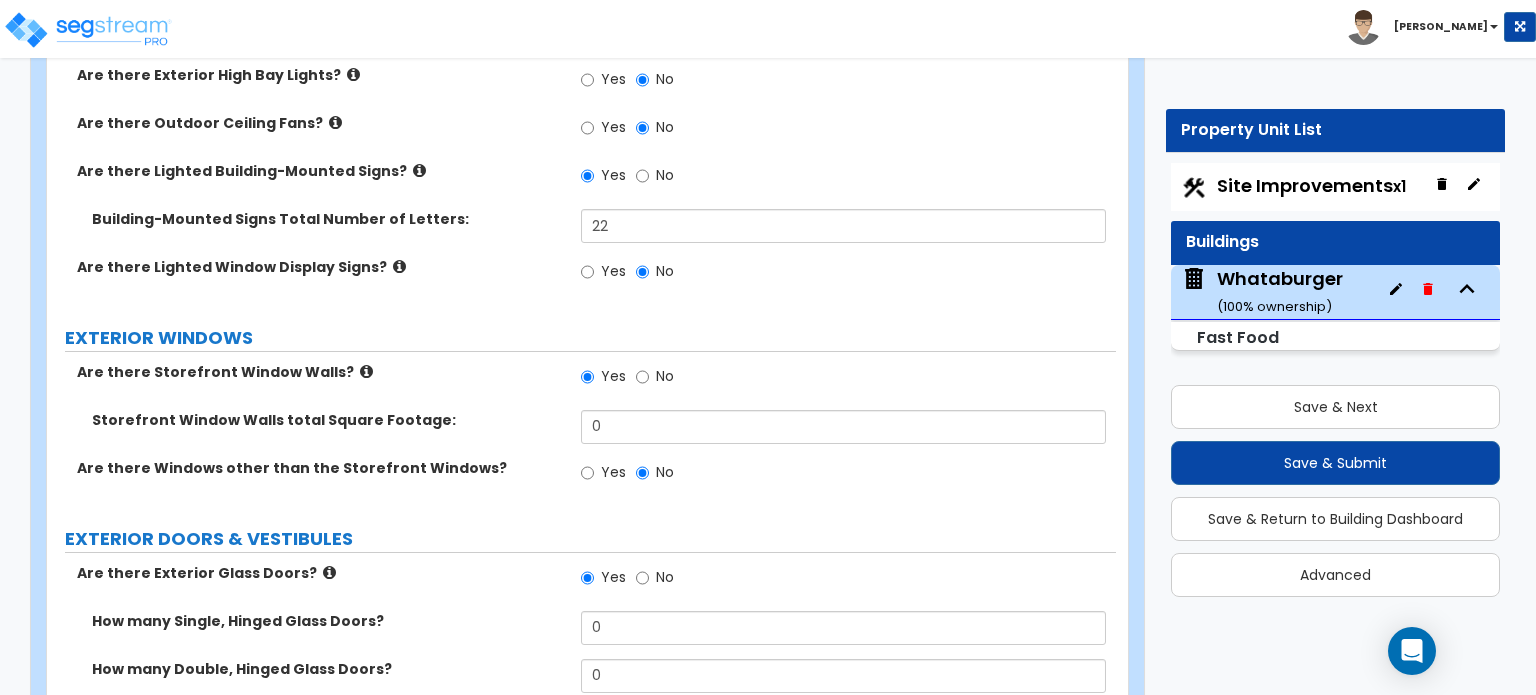 click on "Yes" at bounding box center (603, 475) 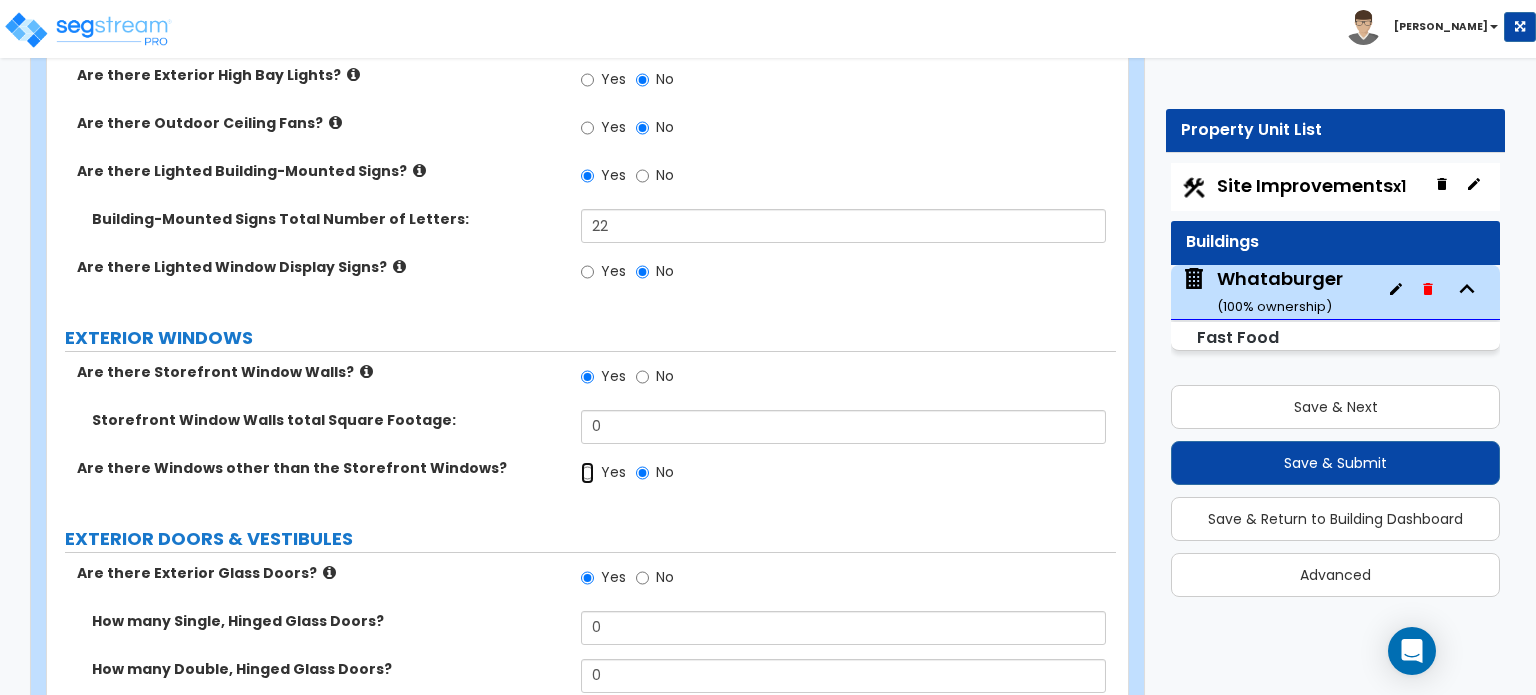 click on "Yes" at bounding box center [587, 473] 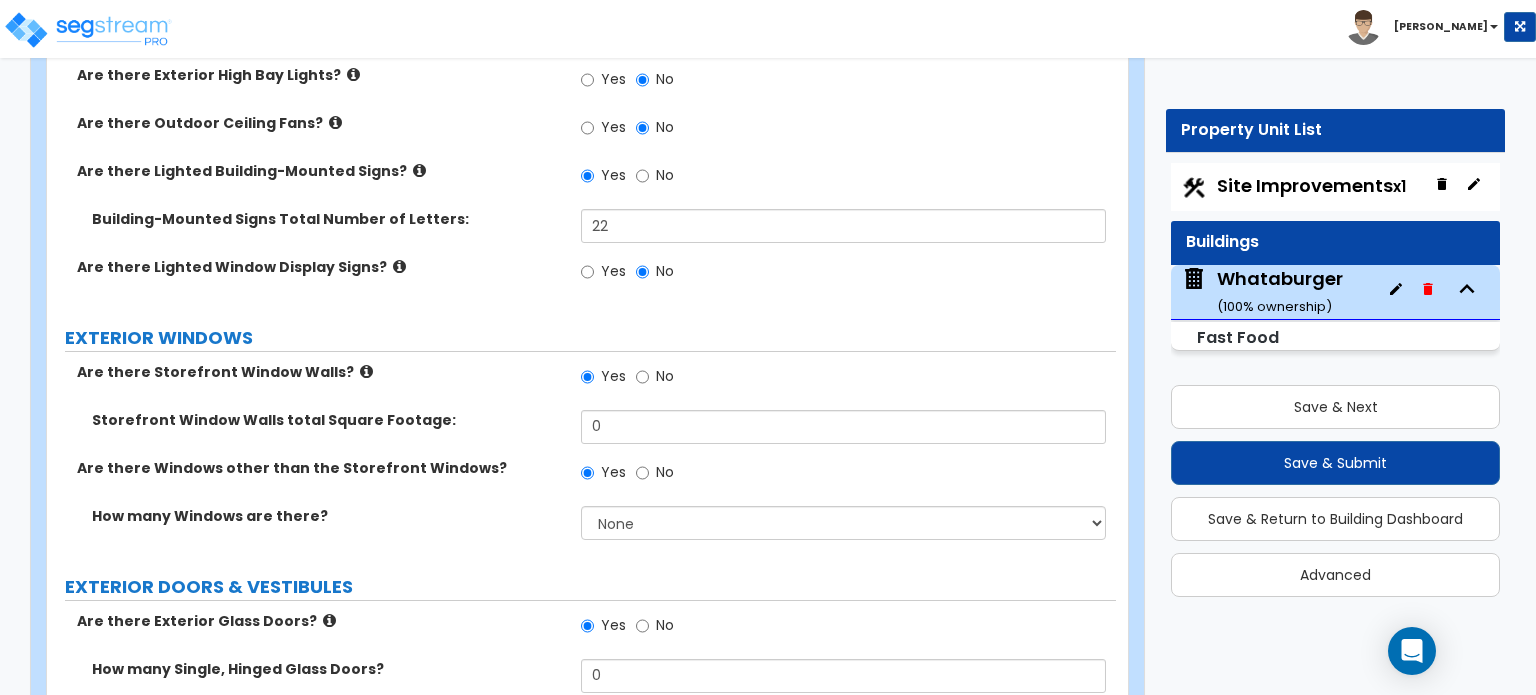 click at bounding box center [366, 371] 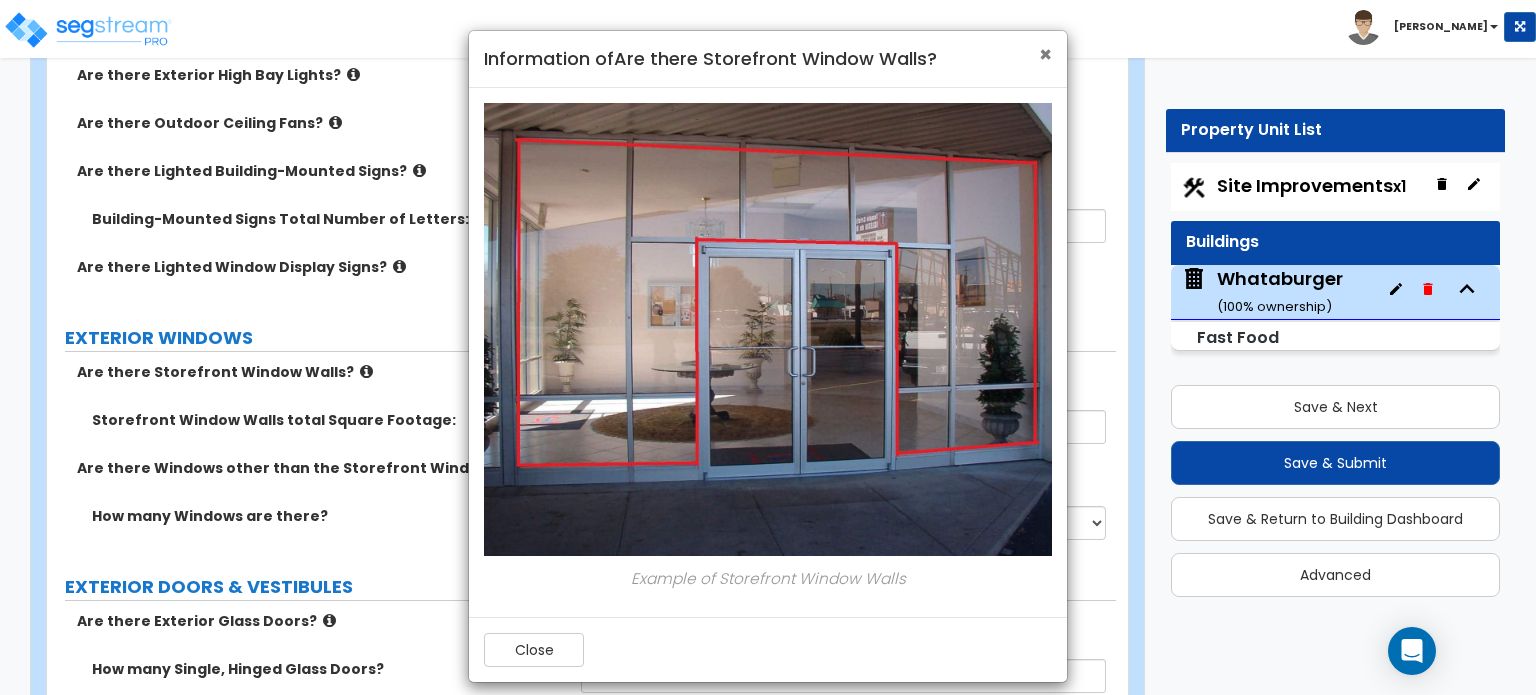 click on "×" at bounding box center (1045, 54) 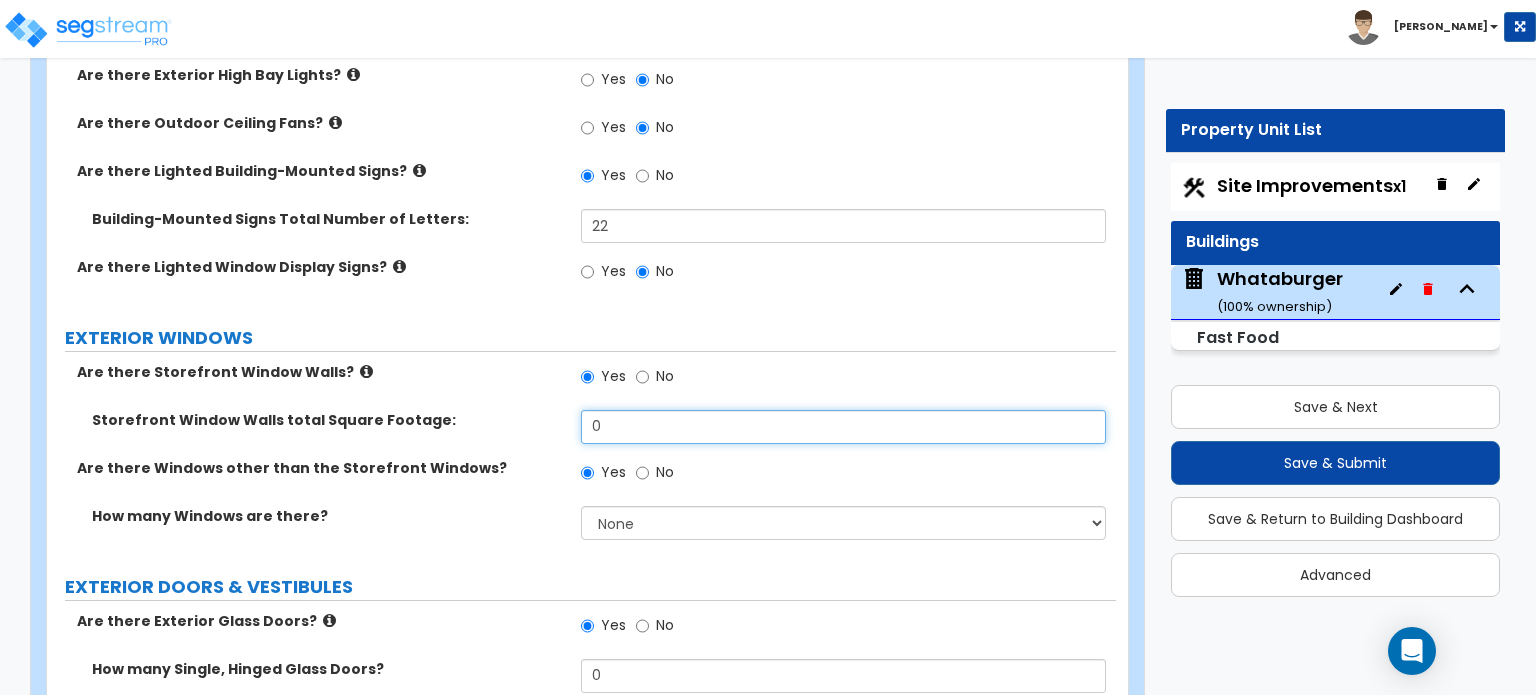 click on "0" at bounding box center [843, 427] 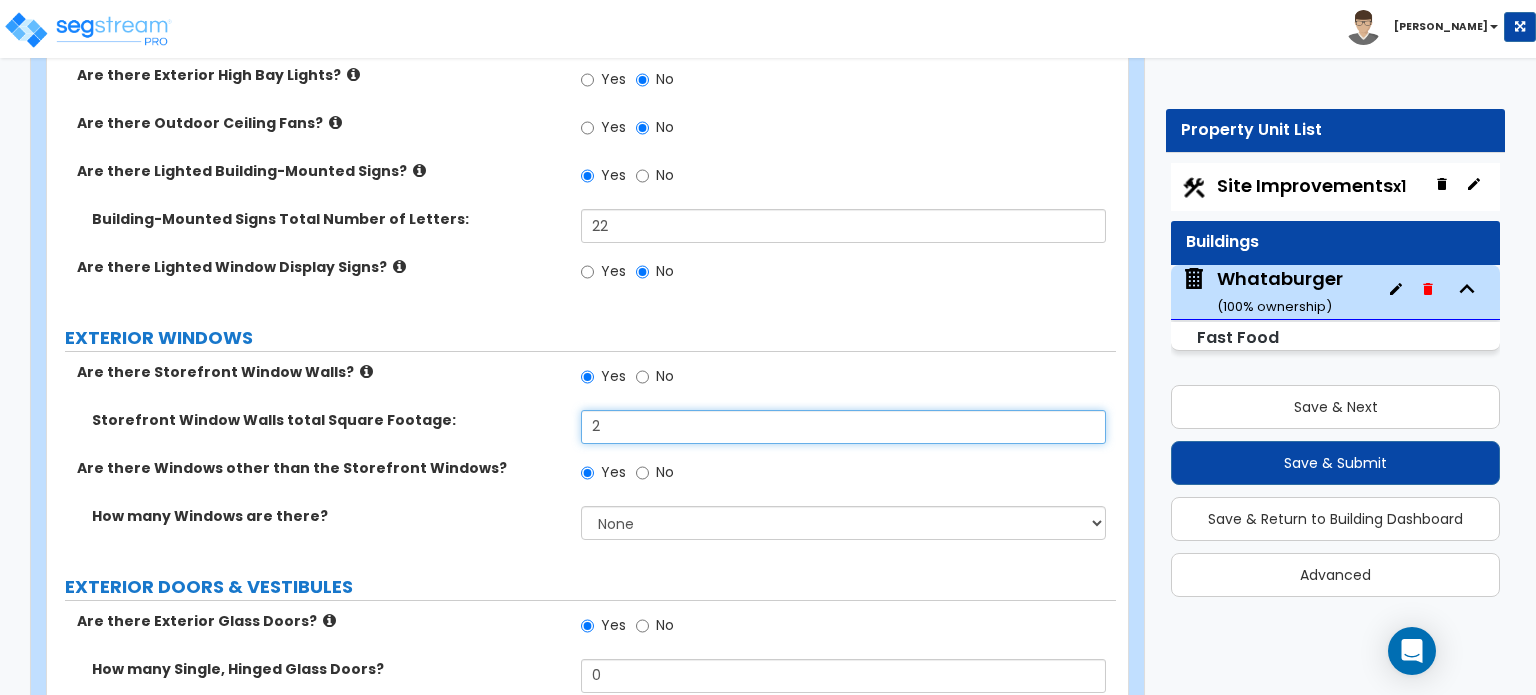 type on "2" 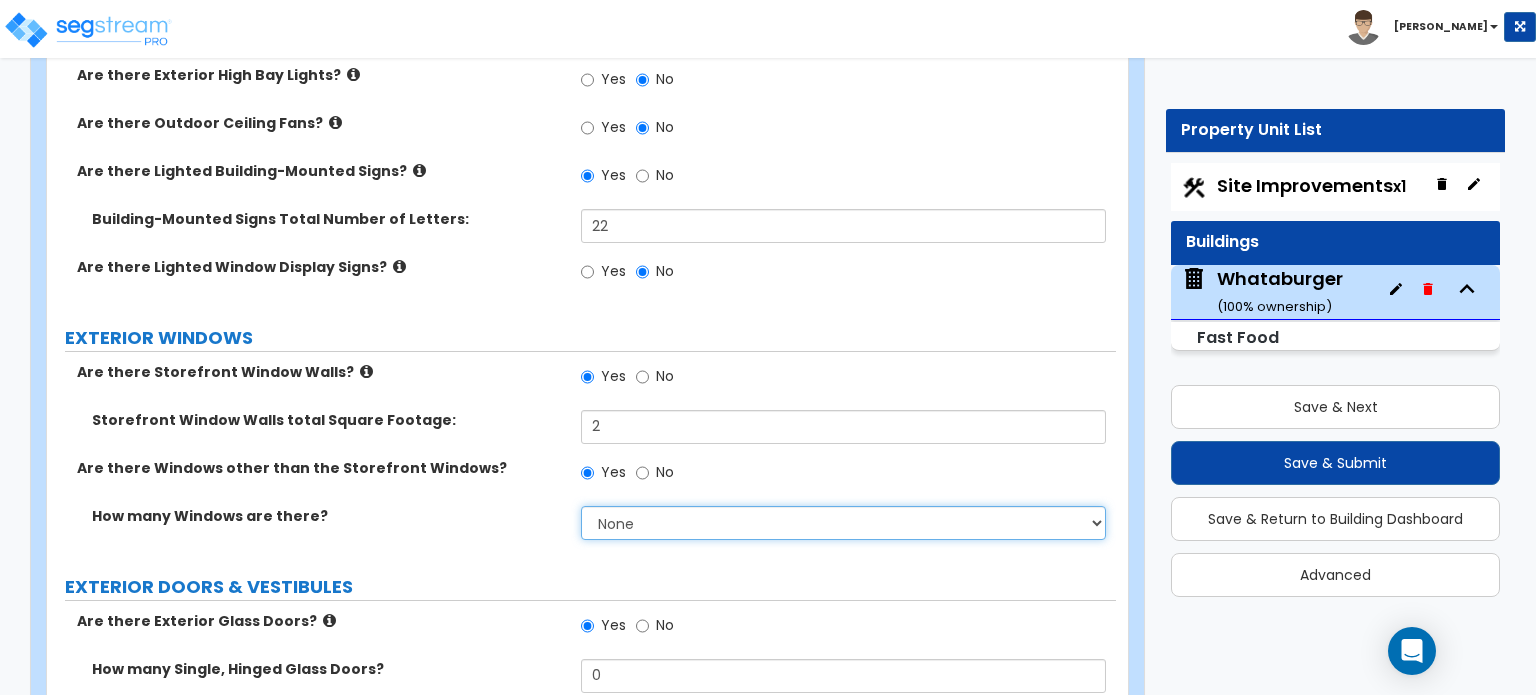 click on "None I want to enter a Percentage of the Exterior Windows I want to enter the Number of Windows per type" at bounding box center (843, 523) 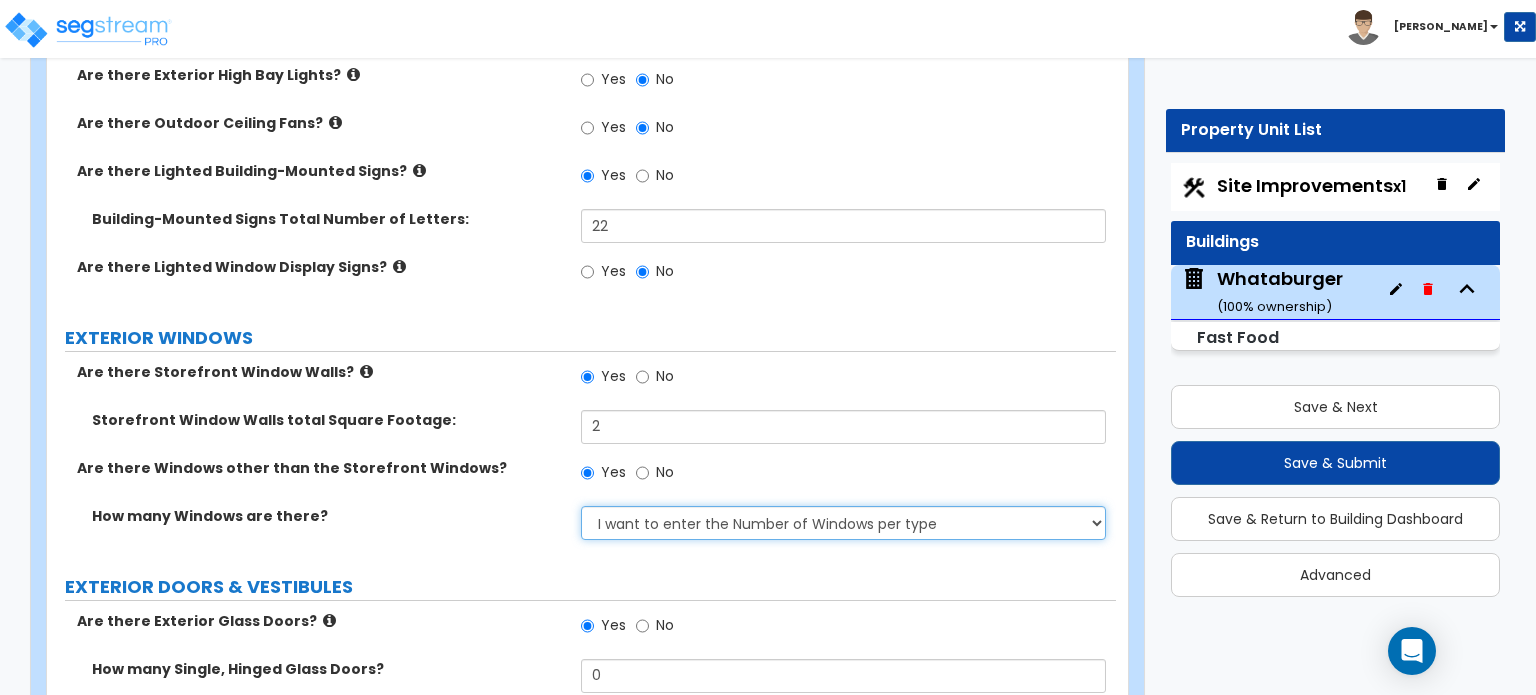 click on "None I want to enter a Percentage of the Exterior Windows I want to enter the Number of Windows per type" at bounding box center [843, 523] 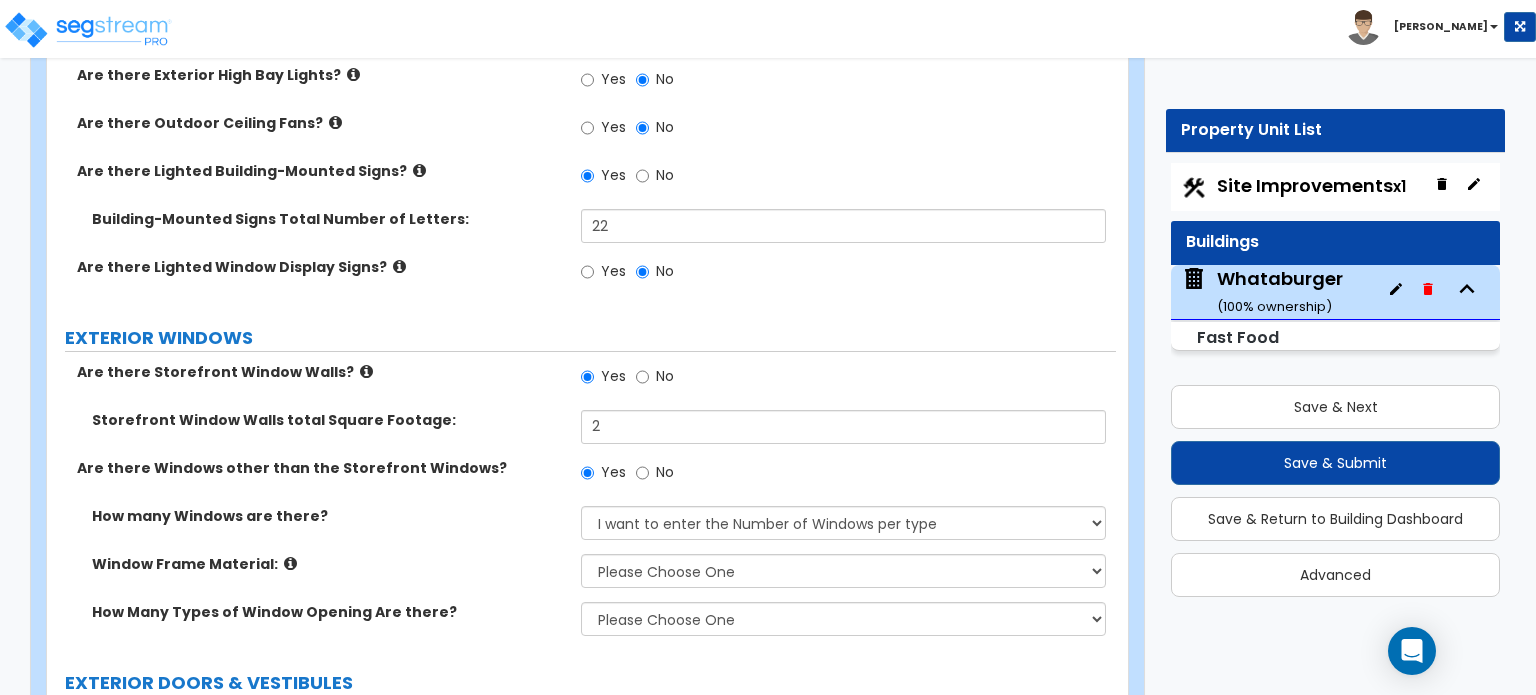 click at bounding box center [290, 563] 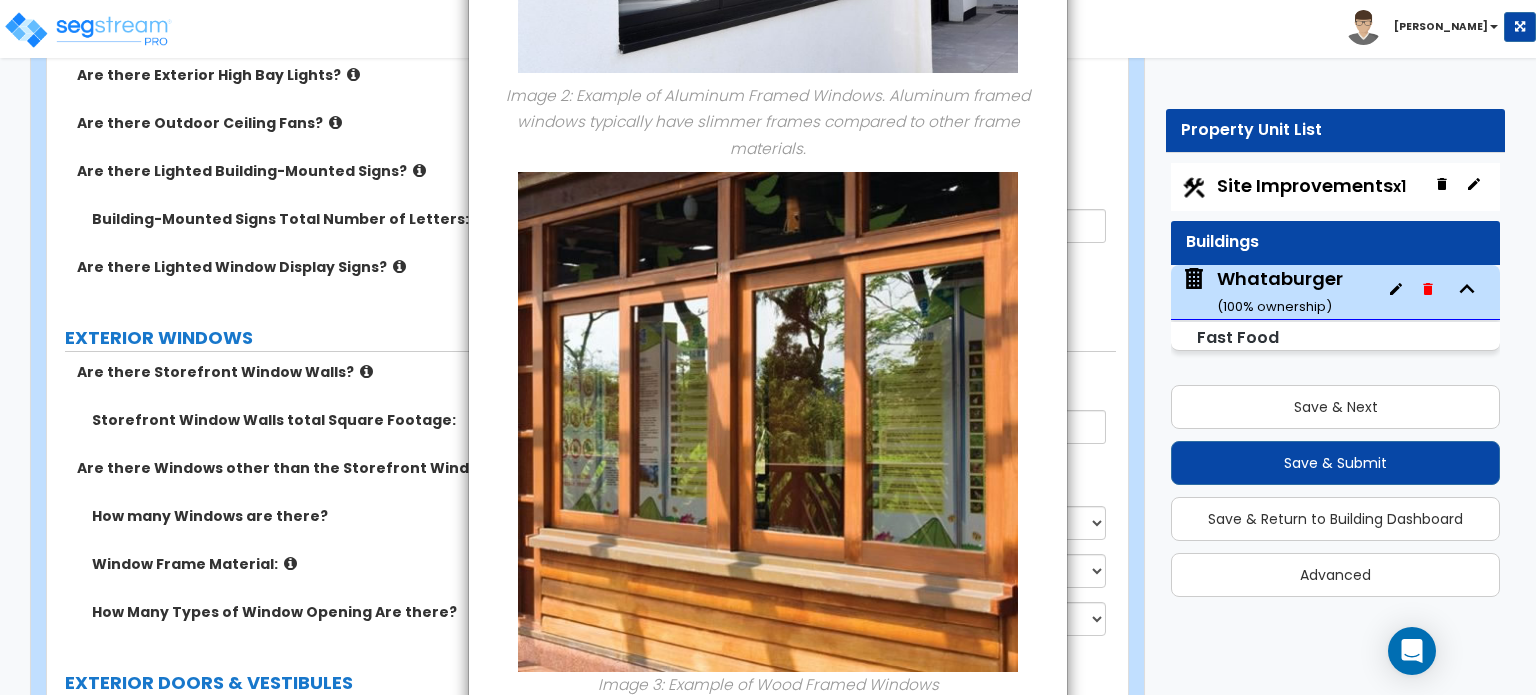 scroll, scrollTop: 860, scrollLeft: 0, axis: vertical 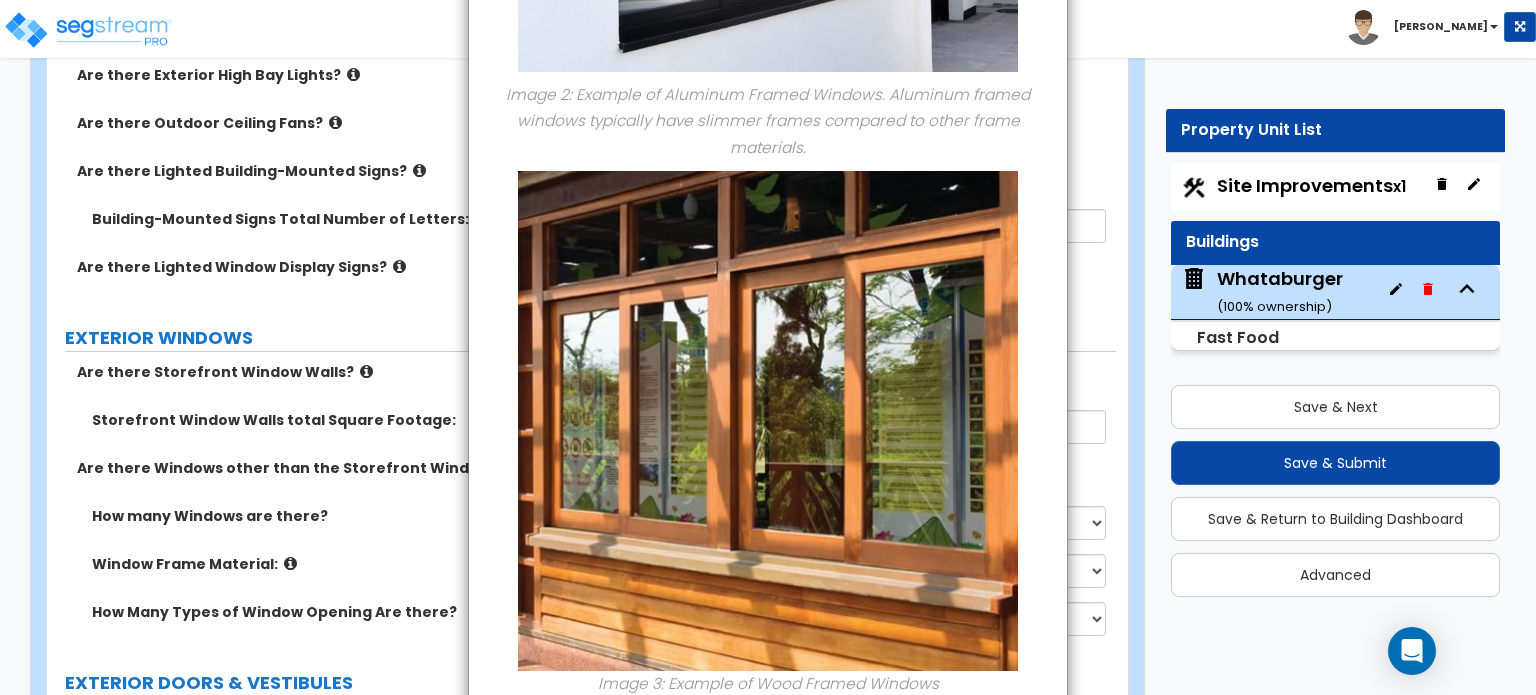 click on "Image 3: Example of Wood Framed Windows" at bounding box center [768, 433] 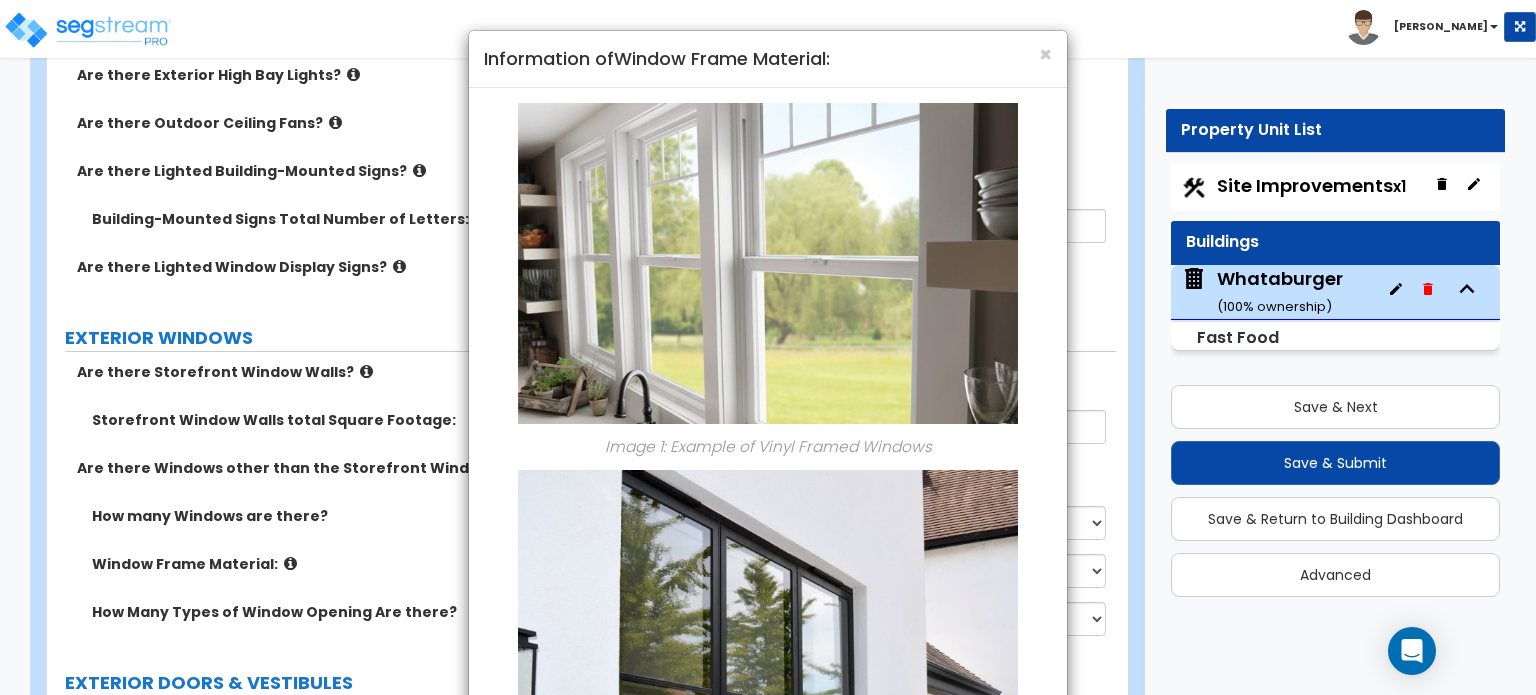 click on "Information of  Window Frame Material:" at bounding box center (768, 59) 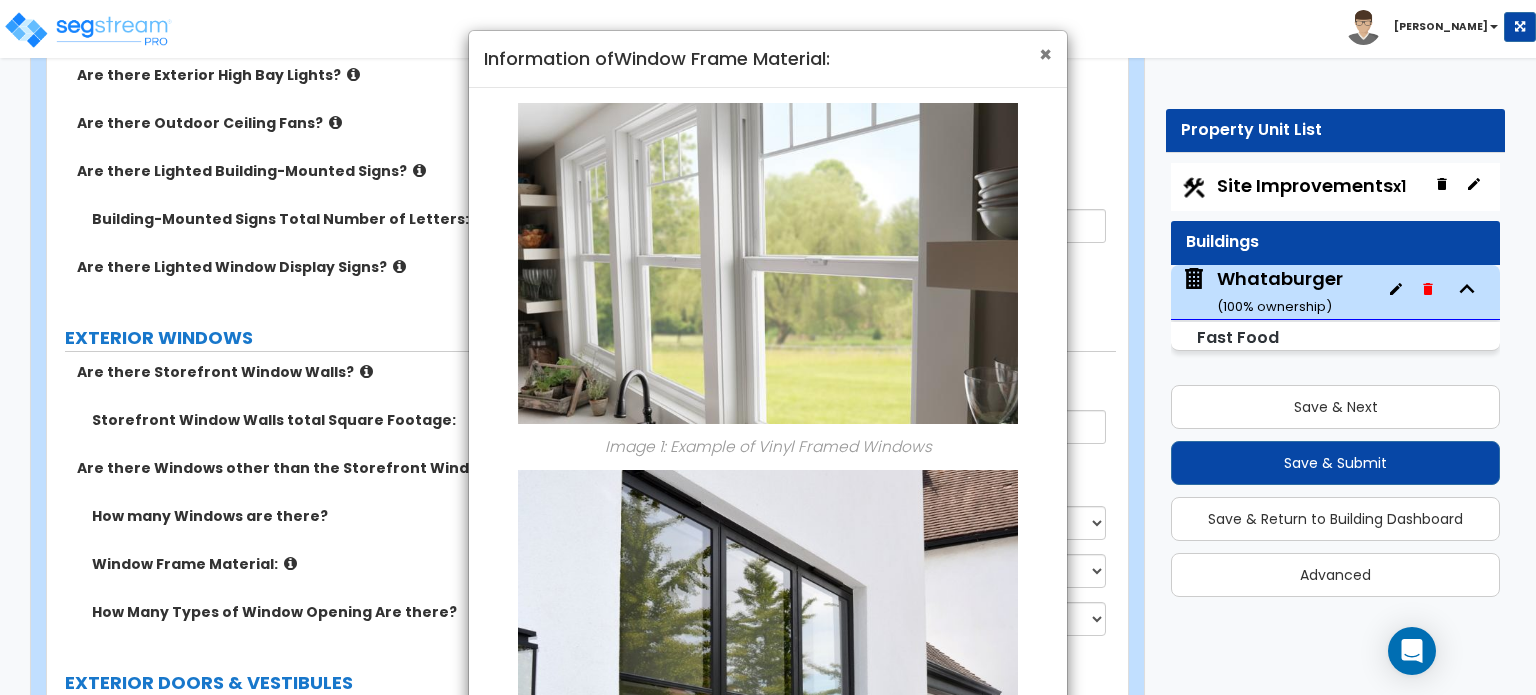 click on "×" at bounding box center [1045, 54] 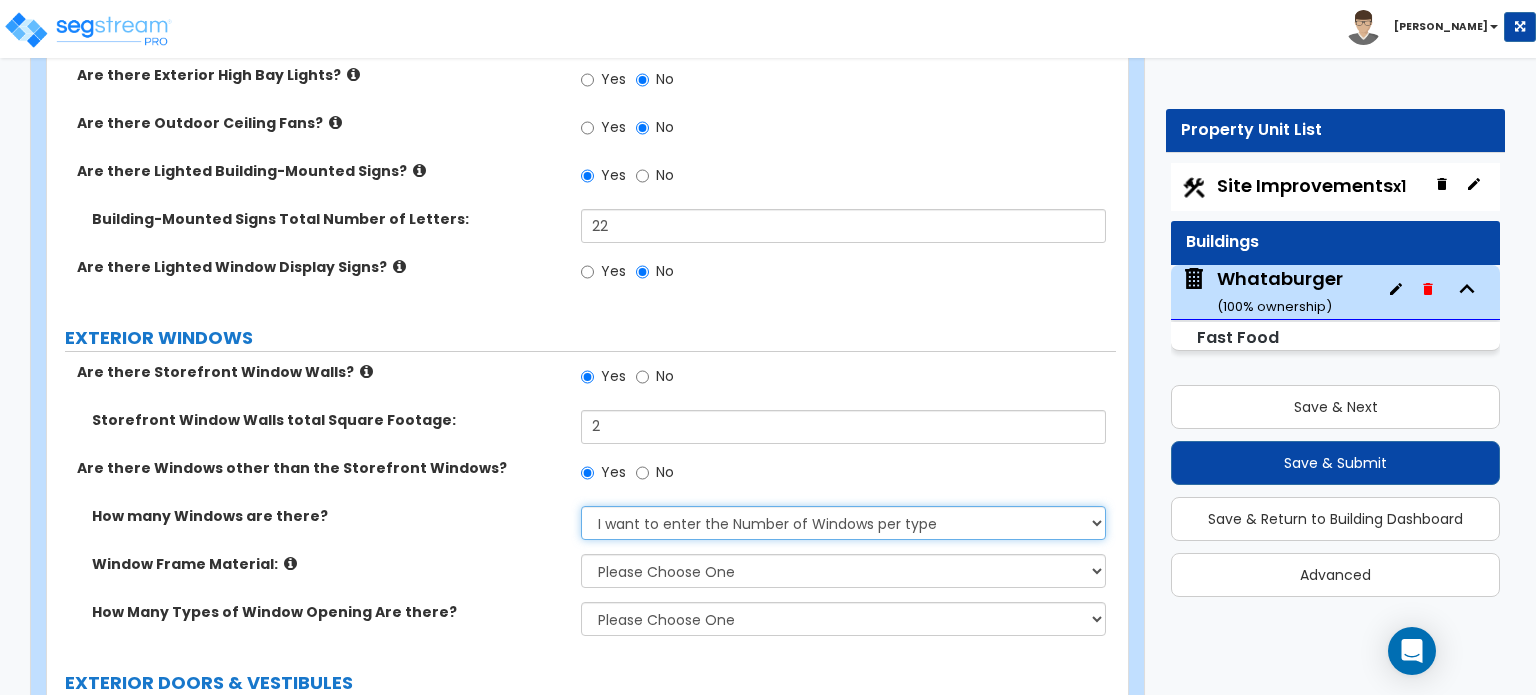 click on "None I want to enter a Percentage of the Exterior Windows I want to enter the Number of Windows per type" at bounding box center (843, 523) 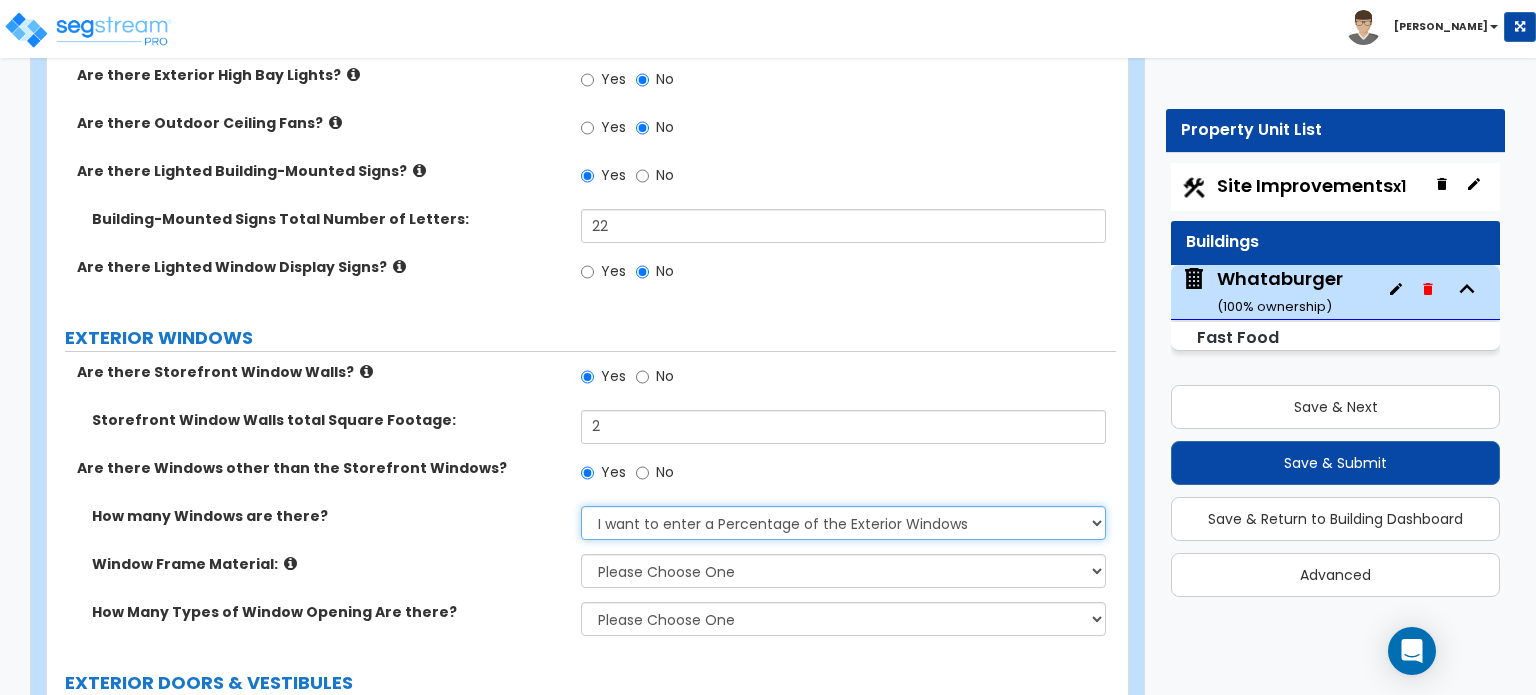 click on "None I want to enter a Percentage of the Exterior Windows I want to enter the Number of Windows per type" at bounding box center (843, 523) 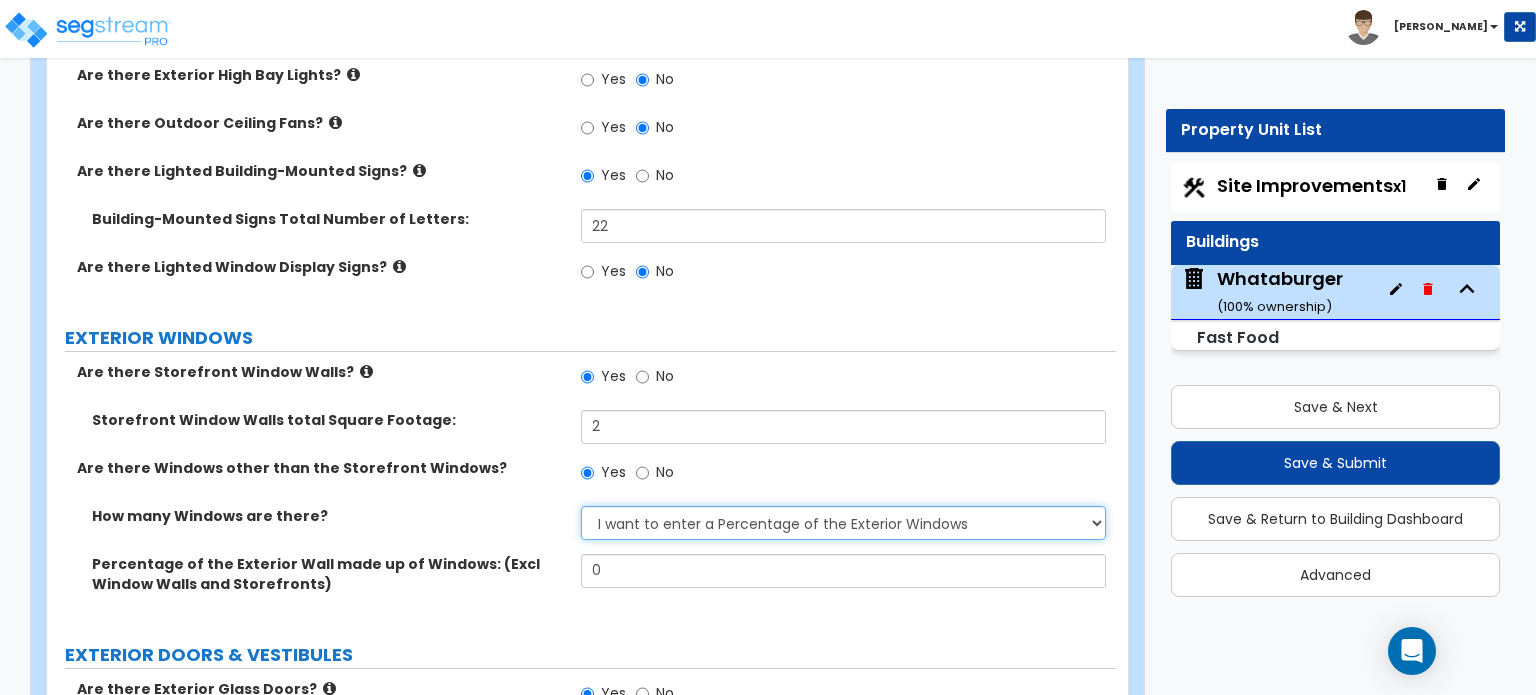 click on "None I want to enter a Percentage of the Exterior Windows I want to enter the Number of Windows per type" at bounding box center (843, 523) 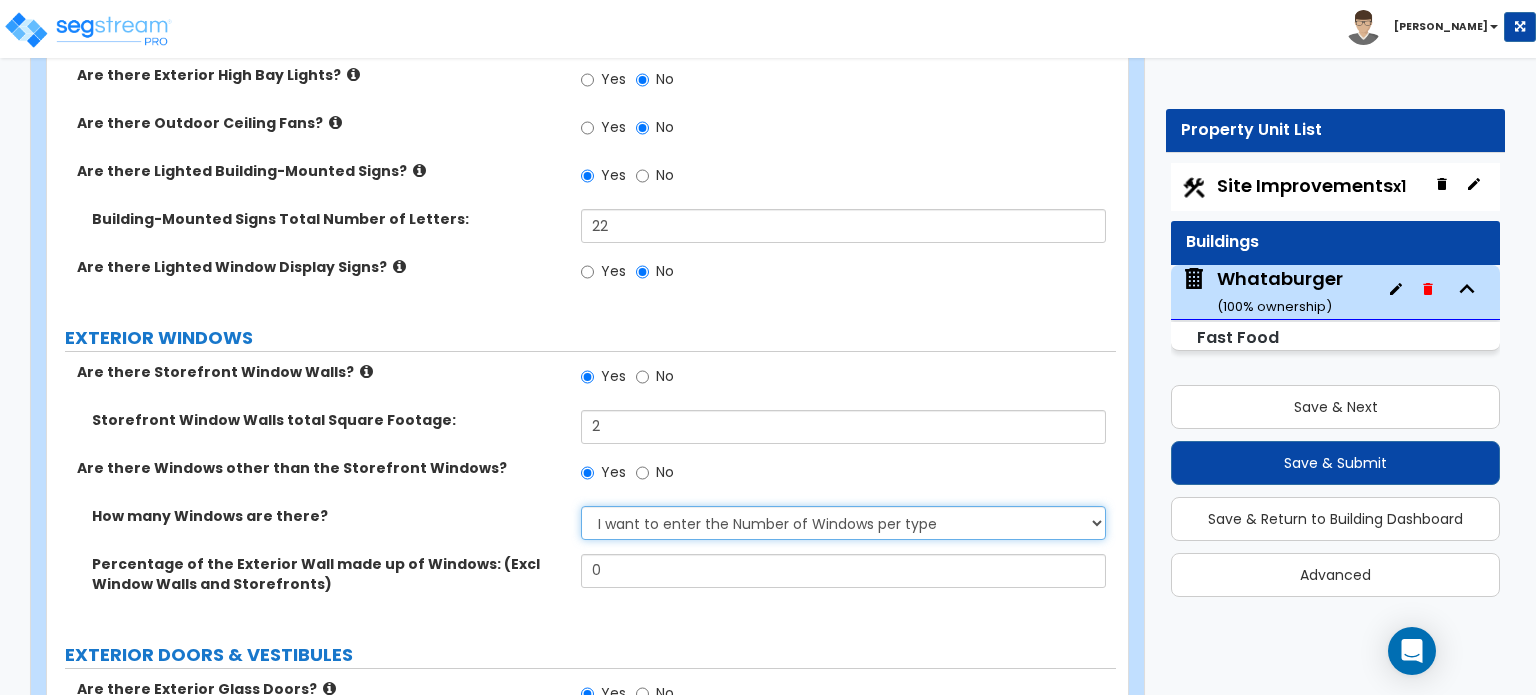click on "None I want to enter a Percentage of the Exterior Windows I want to enter the Number of Windows per type" at bounding box center (843, 523) 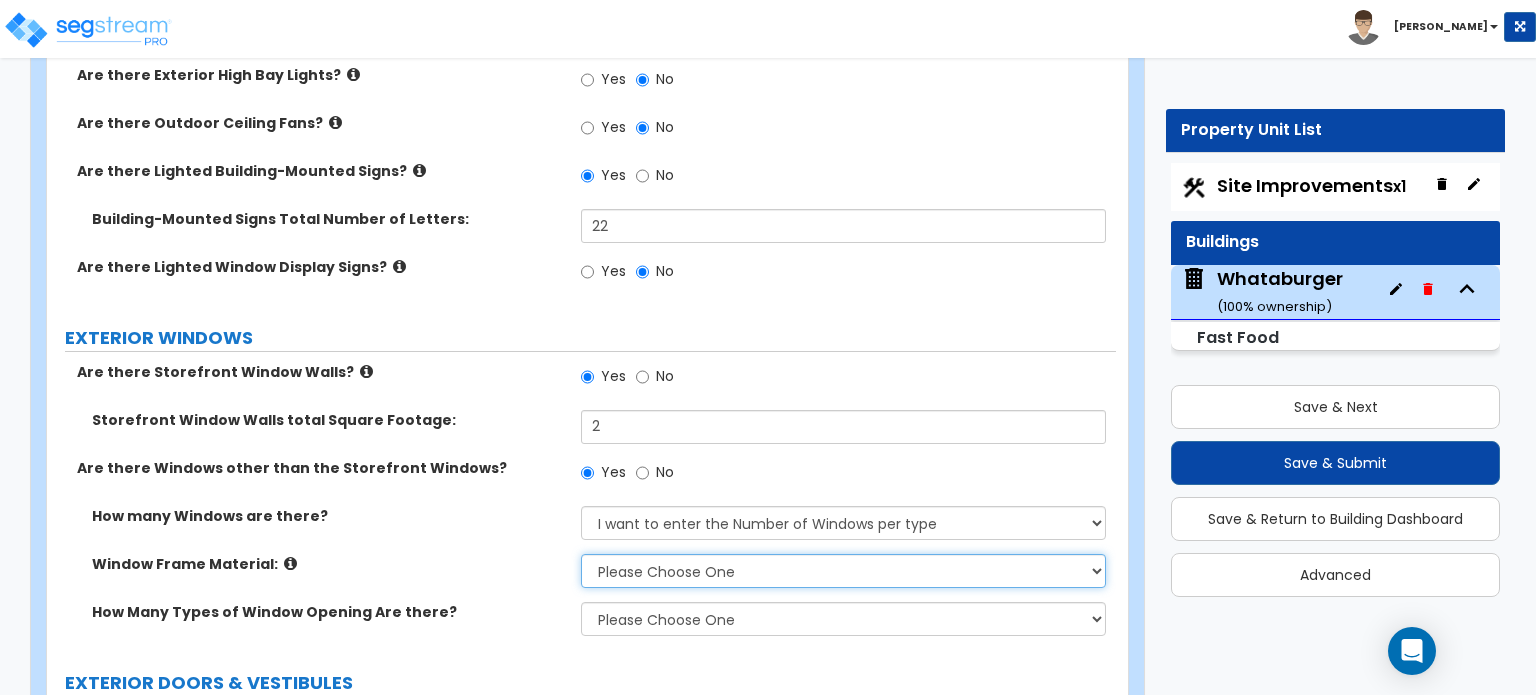 click on "Please Choose One Vinyl Aluminum Wood" at bounding box center (843, 571) 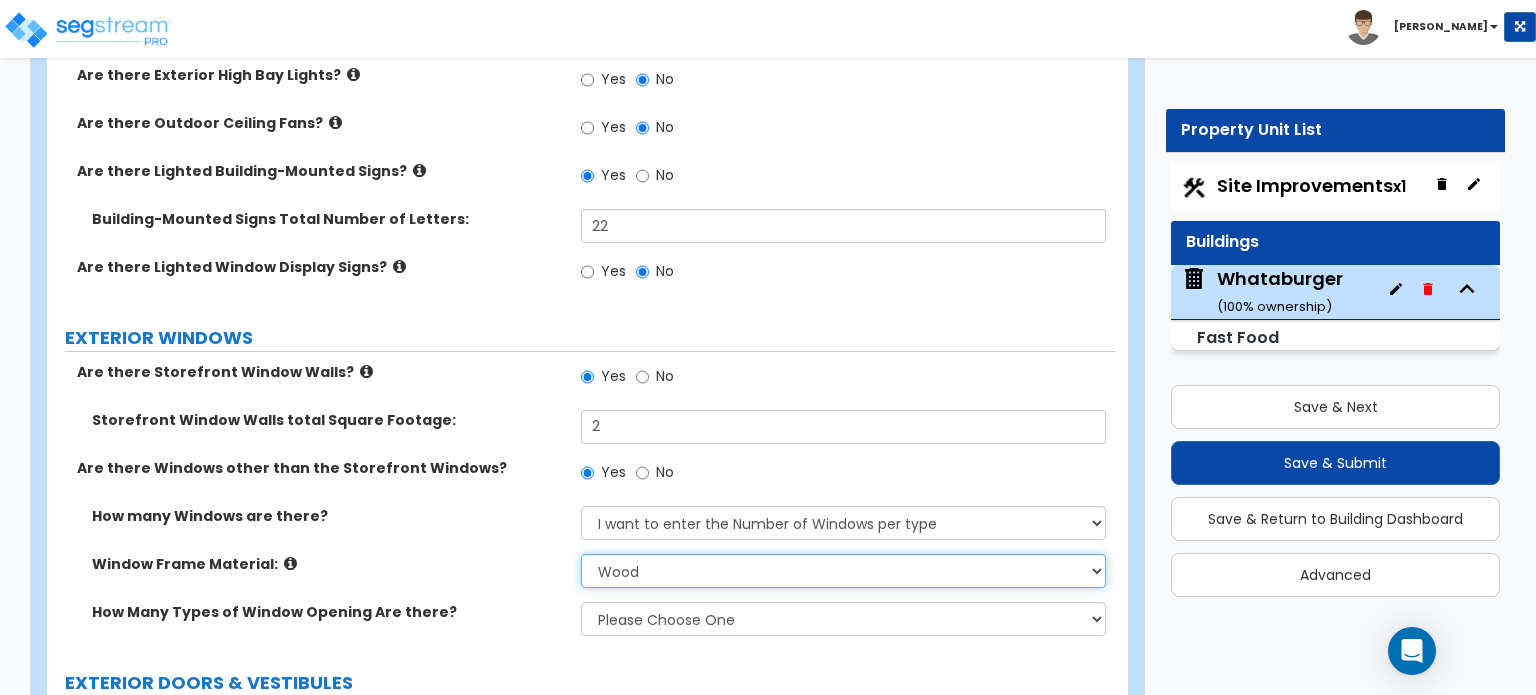 click on "Please Choose One Vinyl Aluminum Wood" at bounding box center [843, 571] 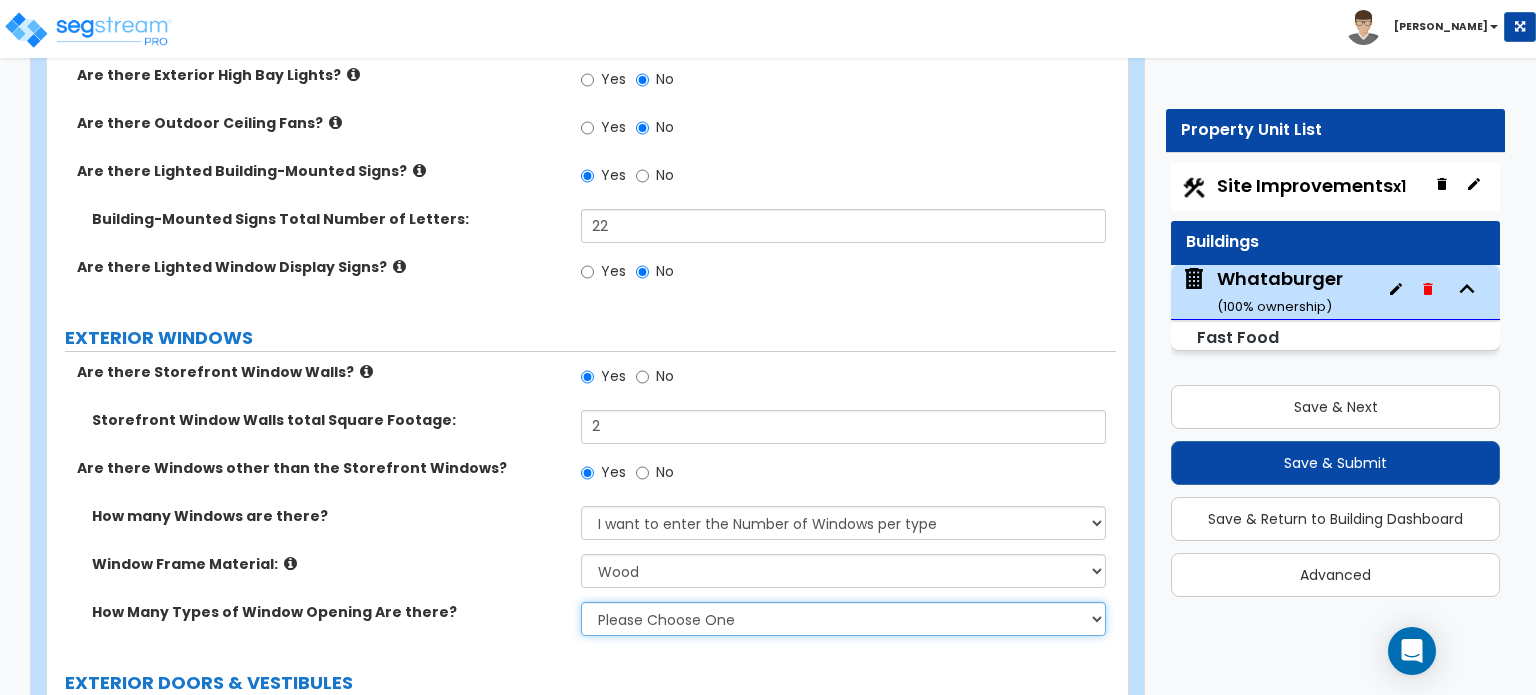 click on "Please Choose One 1 2 3 4" at bounding box center [843, 619] 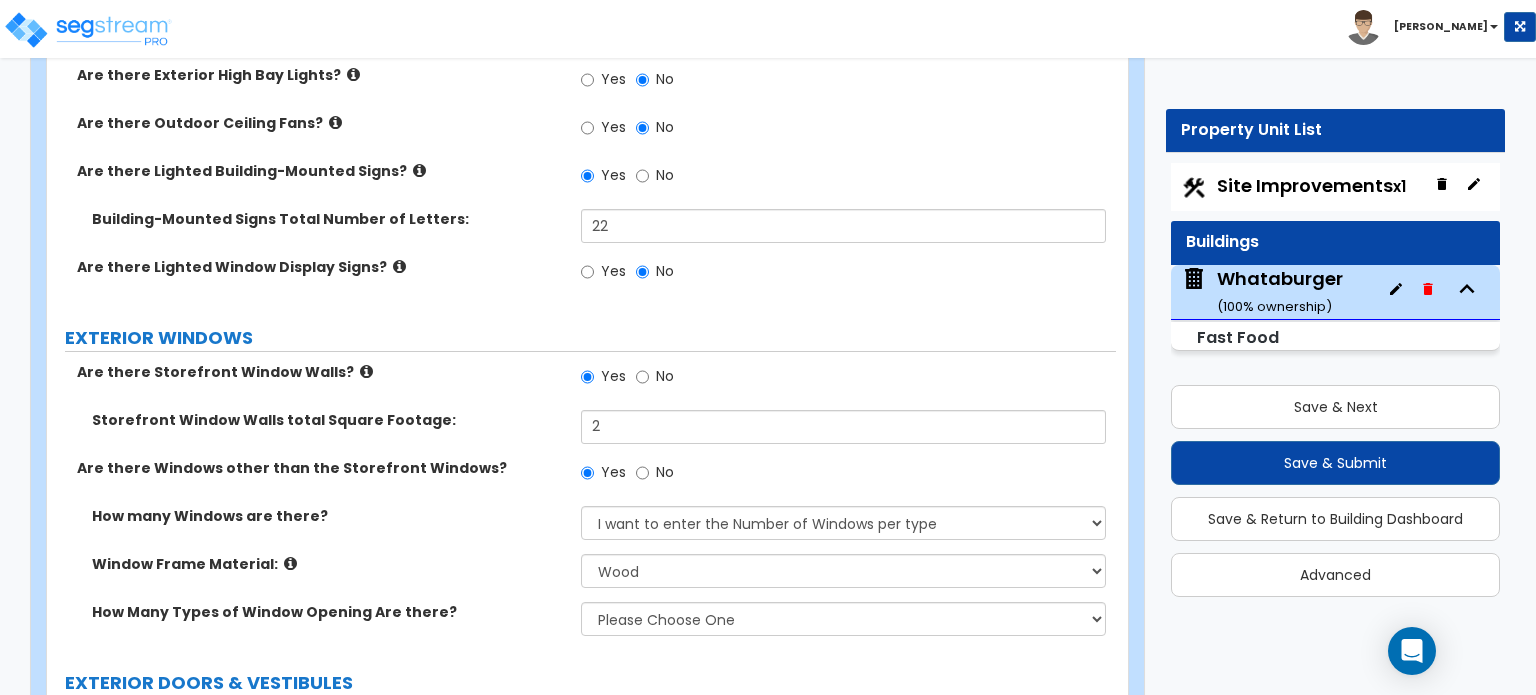 click on "EXTERIOR DOORS & VESTIBULES" at bounding box center [590, 683] 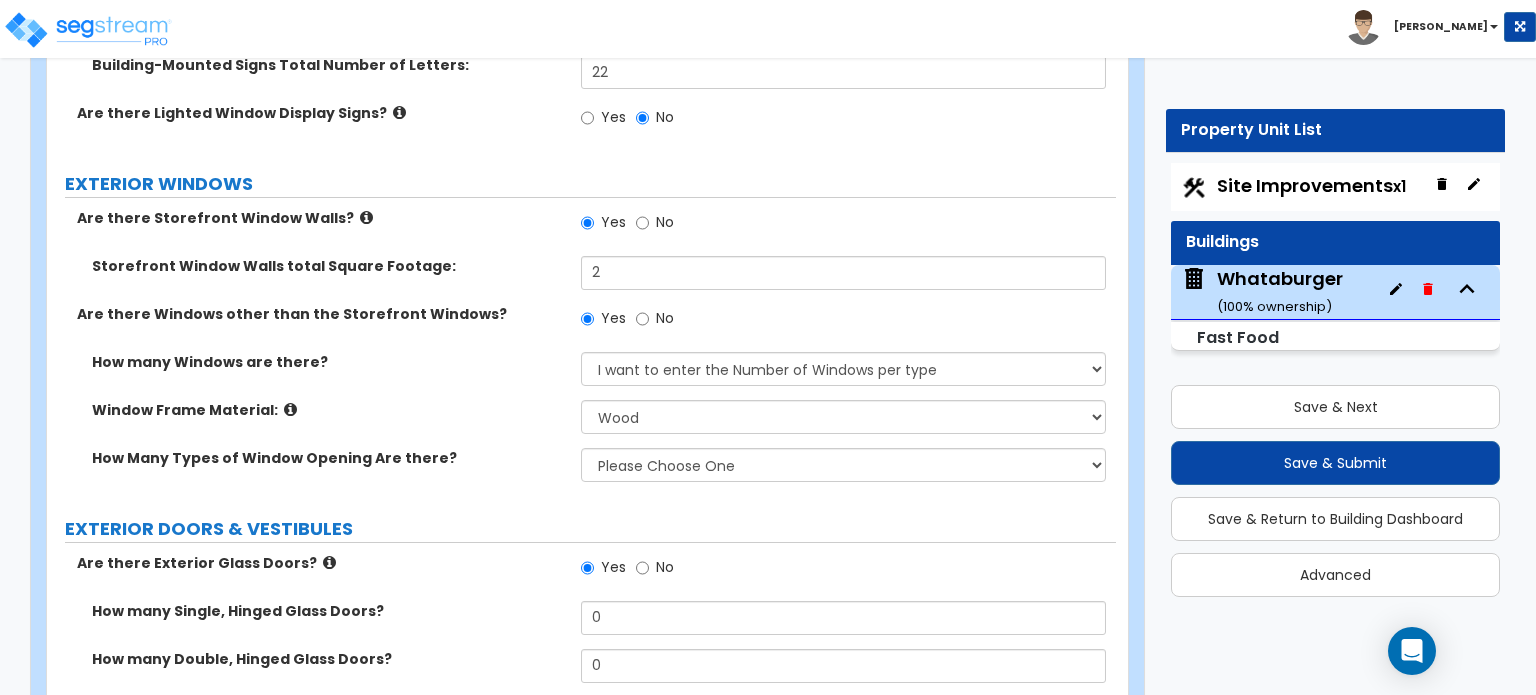 scroll, scrollTop: 2164, scrollLeft: 0, axis: vertical 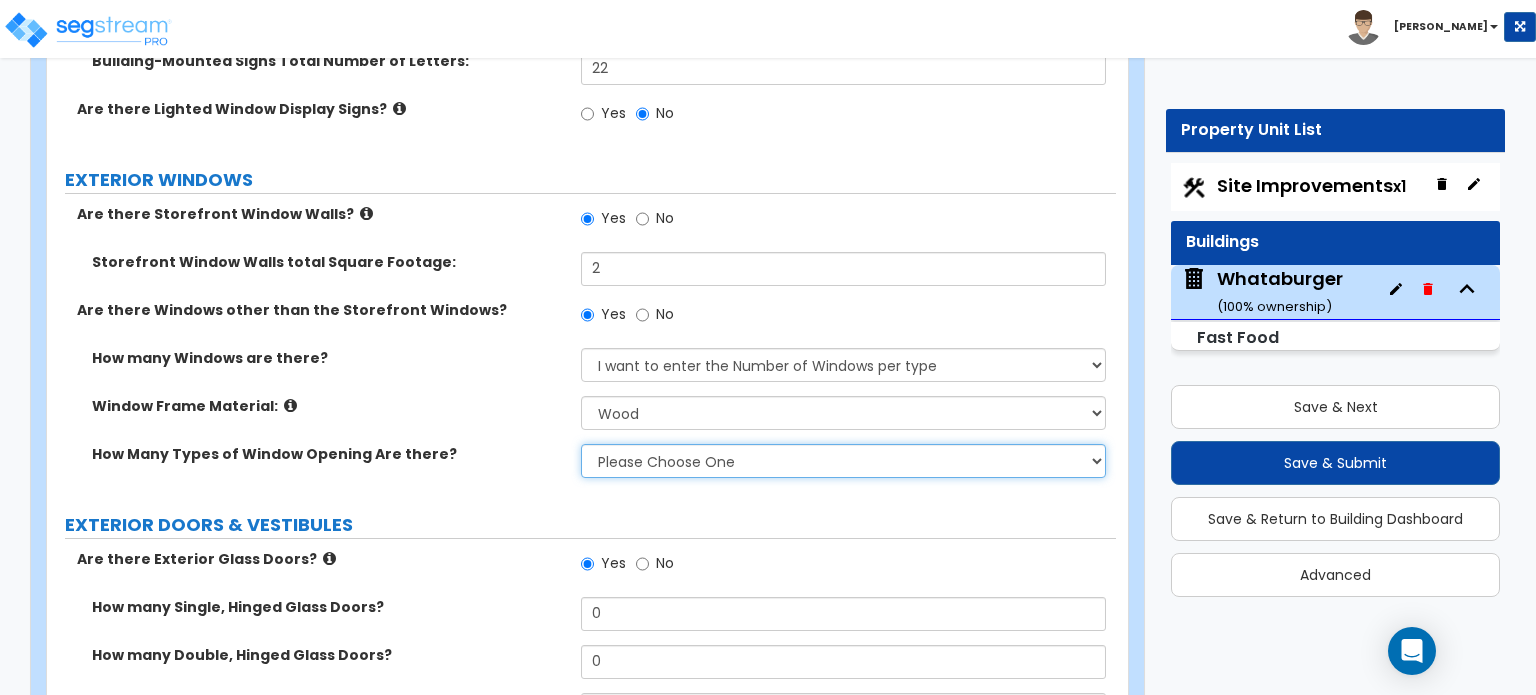 click on "Please Choose One 1 2 3 4" at bounding box center [843, 461] 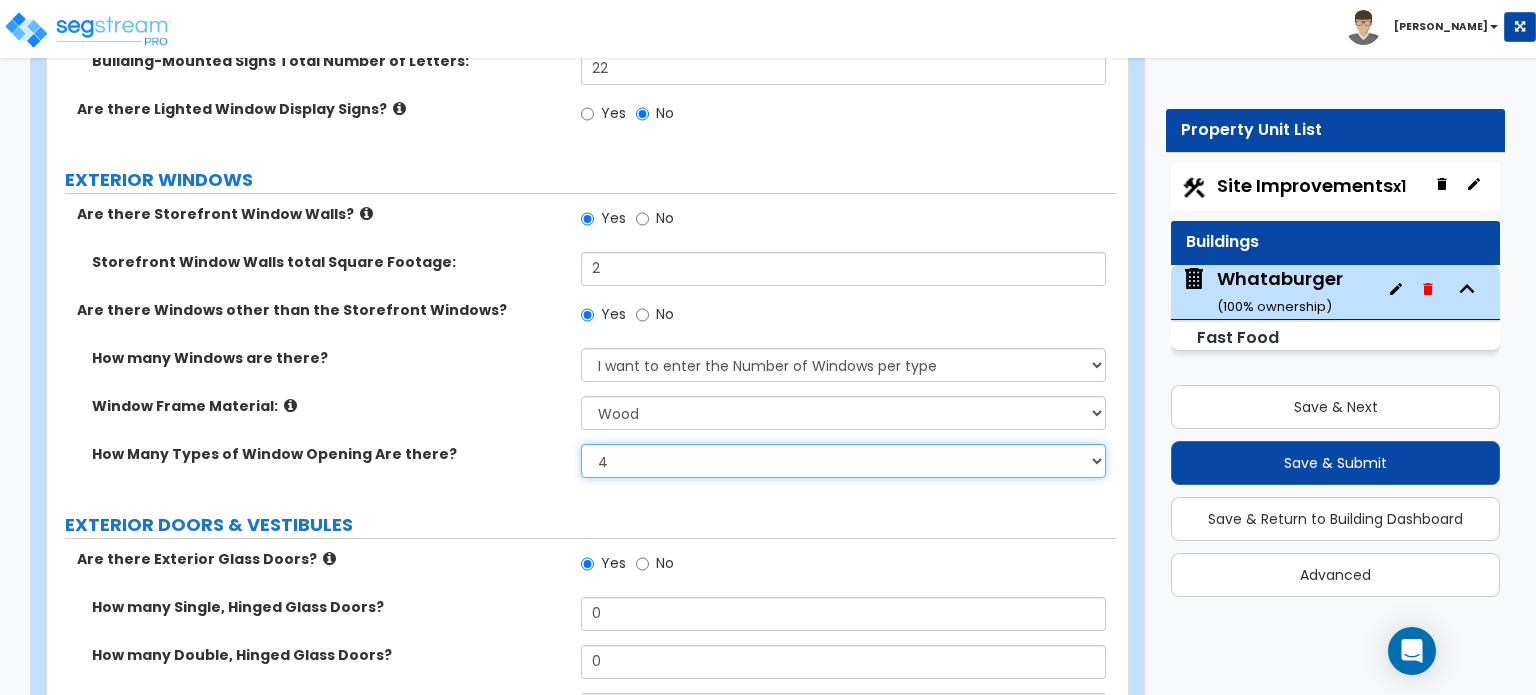 click on "Please Choose One 1 2 3 4" at bounding box center [843, 461] 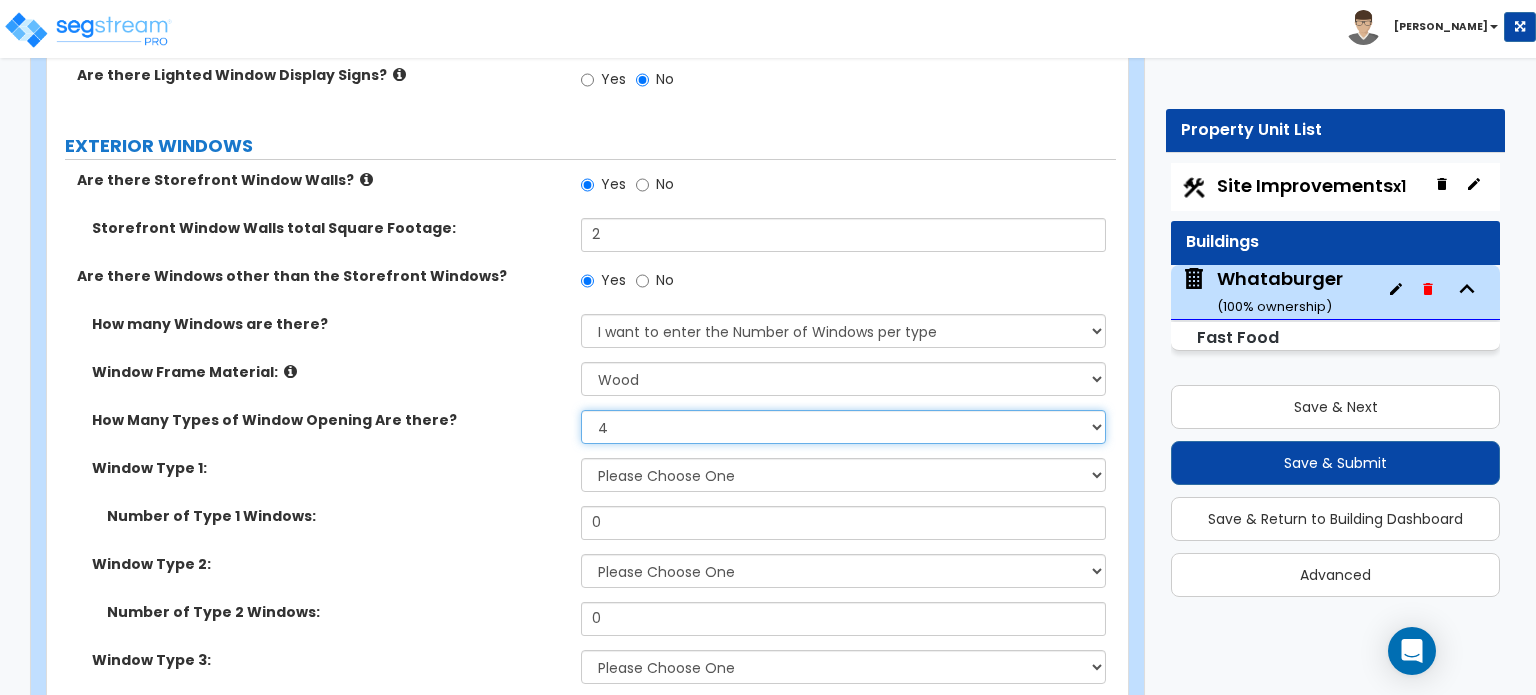 scroll, scrollTop: 2164, scrollLeft: 0, axis: vertical 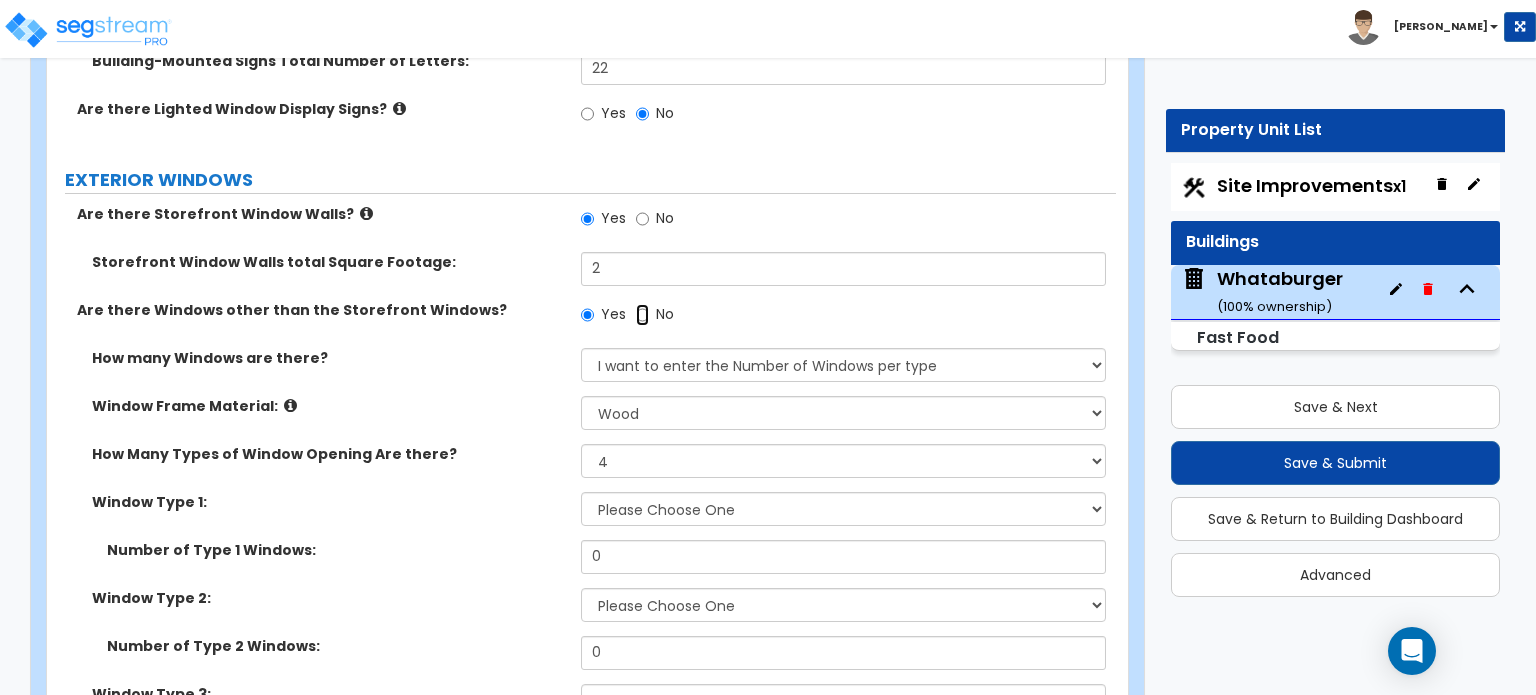 click on "No" at bounding box center (642, 315) 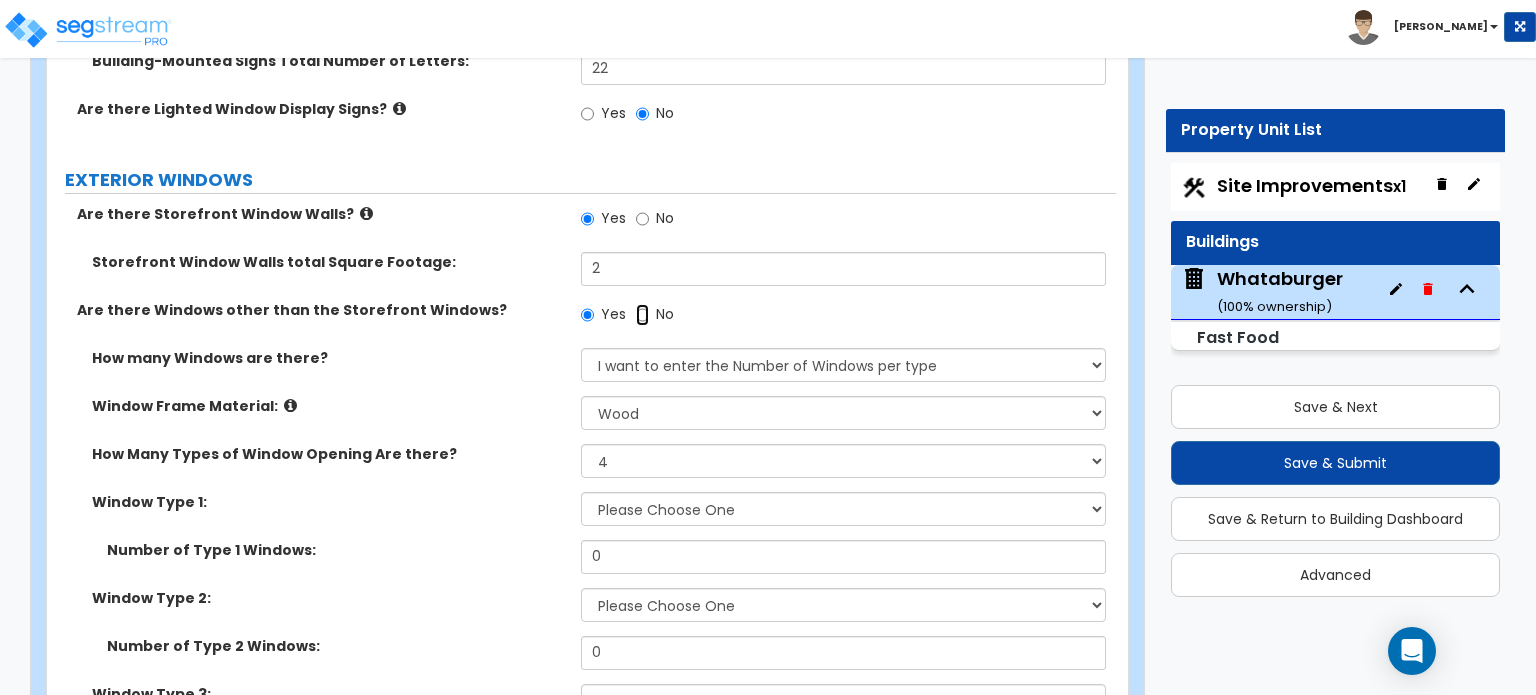 radio on "false" 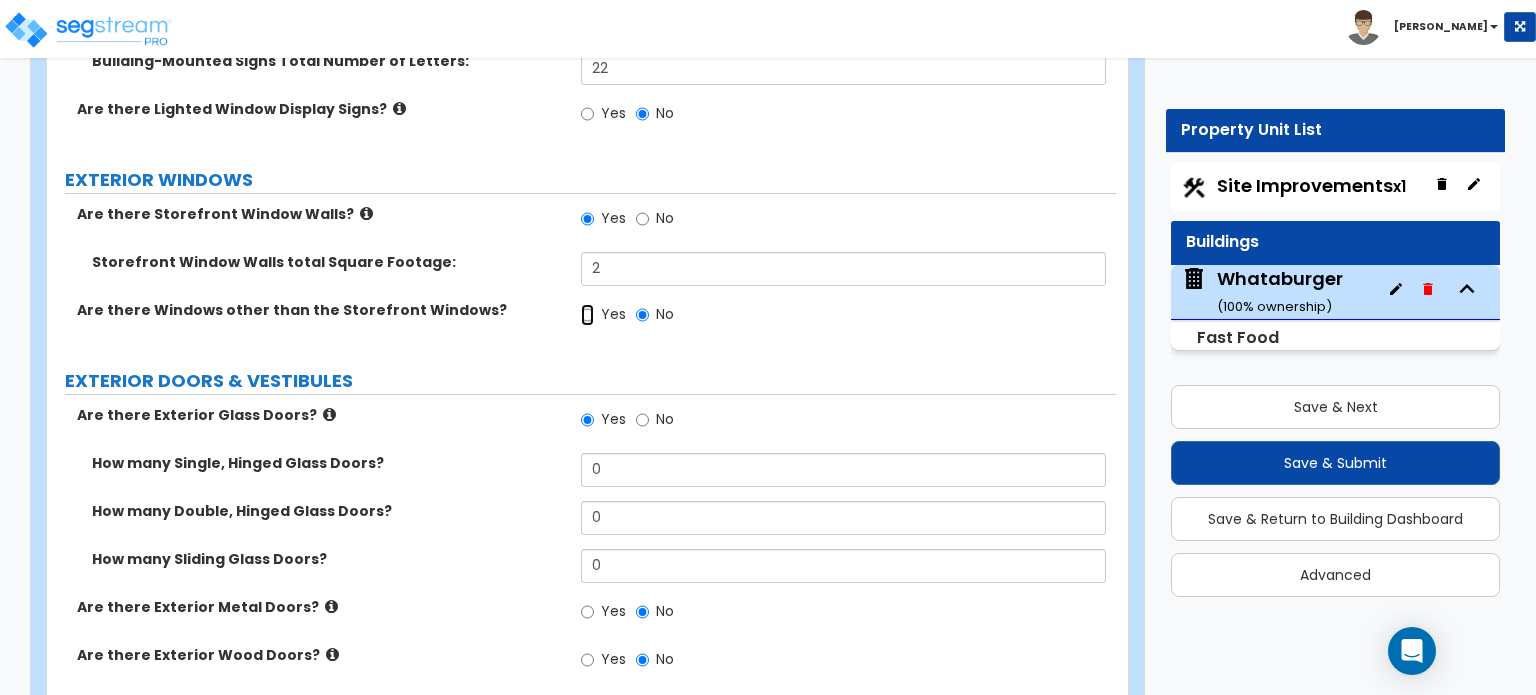 click on "Yes" at bounding box center (587, 315) 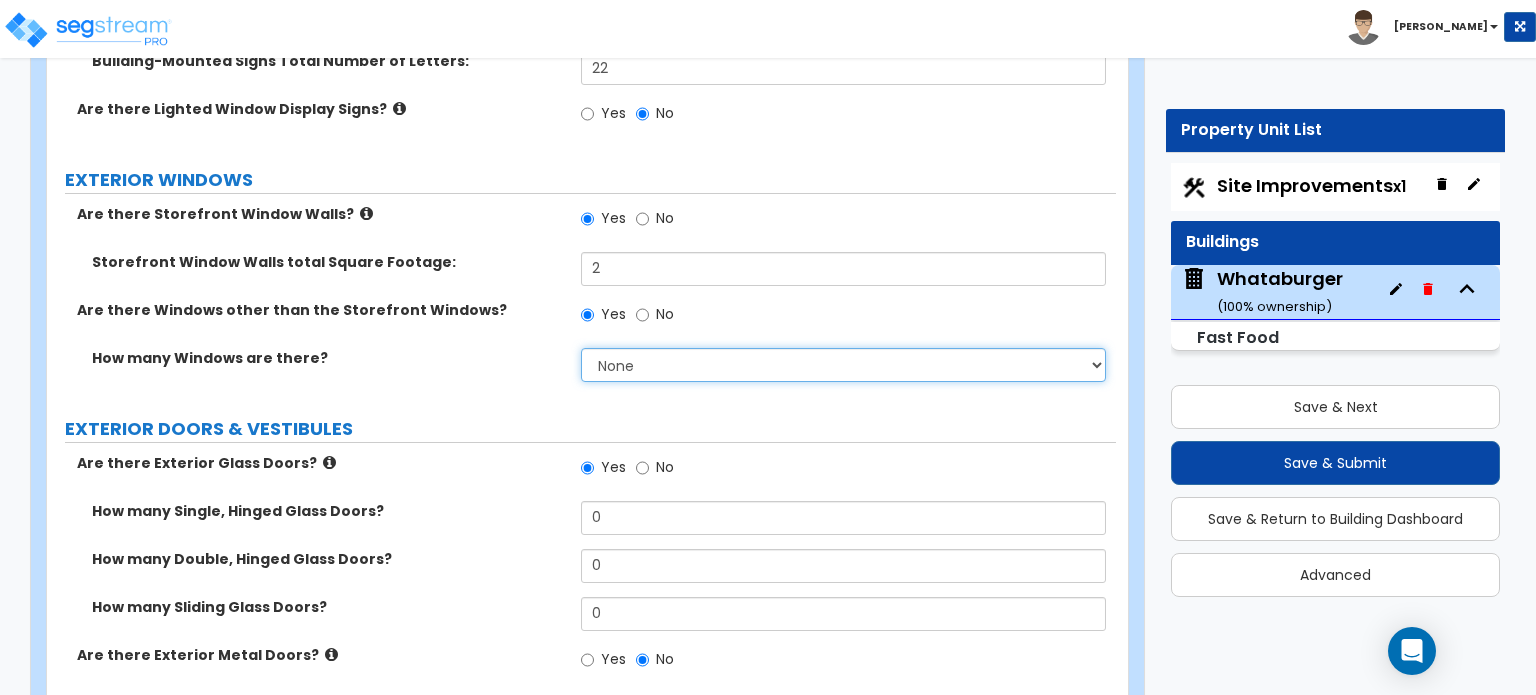 click on "None I want to enter a Percentage of the Exterior Windows I want to enter the Number of Windows per type" at bounding box center [843, 365] 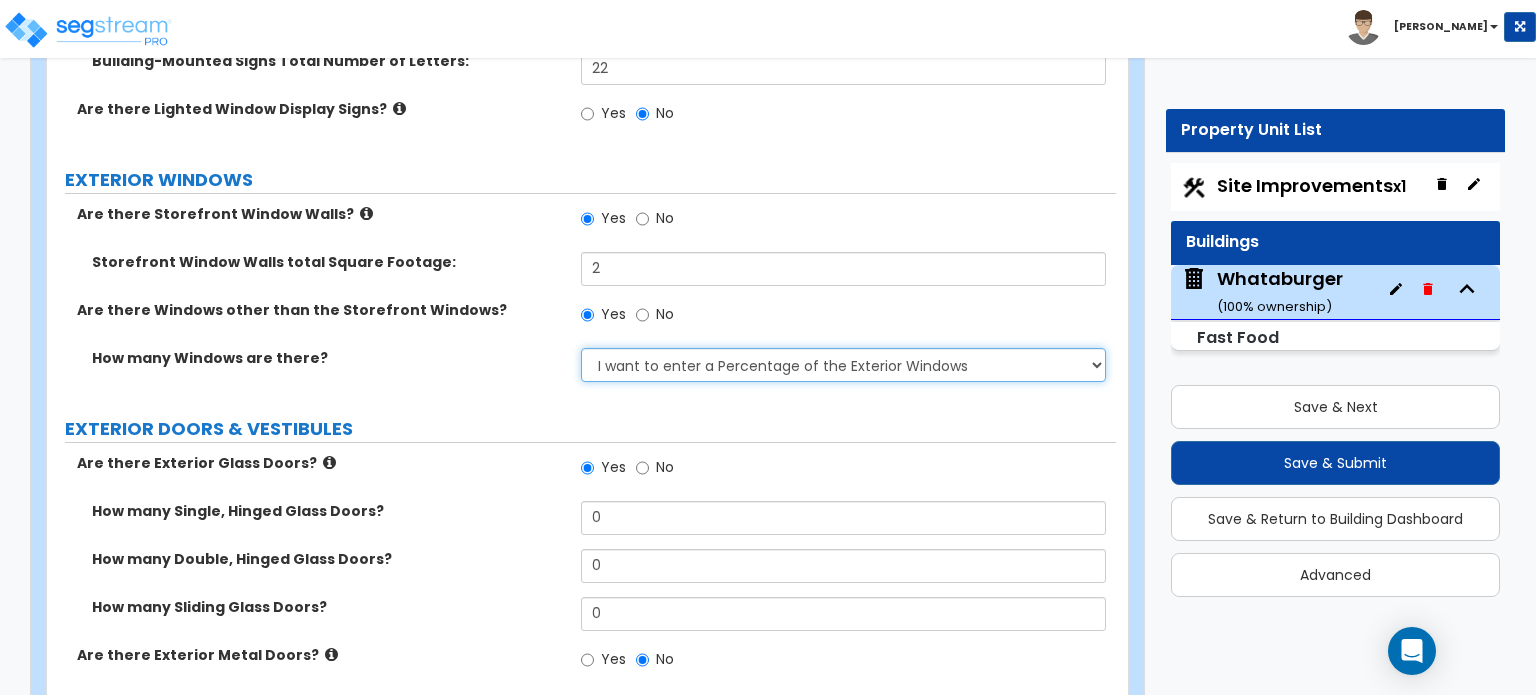 click on "None I want to enter a Percentage of the Exterior Windows I want to enter the Number of Windows per type" at bounding box center (843, 365) 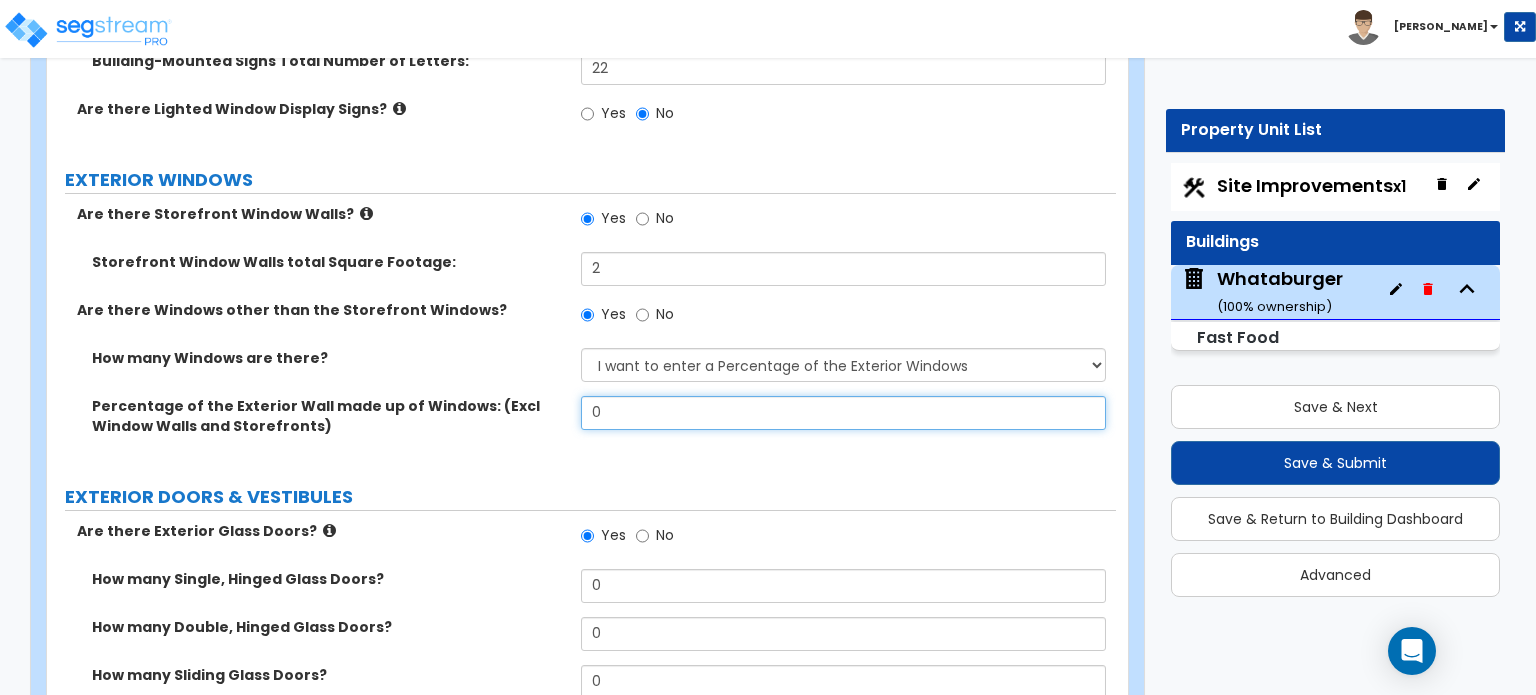 click on "0" at bounding box center (843, 413) 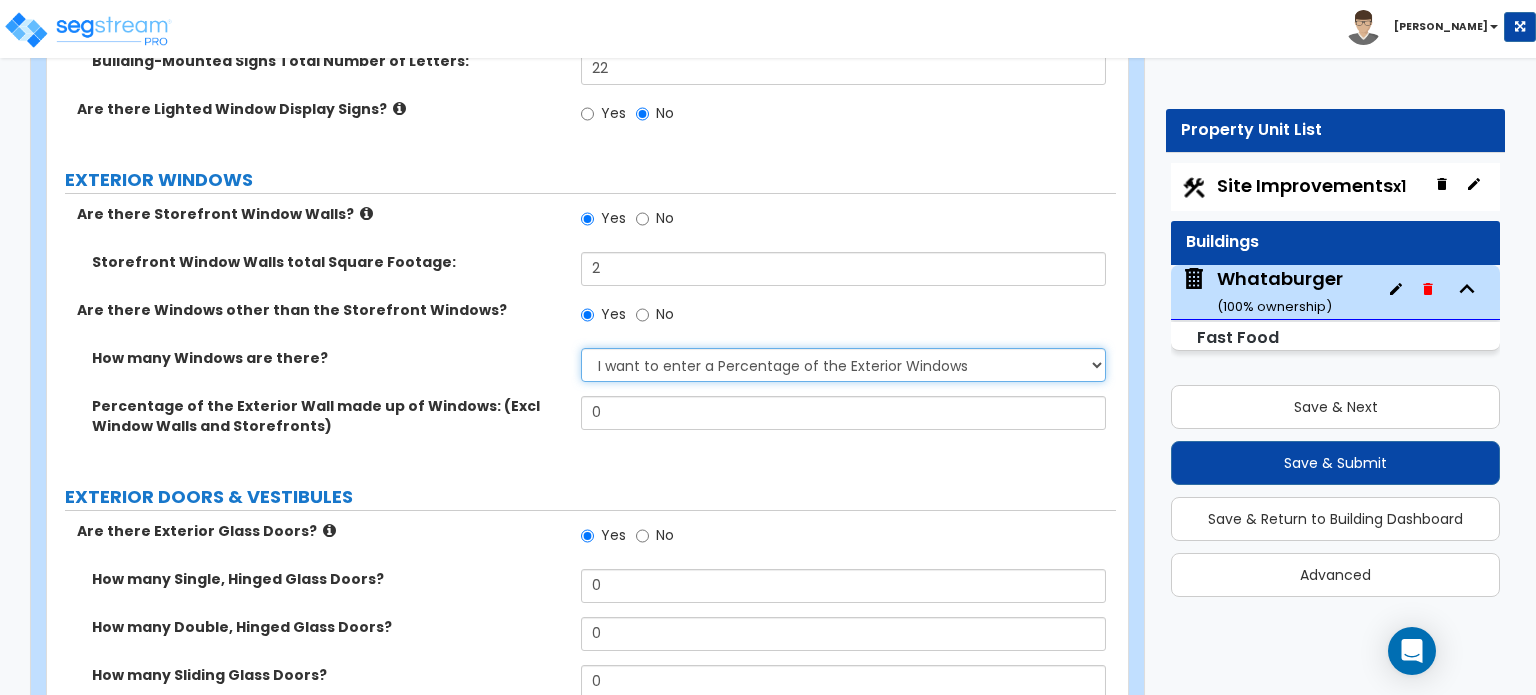 click on "None I want to enter a Percentage of the Exterior Windows I want to enter the Number of Windows per type" at bounding box center (843, 365) 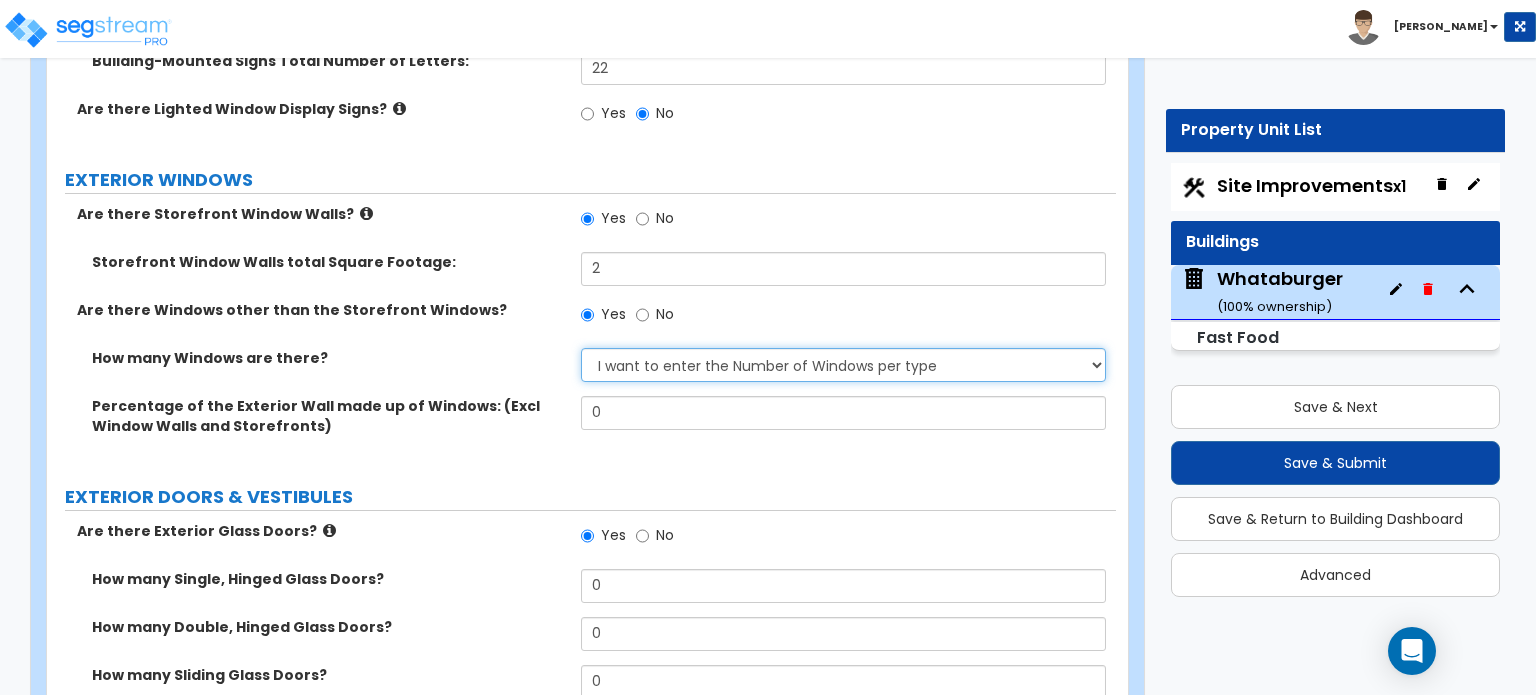 click on "None I want to enter a Percentage of the Exterior Windows I want to enter the Number of Windows per type" at bounding box center (843, 365) 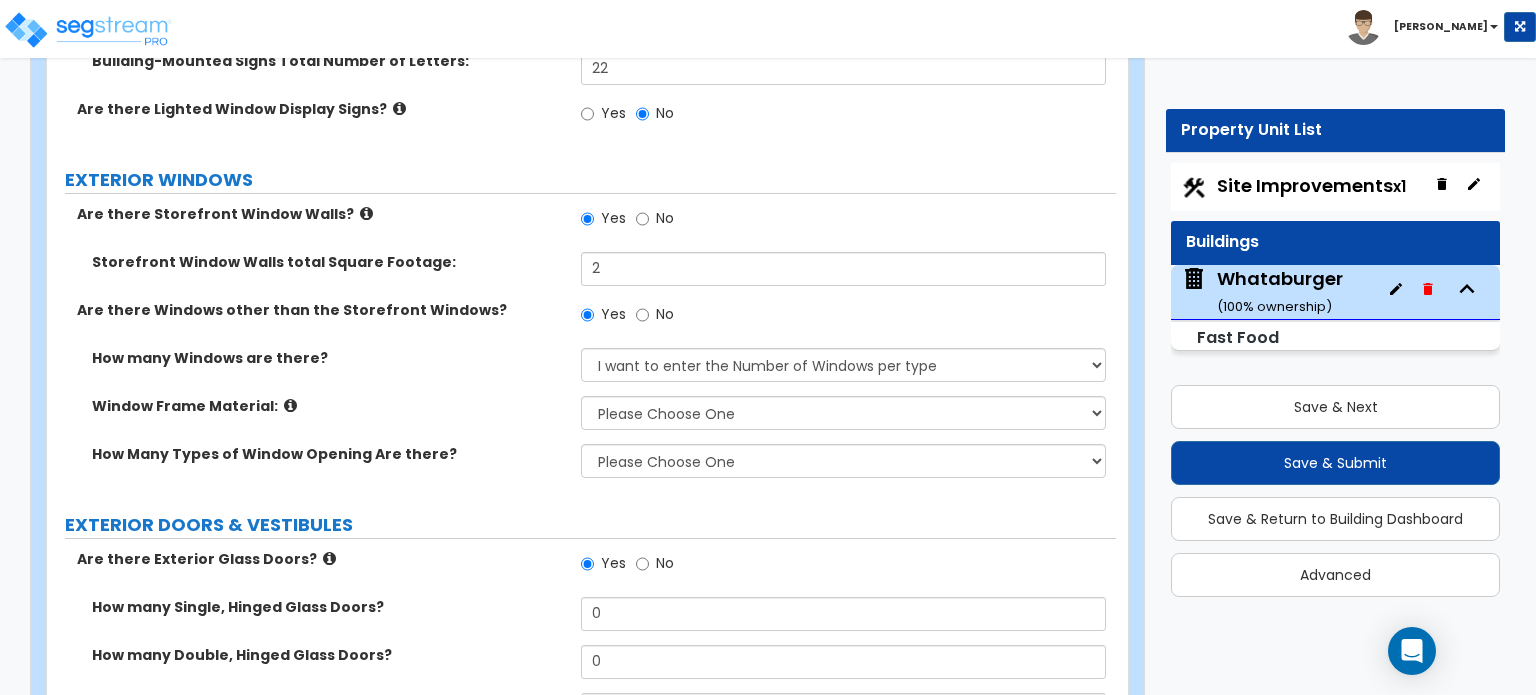 click on "Window Frame Material: Please Choose One Vinyl Aluminum Wood" at bounding box center (581, 420) 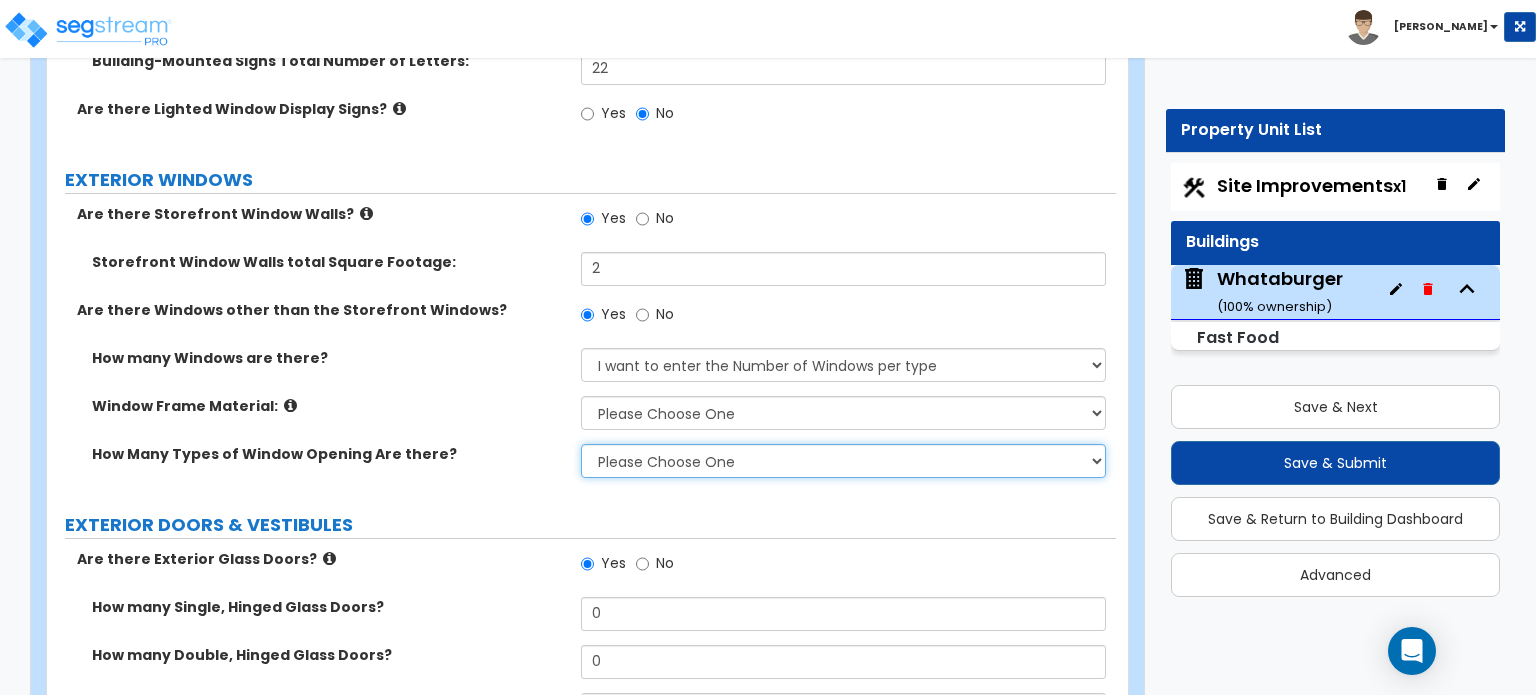 drag, startPoint x: 695, startPoint y: 399, endPoint x: 832, endPoint y: 427, distance: 139.83205 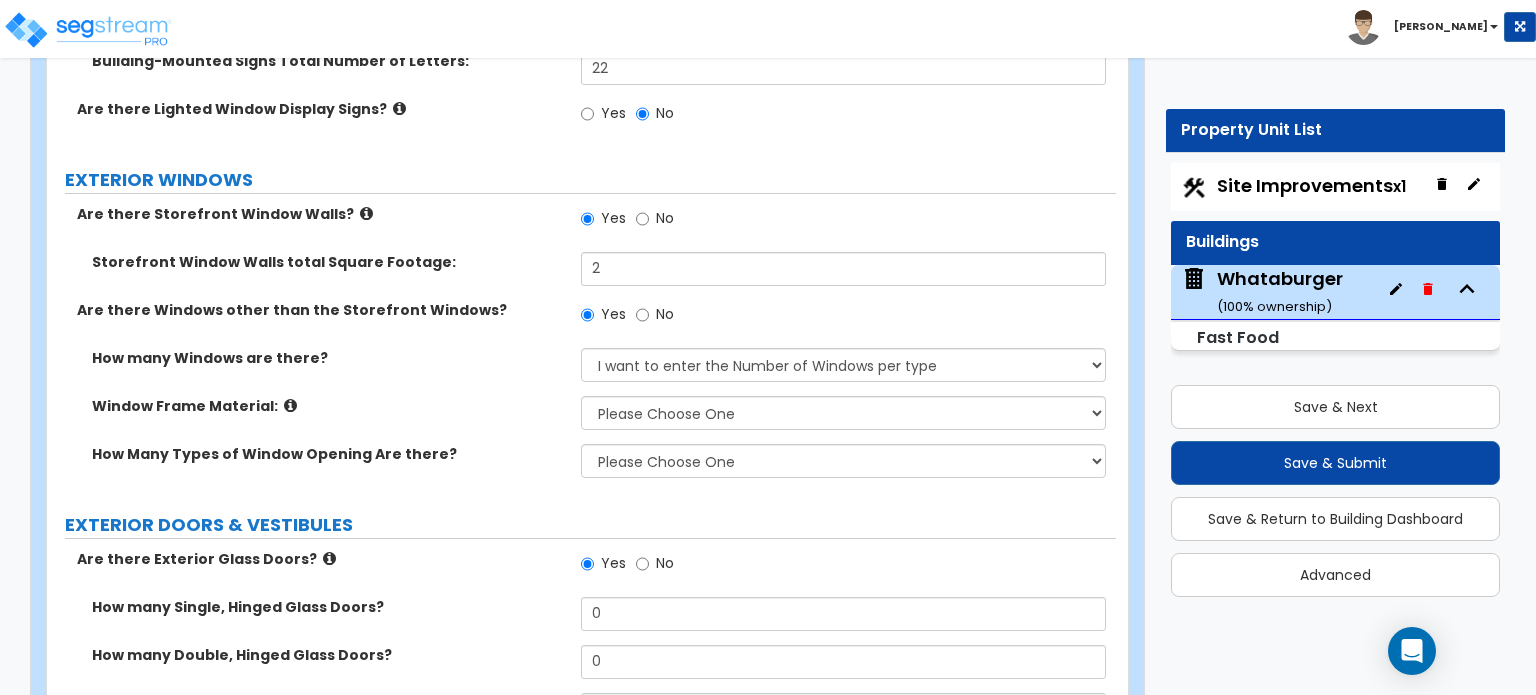 click on "How Many Types of Window Opening Are there? Please Choose One 1 2 3 4" at bounding box center (581, 468) 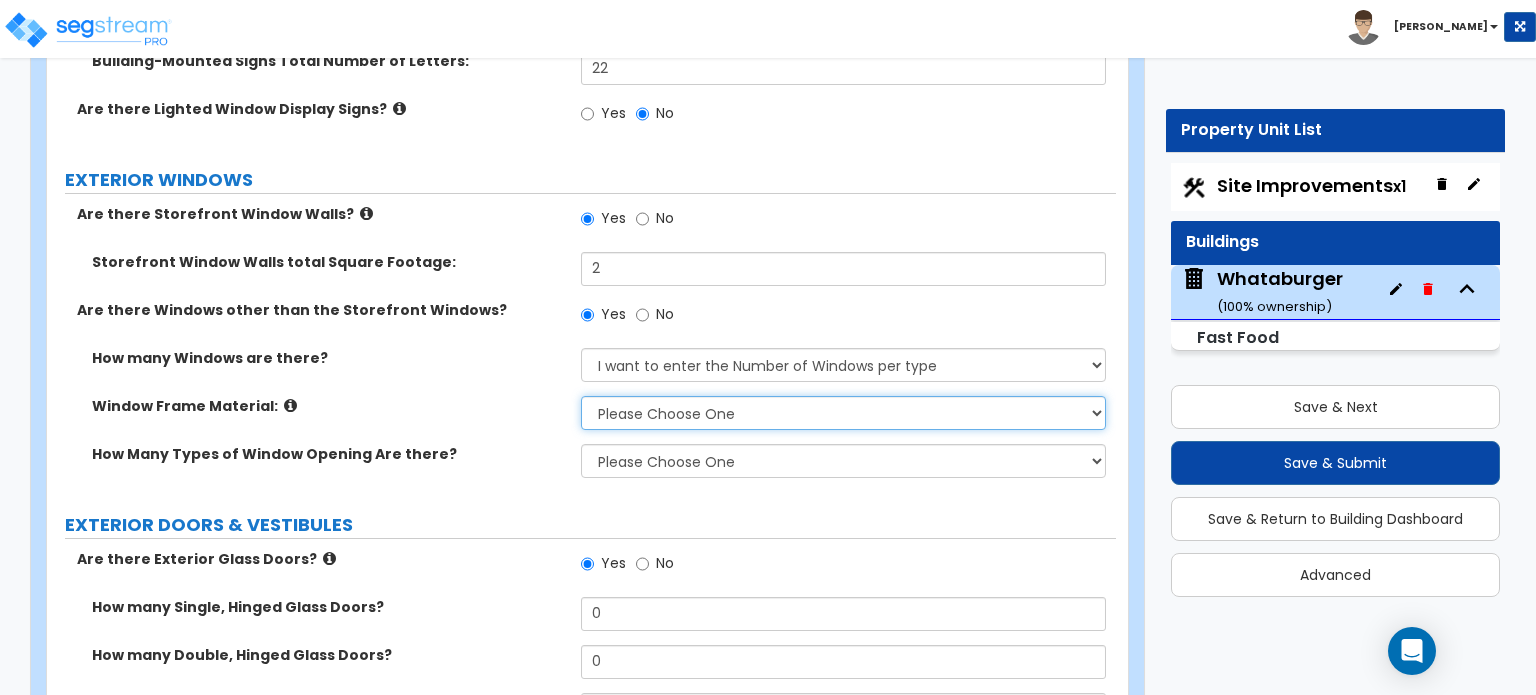 click on "Please Choose One Vinyl Aluminum Wood" at bounding box center (843, 413) 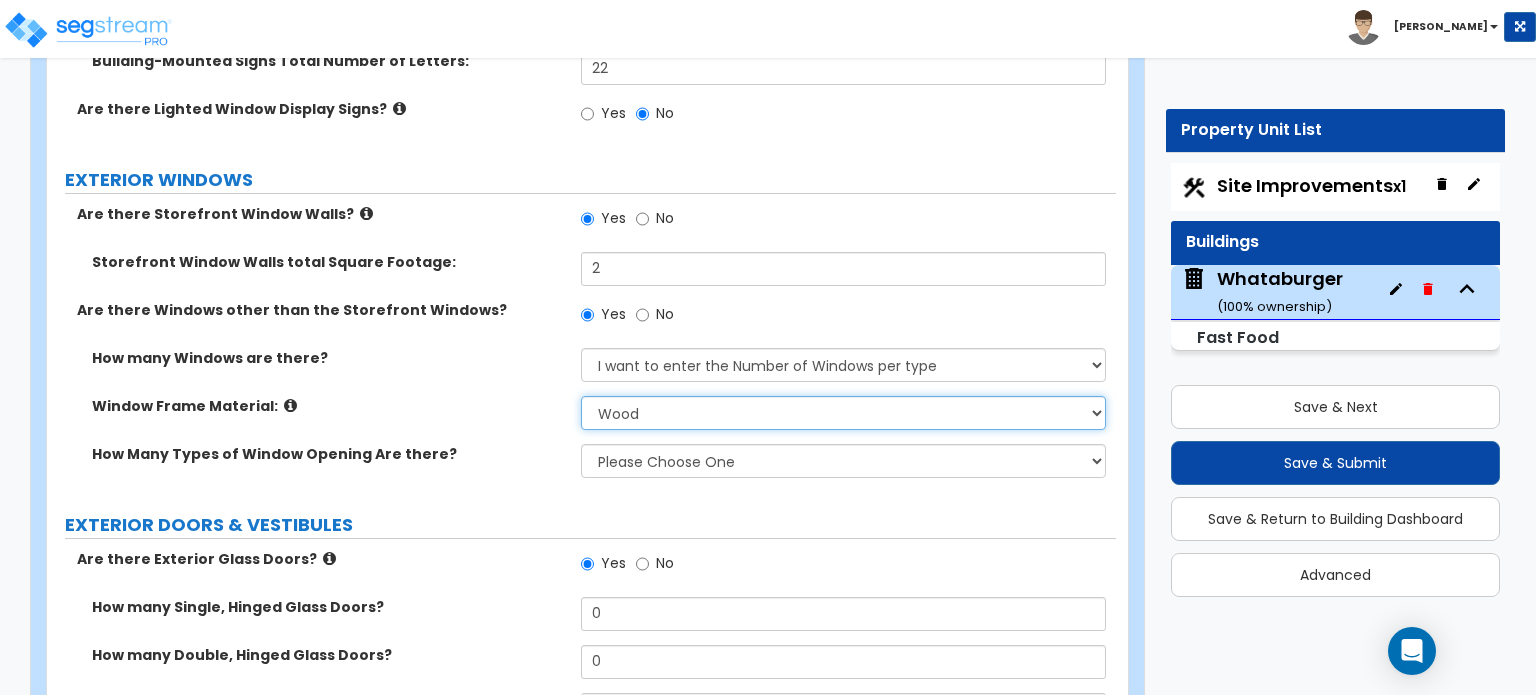 click on "Please Choose One Vinyl Aluminum Wood" at bounding box center [843, 413] 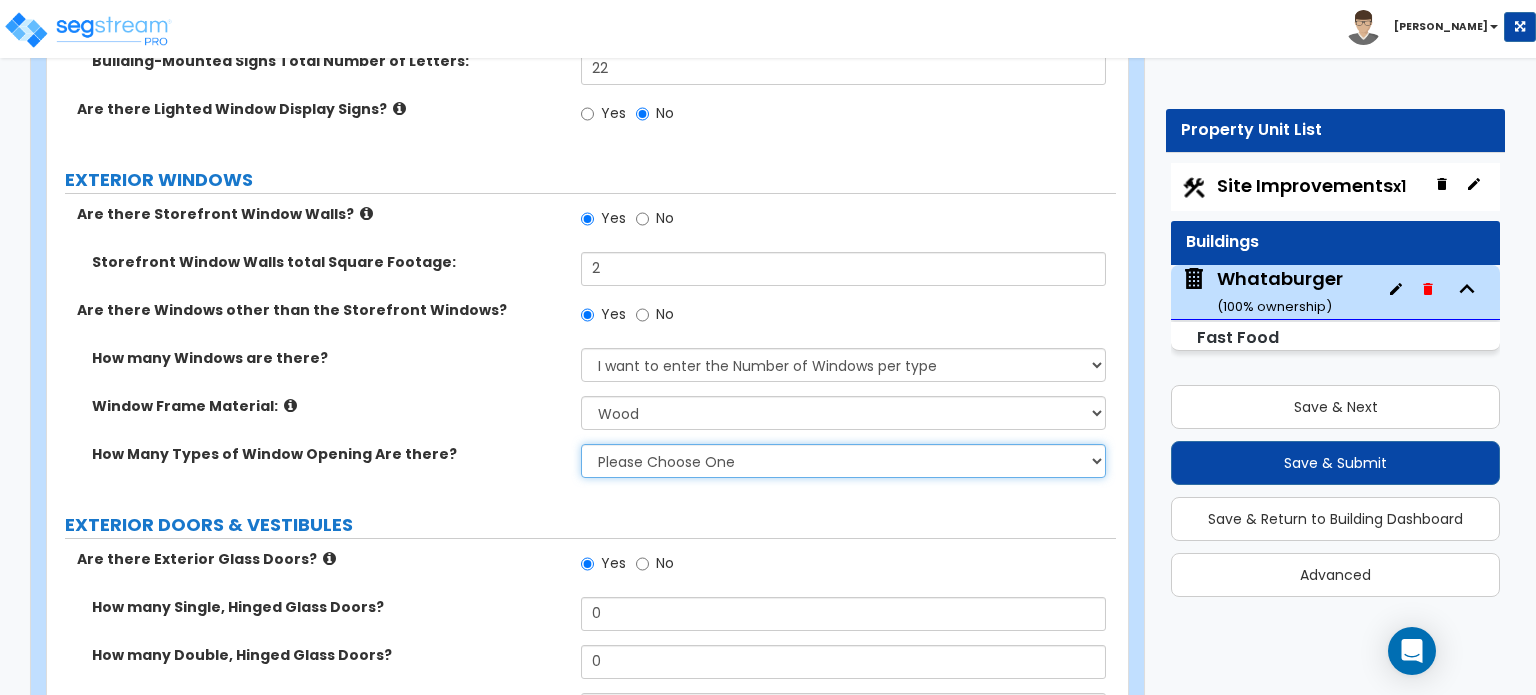 click on "Please Choose One 1 2 3 4" at bounding box center [843, 461] 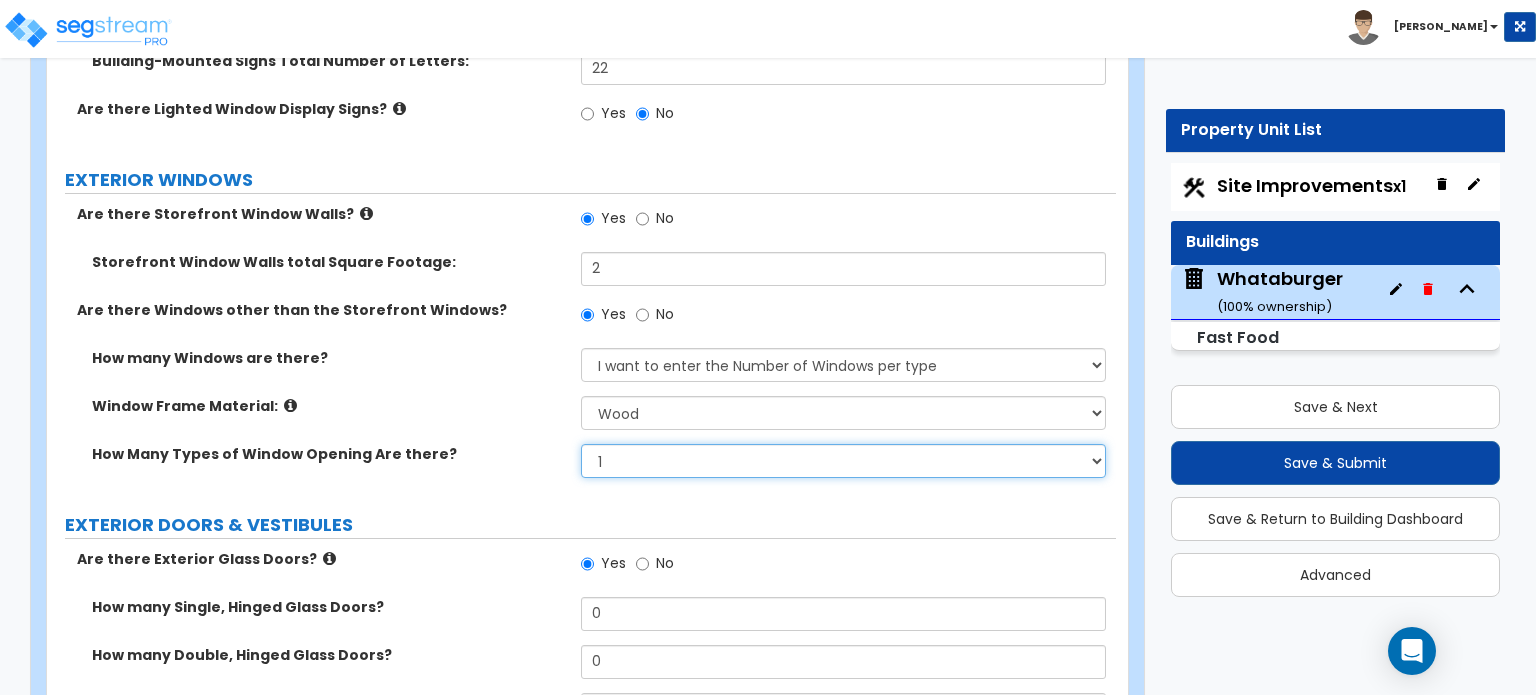 click on "Please Choose One 1 2 3 4" at bounding box center [843, 461] 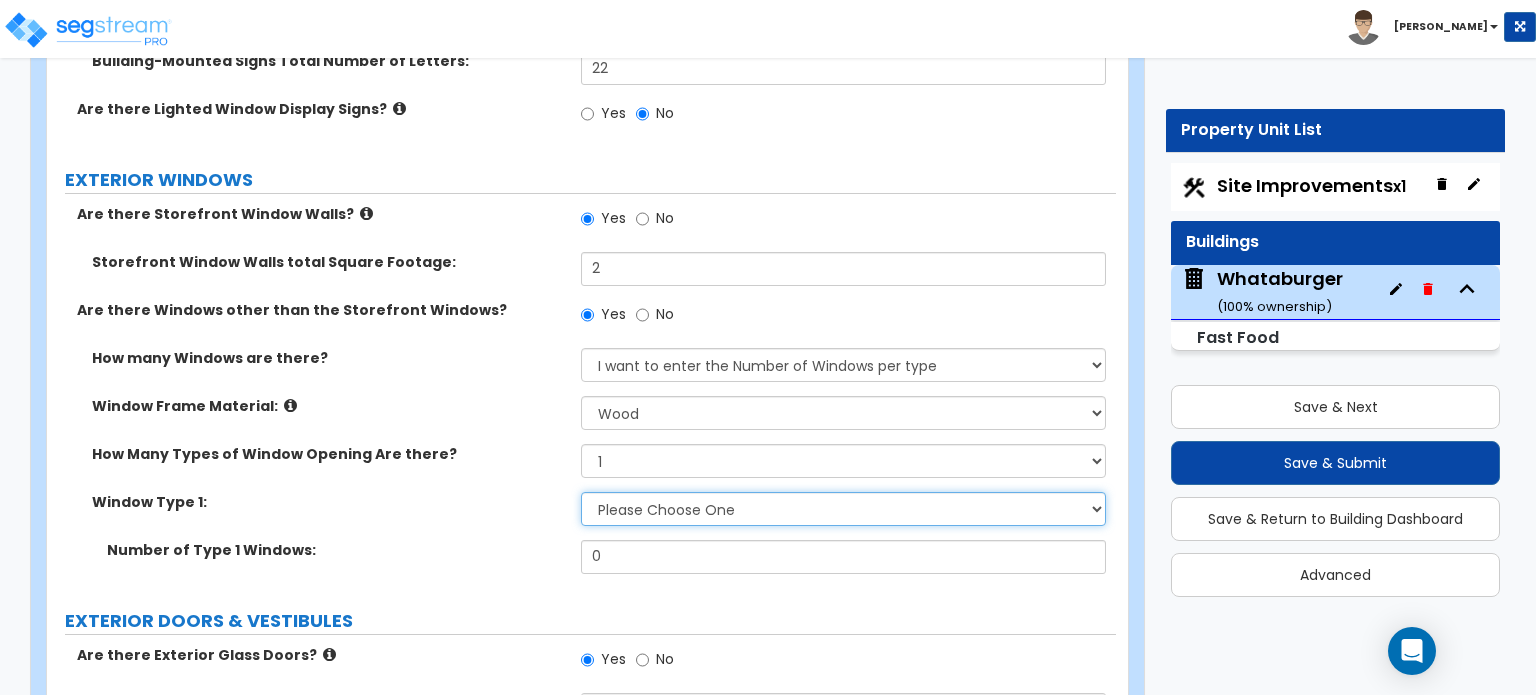click on "Please Choose One Sliding Picture/Fixed Double/Single Hung Awning Swing" at bounding box center (843, 509) 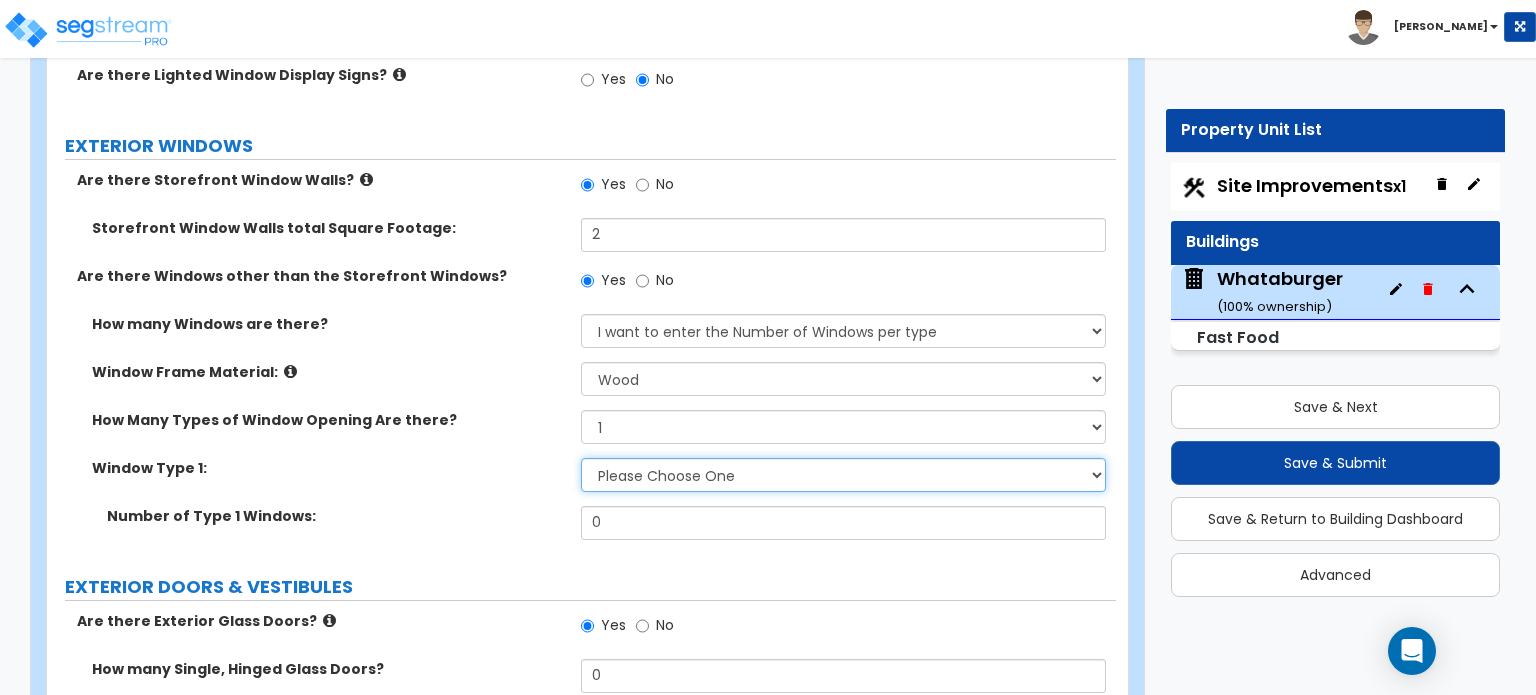 scroll, scrollTop: 2164, scrollLeft: 0, axis: vertical 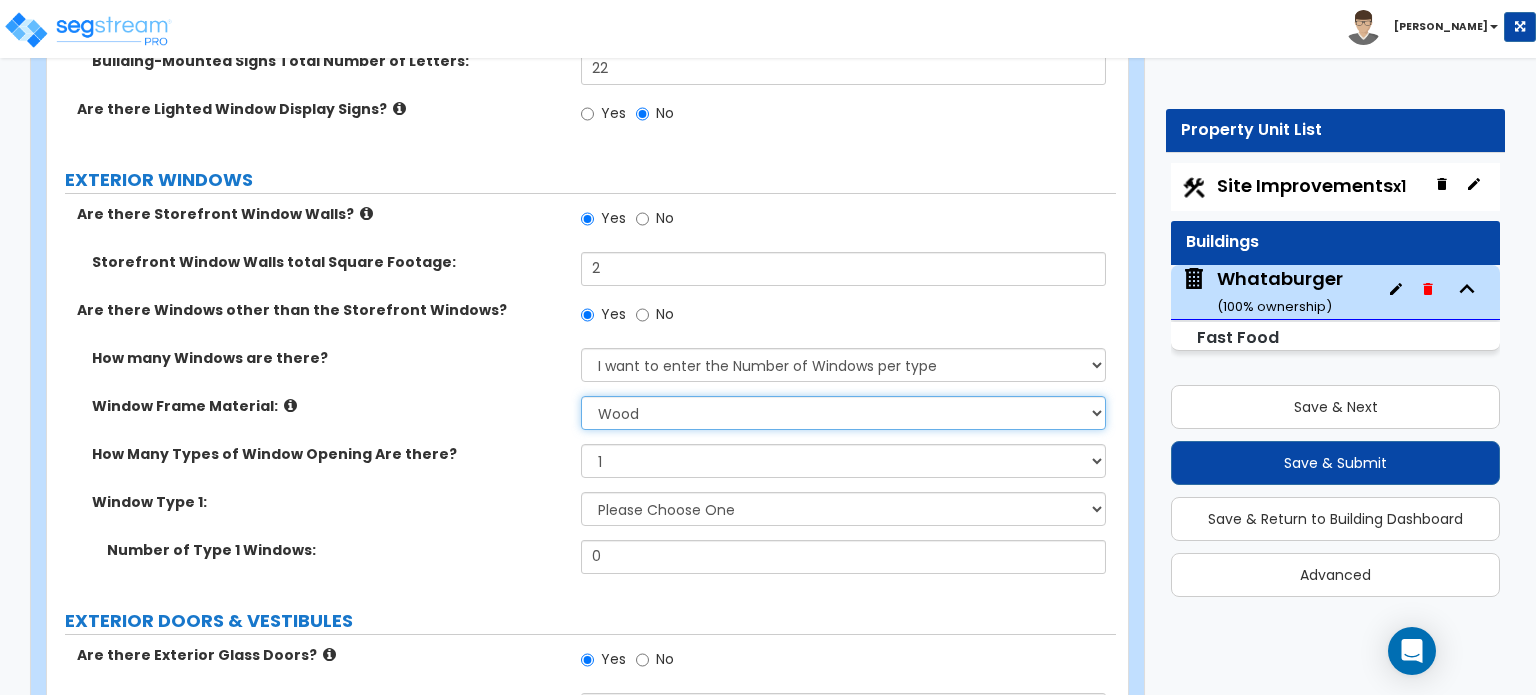 click on "Please Choose One Vinyl Aluminum Wood" at bounding box center (843, 413) 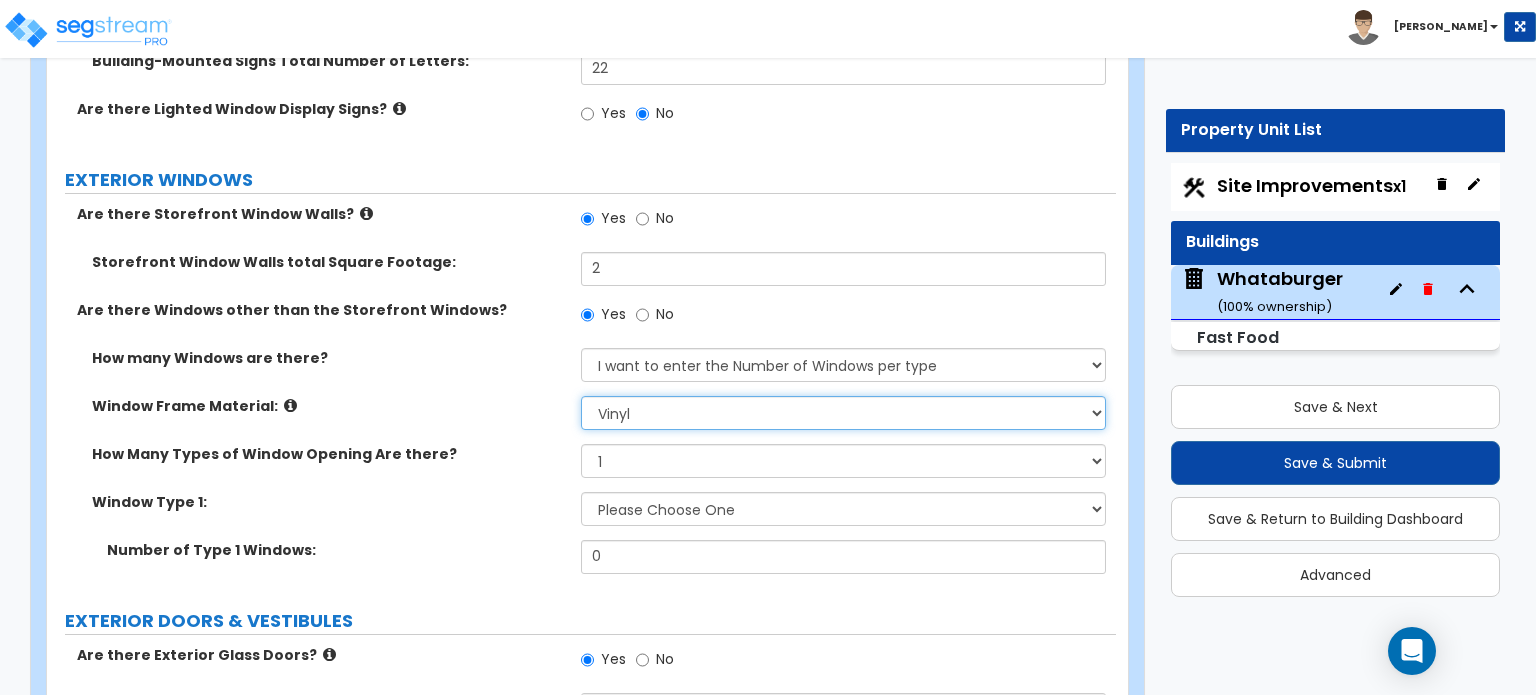 click on "Please Choose One Vinyl Aluminum Wood" at bounding box center (843, 413) 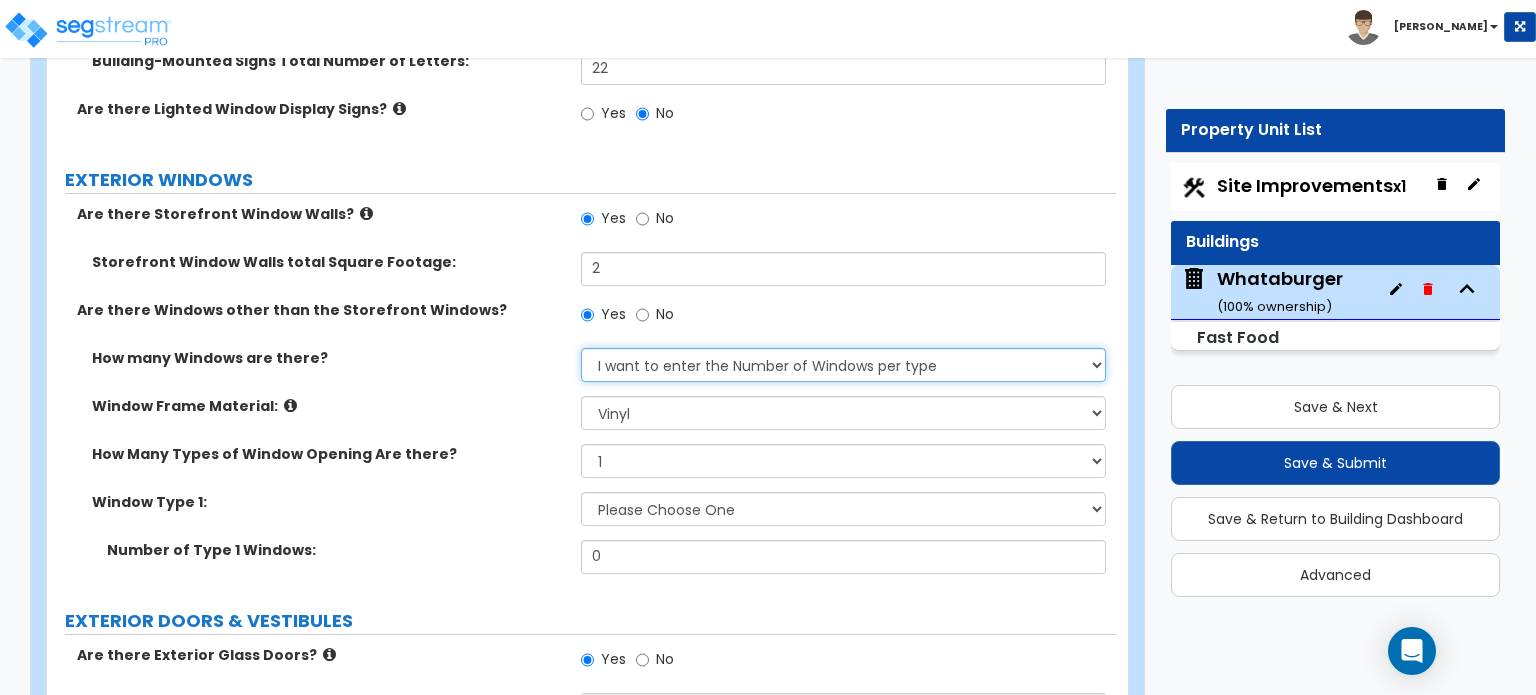 click on "None I want to enter a Percentage of the Exterior Windows I want to enter the Number of Windows per type" at bounding box center (843, 365) 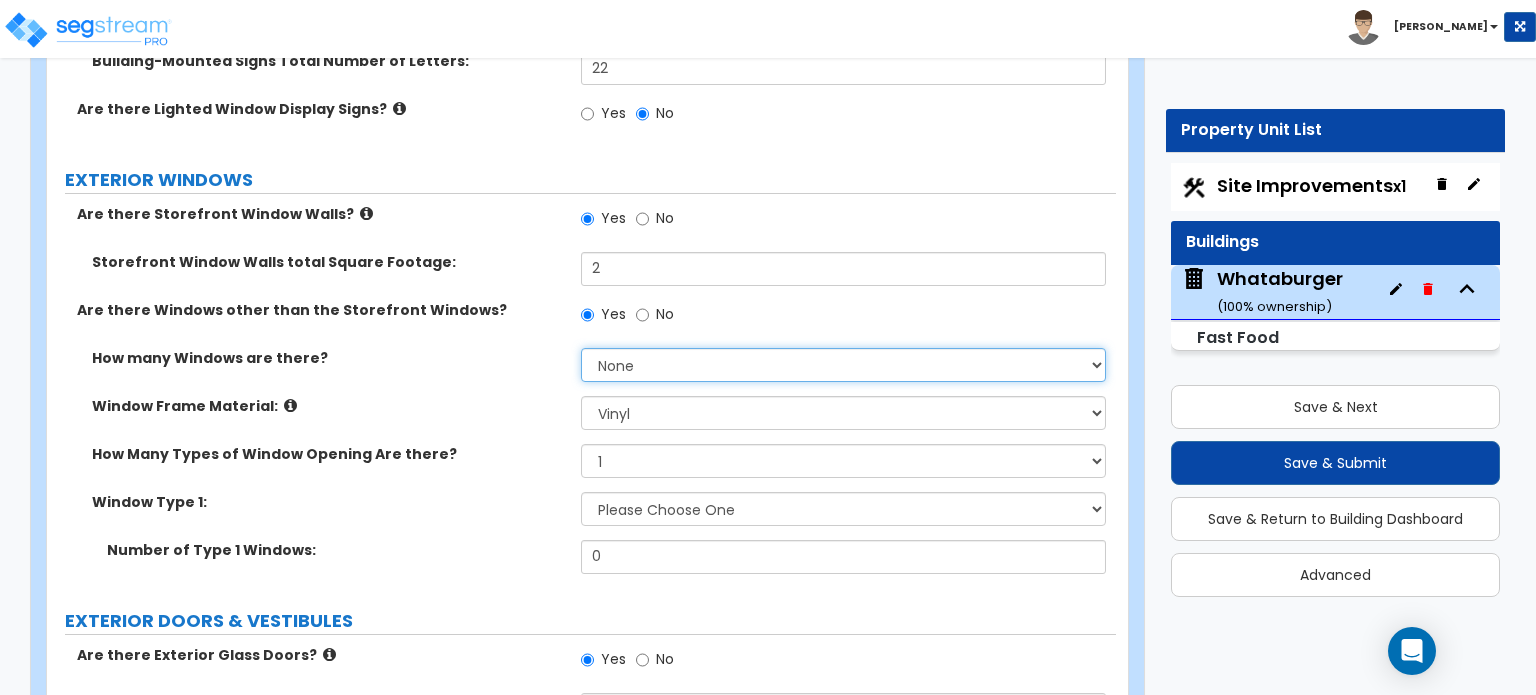 click on "None I want to enter a Percentage of the Exterior Windows I want to enter the Number of Windows per type" at bounding box center [843, 365] 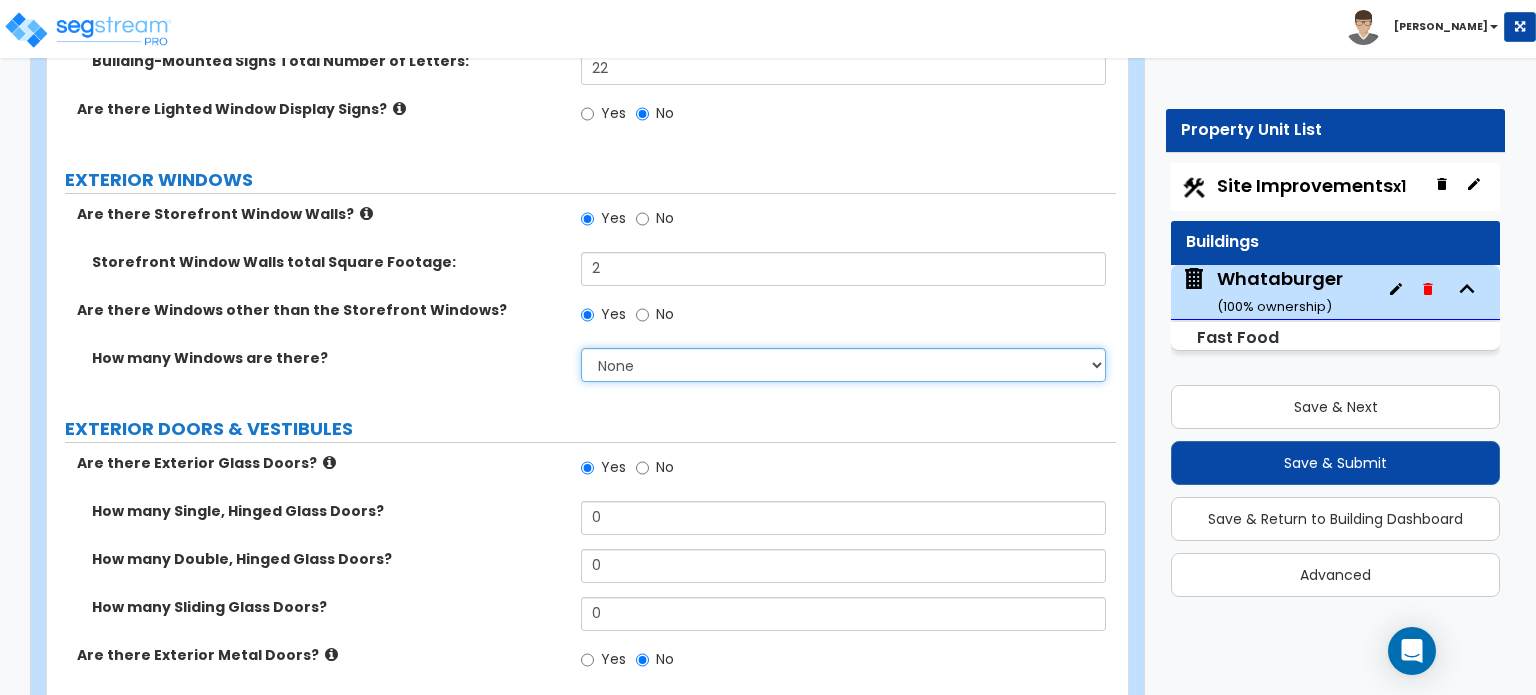 click on "None I want to enter a Percentage of the Exterior Windows I want to enter the Number of Windows per type" at bounding box center [843, 365] 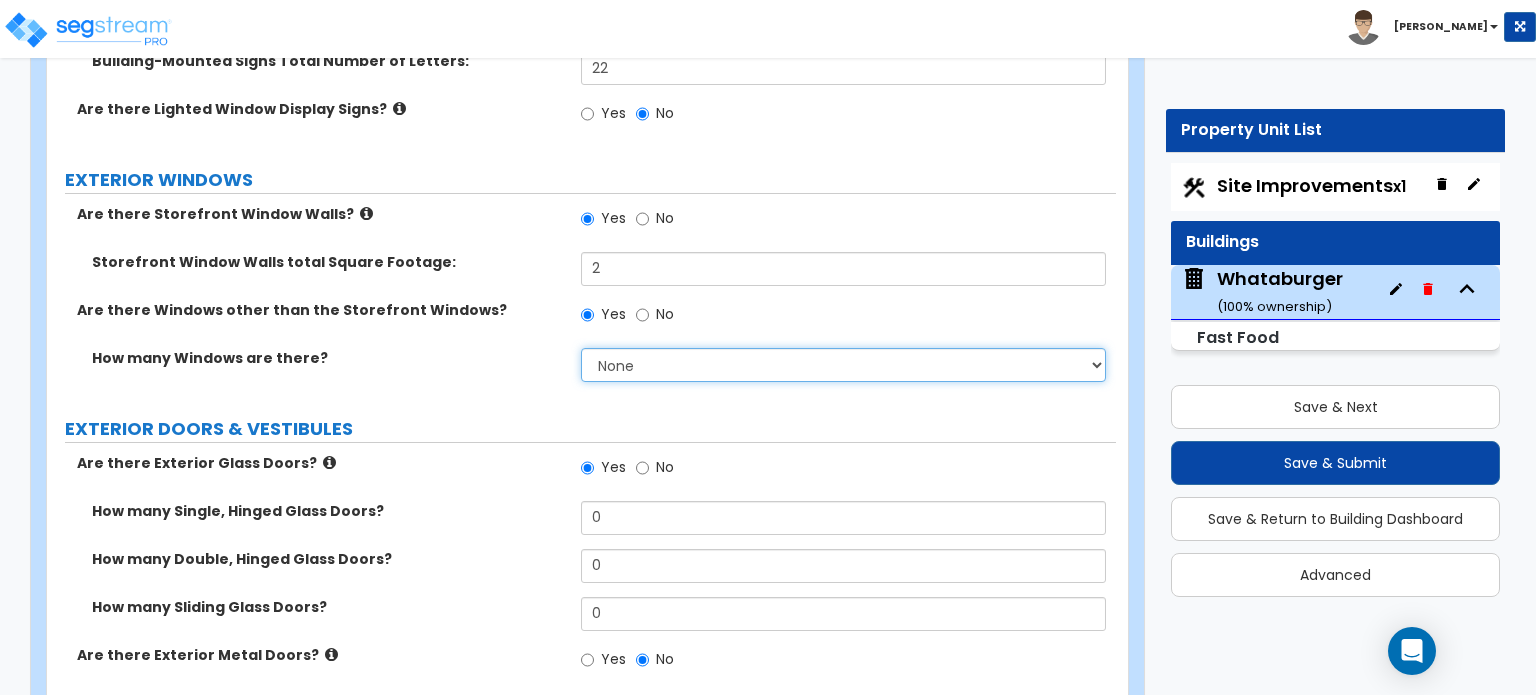 select on "2" 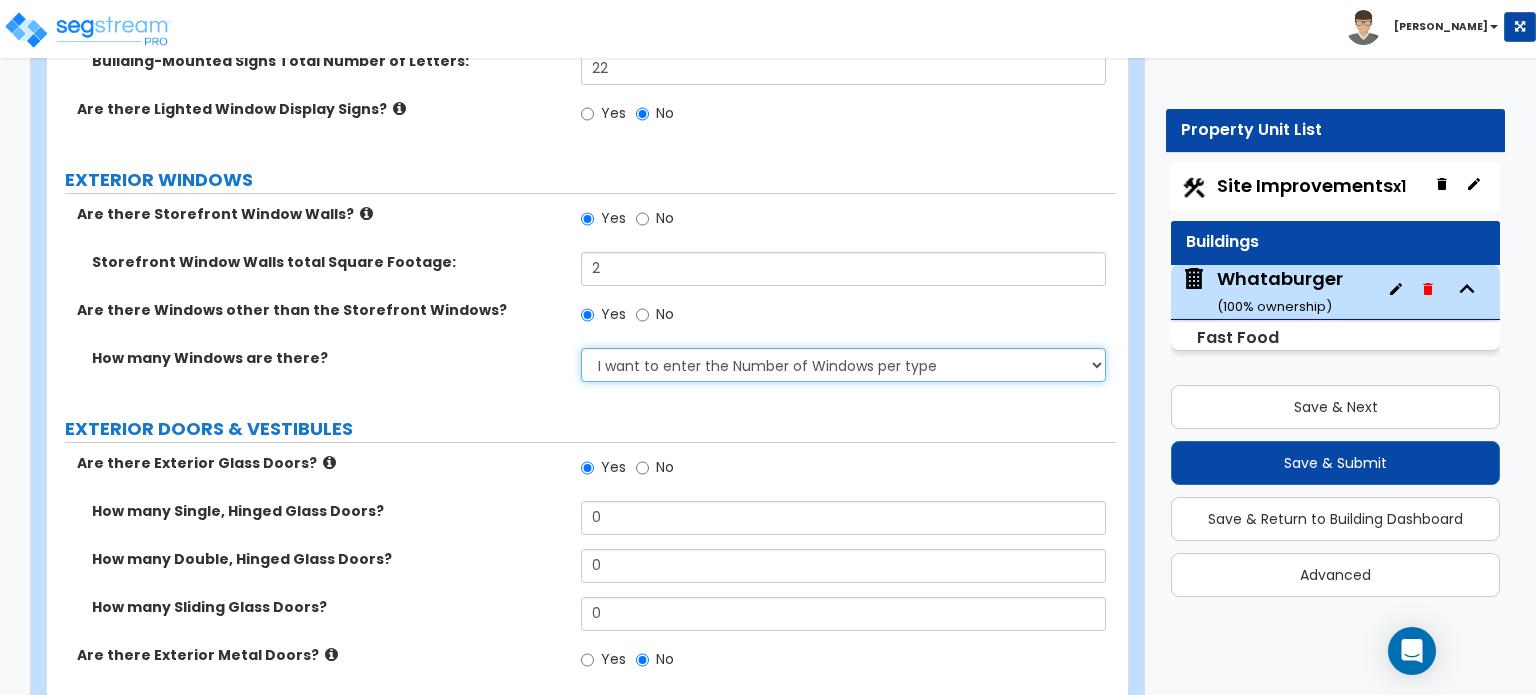 click on "None I want to enter a Percentage of the Exterior Windows I want to enter the Number of Windows per type" at bounding box center (843, 365) 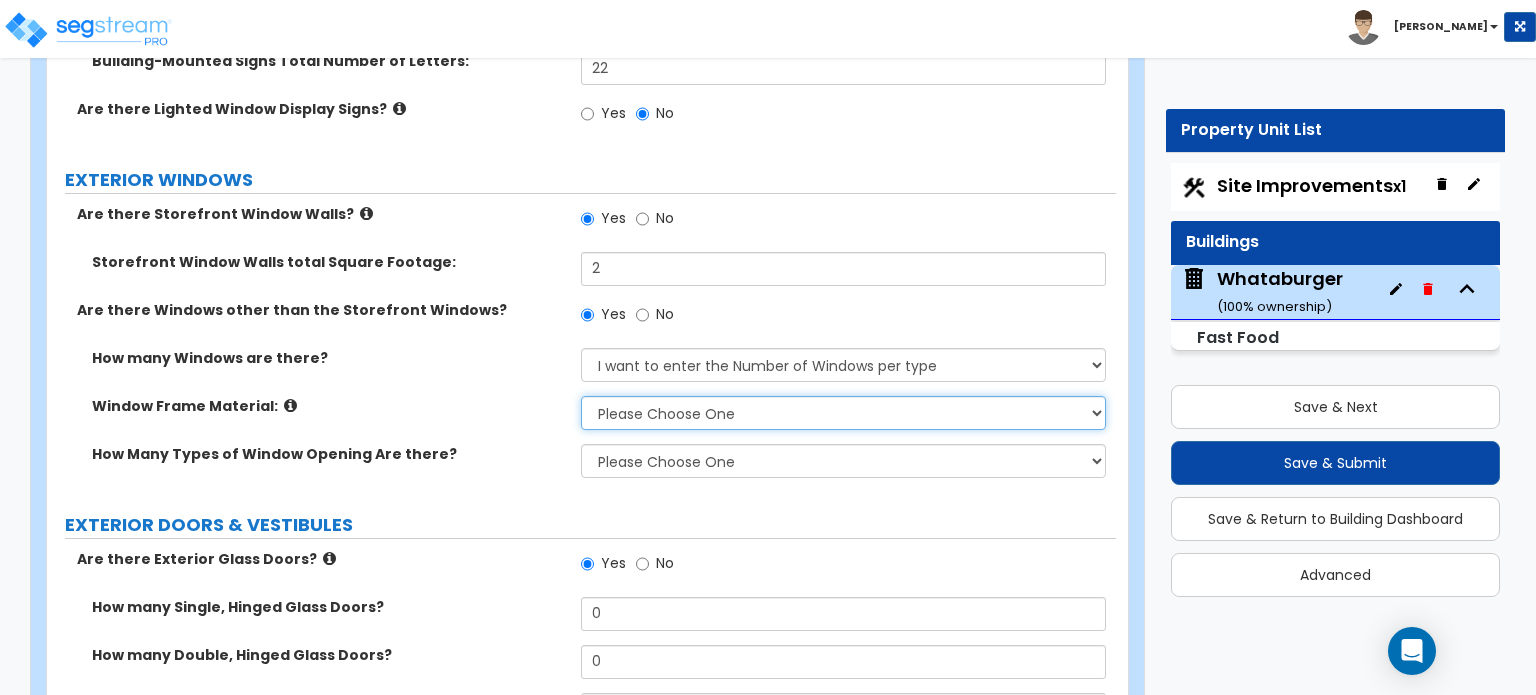 click on "Please Choose One Vinyl Aluminum Wood" at bounding box center [843, 413] 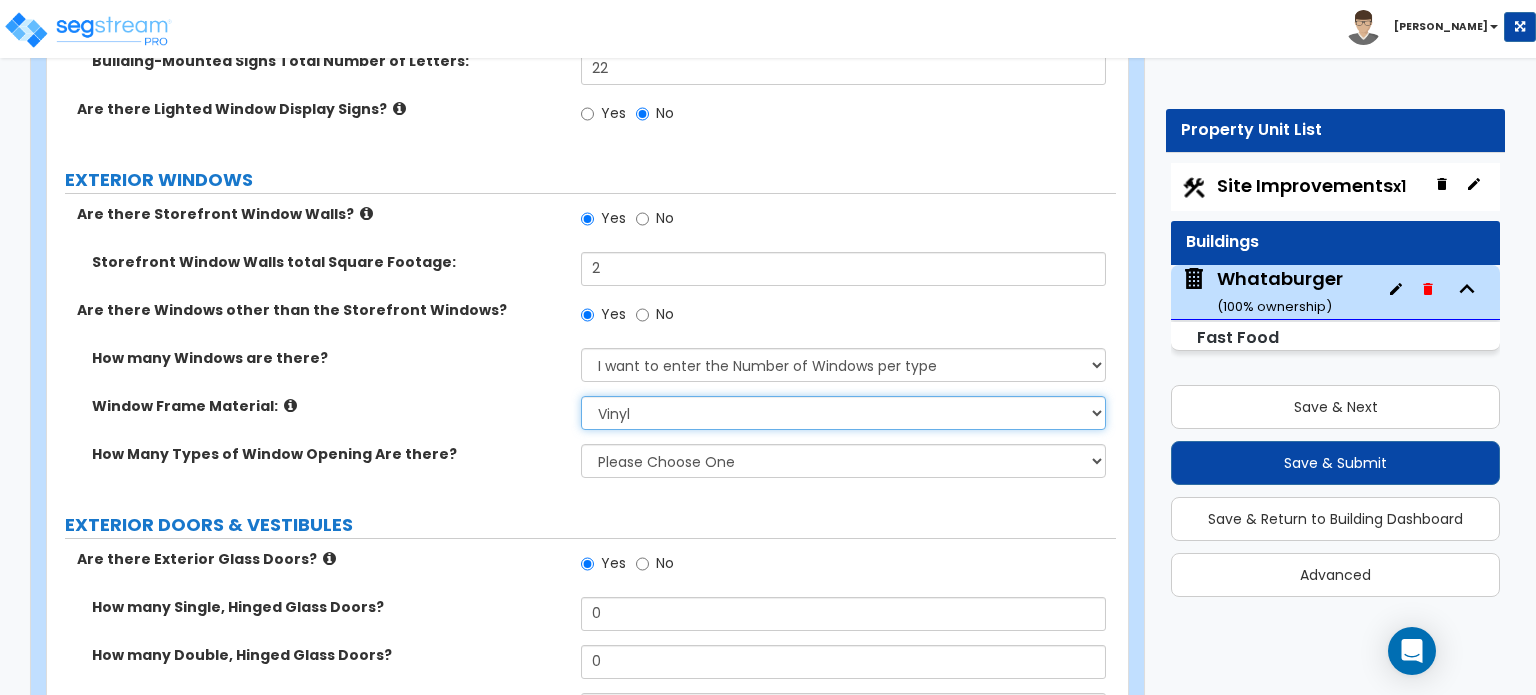 click on "Please Choose One Vinyl Aluminum Wood" at bounding box center [843, 413] 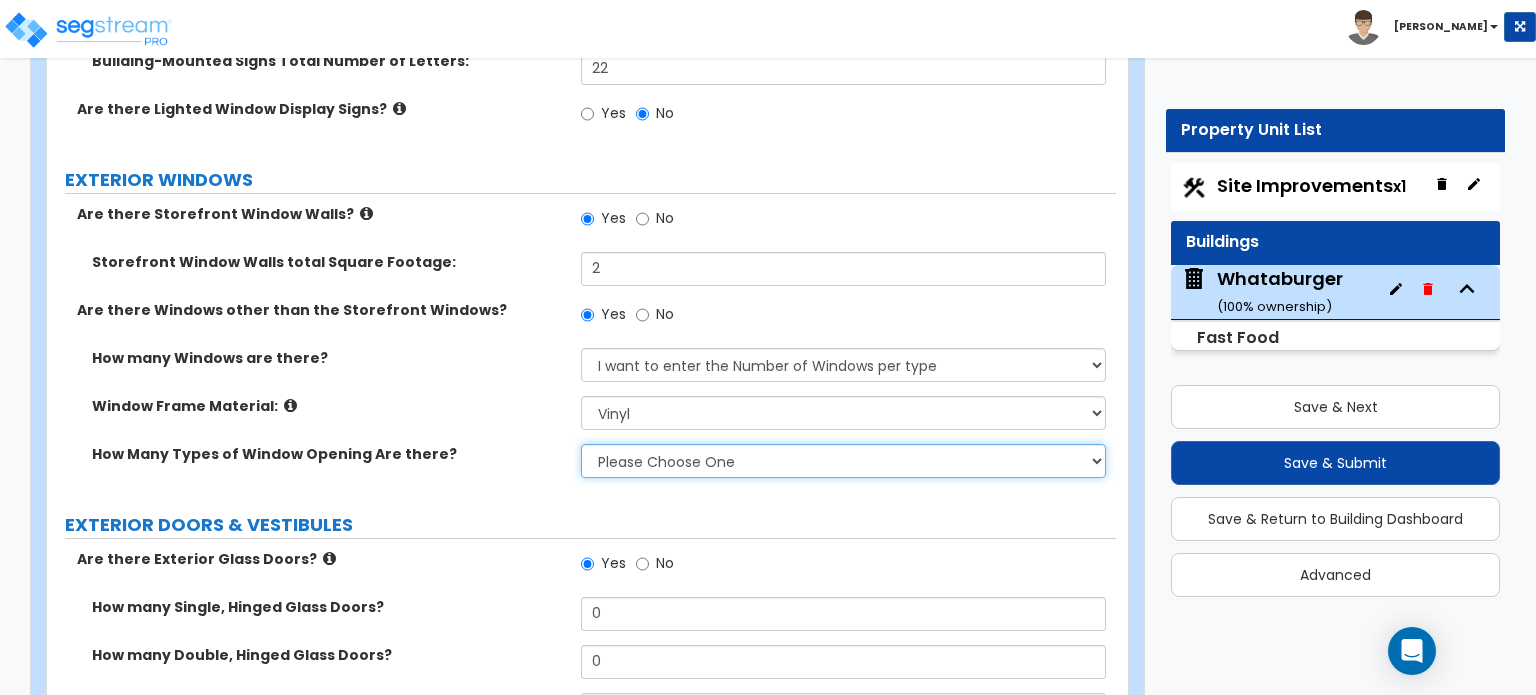 click on "Please Choose One 1 2 3 4" at bounding box center [843, 461] 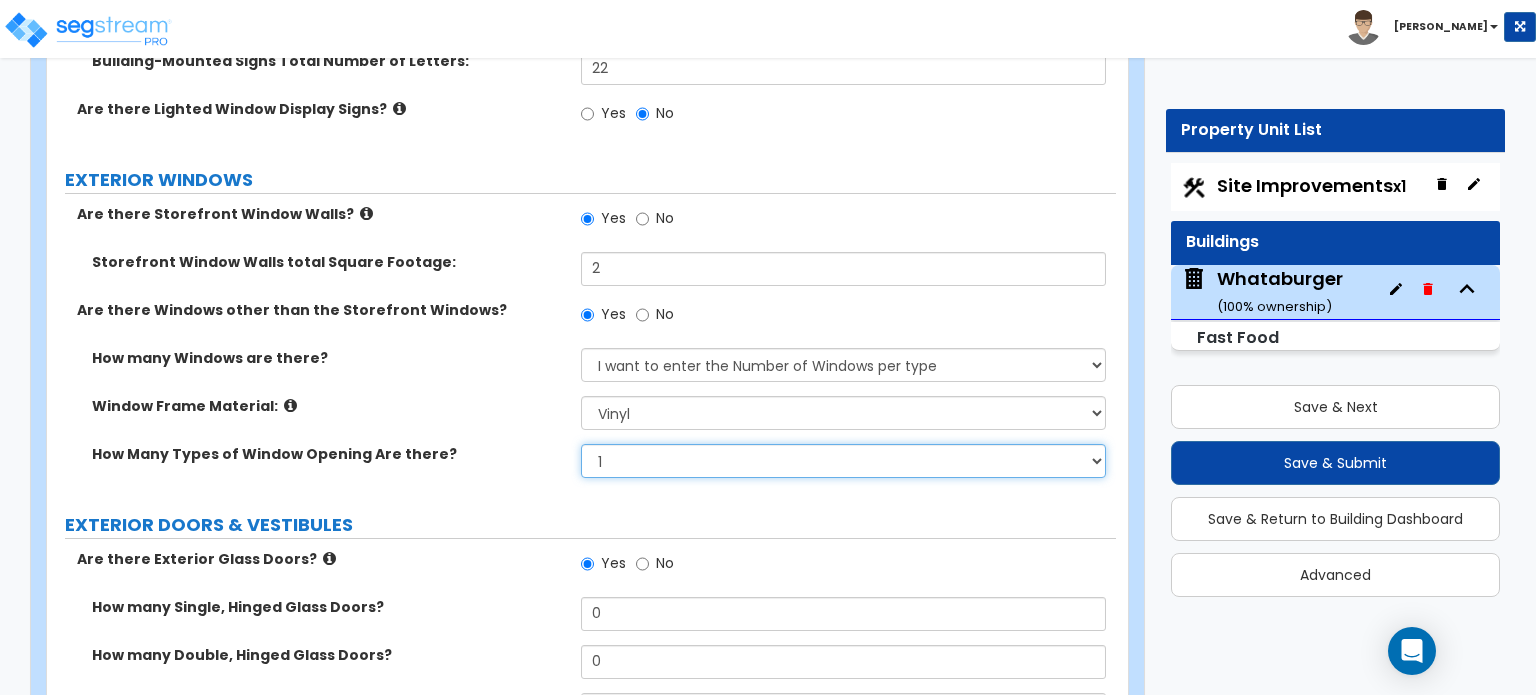 click on "Please Choose One 1 2 3 4" at bounding box center [843, 461] 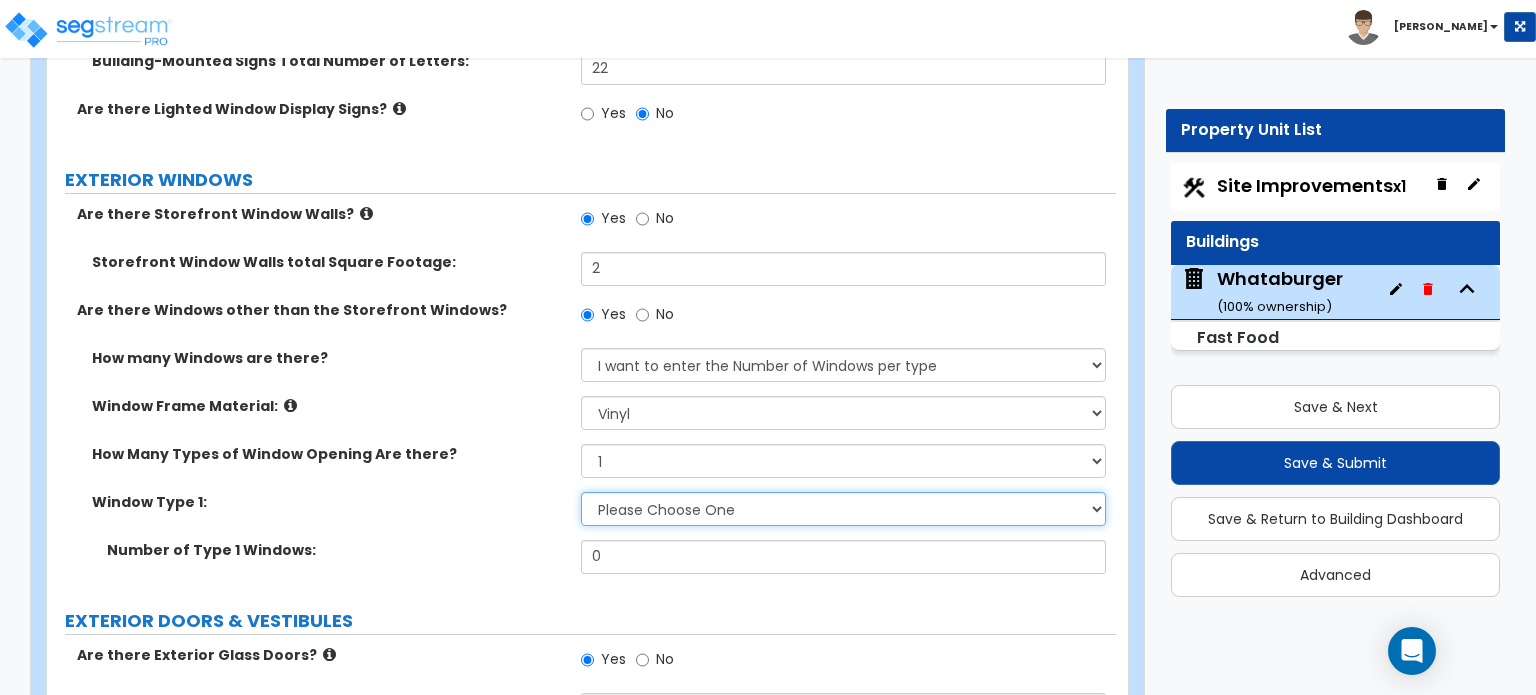 click on "Please Choose One Sliding Picture/Fixed Double/Single Hung Awning Swing" at bounding box center [843, 509] 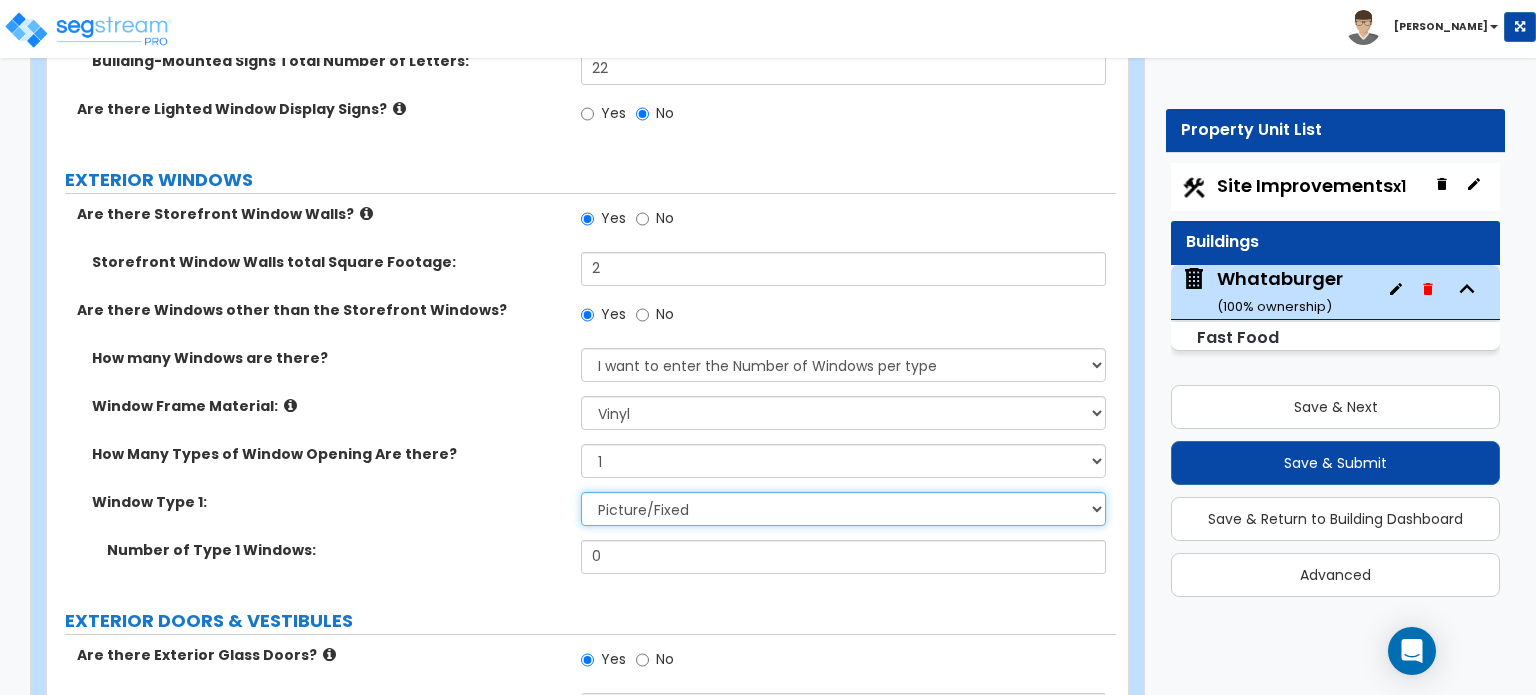 click on "Please Choose One Sliding Picture/Fixed Double/Single Hung Awning Swing" at bounding box center [843, 509] 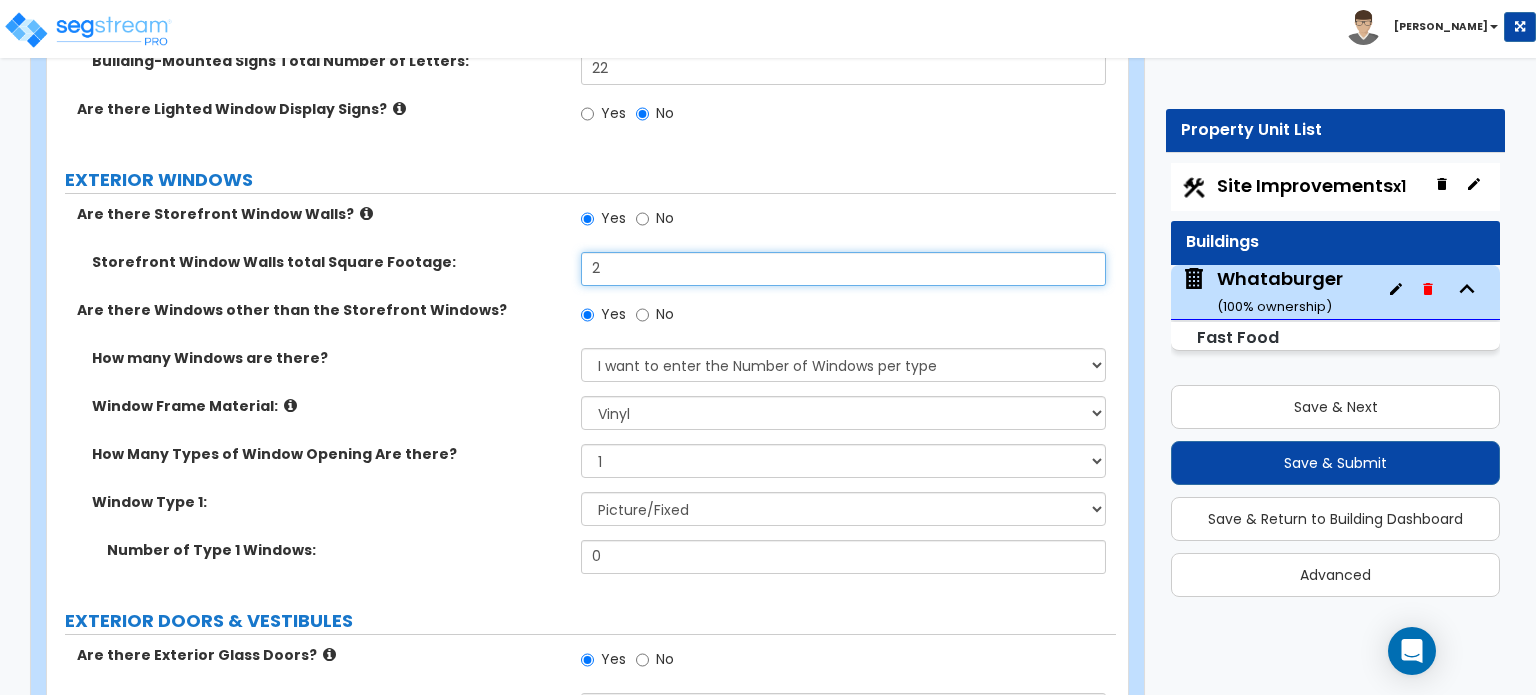 click on "2" at bounding box center [843, 269] 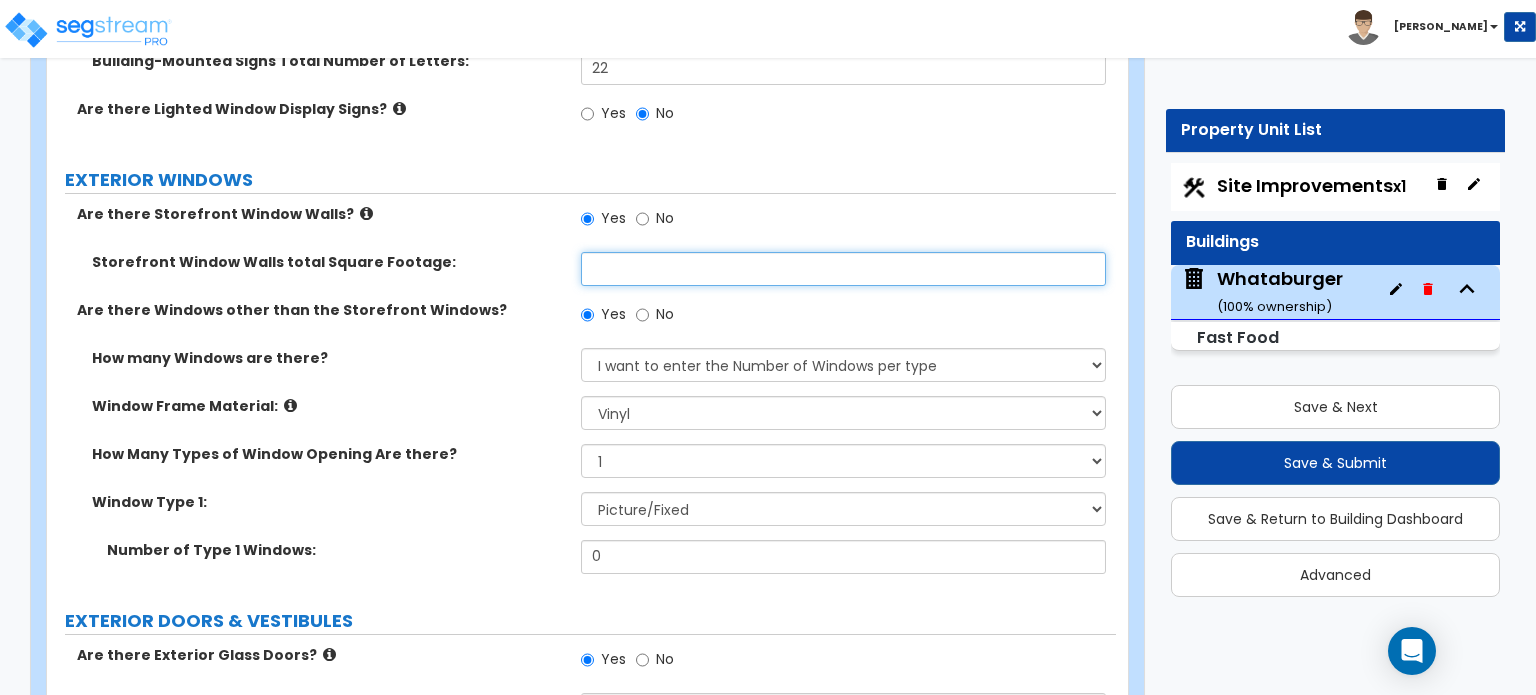 type 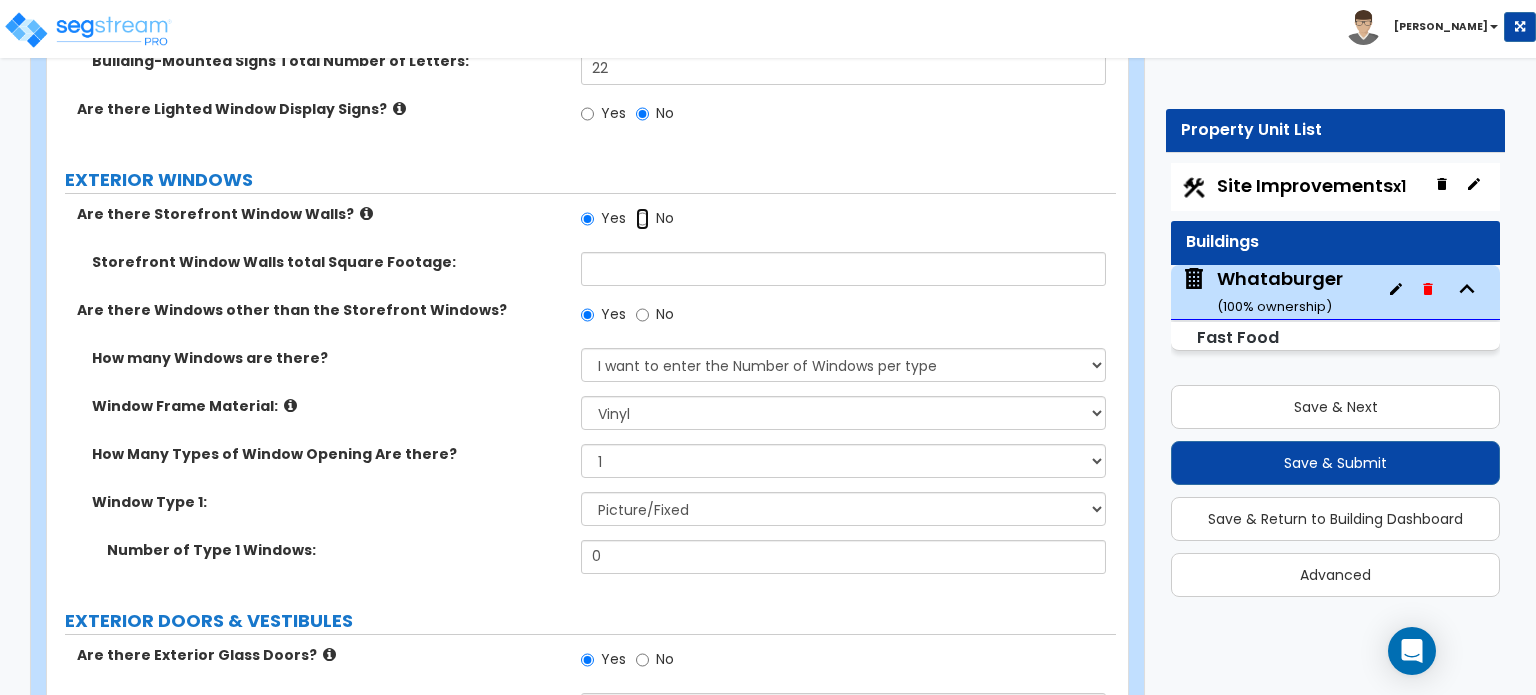 click on "No" at bounding box center [642, 219] 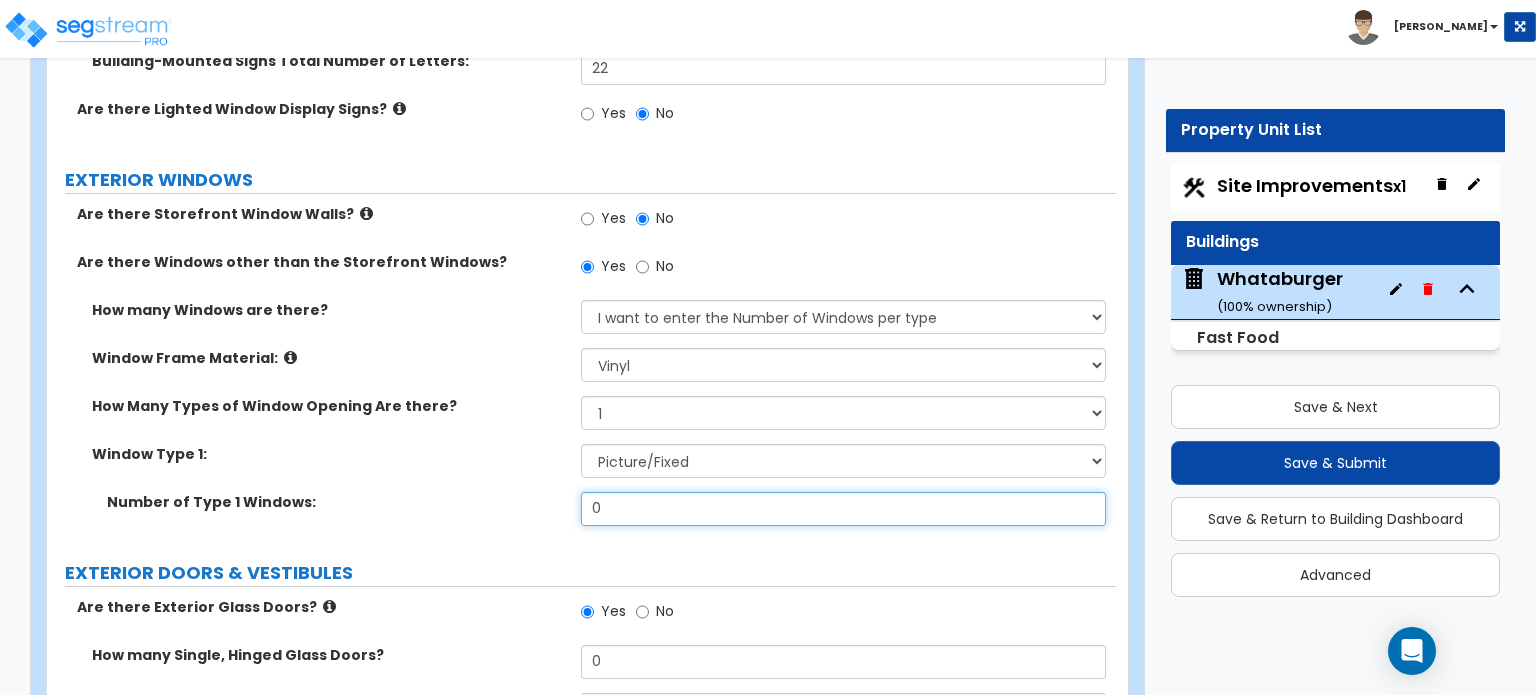 click on "0" at bounding box center (843, 509) 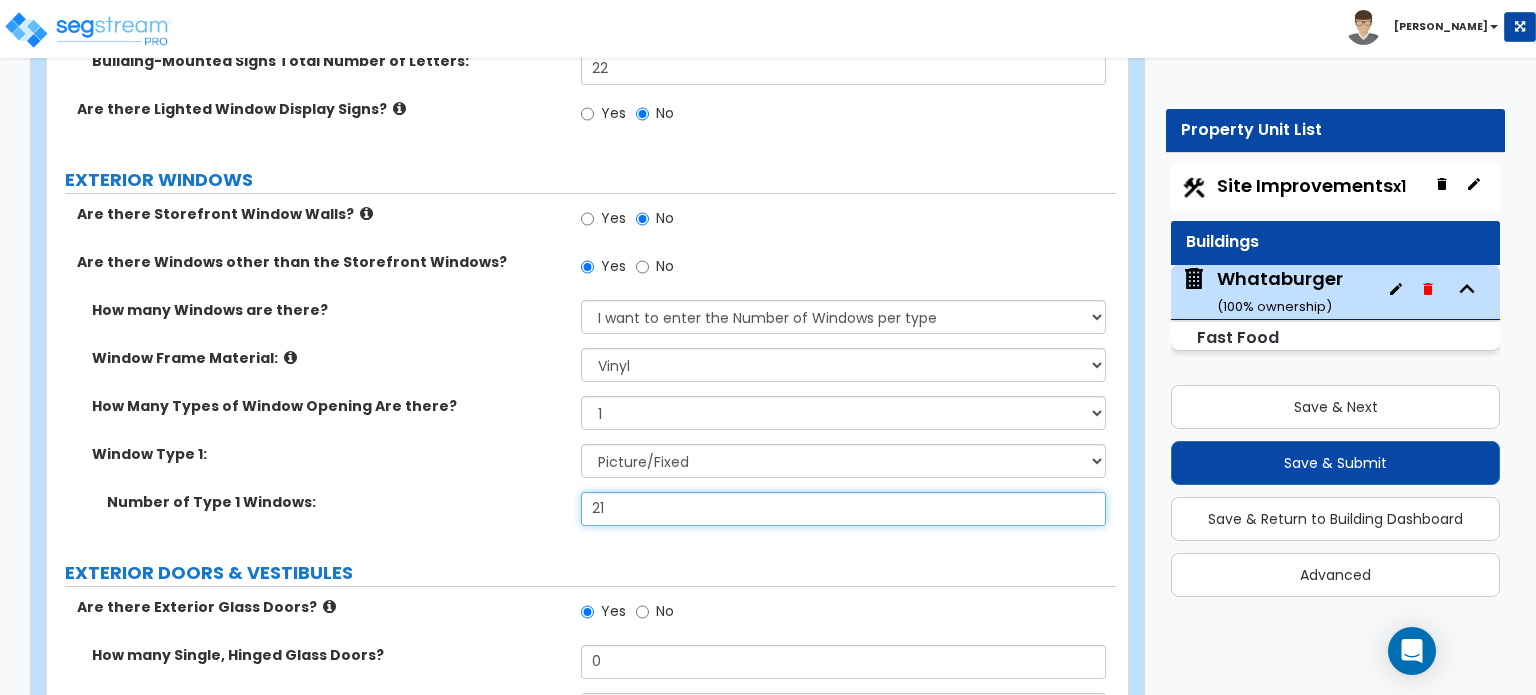 type on "21" 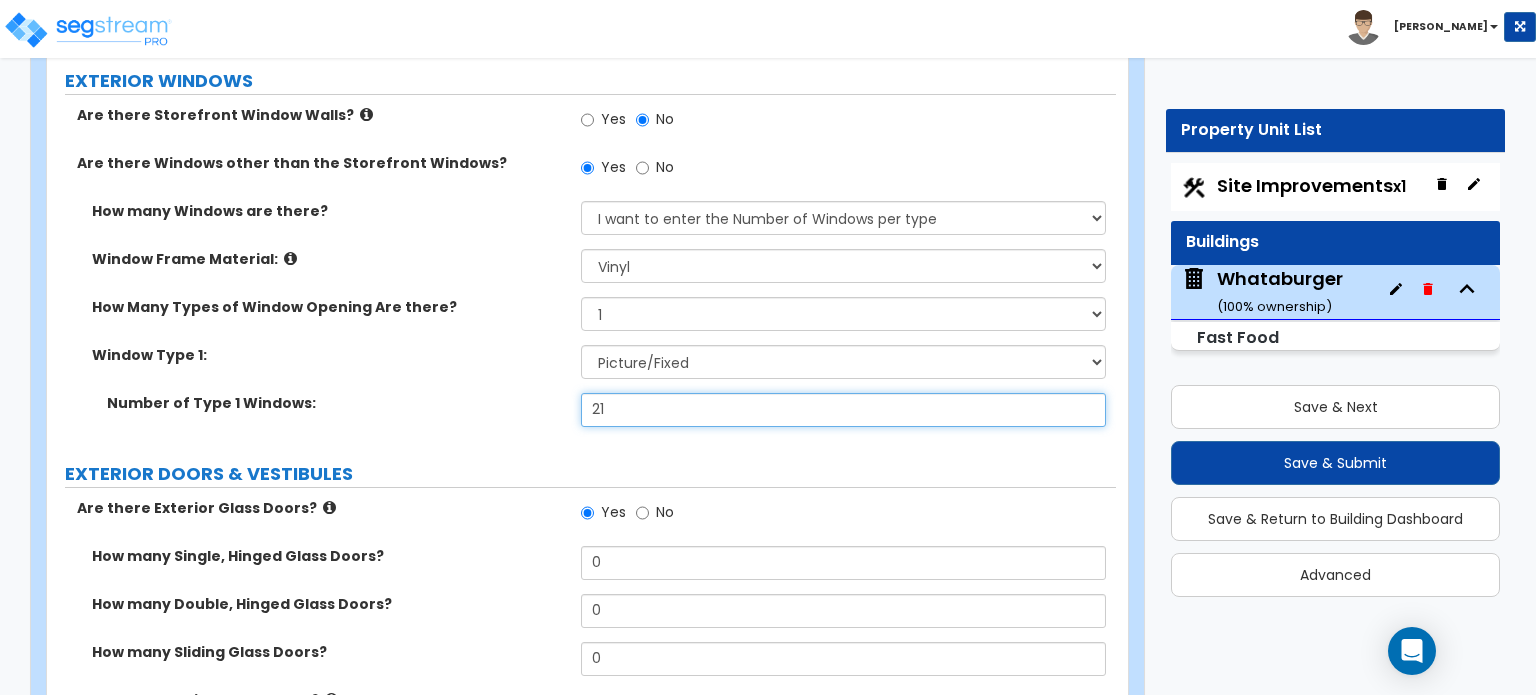 scroll, scrollTop: 2264, scrollLeft: 0, axis: vertical 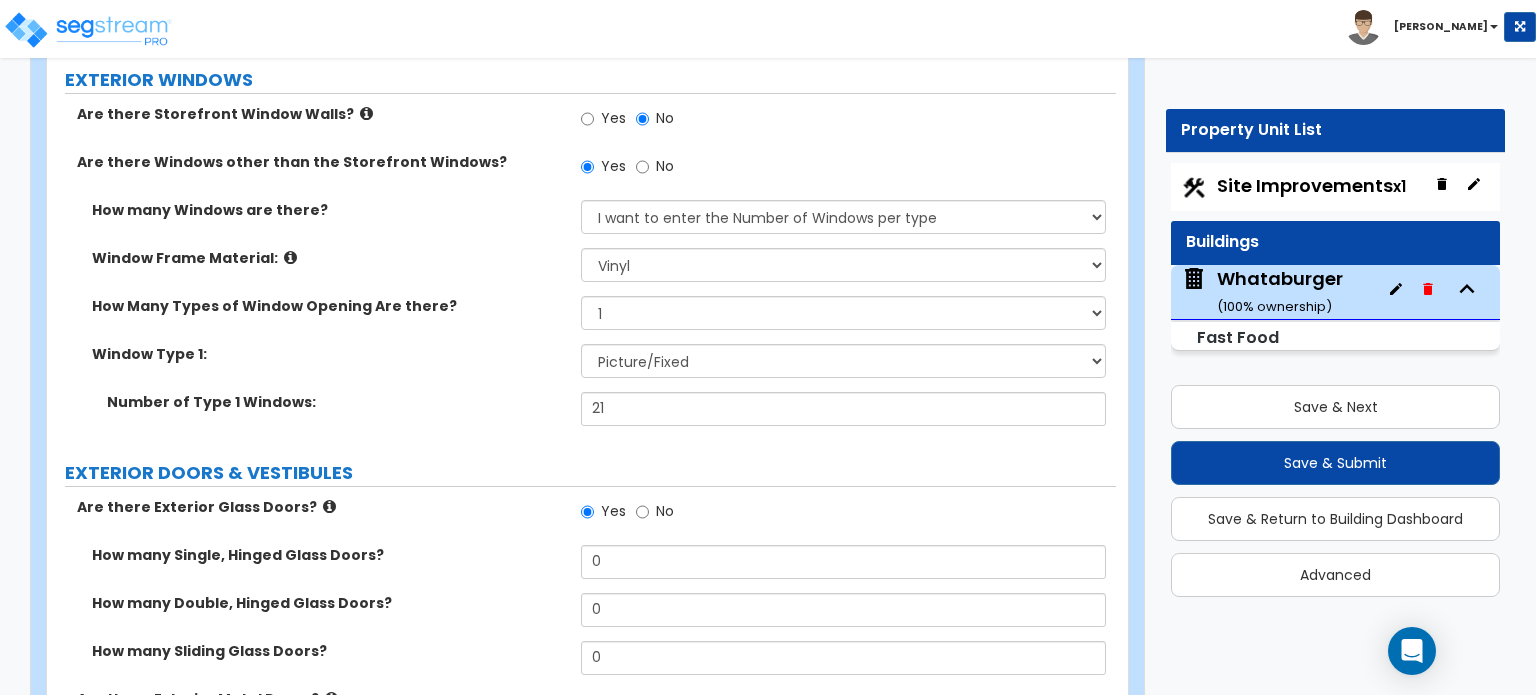 click at bounding box center (329, 506) 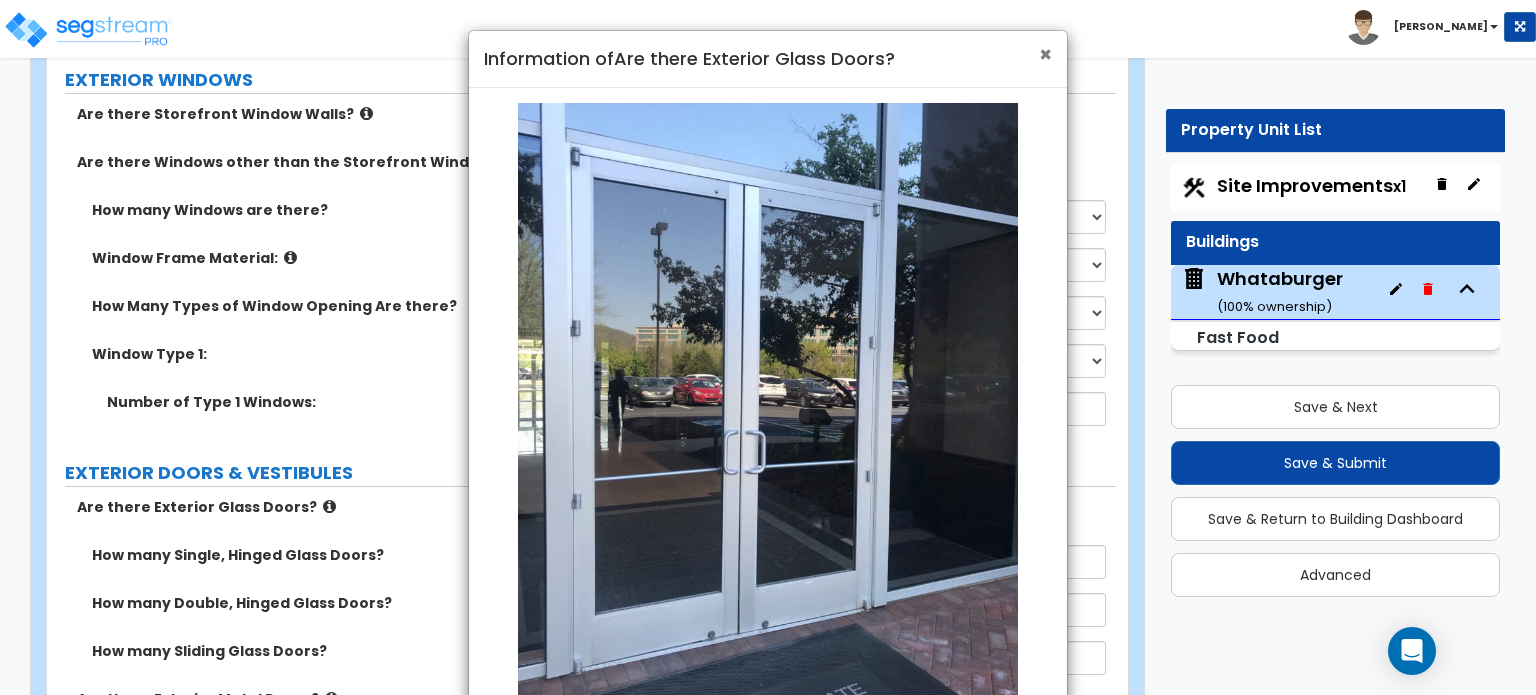 click on "×" at bounding box center [1045, 54] 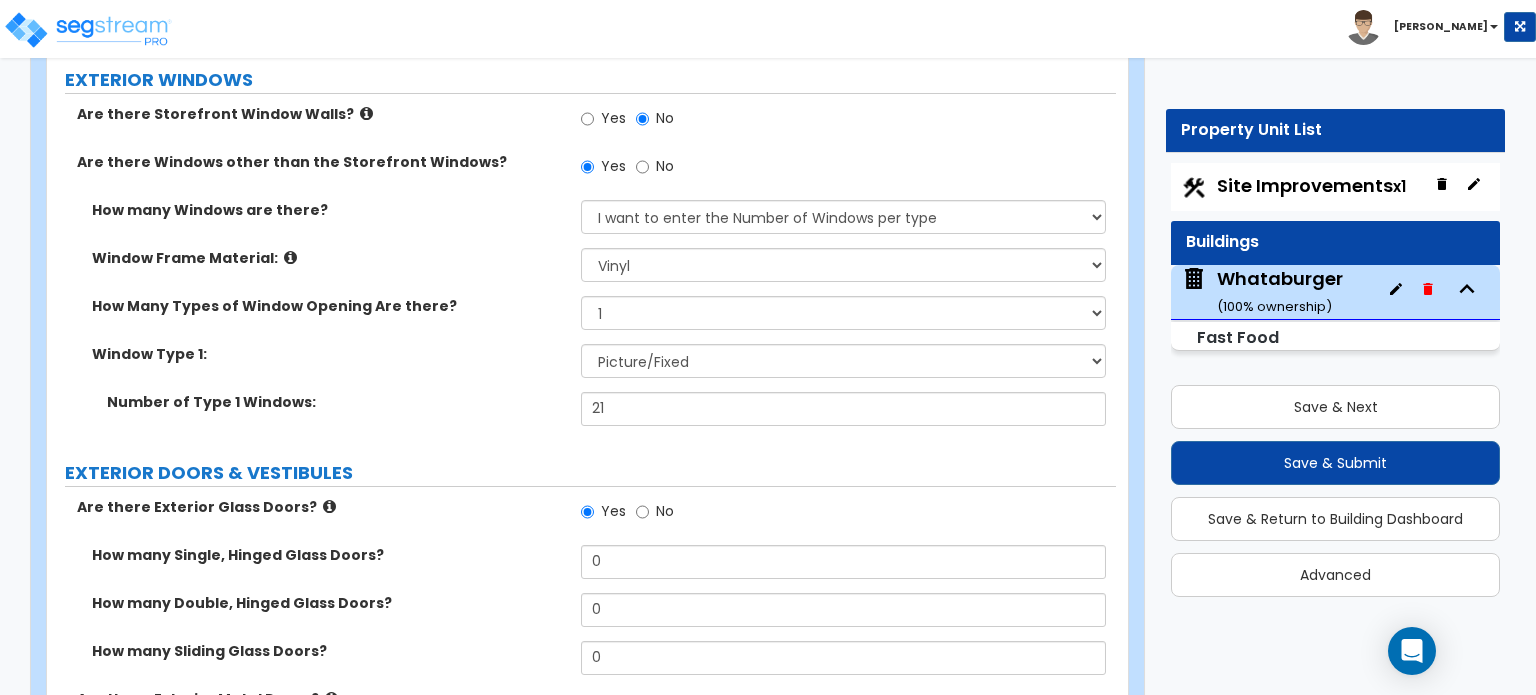 click at bounding box center [329, 506] 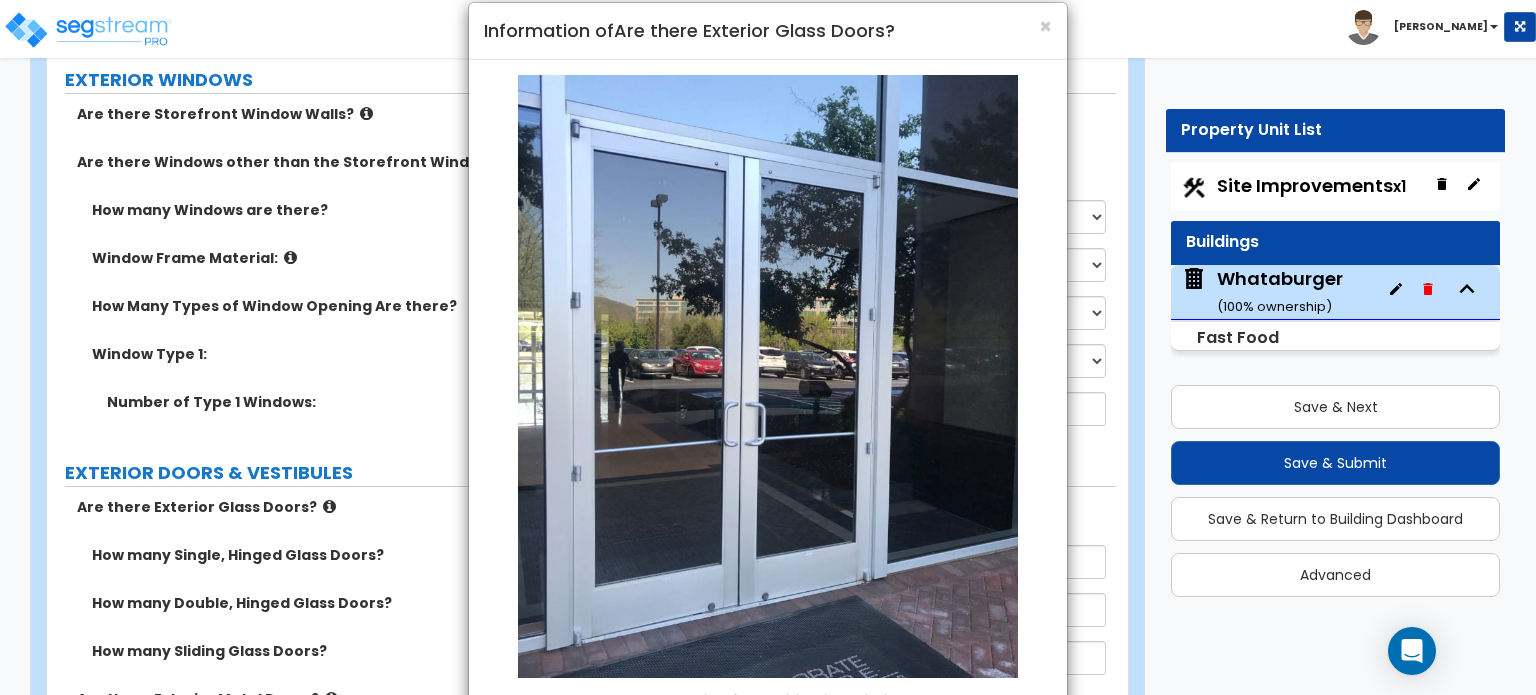 scroll, scrollTop: 0, scrollLeft: 0, axis: both 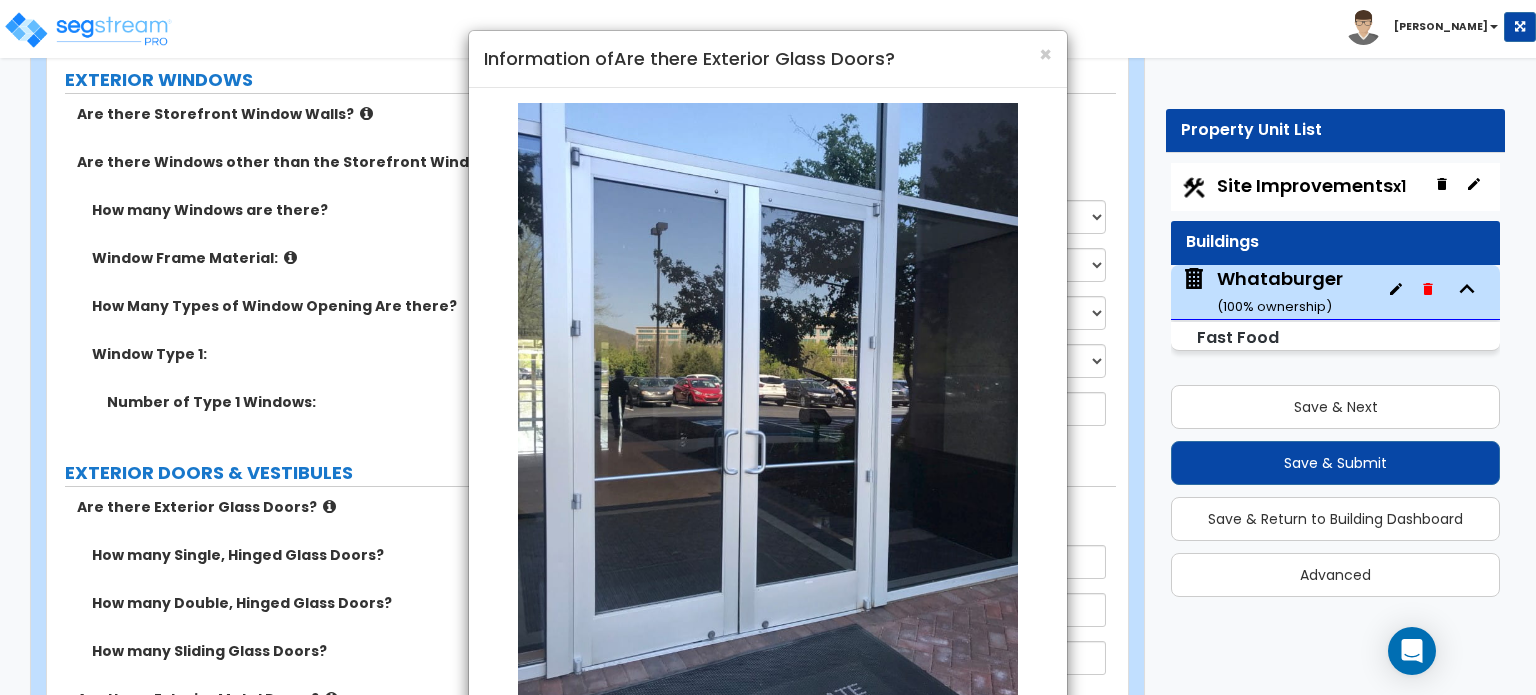 drag, startPoint x: 1036, startPoint y: 51, endPoint x: 1008, endPoint y: 66, distance: 31.764761 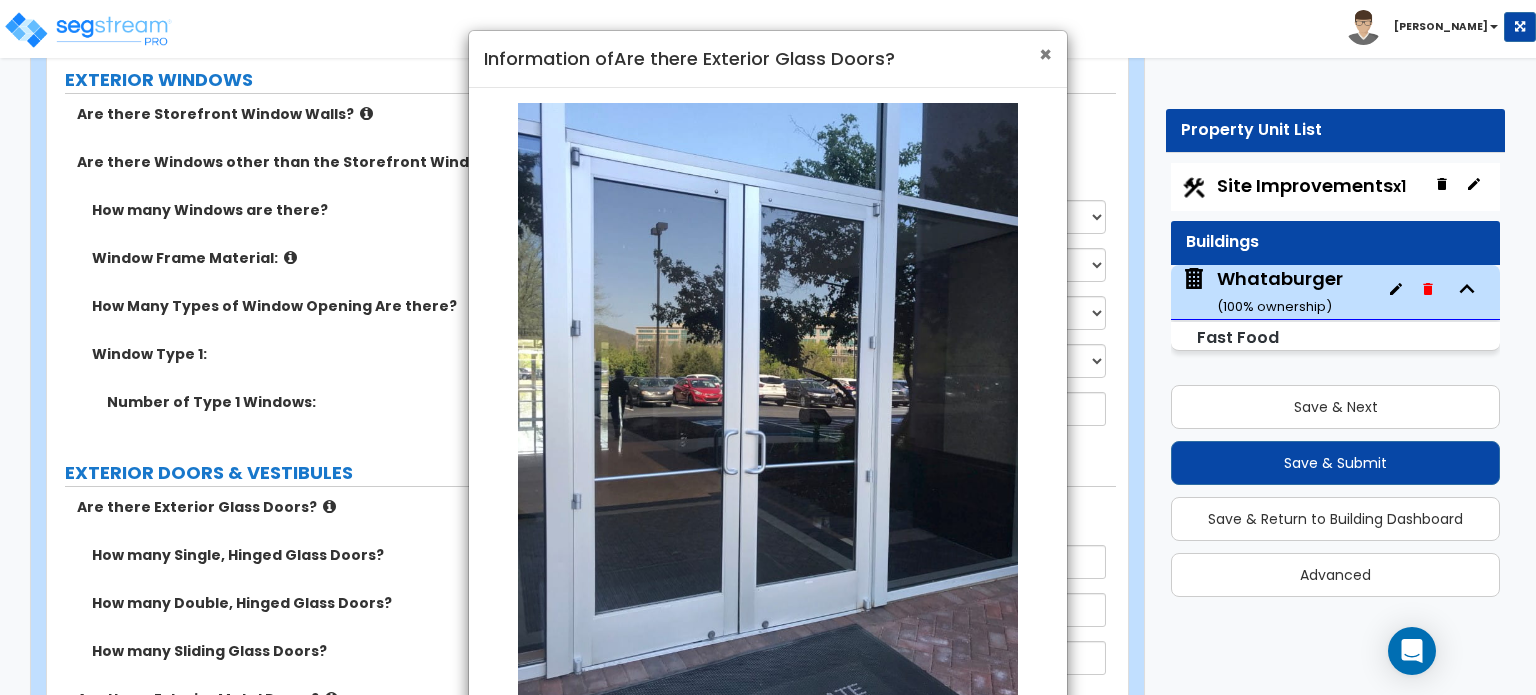 click on "×" at bounding box center (1045, 54) 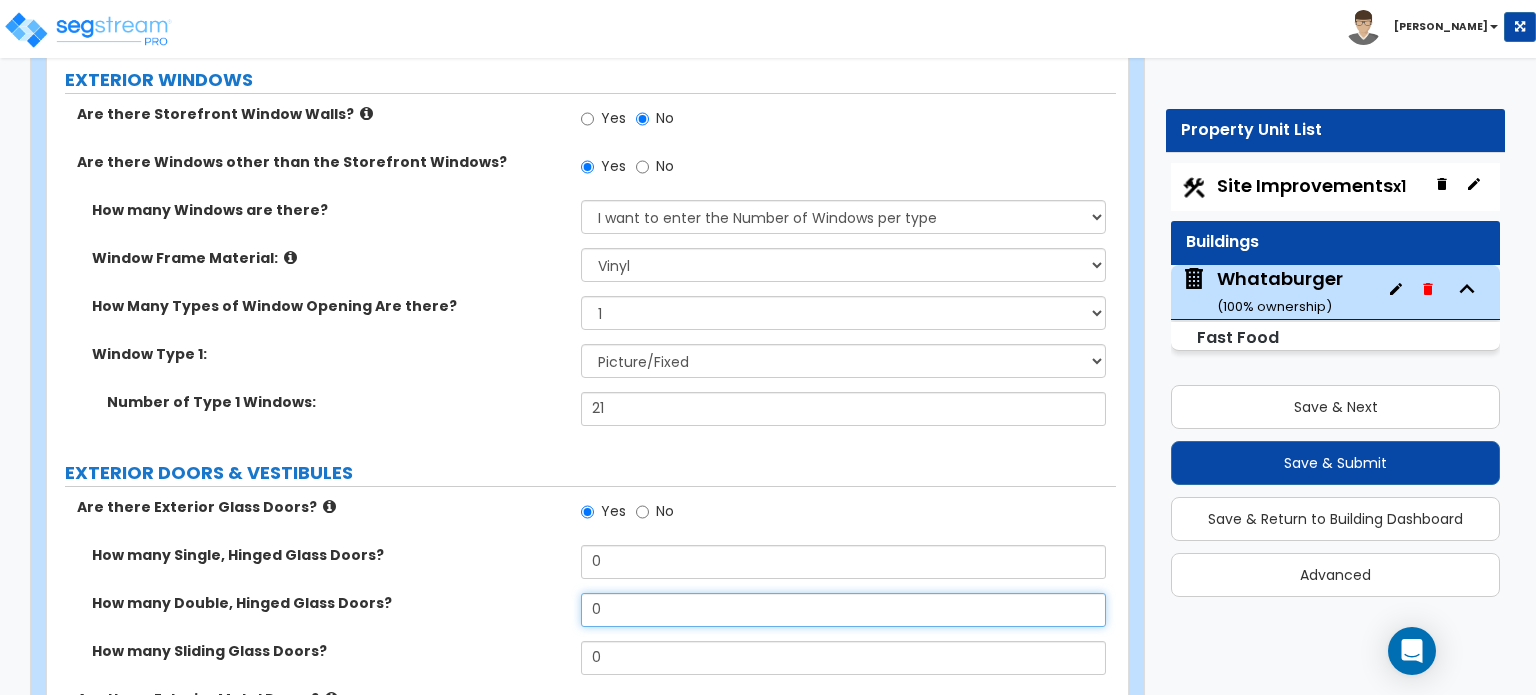 click on "0" at bounding box center [843, 610] 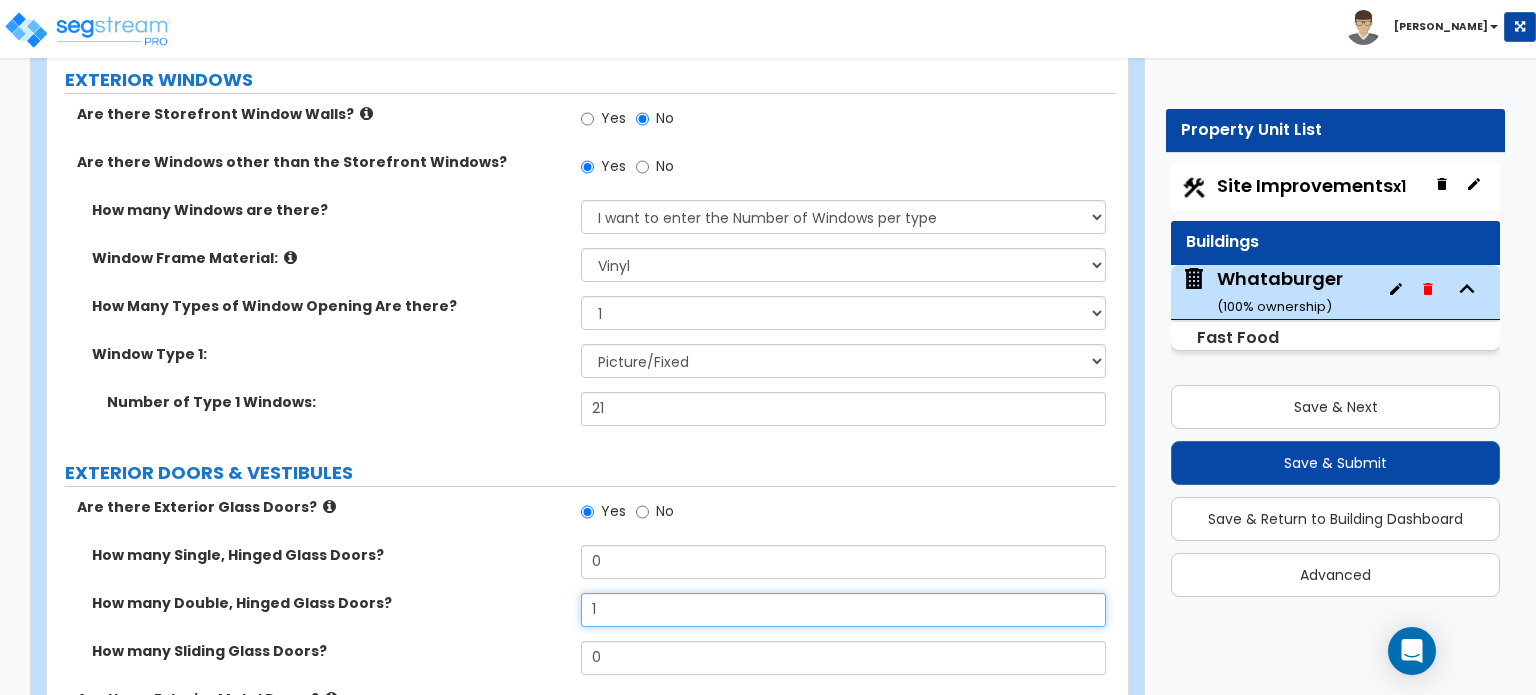 type on "1" 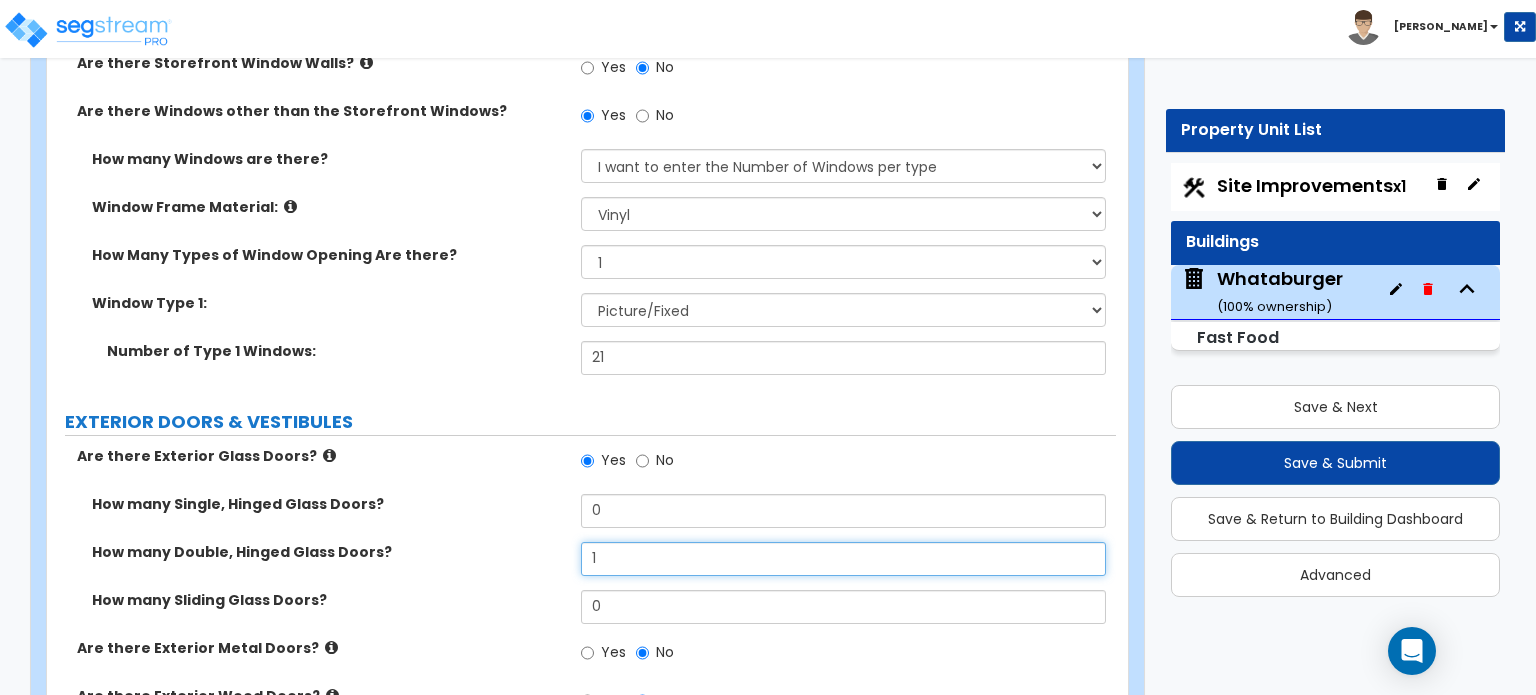 scroll, scrollTop: 2364, scrollLeft: 0, axis: vertical 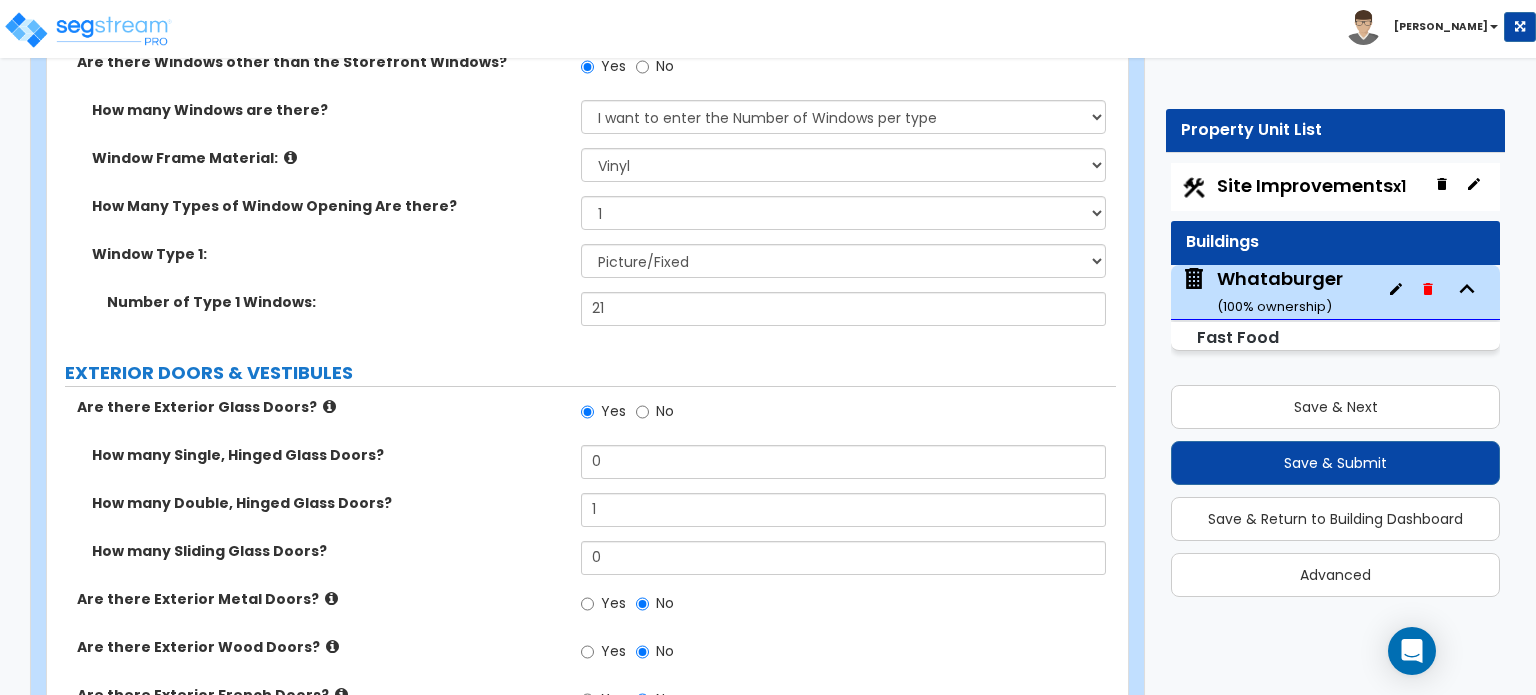 click at bounding box center [329, 406] 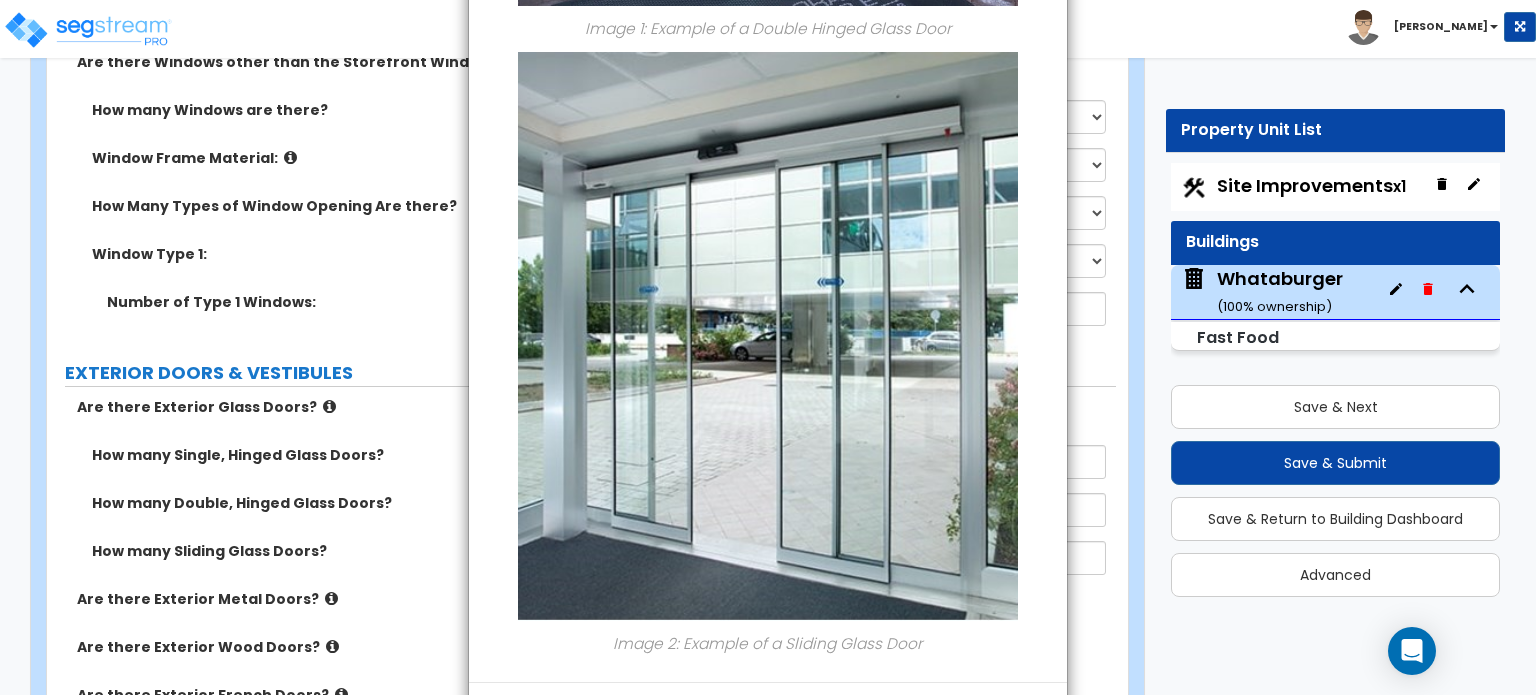 scroll, scrollTop: 781, scrollLeft: 0, axis: vertical 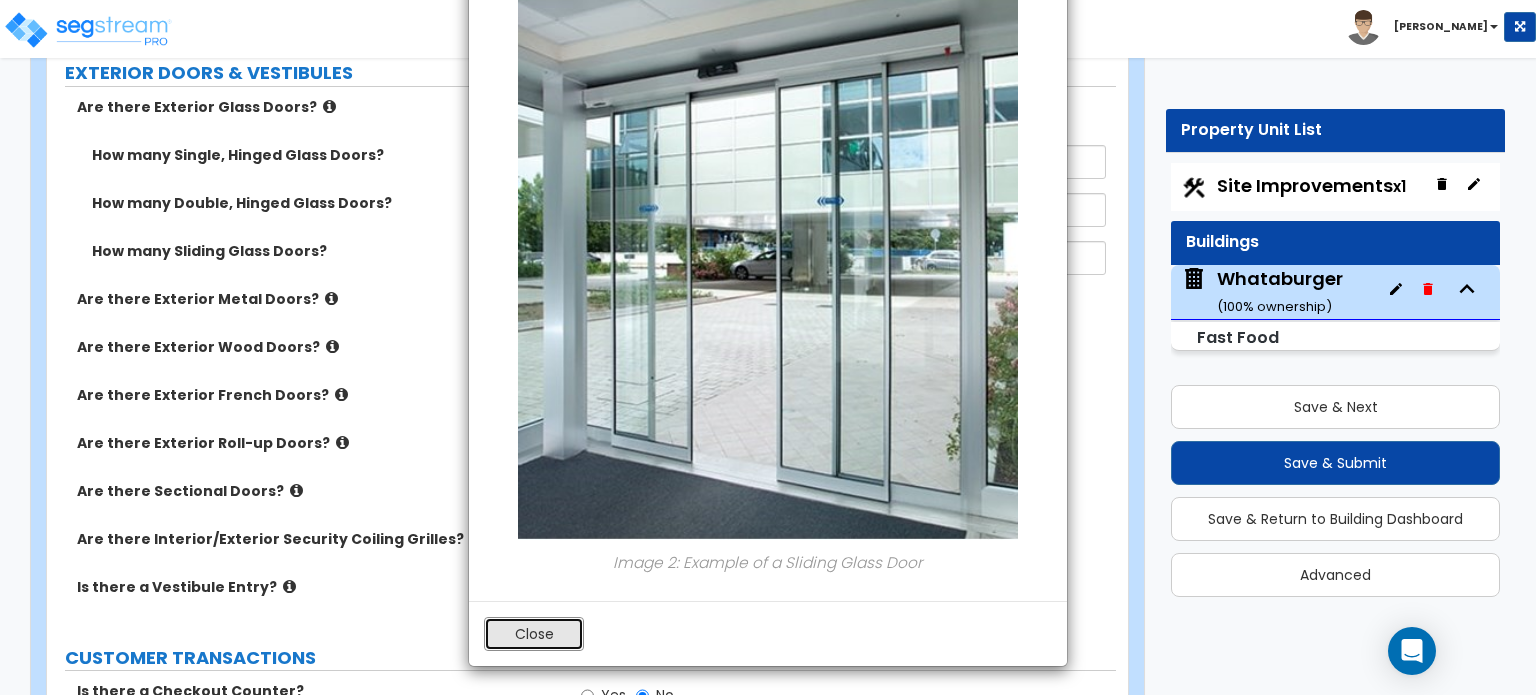 drag, startPoint x: 540, startPoint y: 625, endPoint x: 522, endPoint y: 611, distance: 22.803509 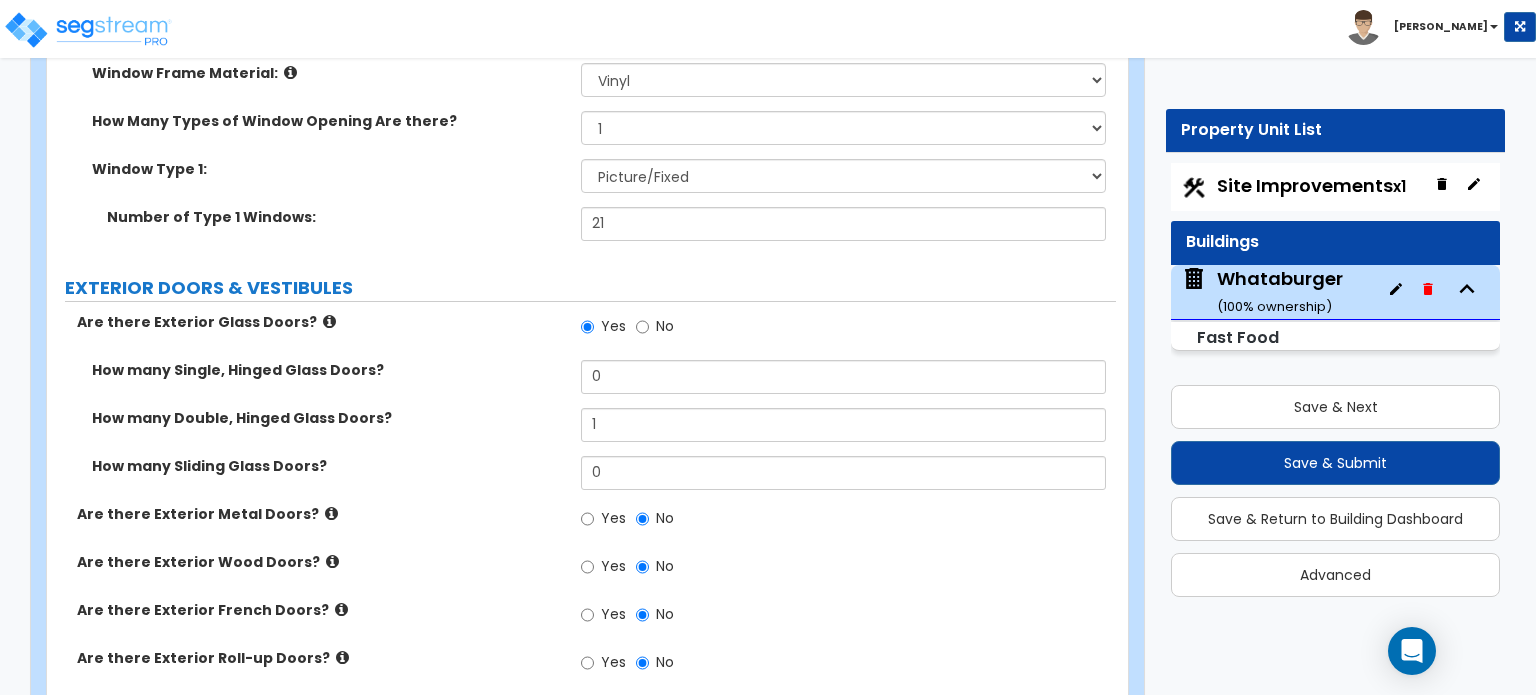 scroll, scrollTop: 2564, scrollLeft: 0, axis: vertical 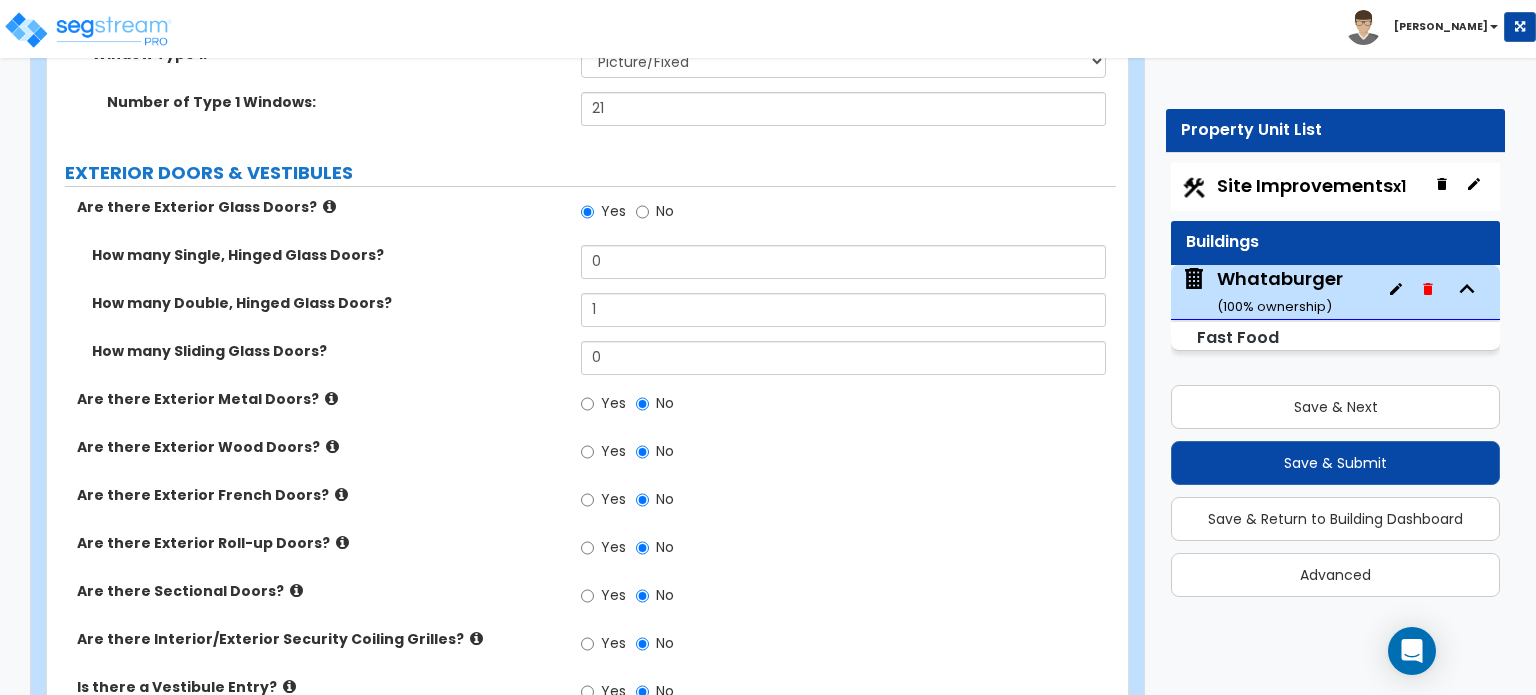 click at bounding box center (331, 398) 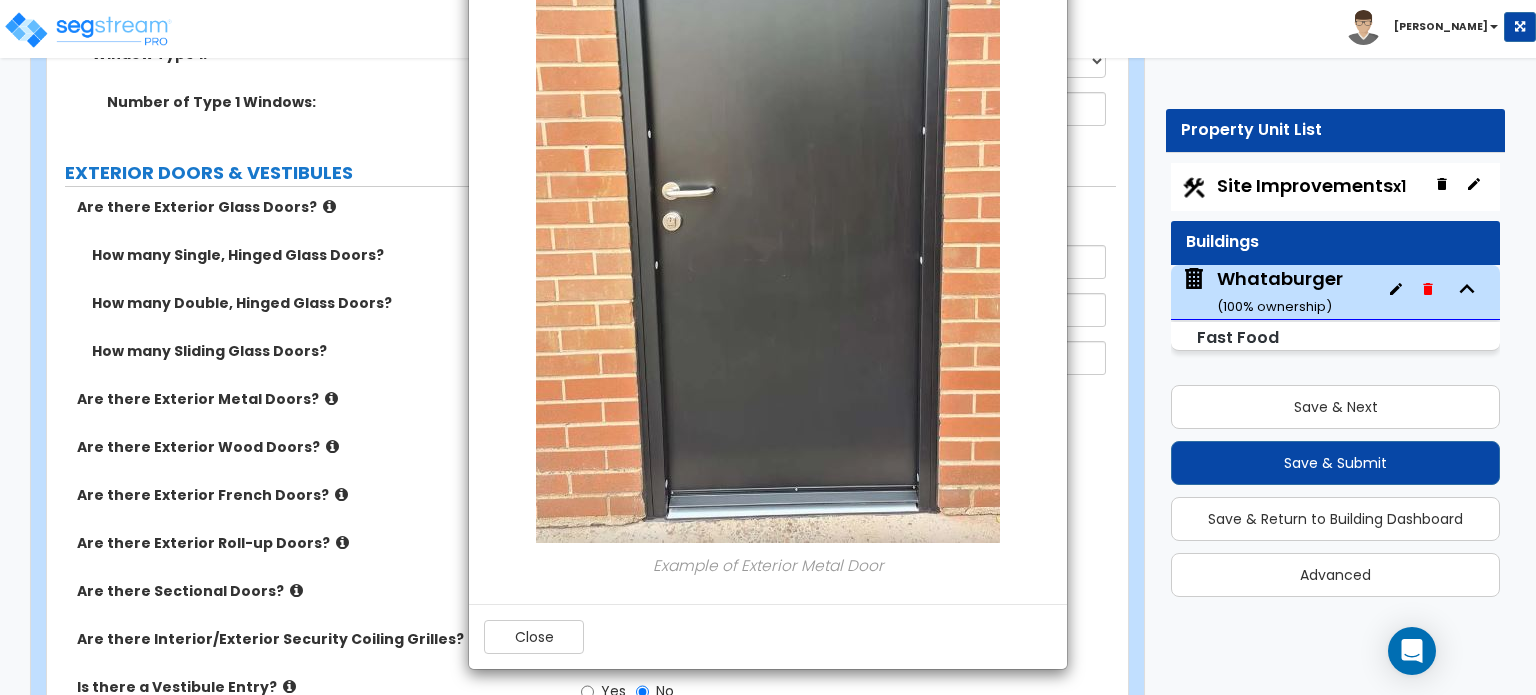 scroll, scrollTop: 303, scrollLeft: 0, axis: vertical 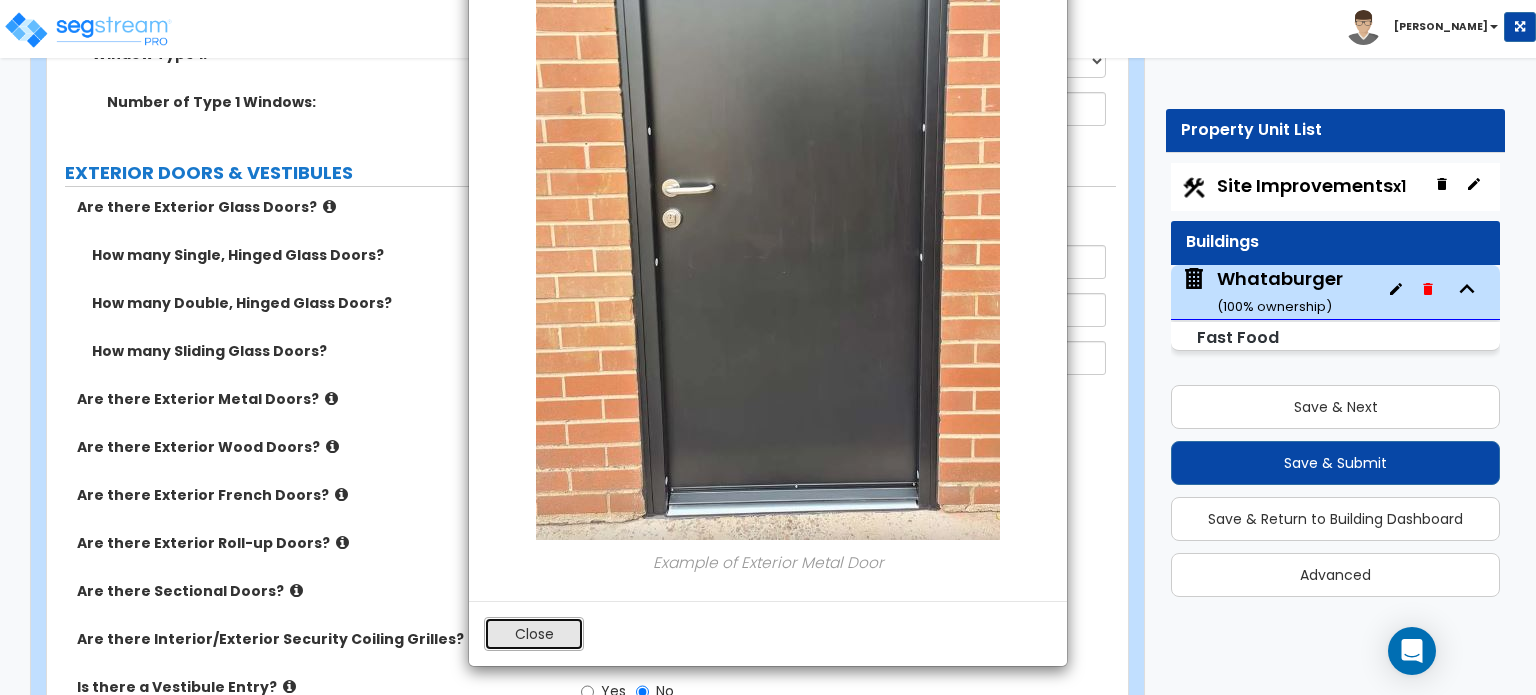 click on "Close" at bounding box center [534, 634] 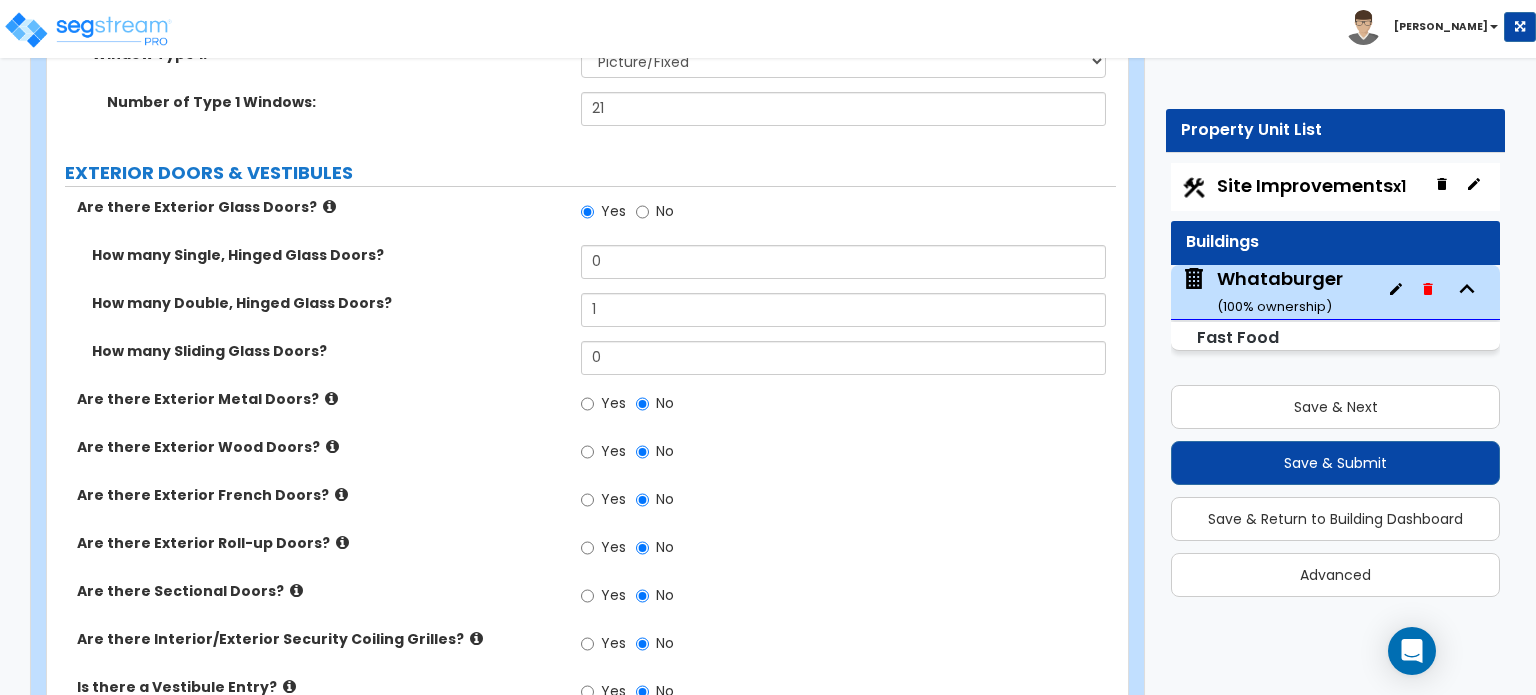 click on "Are there Exterior Metal Doors?" at bounding box center (314, 399) 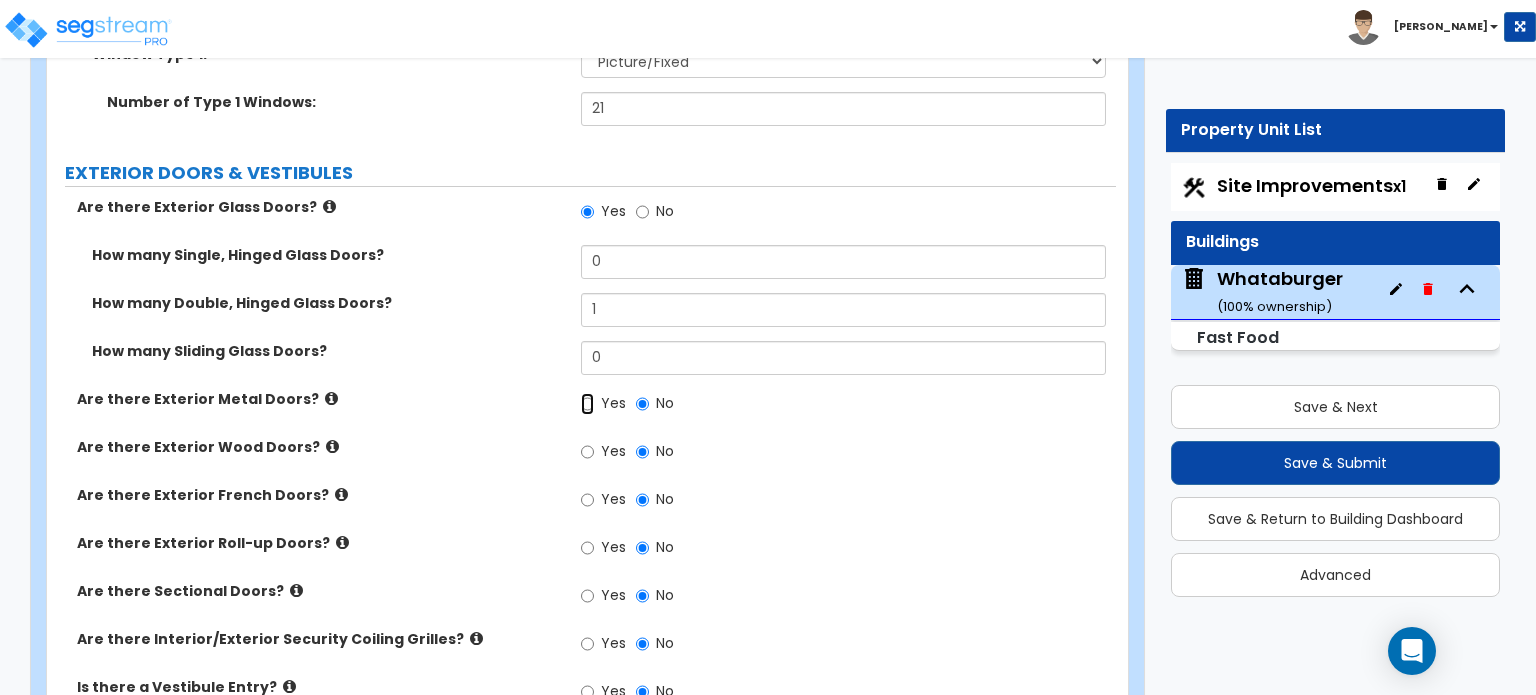 click on "Yes" at bounding box center [587, 404] 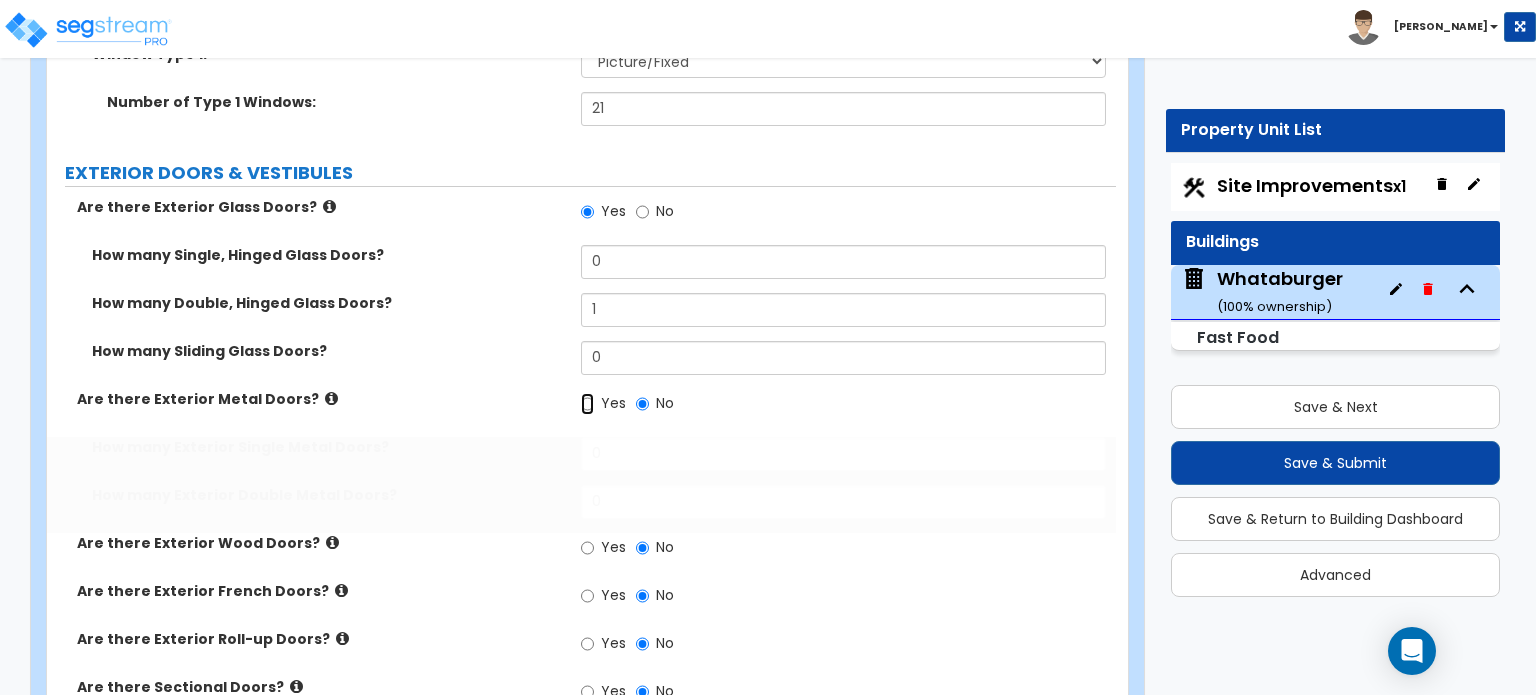 radio on "true" 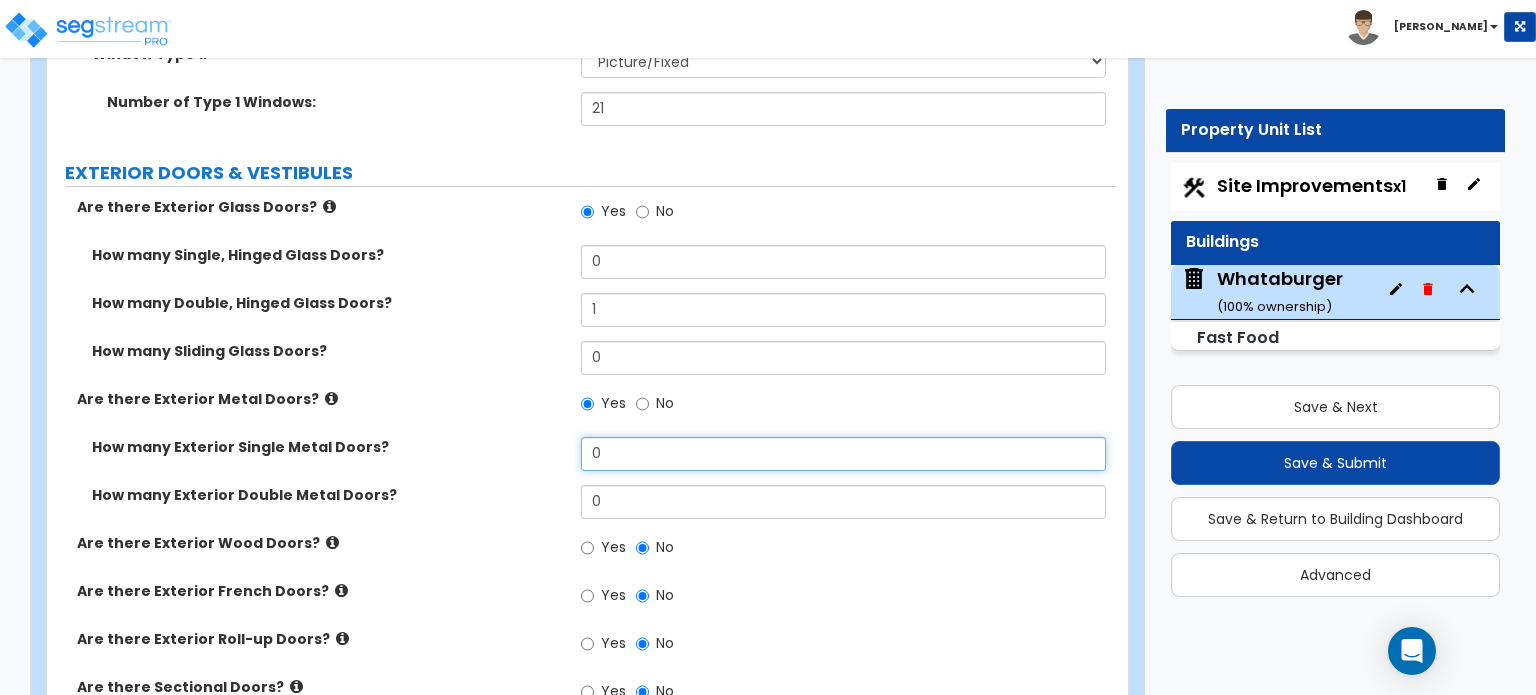 click on "0" at bounding box center (843, 454) 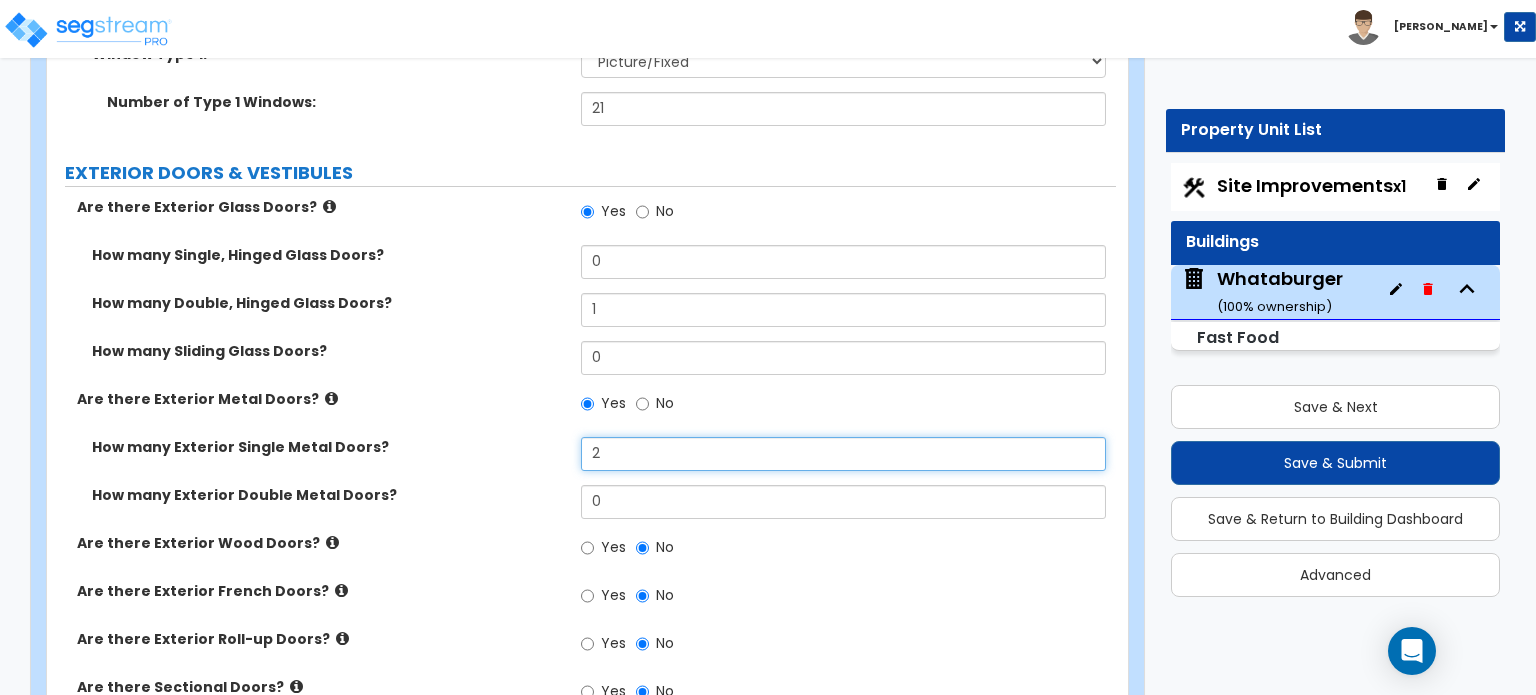 type on "2" 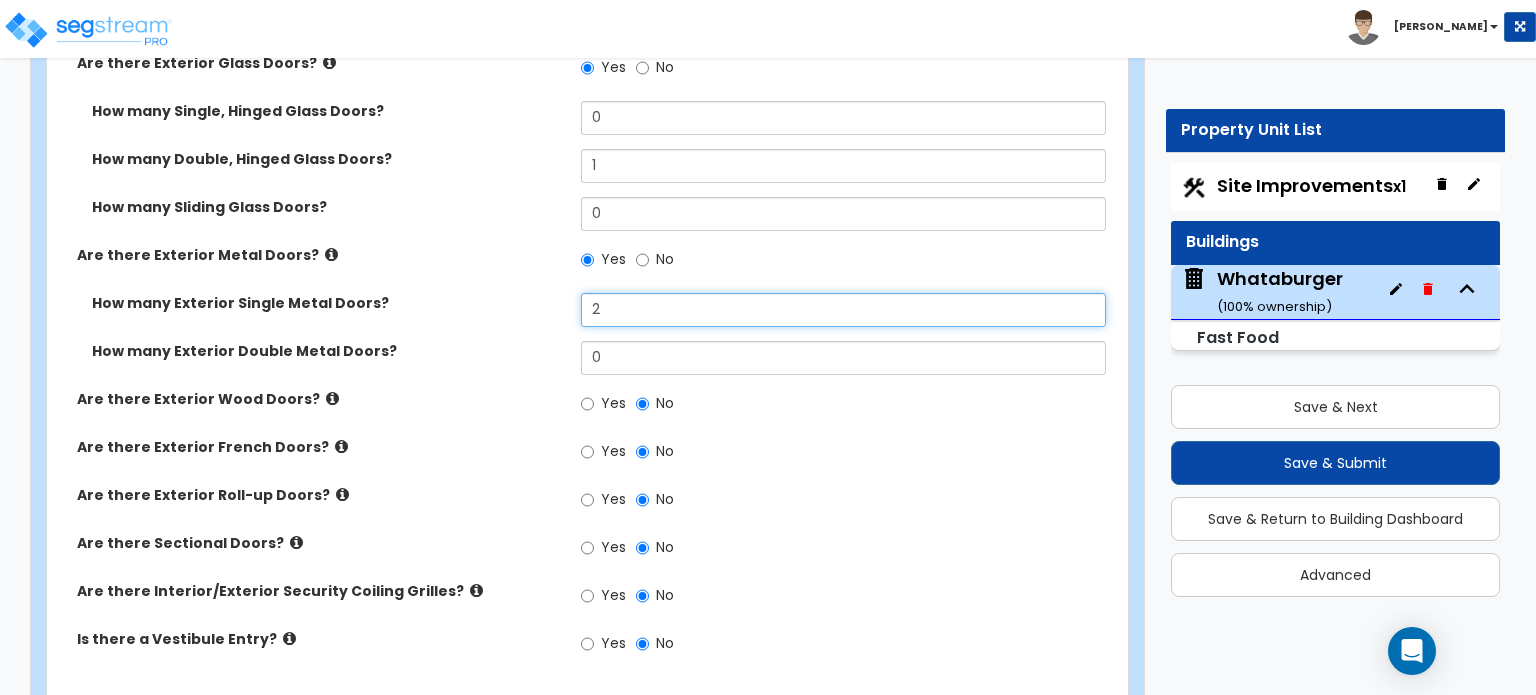 scroll, scrollTop: 2764, scrollLeft: 0, axis: vertical 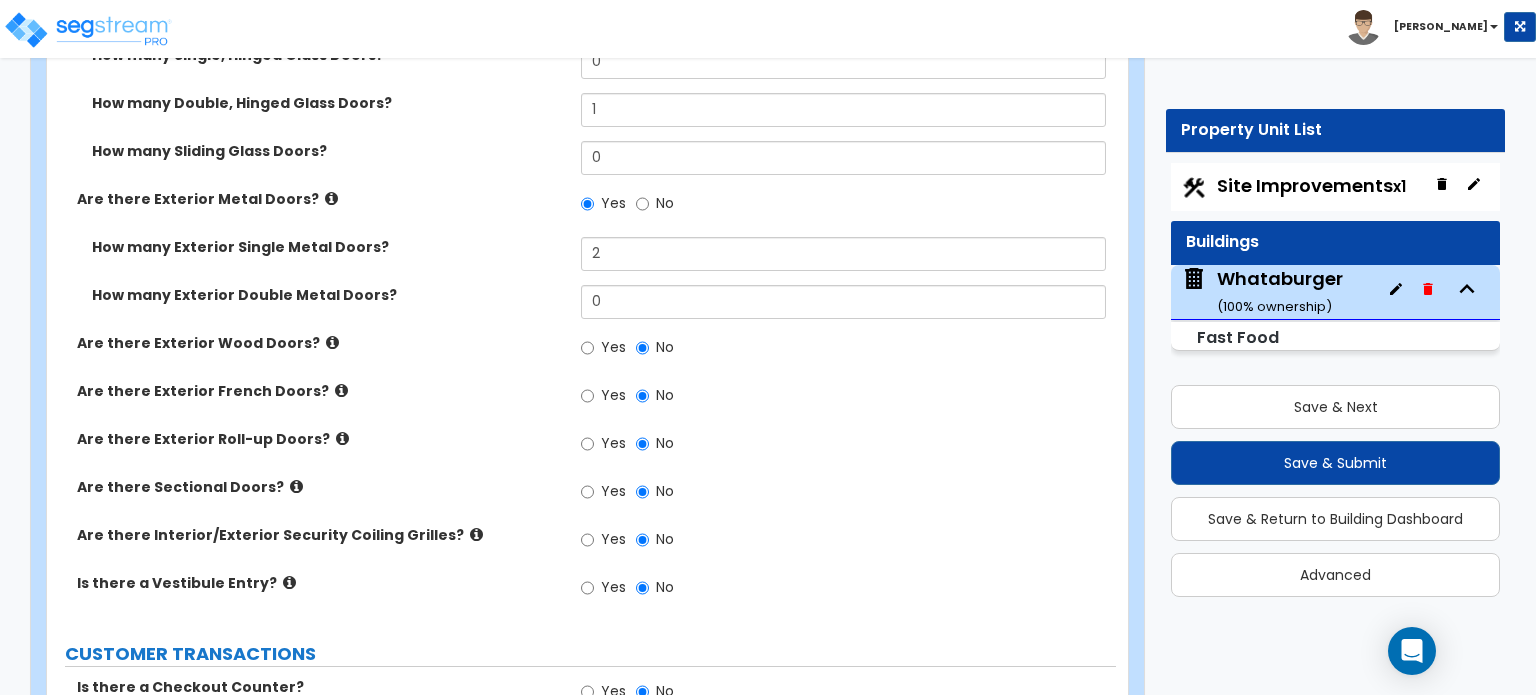 click at bounding box center (332, 342) 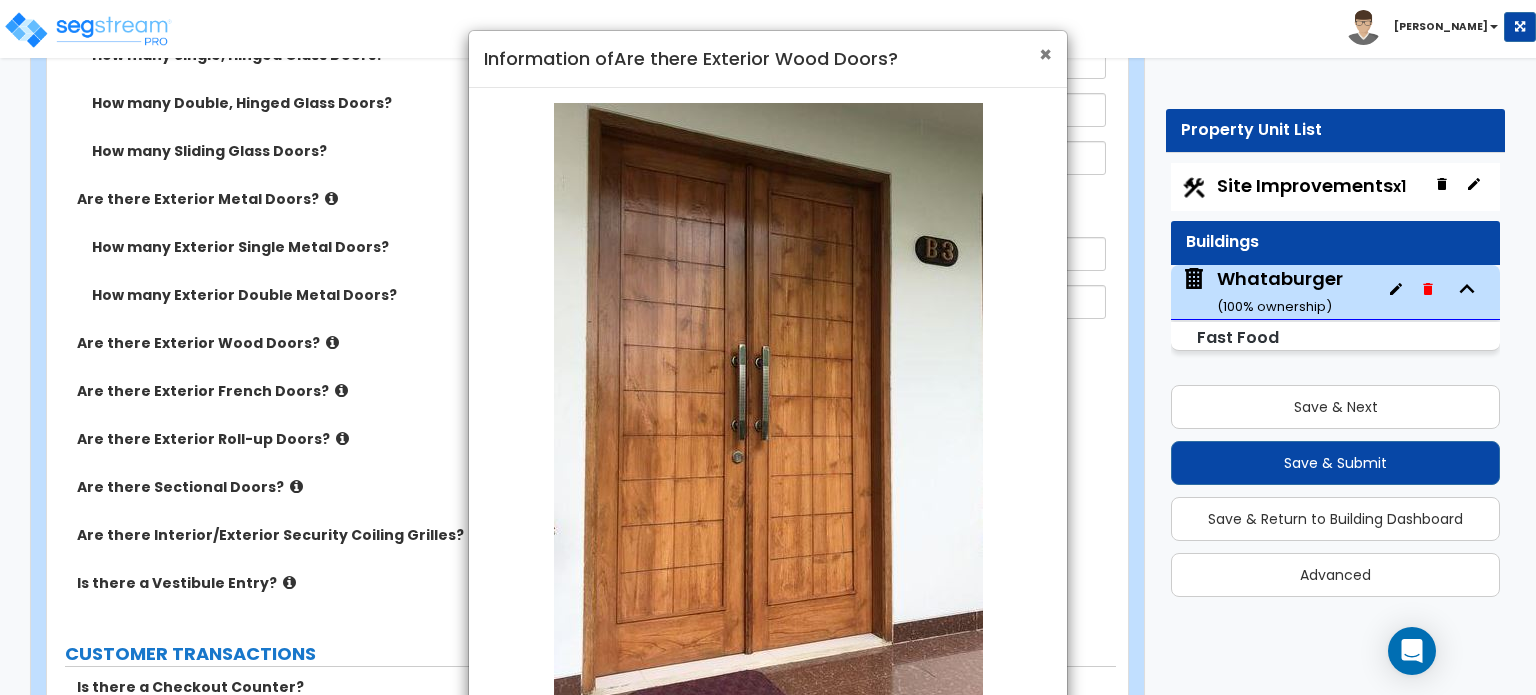 click on "×" at bounding box center (1045, 54) 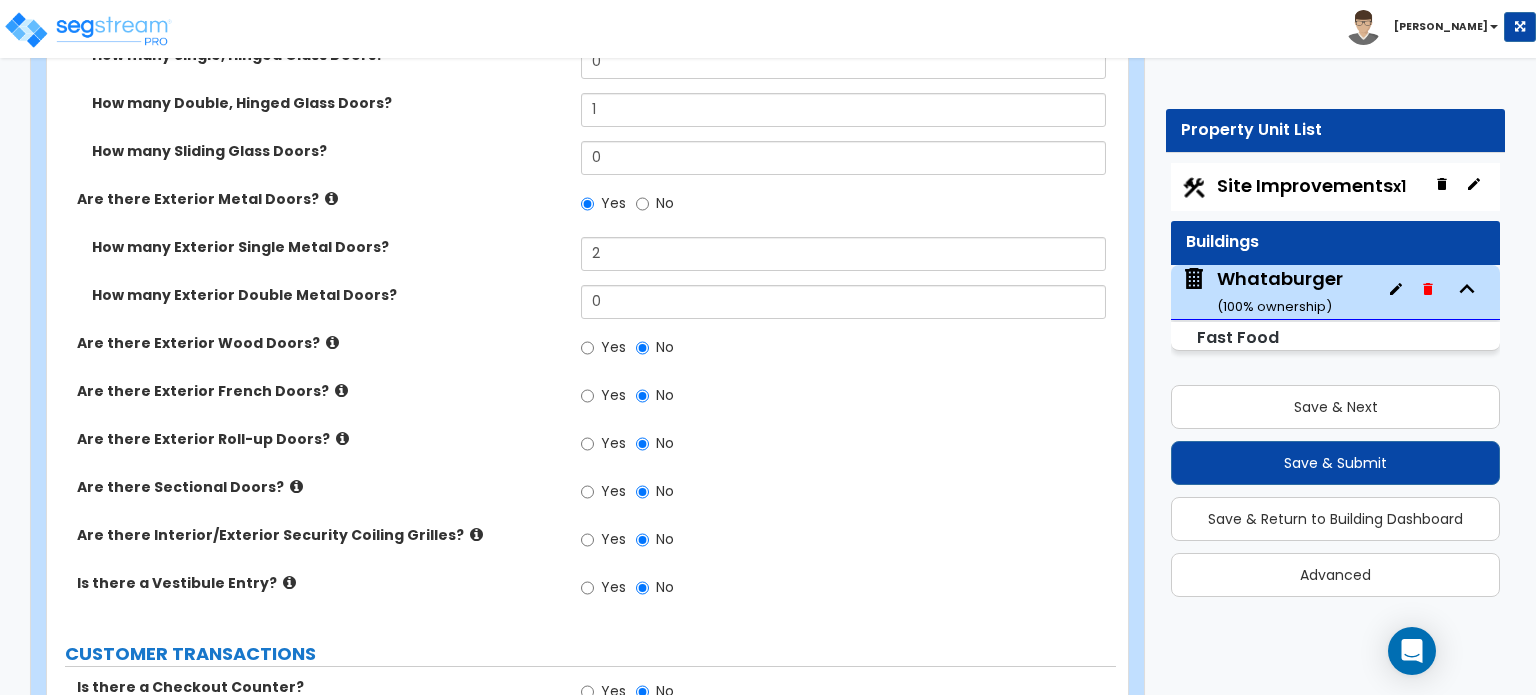 click at bounding box center (342, 438) 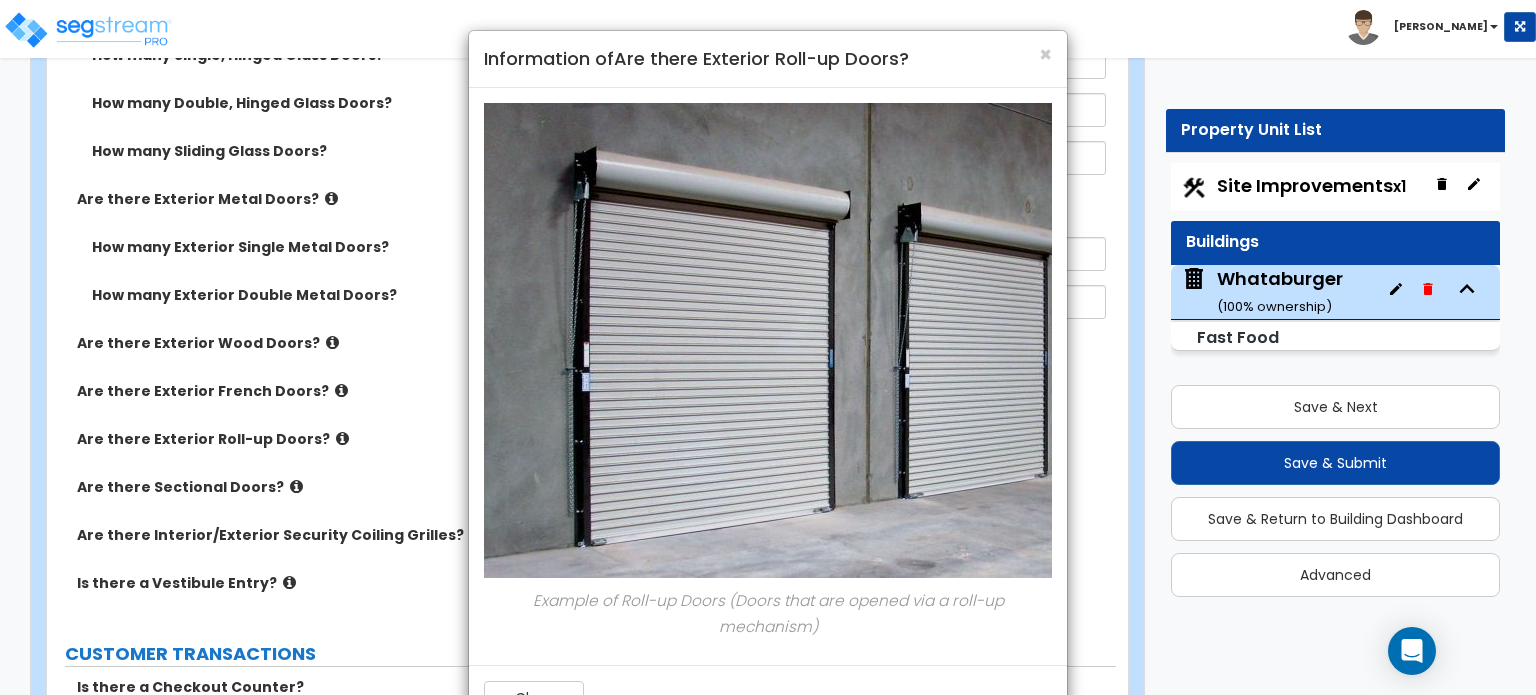 click on "Information of  Are there Exterior Roll-up Doors?" at bounding box center (768, 59) 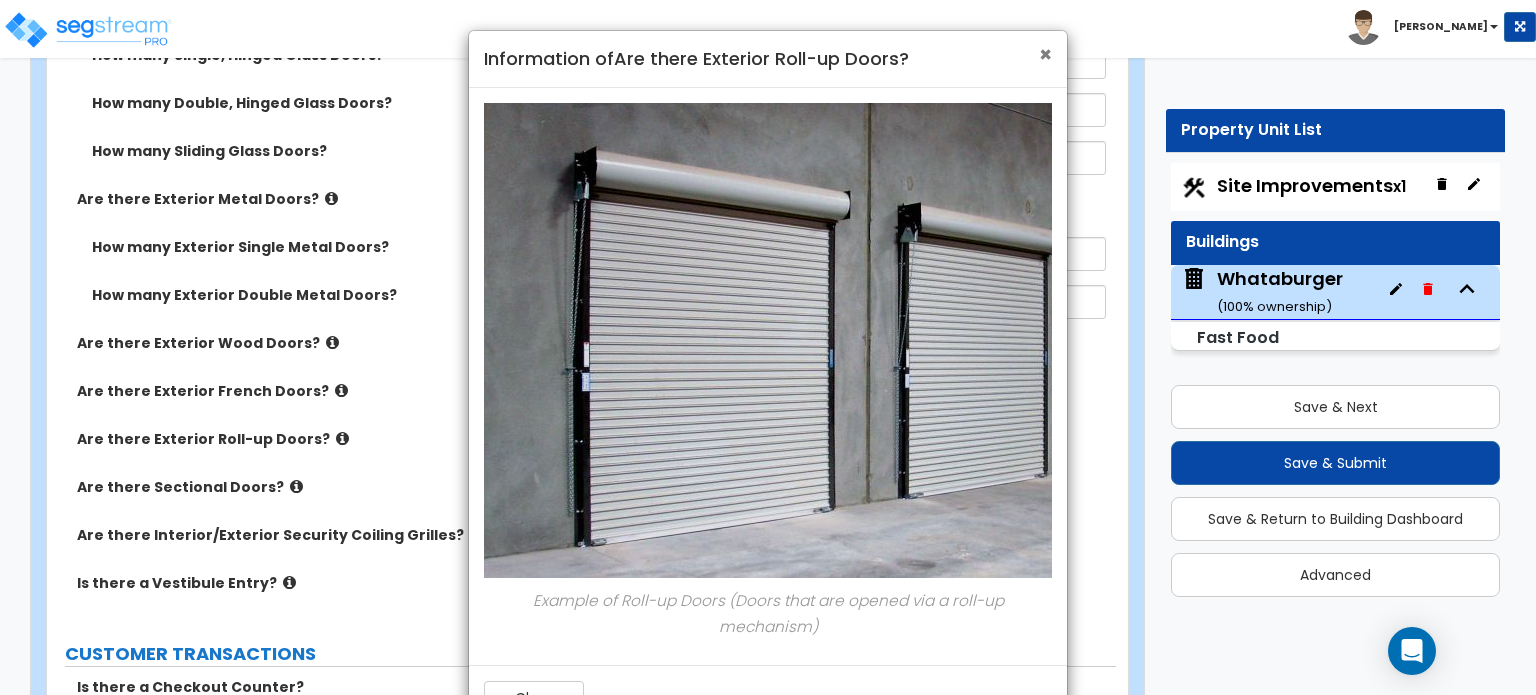 click on "×" at bounding box center (1045, 54) 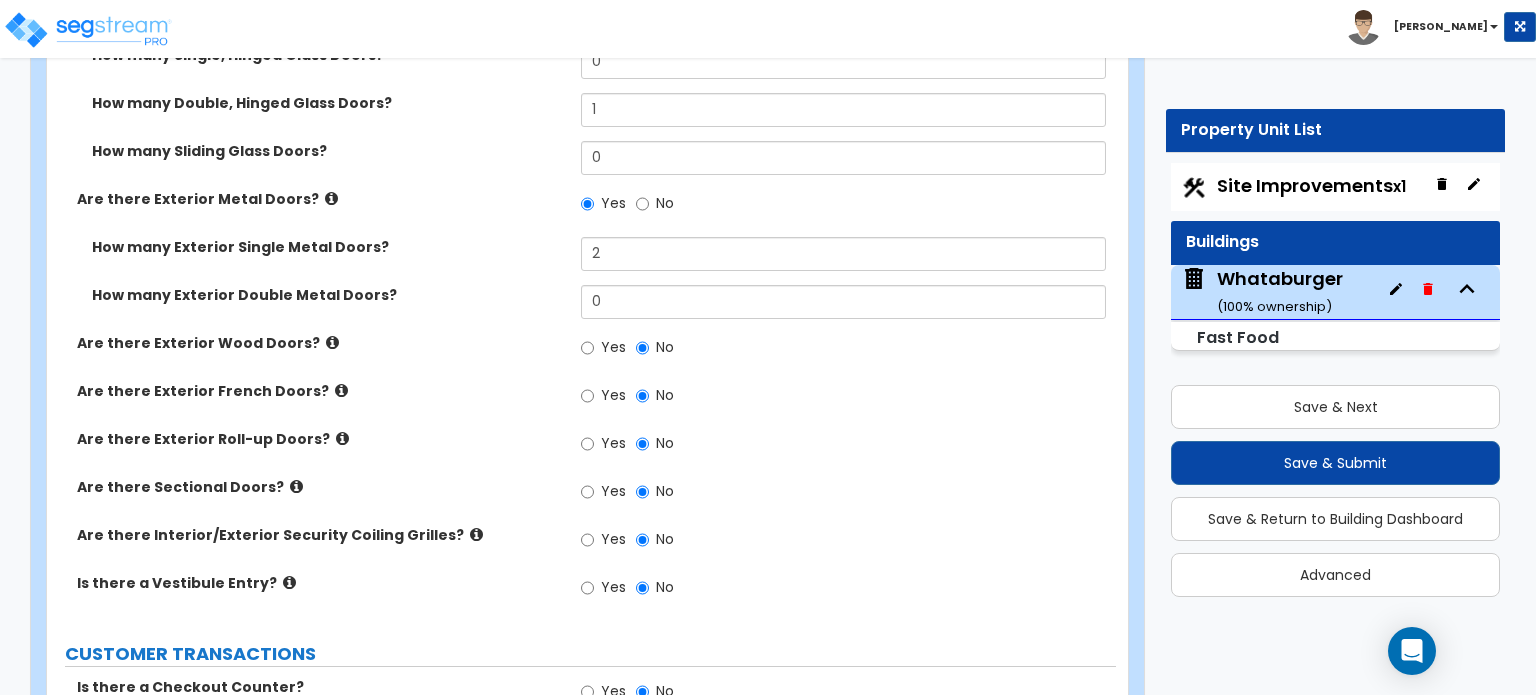 click at bounding box center (296, 486) 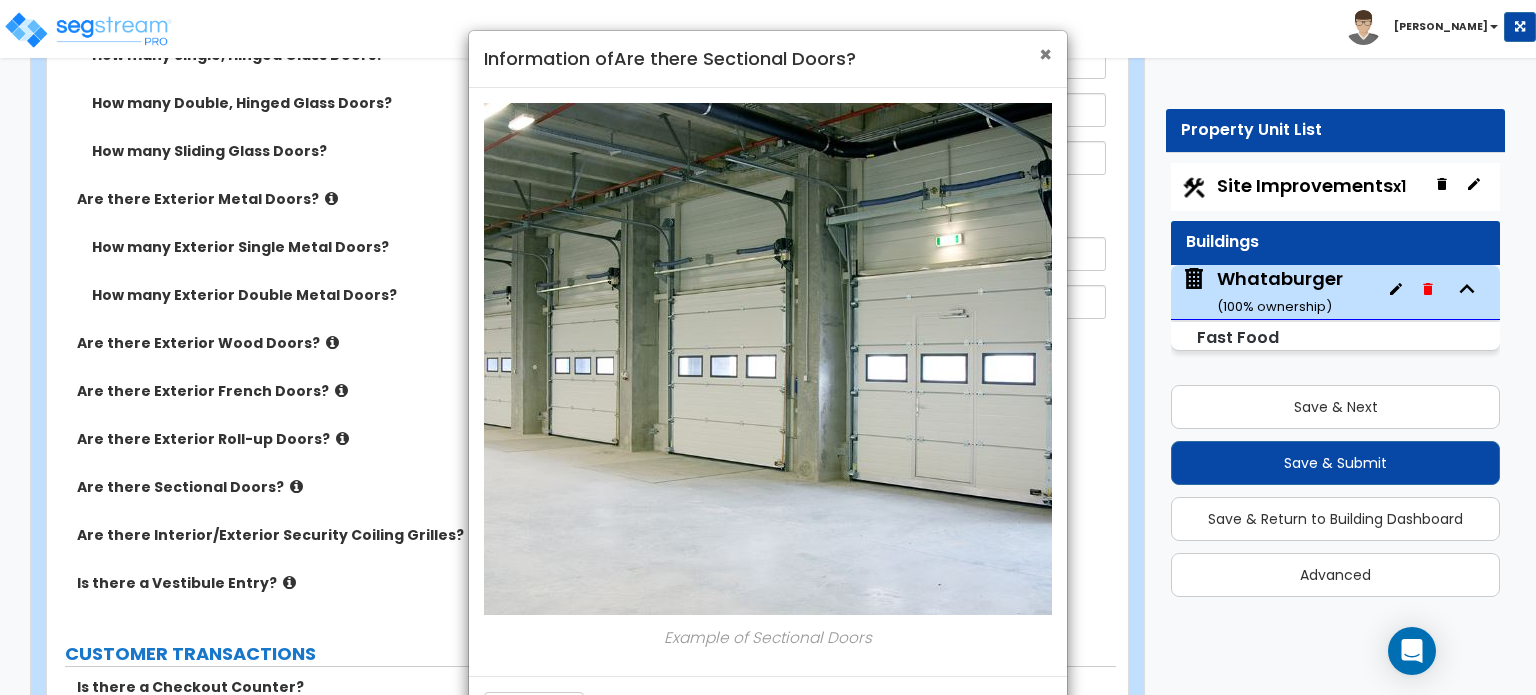 click on "×" at bounding box center (1045, 54) 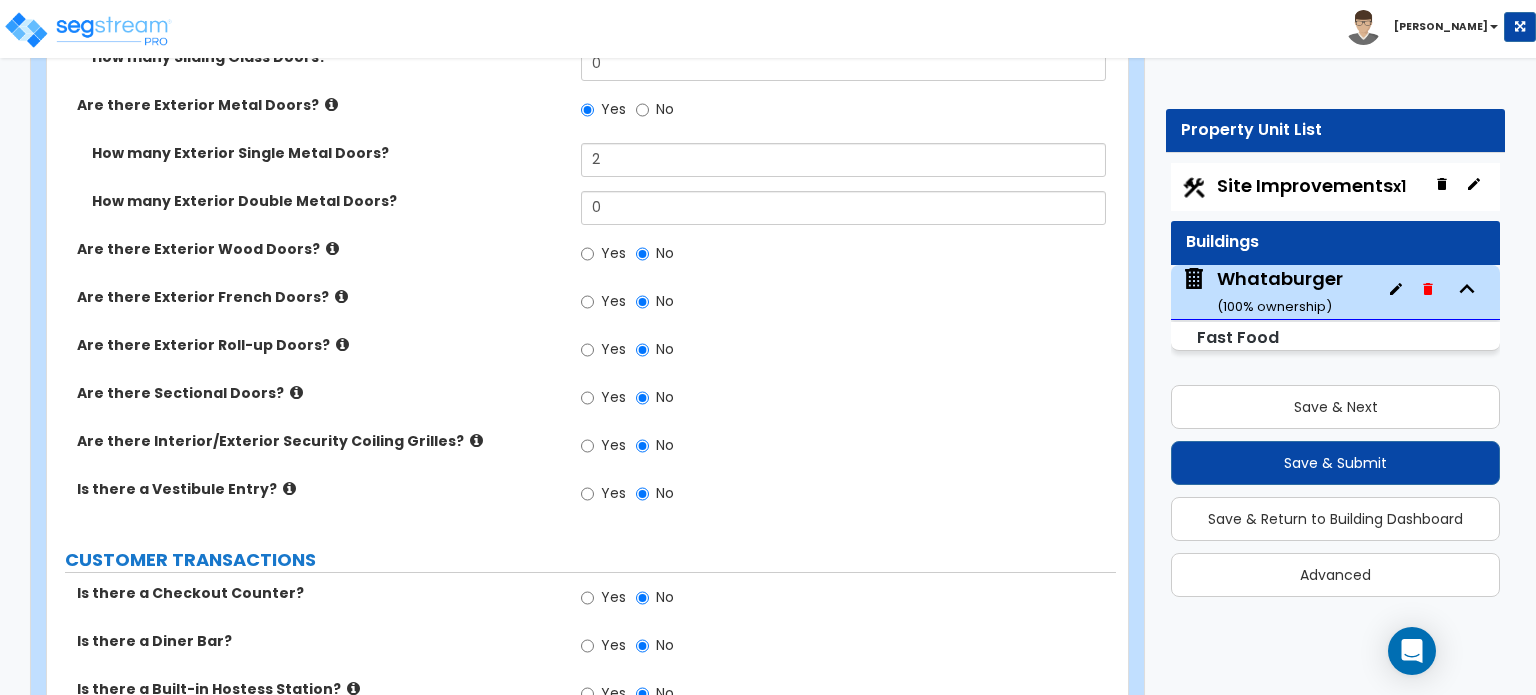 scroll, scrollTop: 2964, scrollLeft: 0, axis: vertical 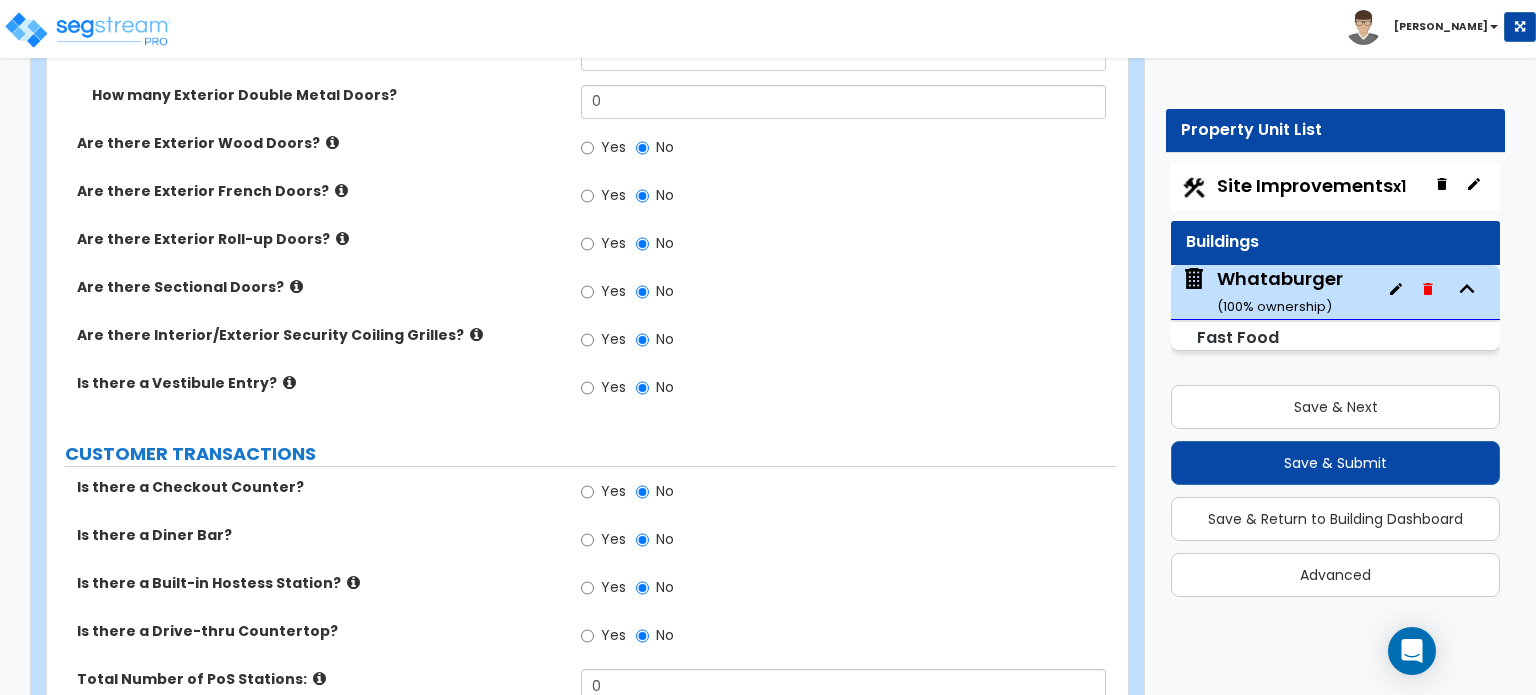 click at bounding box center (476, 334) 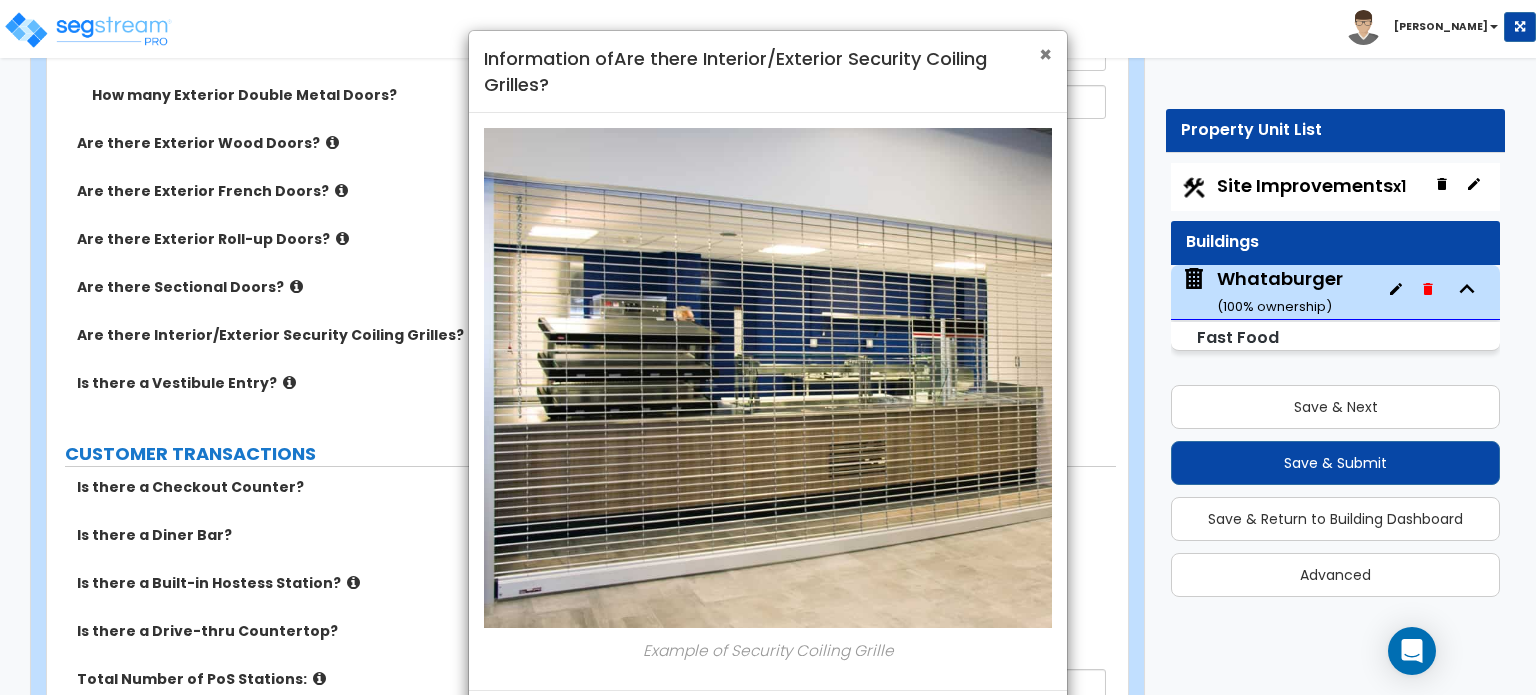 click on "×" at bounding box center (1045, 54) 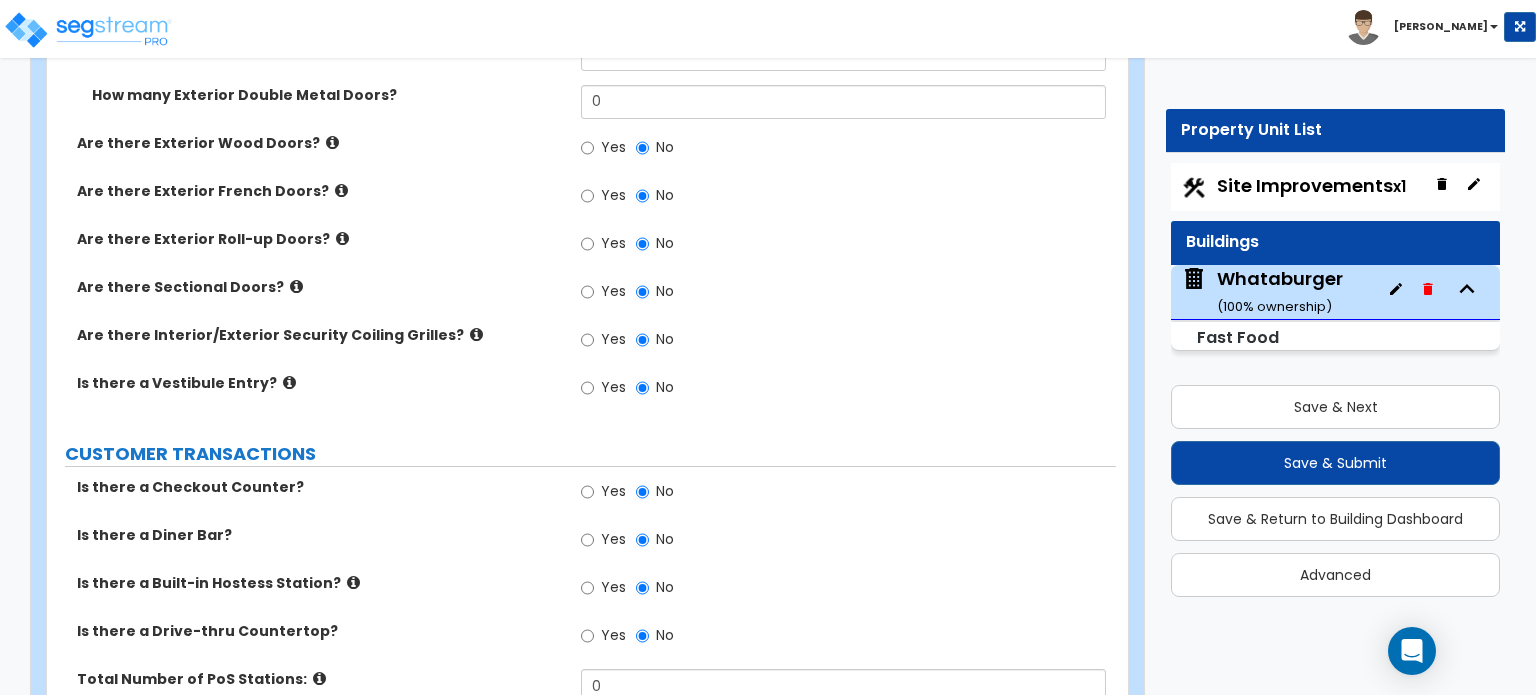 click at bounding box center (289, 382) 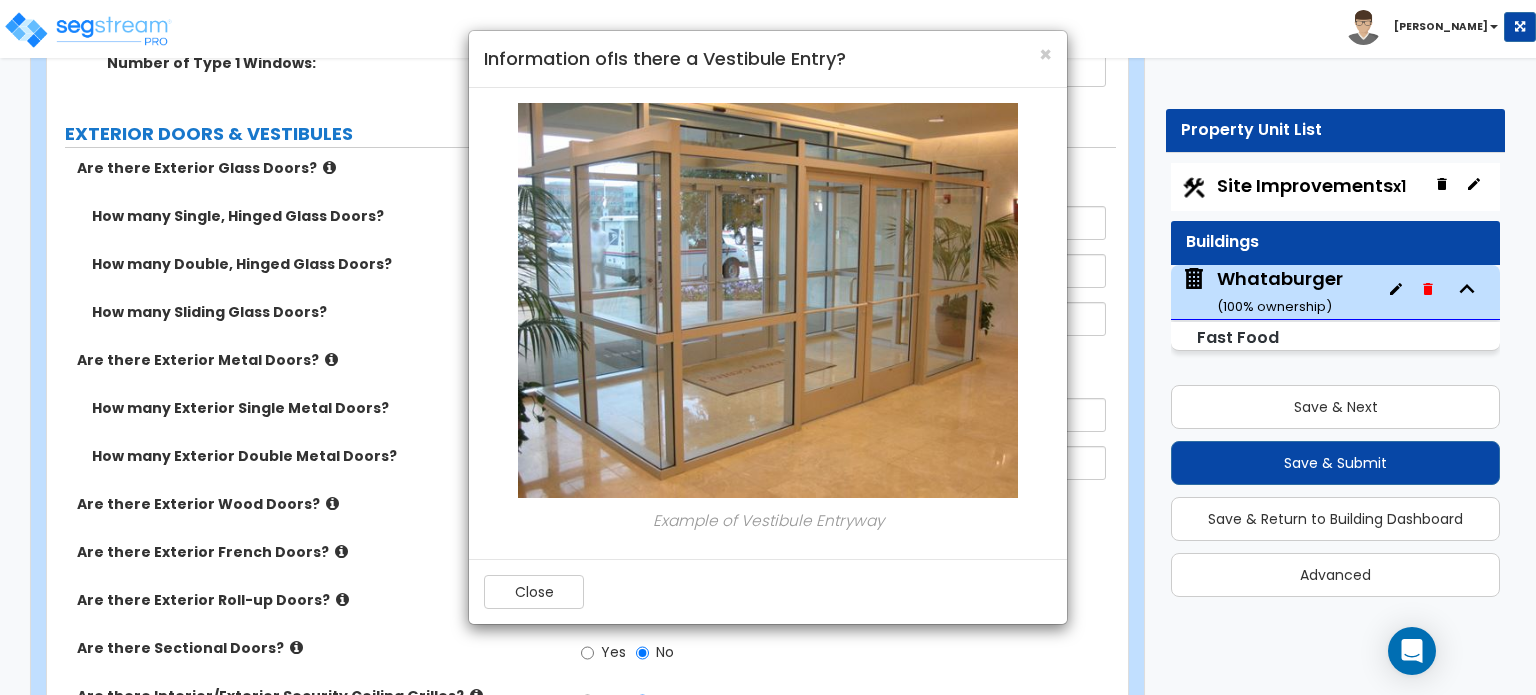 scroll, scrollTop: 2564, scrollLeft: 0, axis: vertical 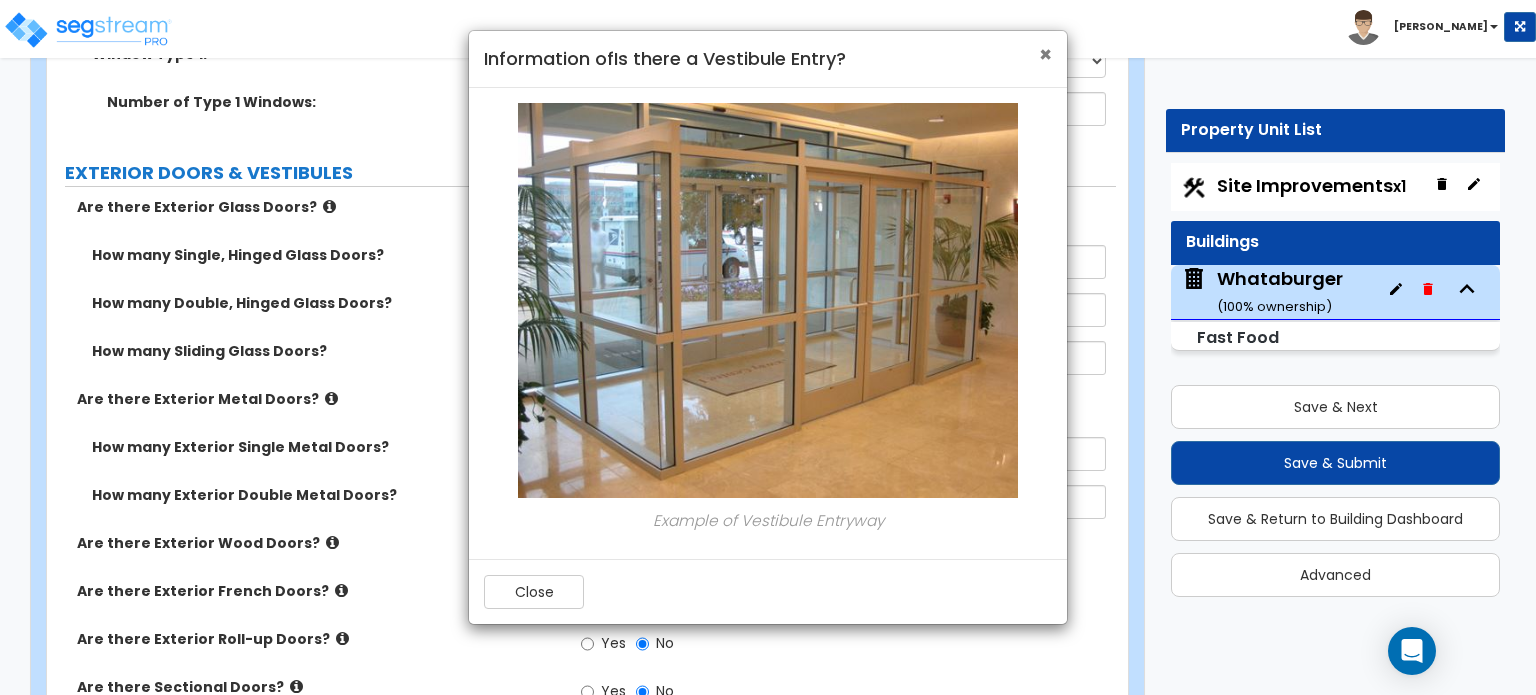 drag, startPoint x: 1044, startPoint y: 52, endPoint x: 1035, endPoint y: 58, distance: 10.816654 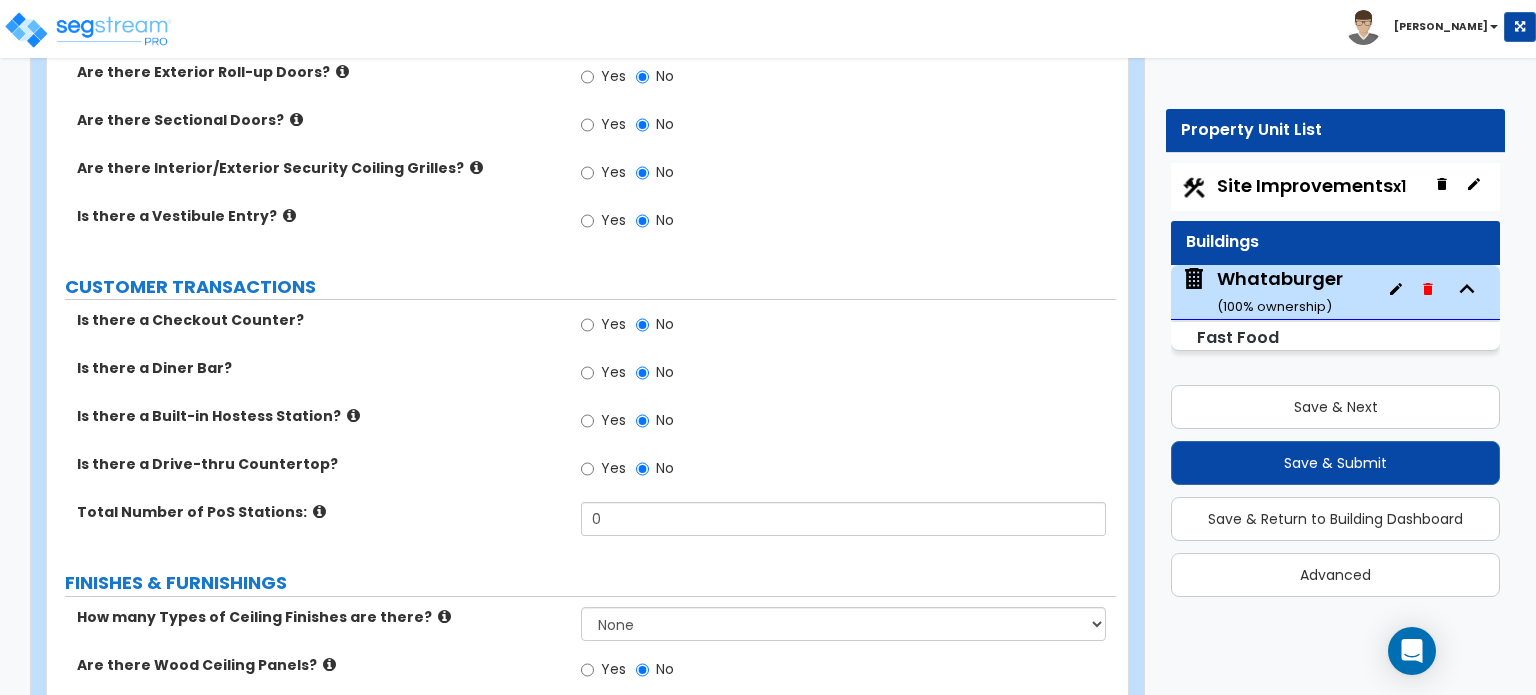 scroll, scrollTop: 3164, scrollLeft: 0, axis: vertical 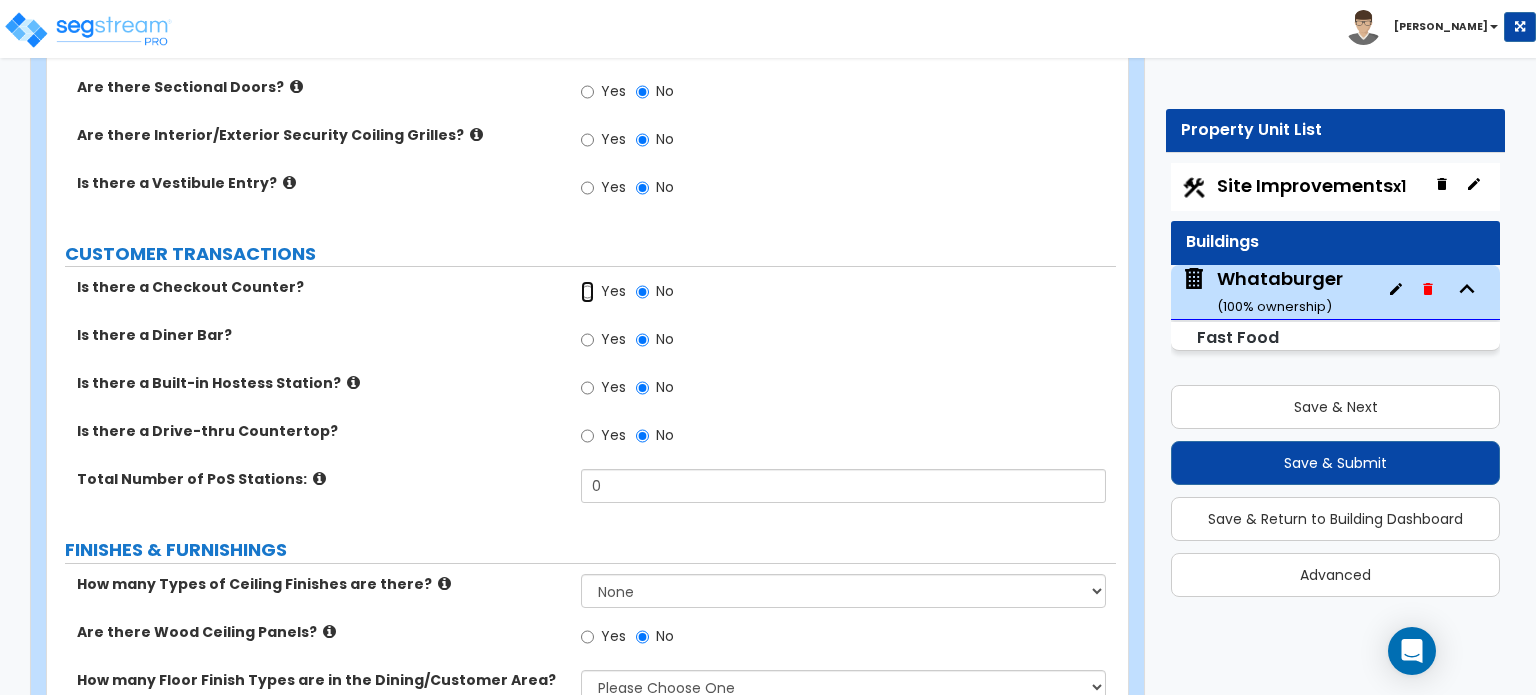 click on "Yes" at bounding box center [587, 292] 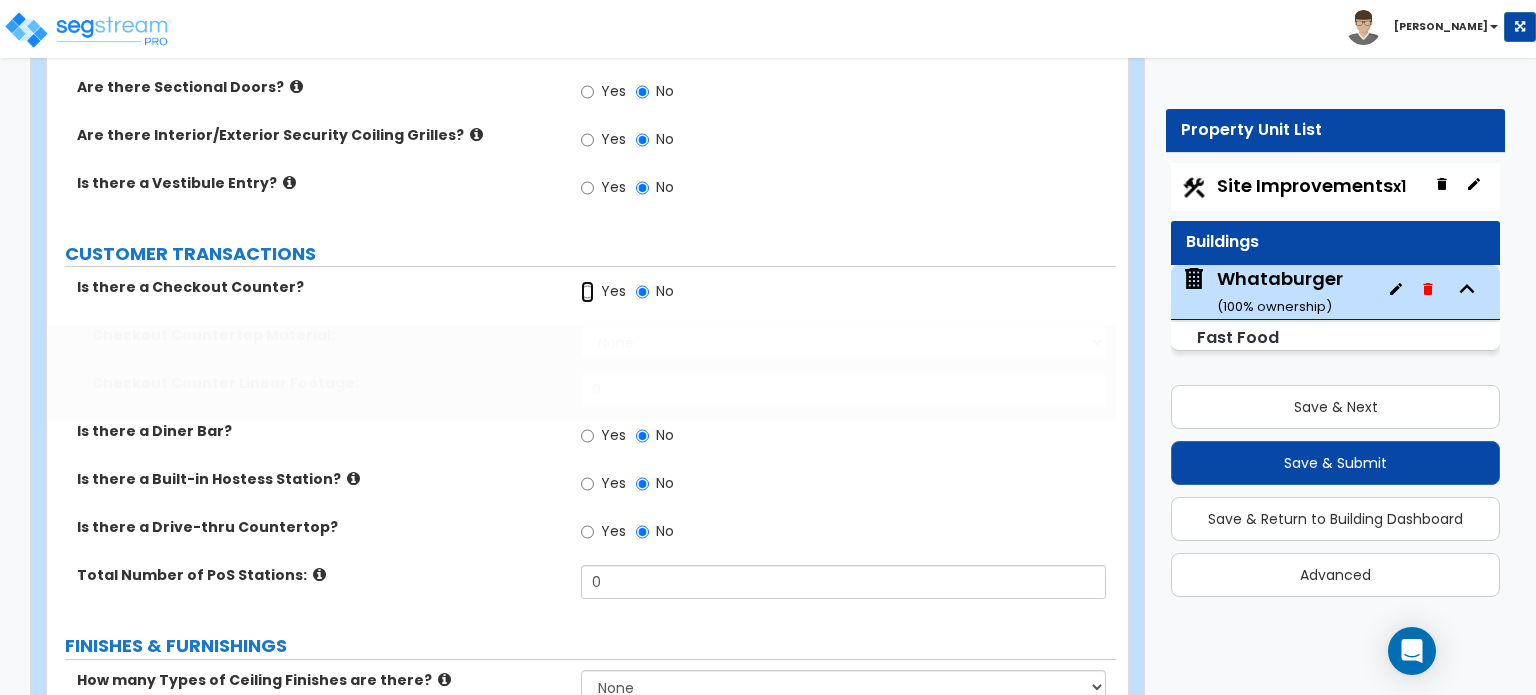 radio on "true" 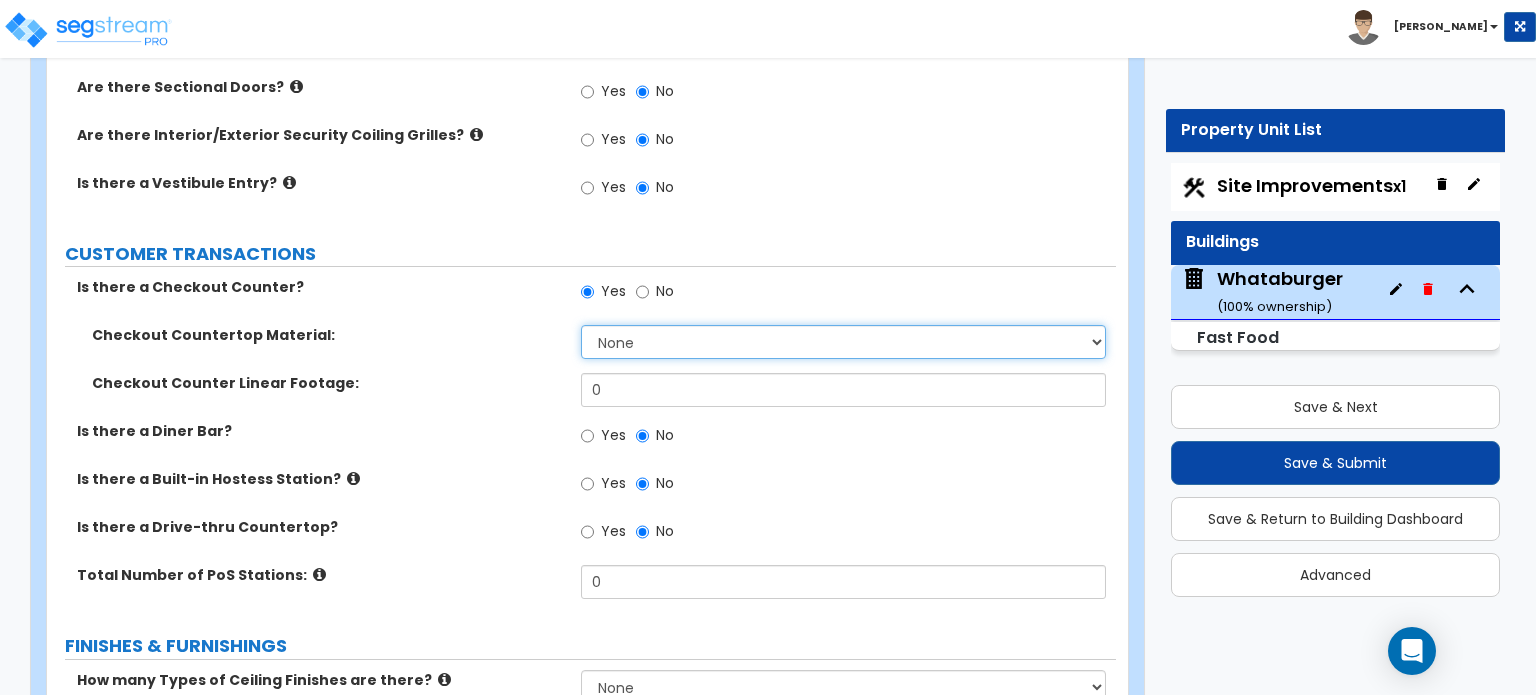 click on "None Plastic Laminate Solid Surface Stone Quartz Marble Tile Wood Stainless Steel" at bounding box center [843, 342] 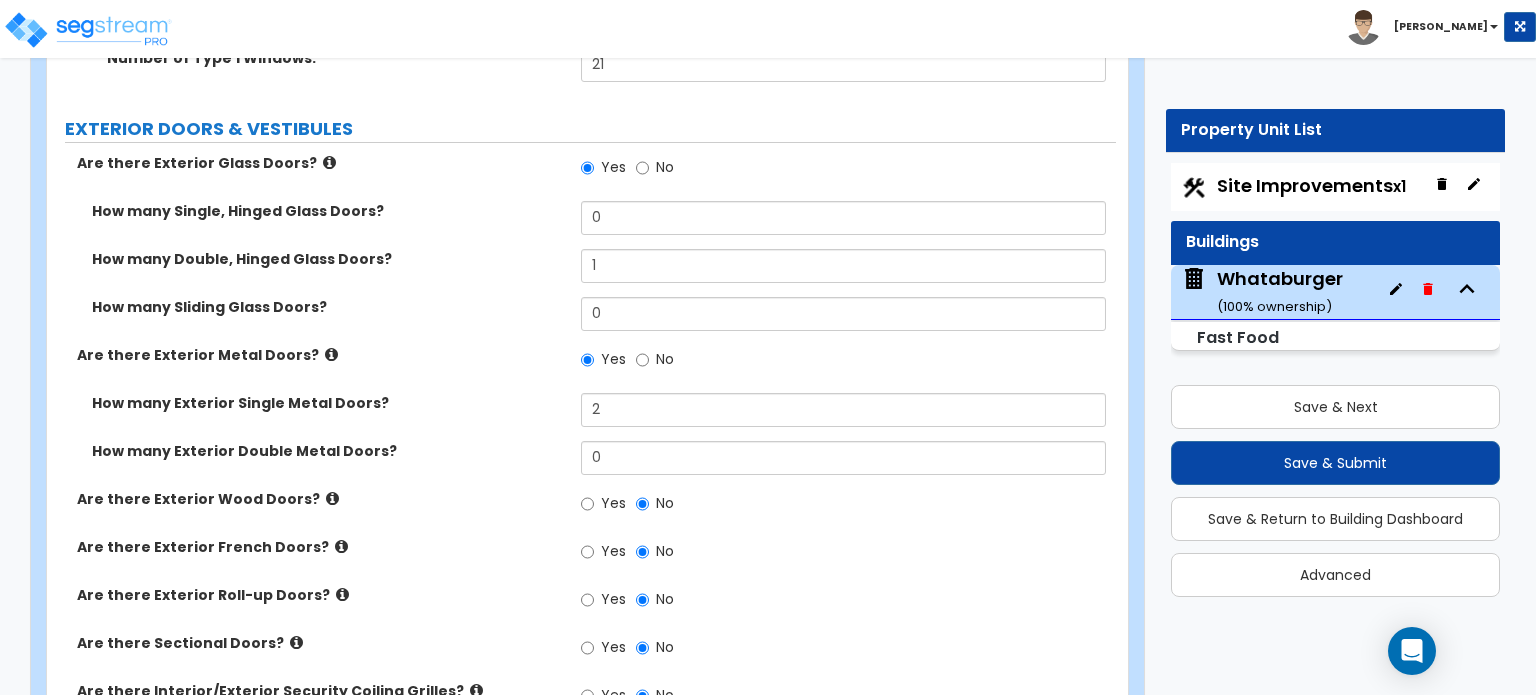 scroll, scrollTop: 2564, scrollLeft: 0, axis: vertical 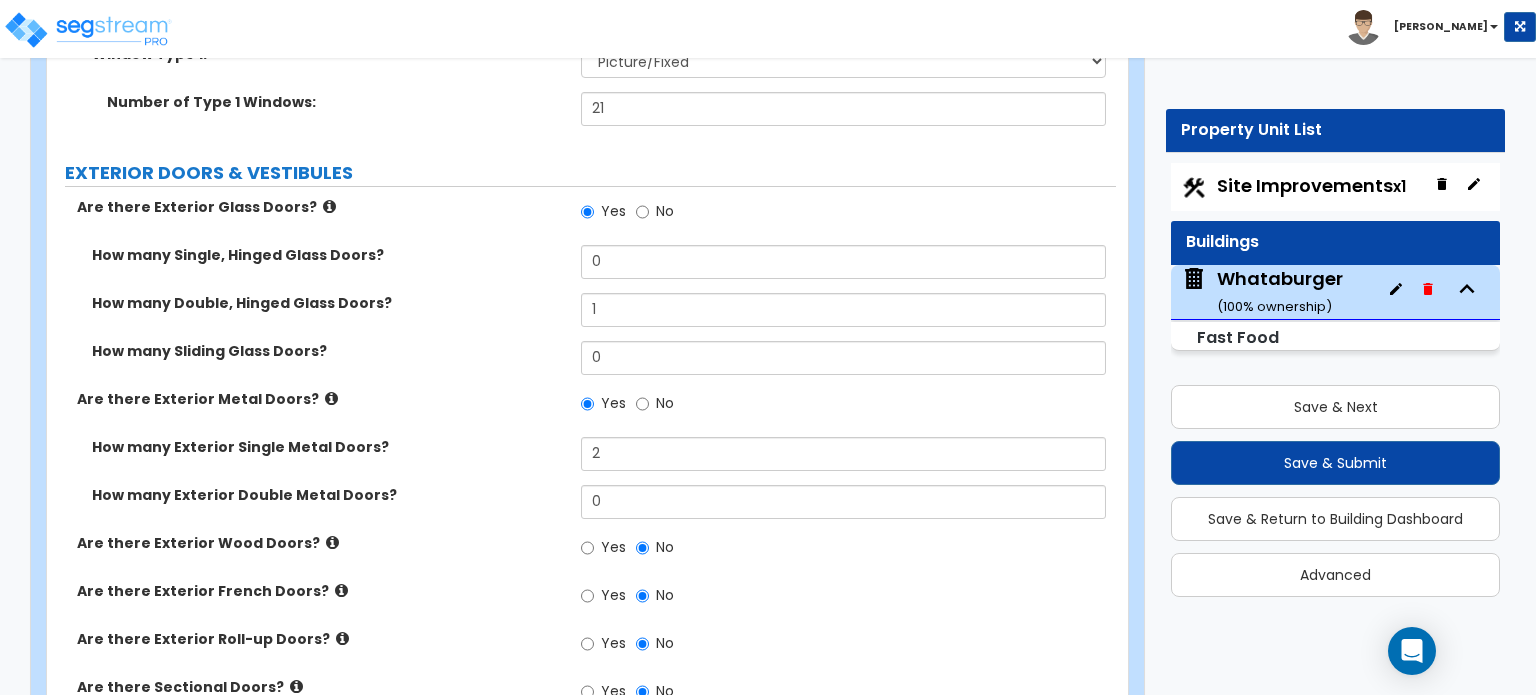 click at bounding box center [329, 206] 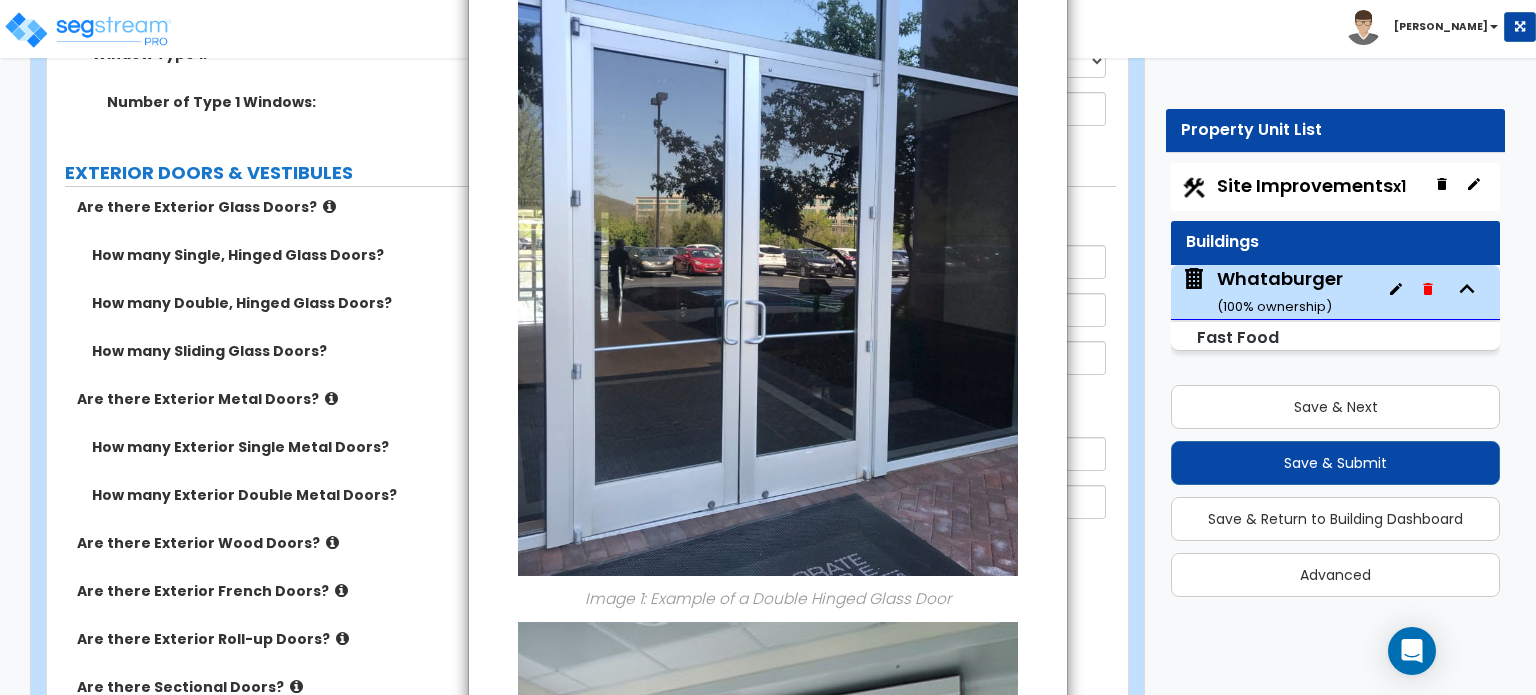 scroll, scrollTop: 0, scrollLeft: 0, axis: both 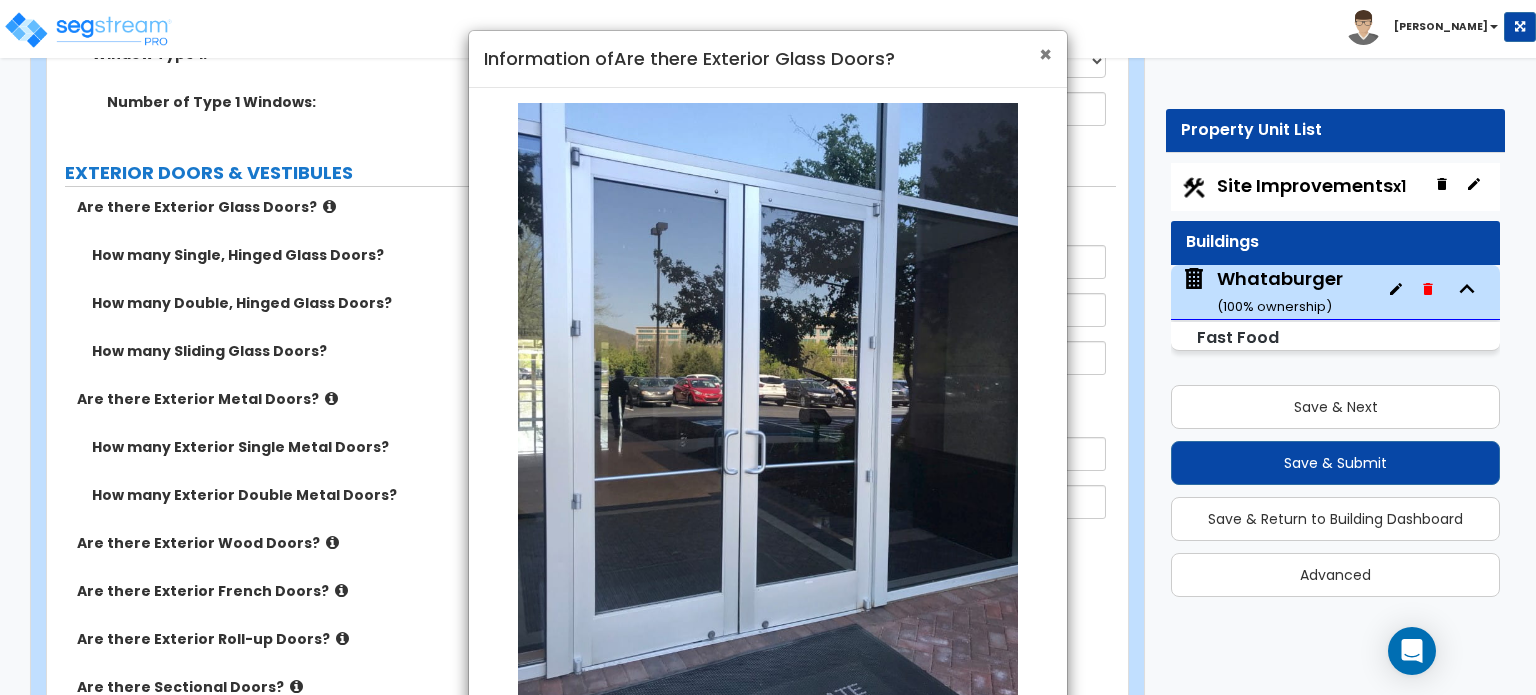 click on "×" at bounding box center [1045, 54] 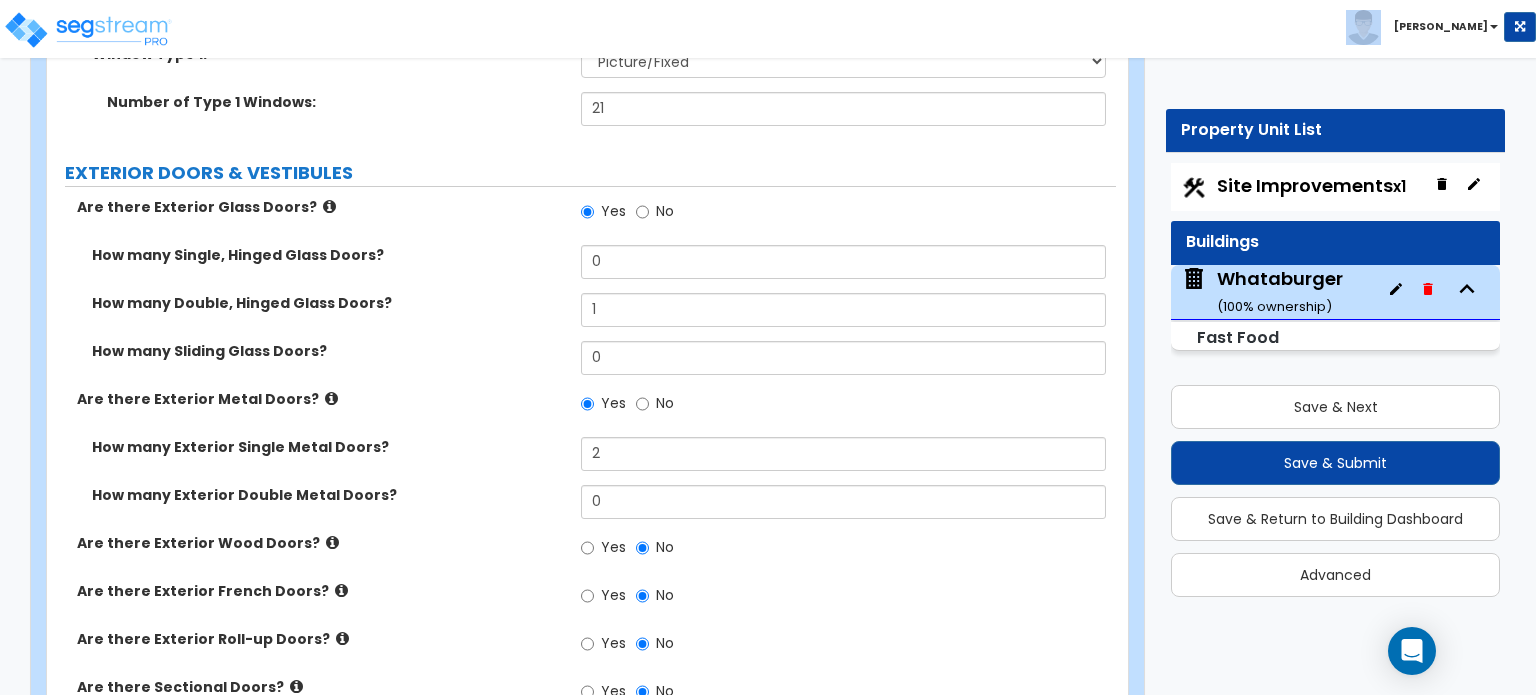 drag, startPoint x: 1046, startPoint y: 52, endPoint x: 1027, endPoint y: 63, distance: 21.954498 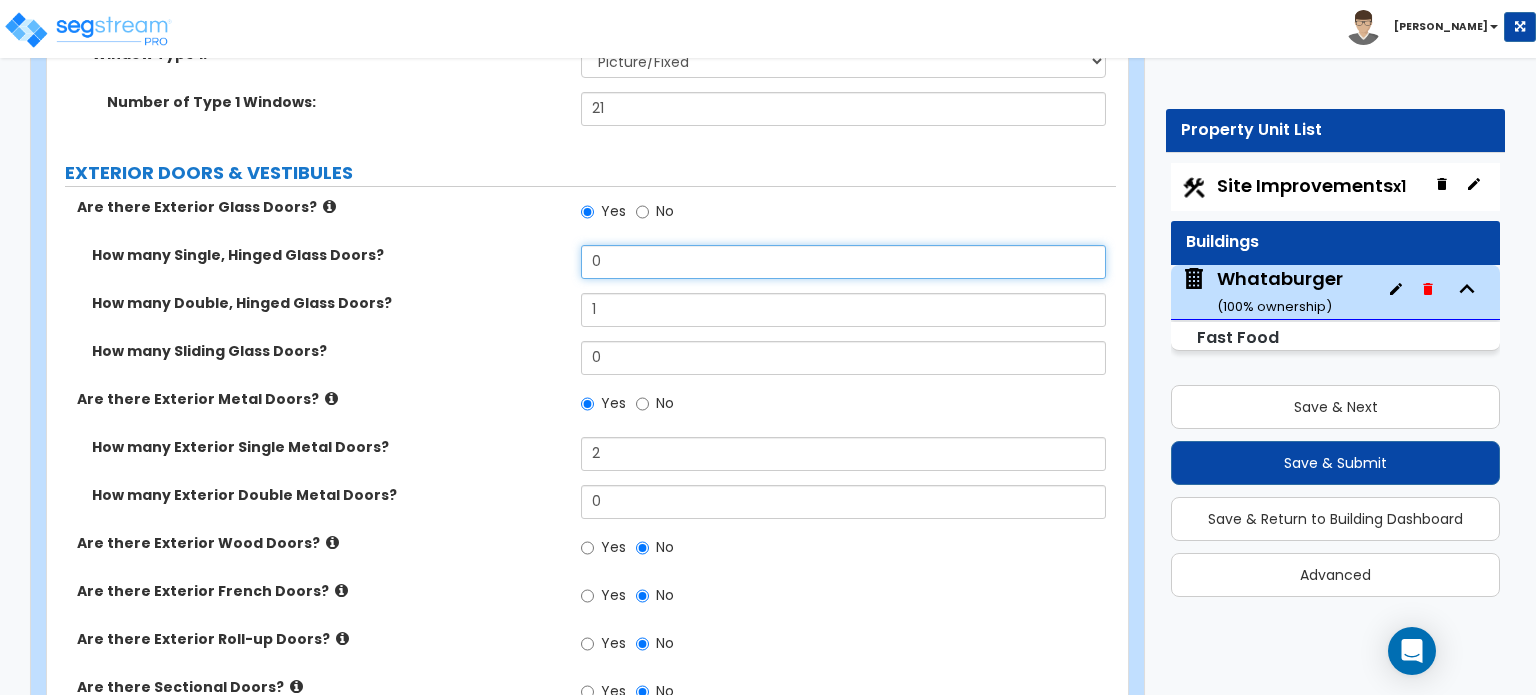 click on "0" at bounding box center (843, 262) 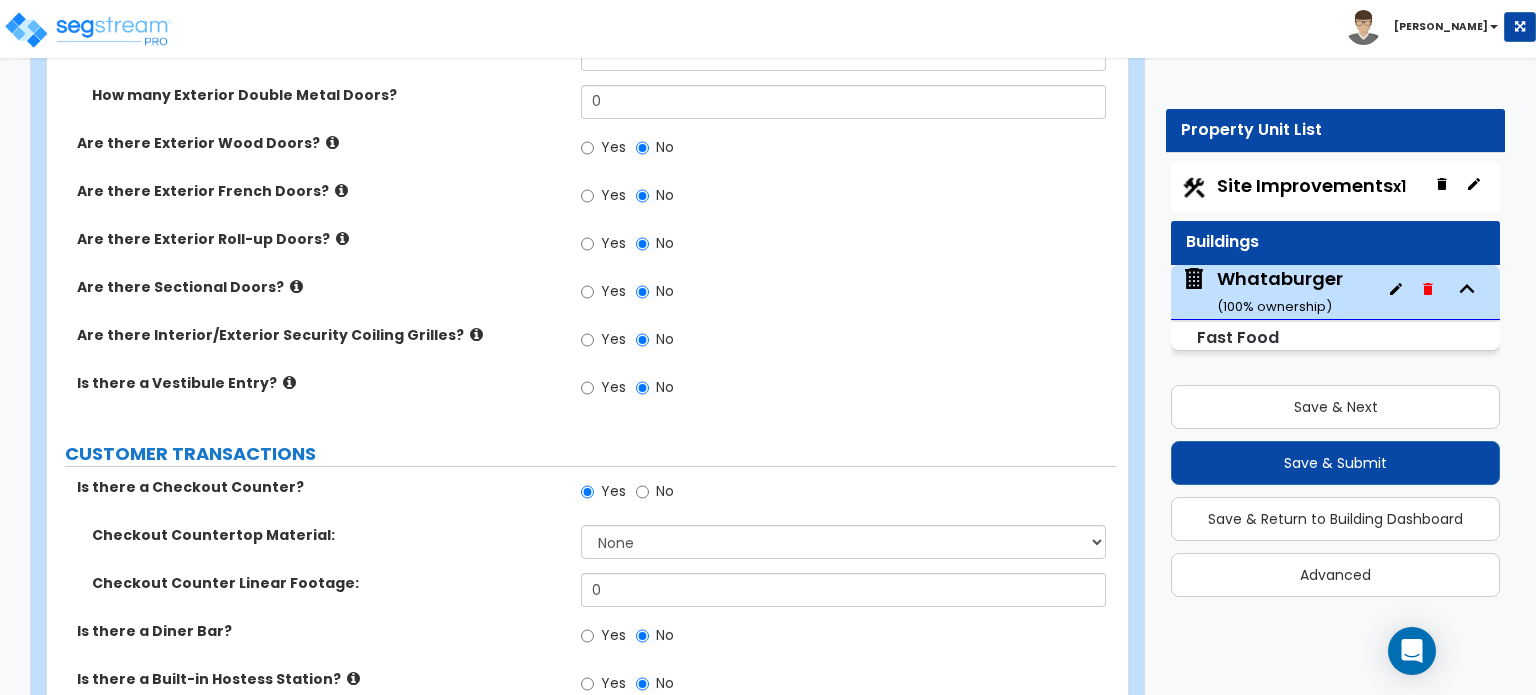 scroll, scrollTop: 3164, scrollLeft: 0, axis: vertical 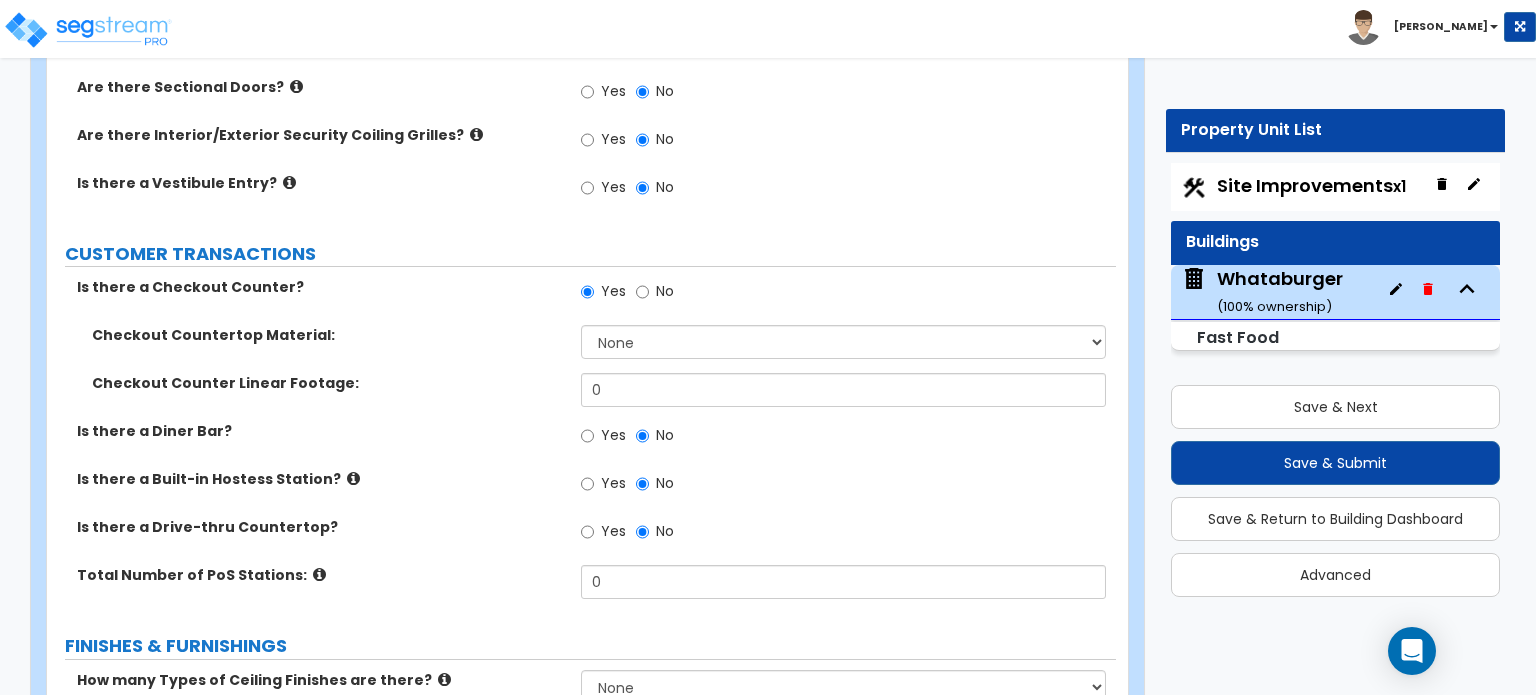 type on "1" 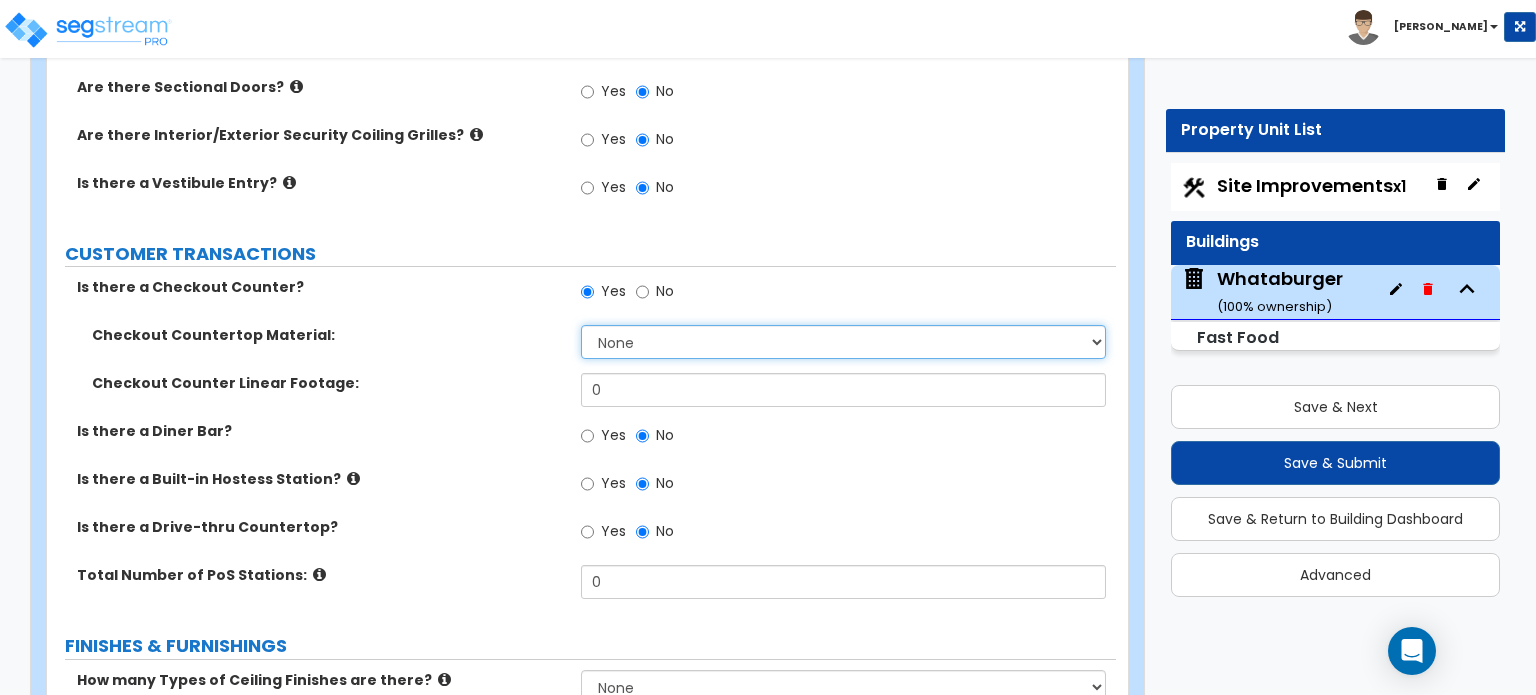 click on "None Plastic Laminate Solid Surface Stone Quartz Marble Tile Wood Stainless Steel" at bounding box center (843, 342) 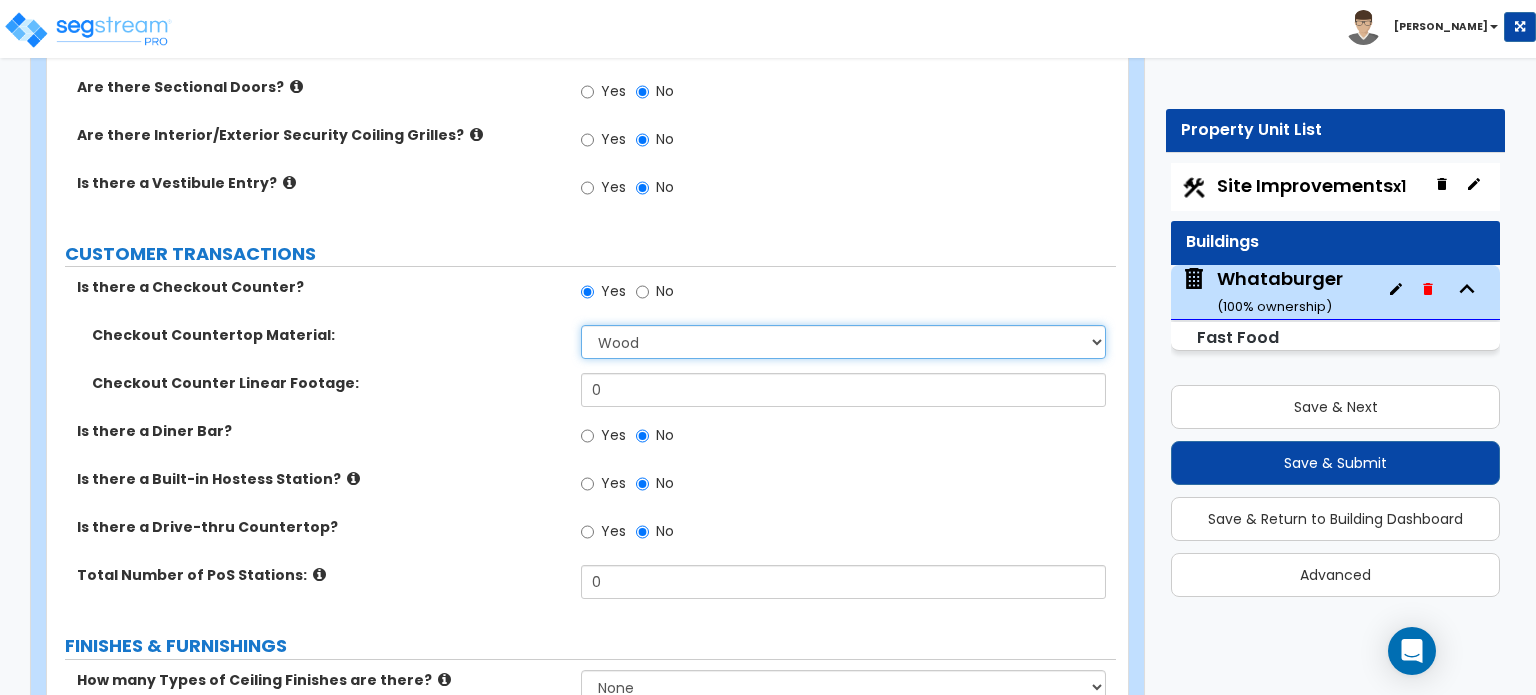 click on "None Plastic Laminate Solid Surface Stone Quartz Marble Tile Wood Stainless Steel" at bounding box center [843, 342] 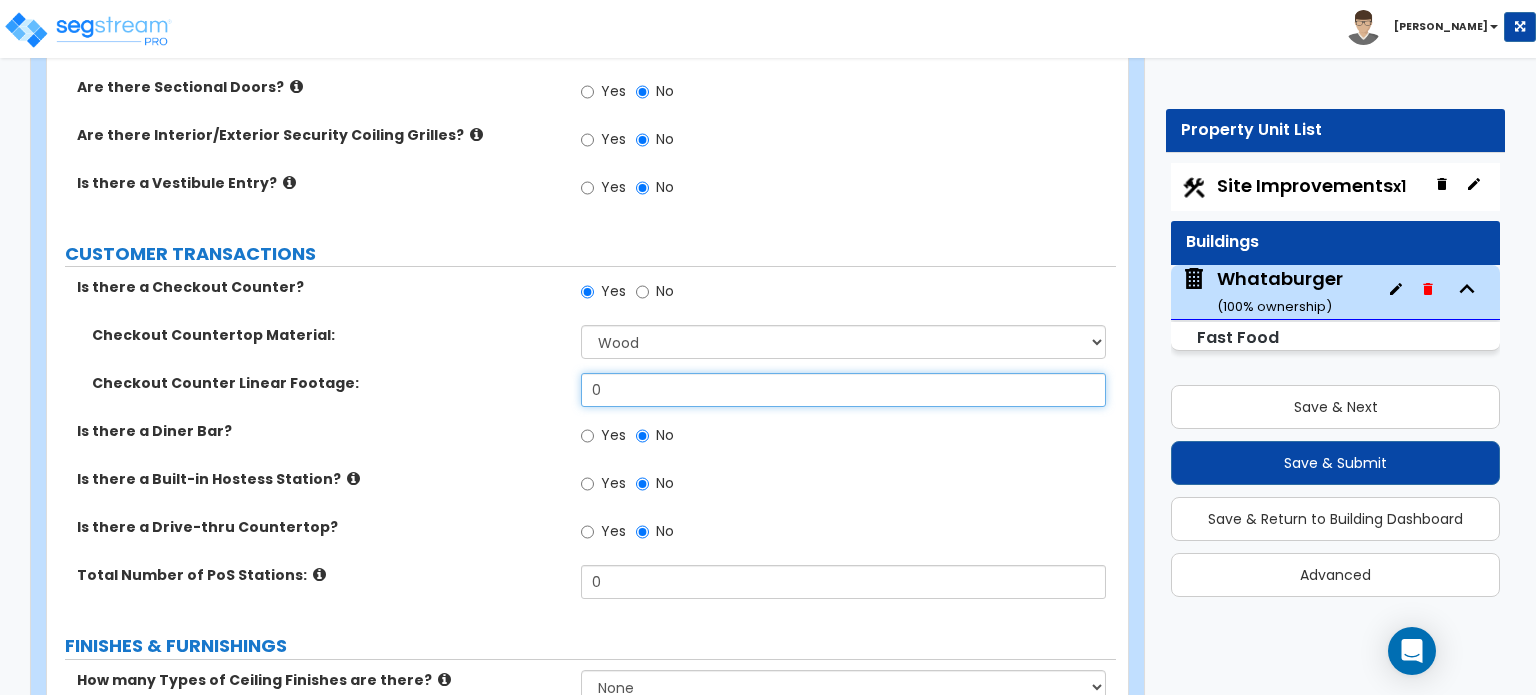 click on "0" at bounding box center [843, 390] 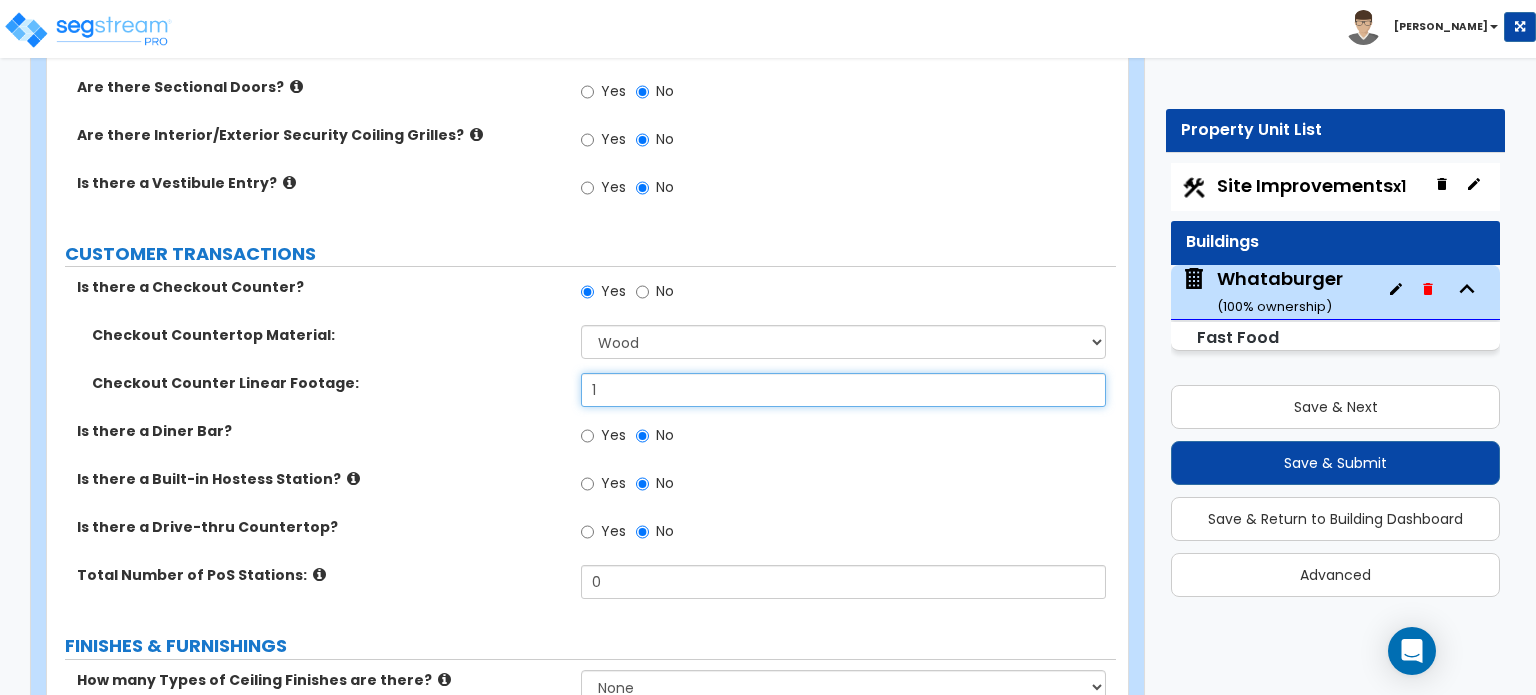 type on "1" 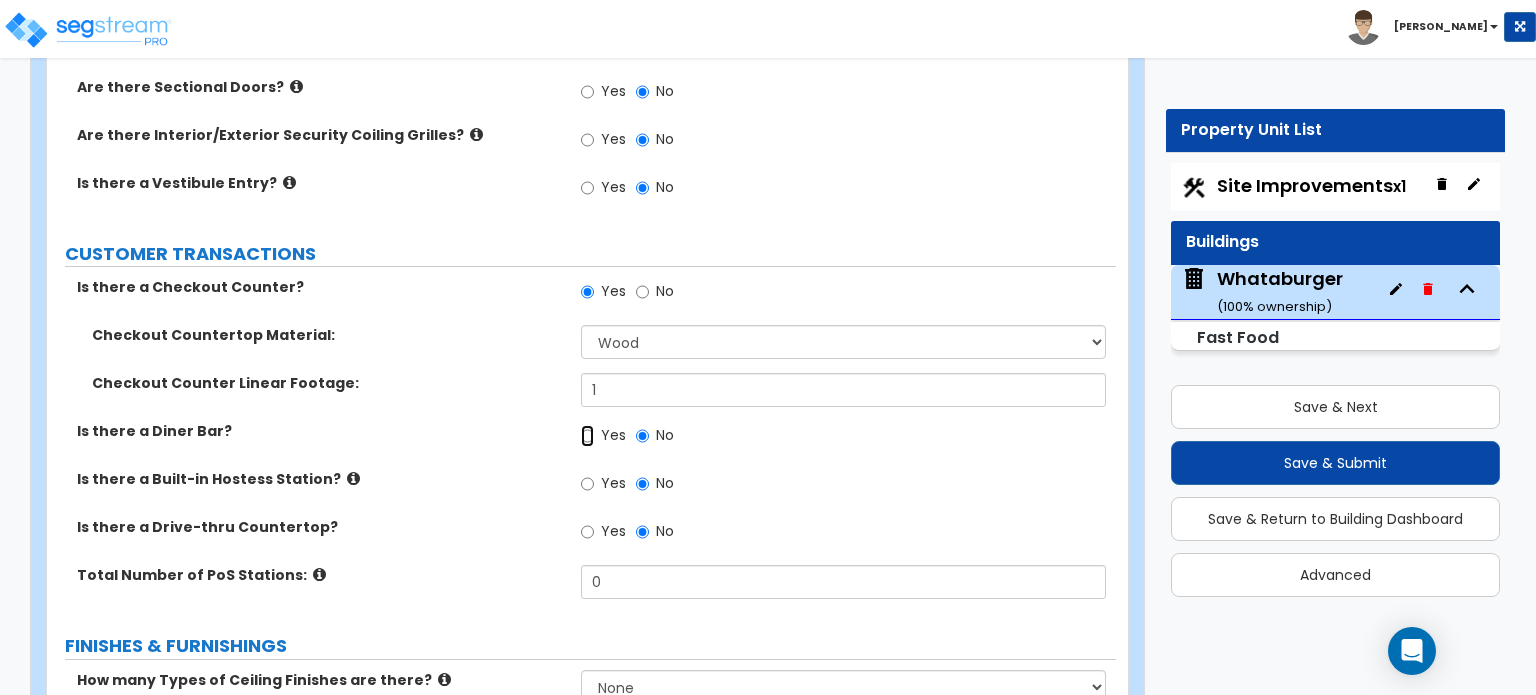 click on "Yes" at bounding box center (587, 436) 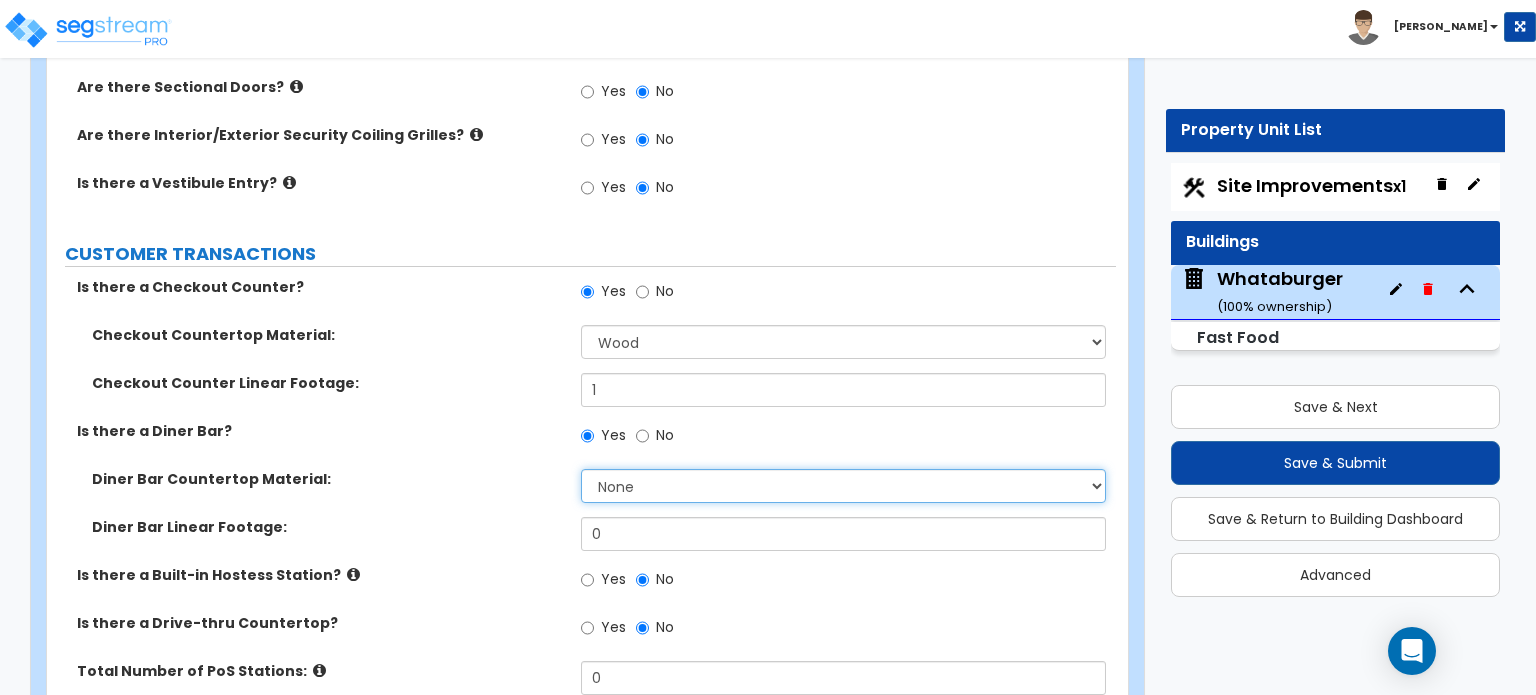 click on "None Plastic Laminate Solid Surface Stone Quartz Marble Tile Wood Stainless Steel" at bounding box center [843, 486] 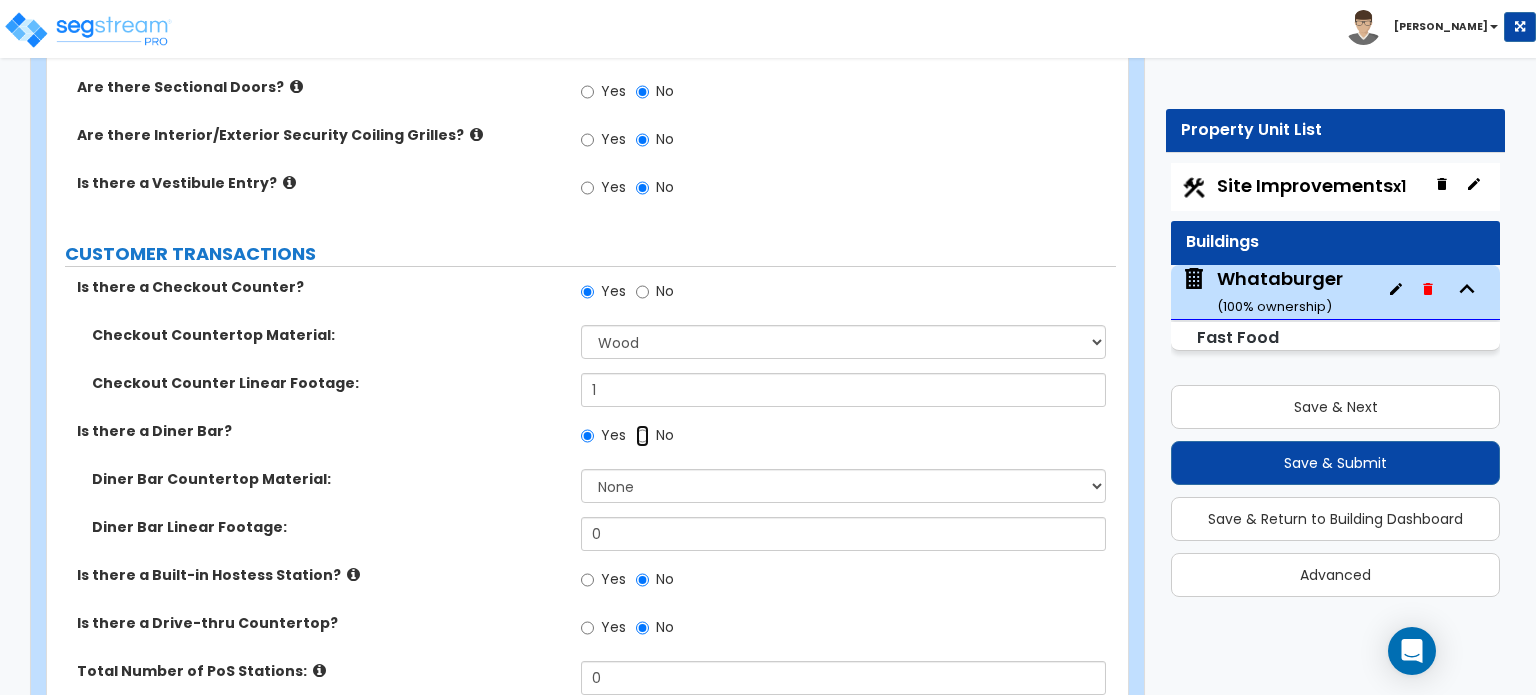 click on "No" at bounding box center (642, 436) 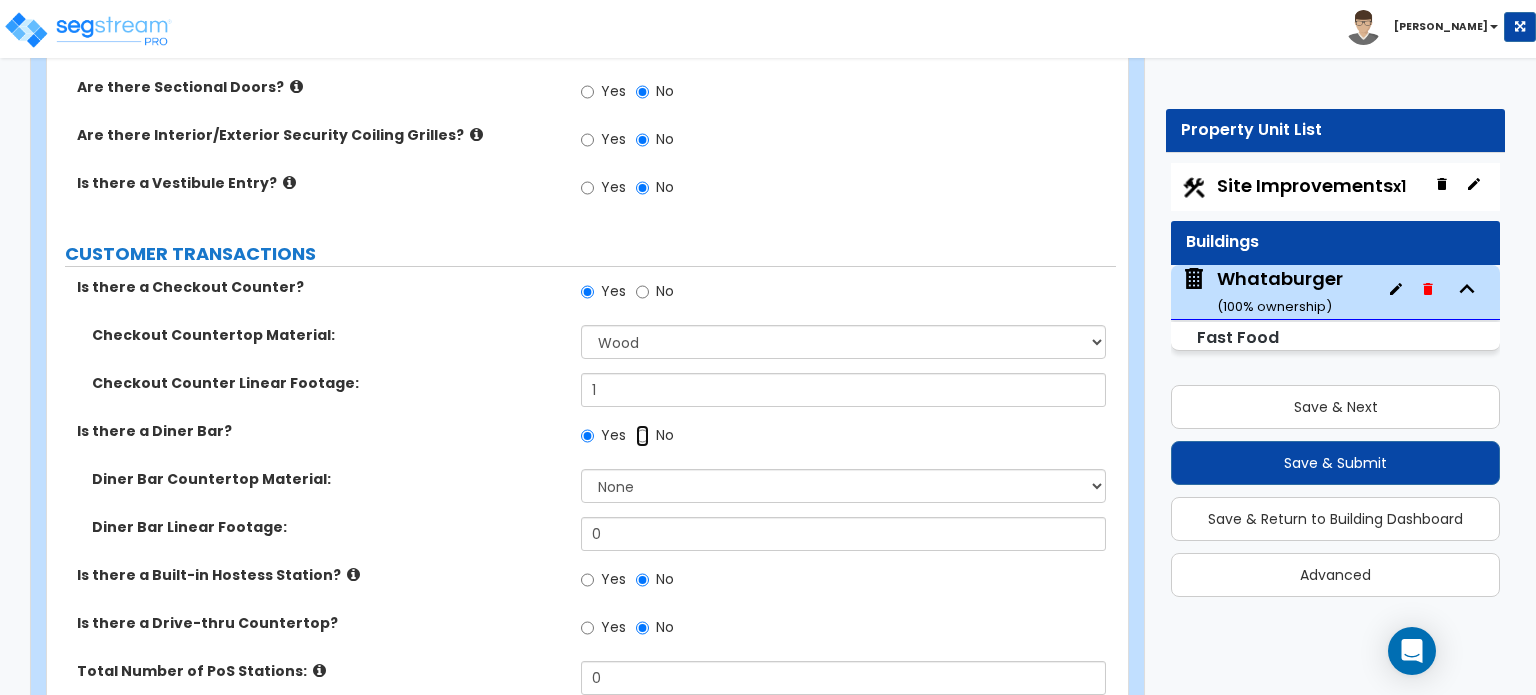 radio on "false" 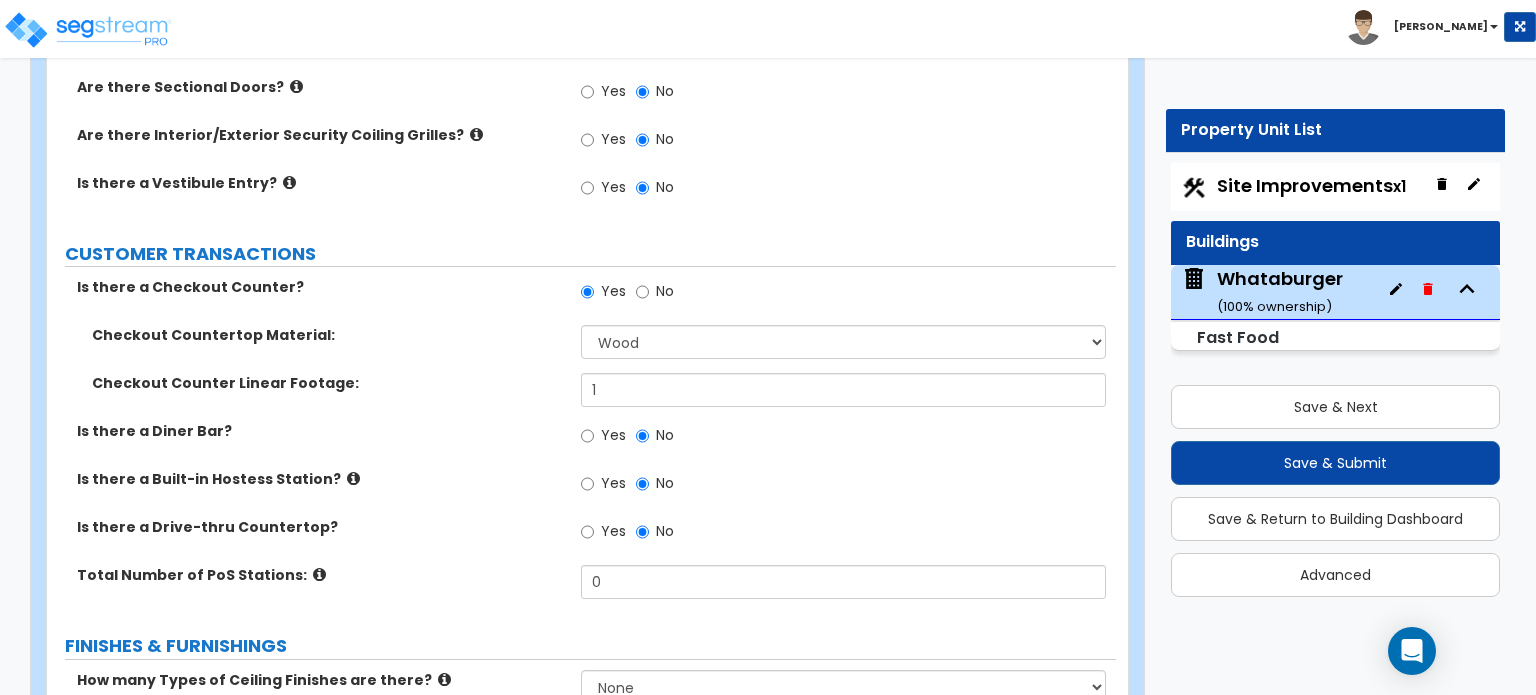 click at bounding box center (353, 478) 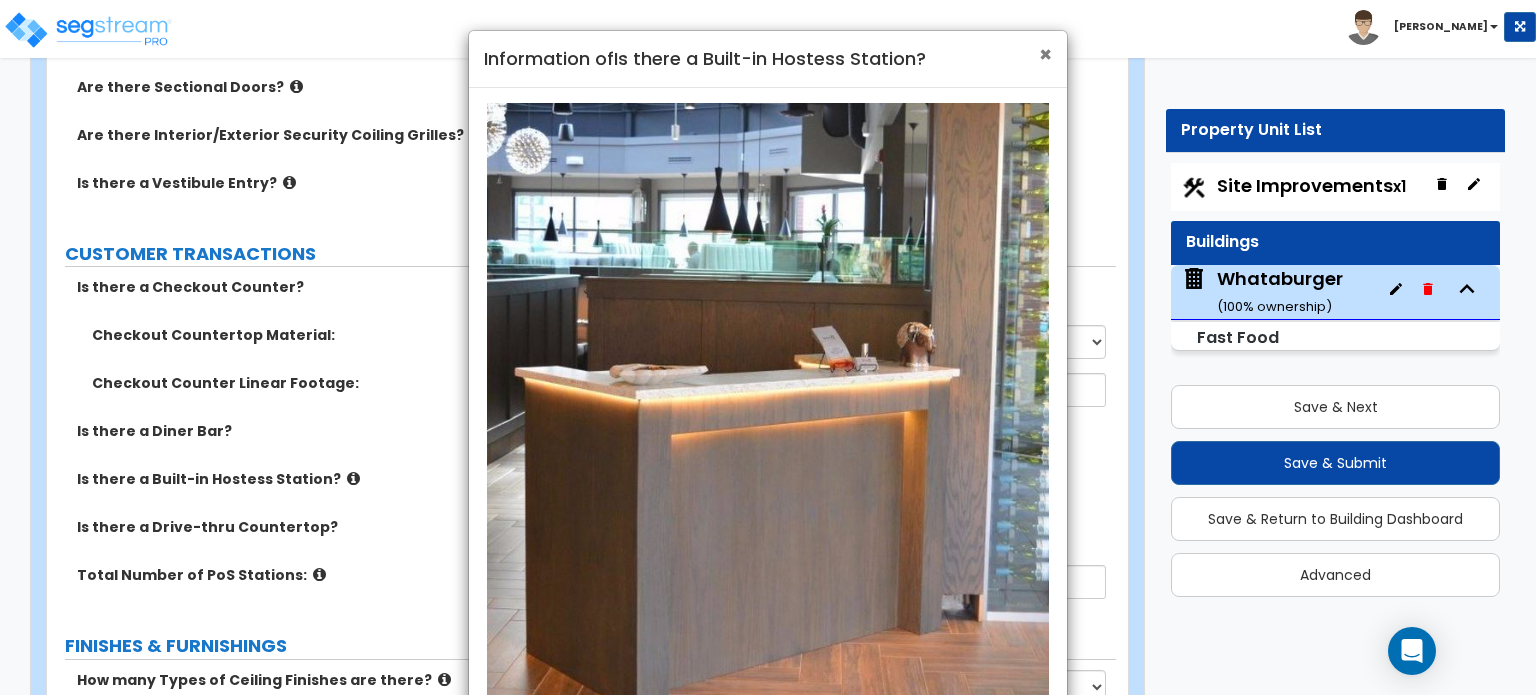 click on "×" at bounding box center [1045, 54] 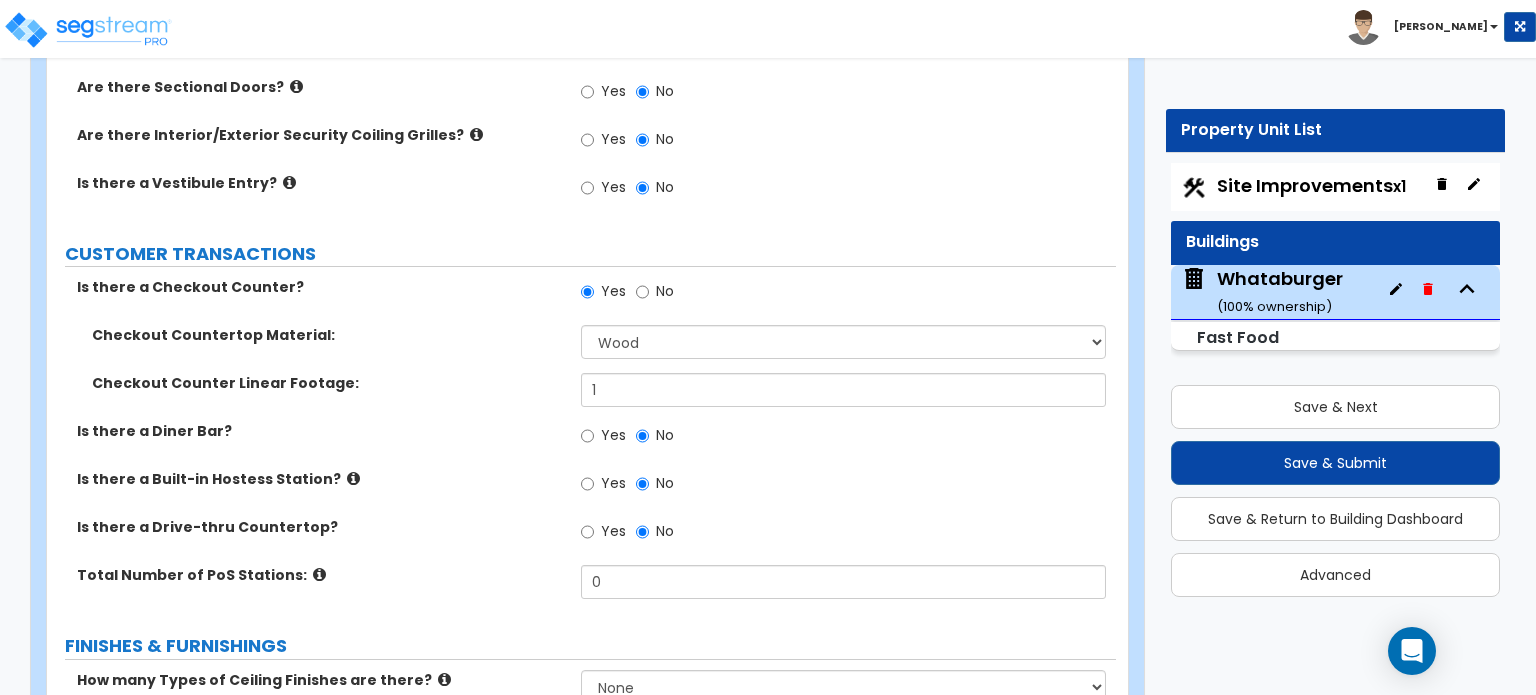 click at bounding box center (319, 574) 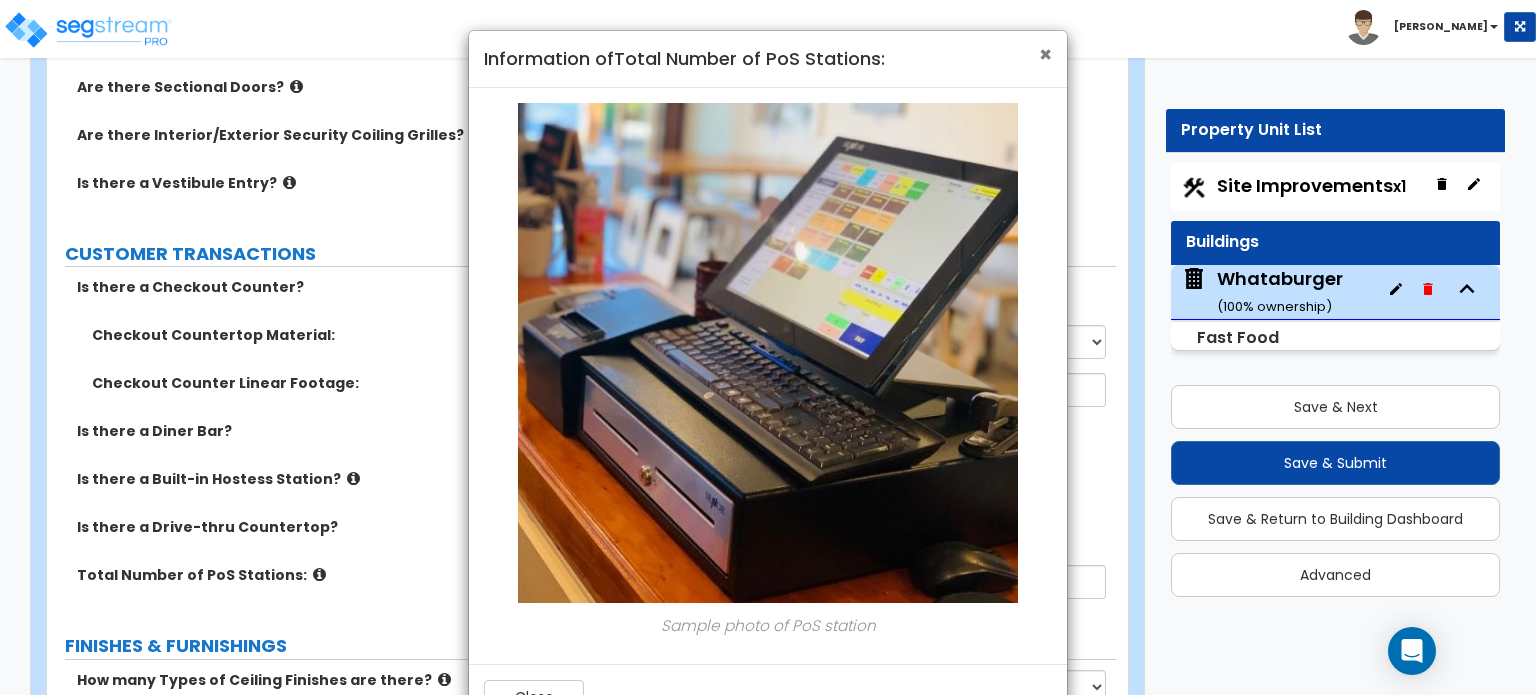 click on "×" at bounding box center [1045, 54] 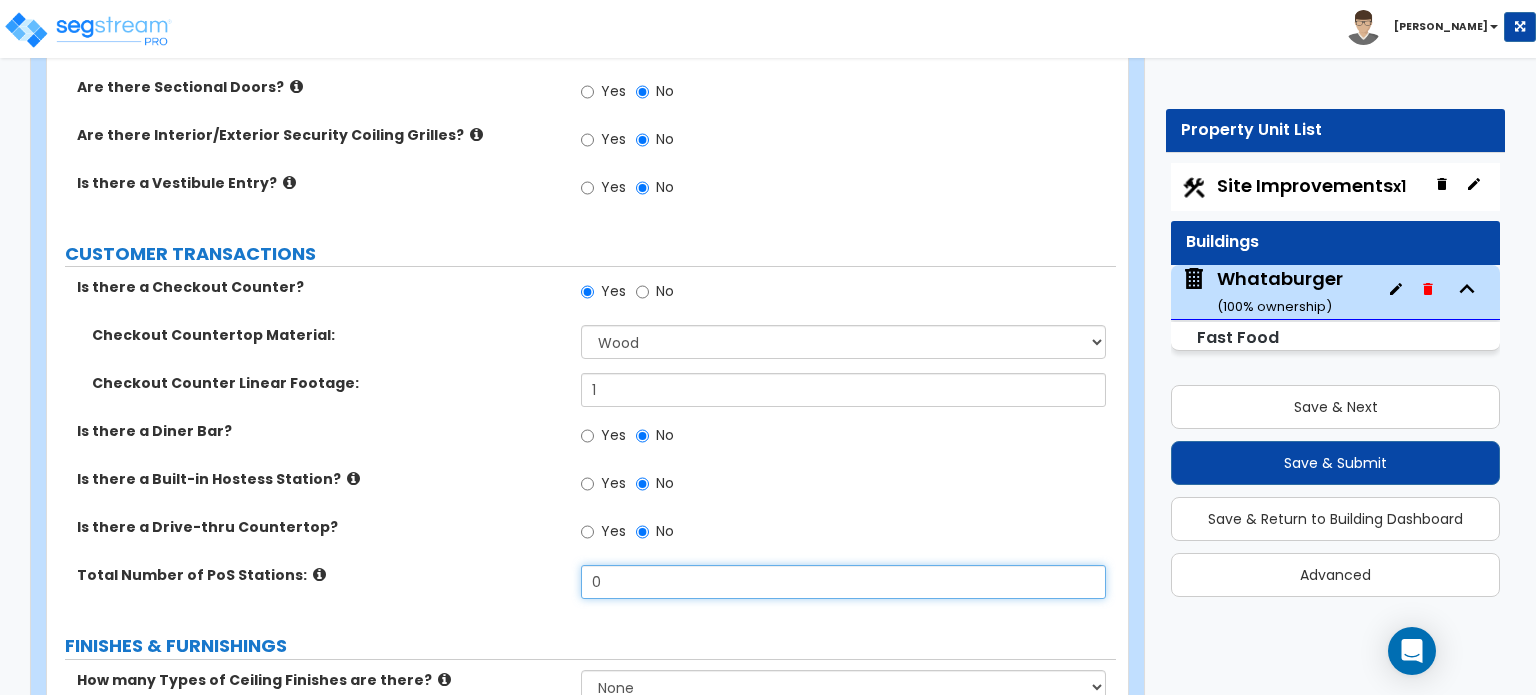 click on "0" at bounding box center [843, 582] 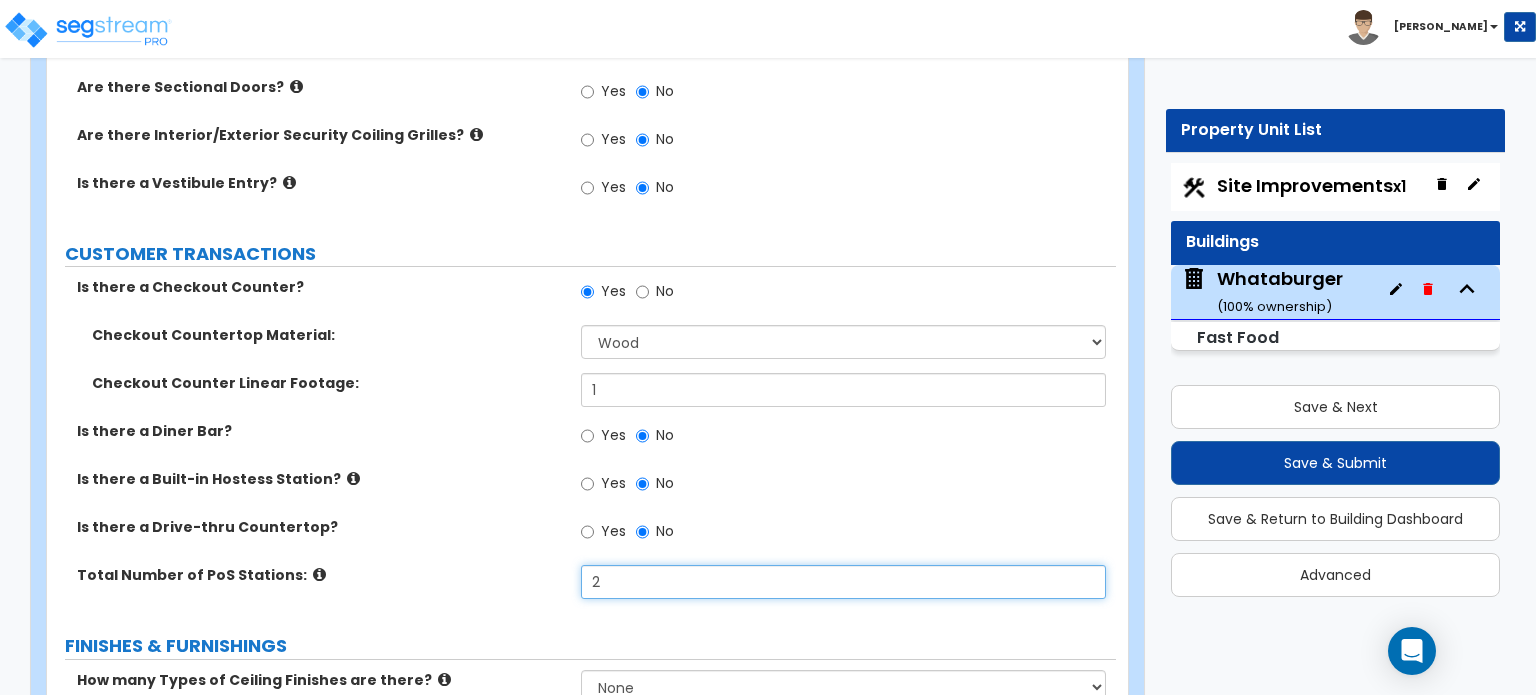 type on "2" 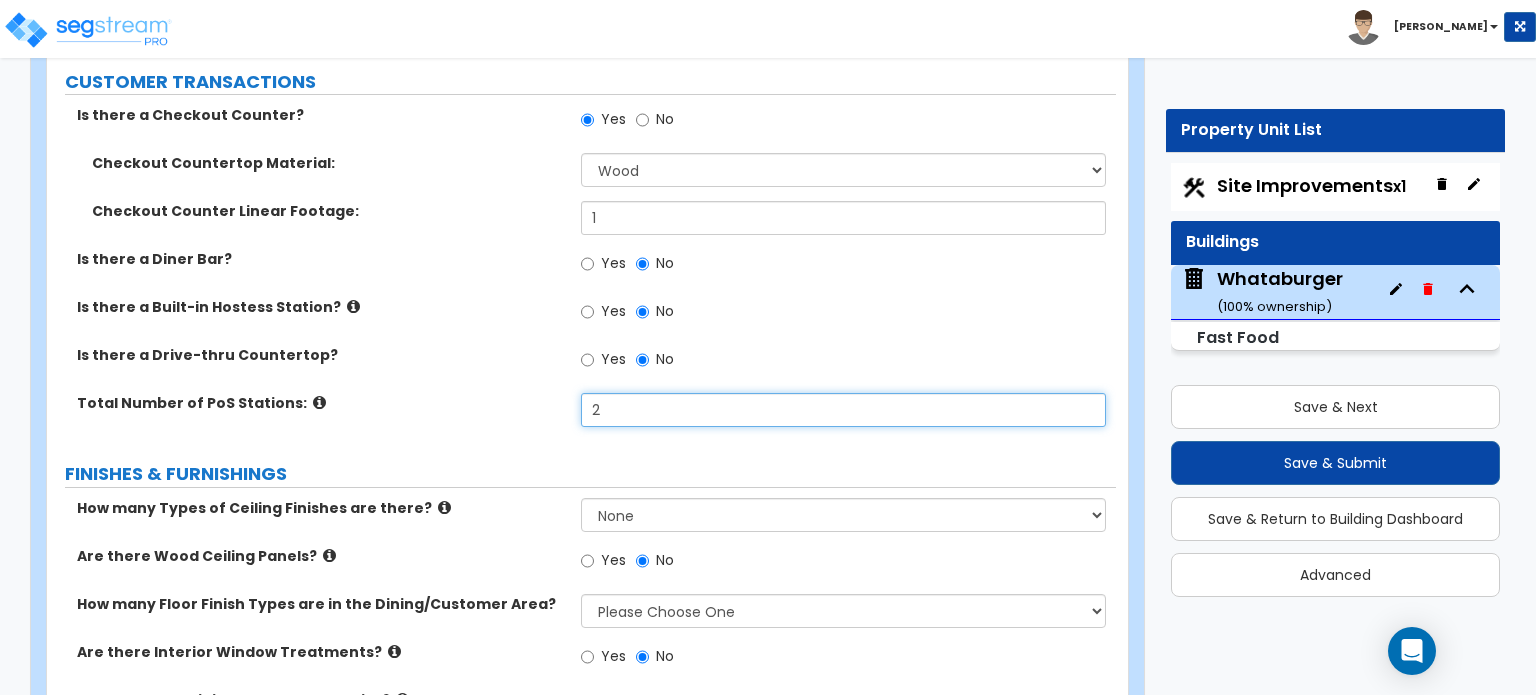 scroll, scrollTop: 3364, scrollLeft: 0, axis: vertical 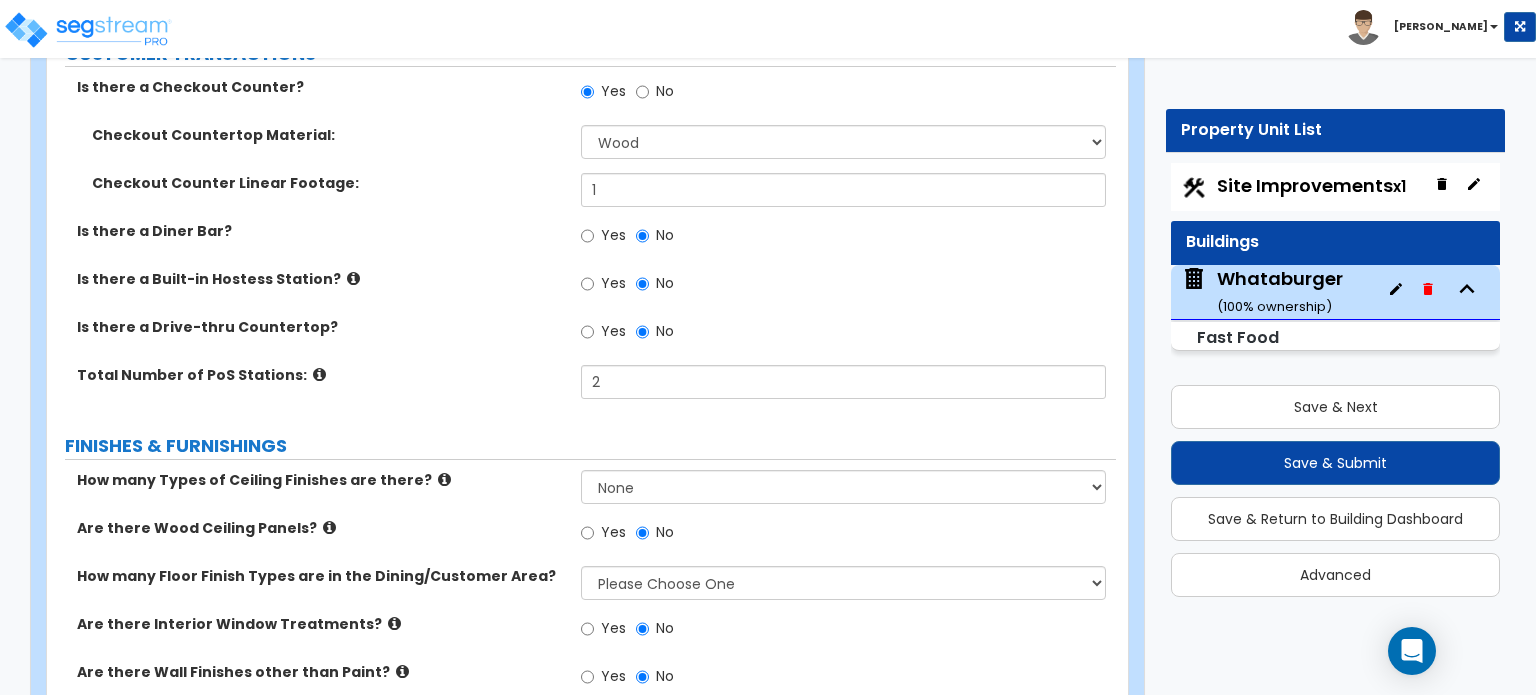 click on "How many Types of Ceiling Finishes are there?" at bounding box center [321, 480] 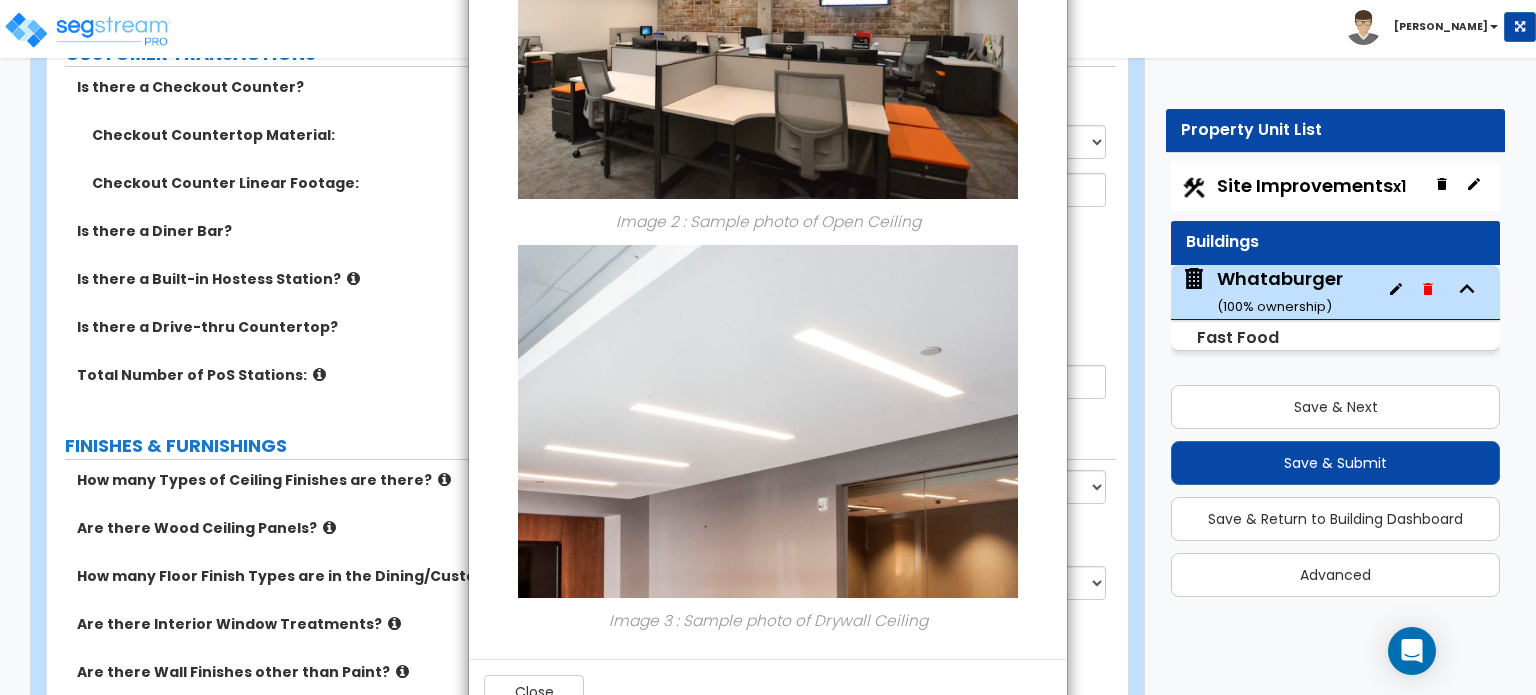 scroll, scrollTop: 780, scrollLeft: 0, axis: vertical 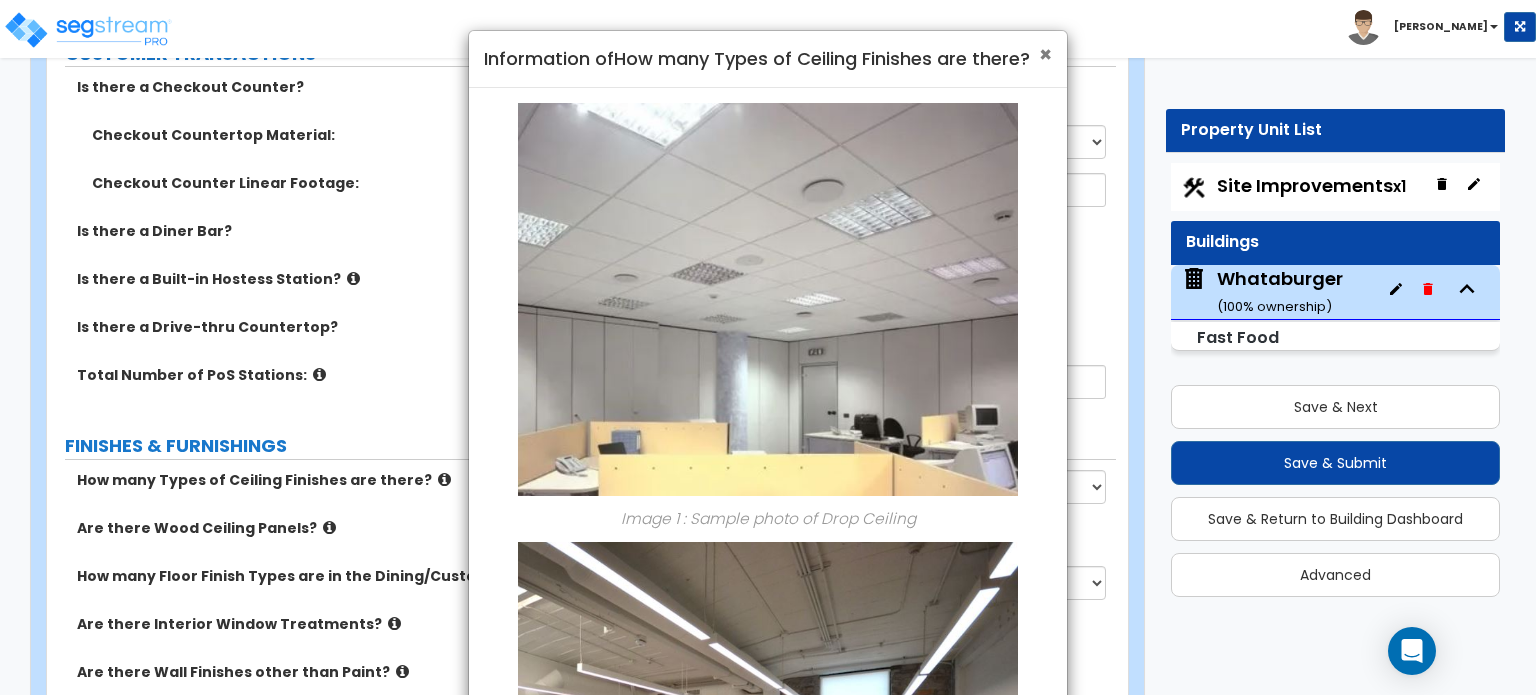 click on "×" at bounding box center [1045, 54] 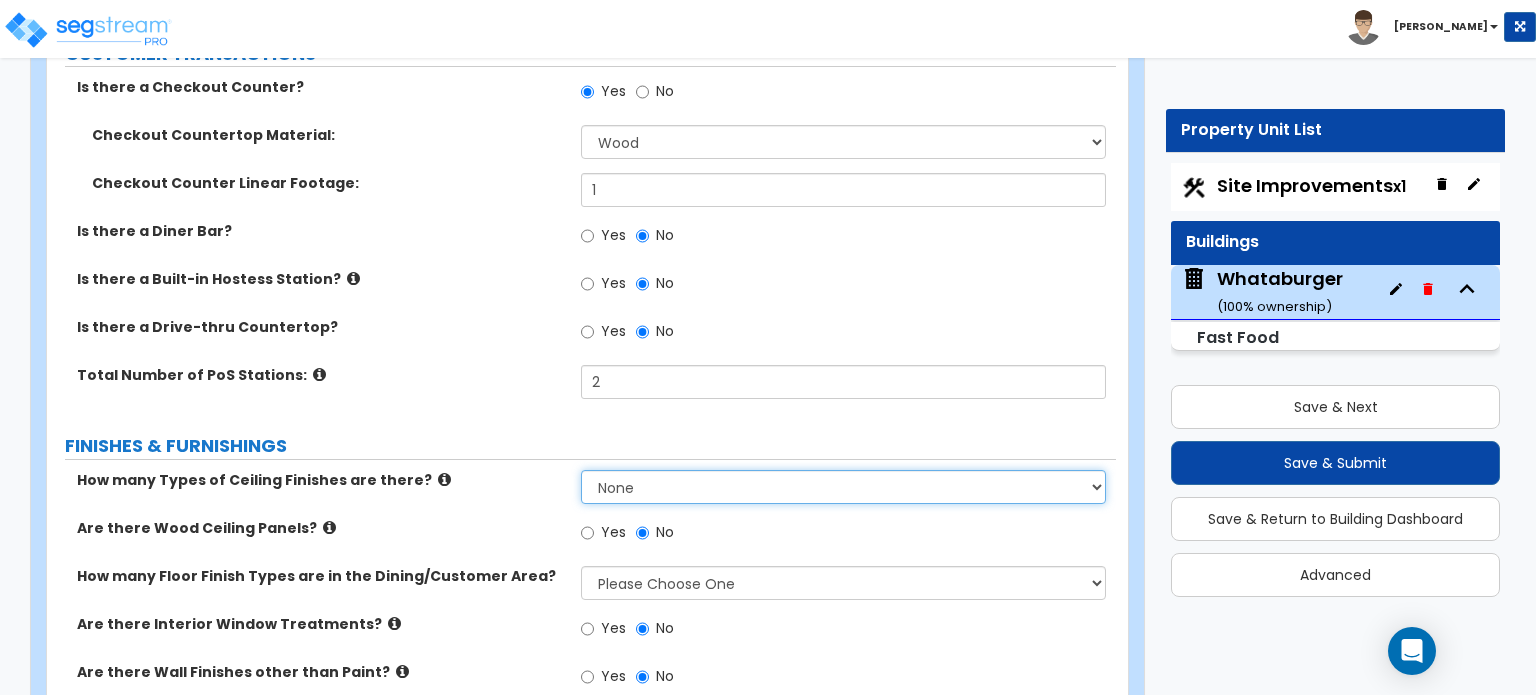 click on "None 1 2 3" at bounding box center [843, 487] 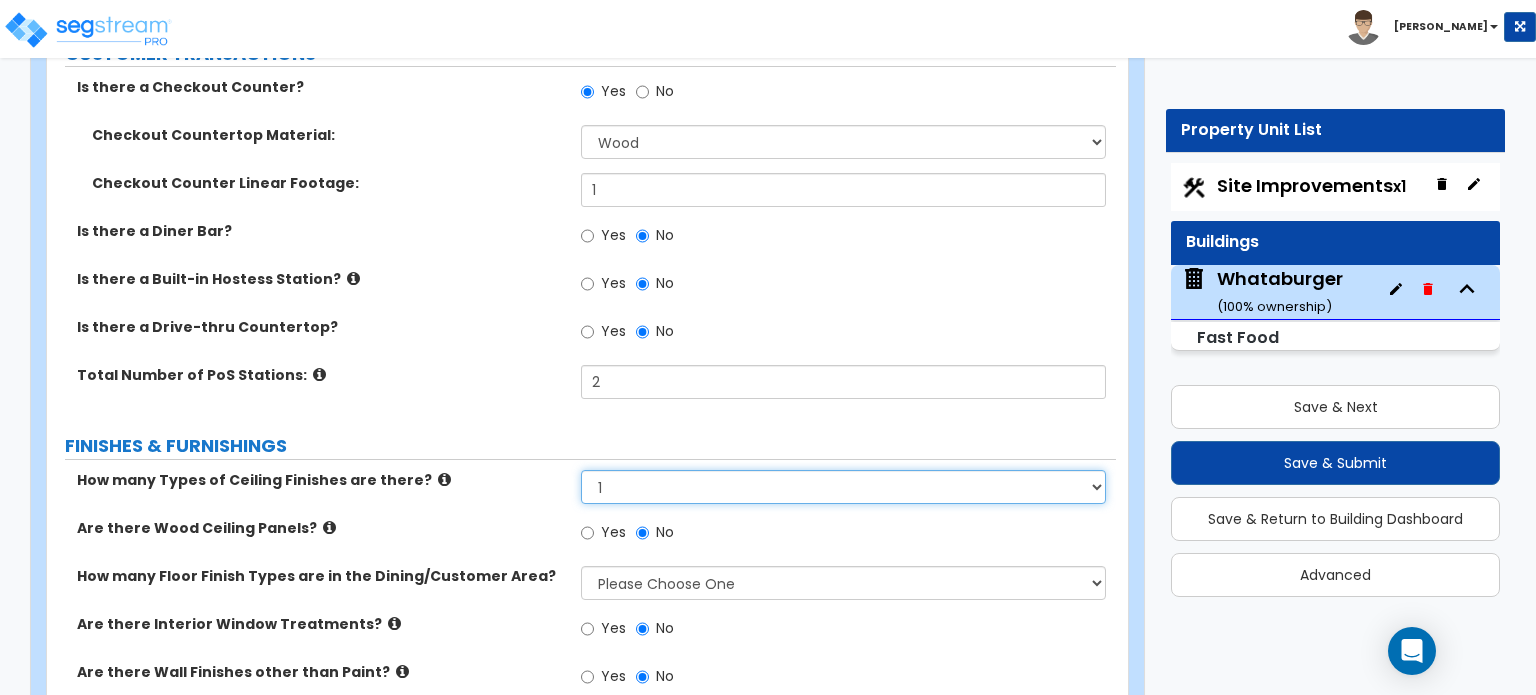 click on "None 1 2 3" at bounding box center (843, 487) 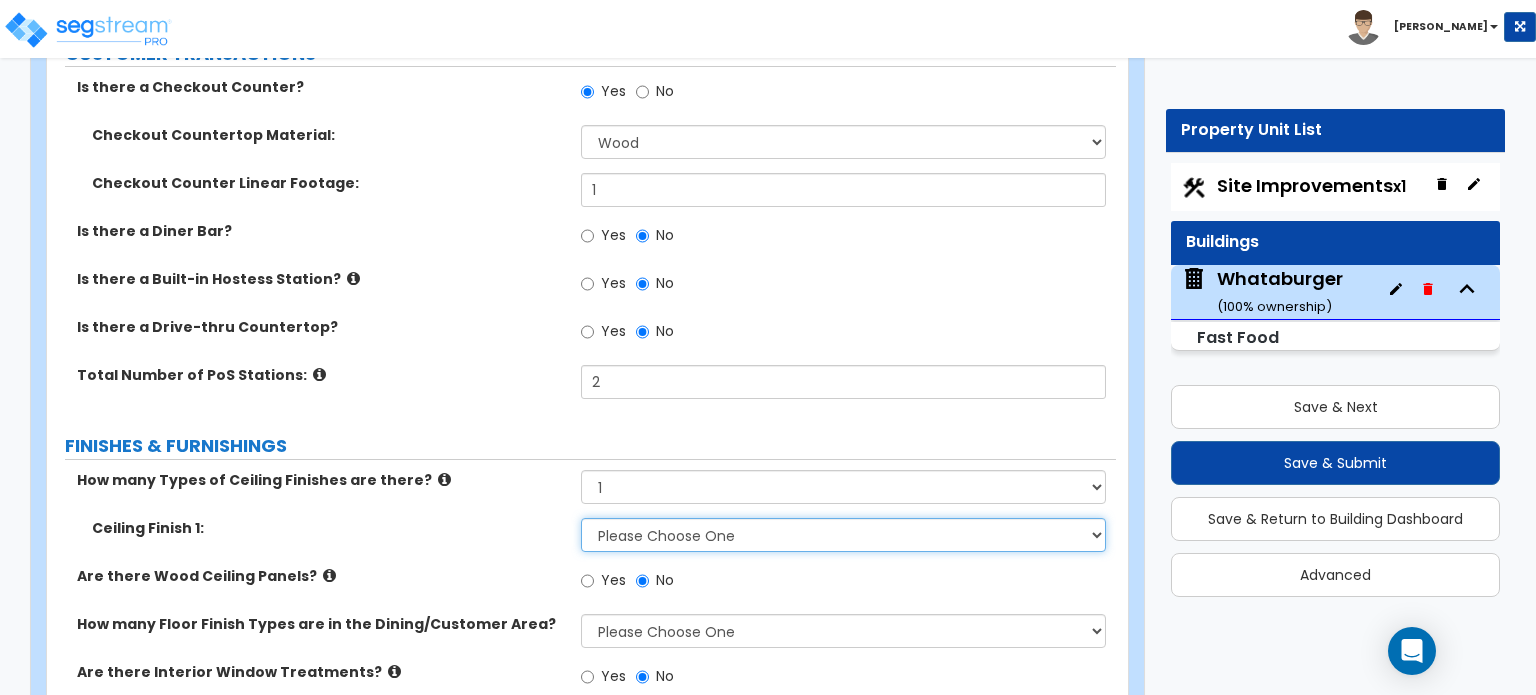 click on "Please Choose One Drop Ceiling Open Ceiling Drywall Ceiling" at bounding box center (843, 535) 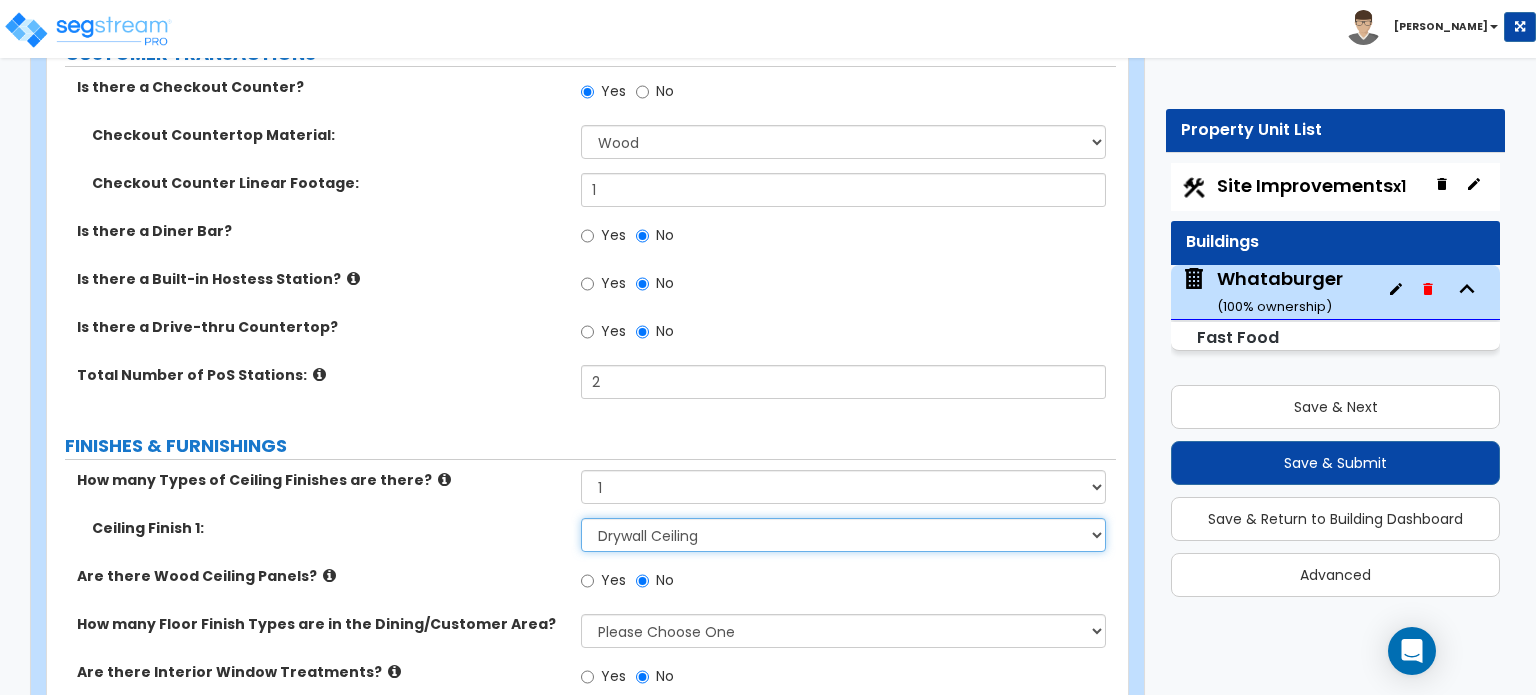 click on "Please Choose One Drop Ceiling Open Ceiling Drywall Ceiling" at bounding box center (843, 535) 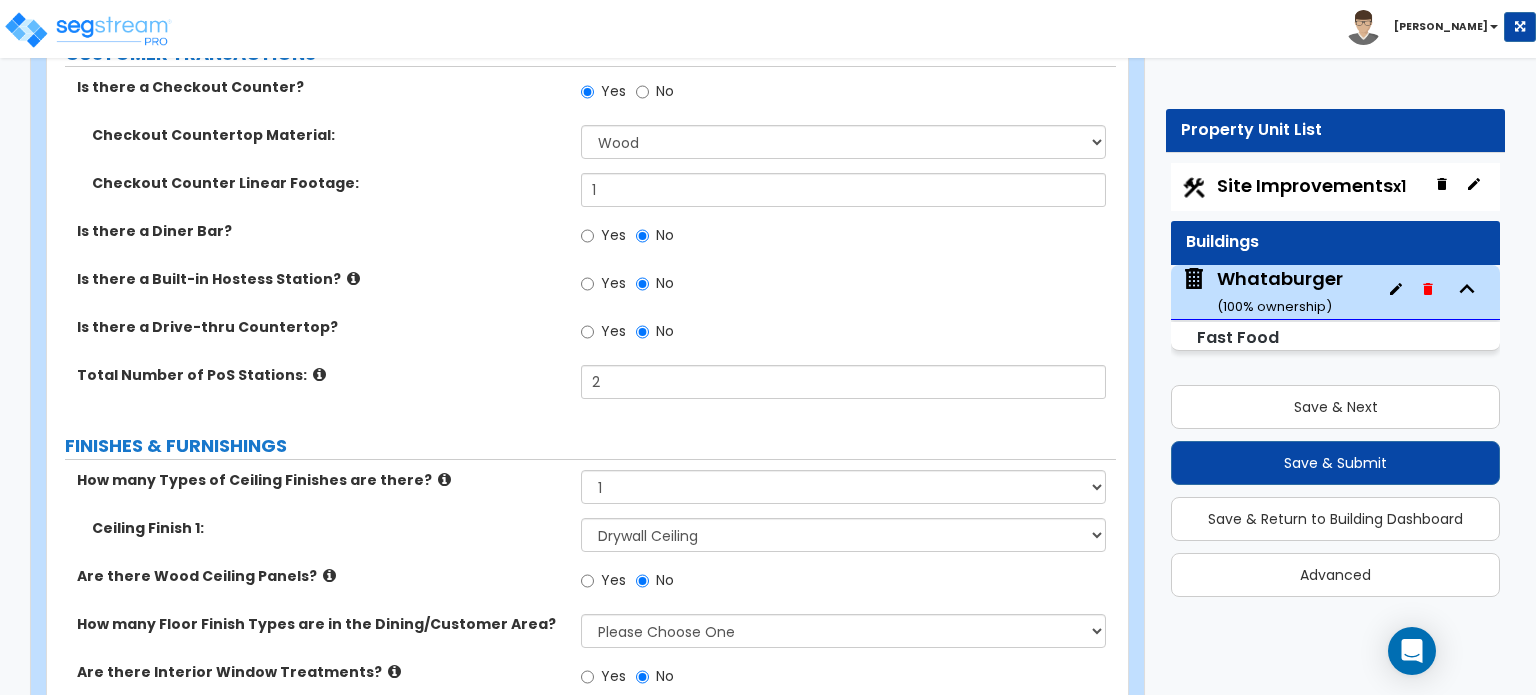 click at bounding box center [329, 575] 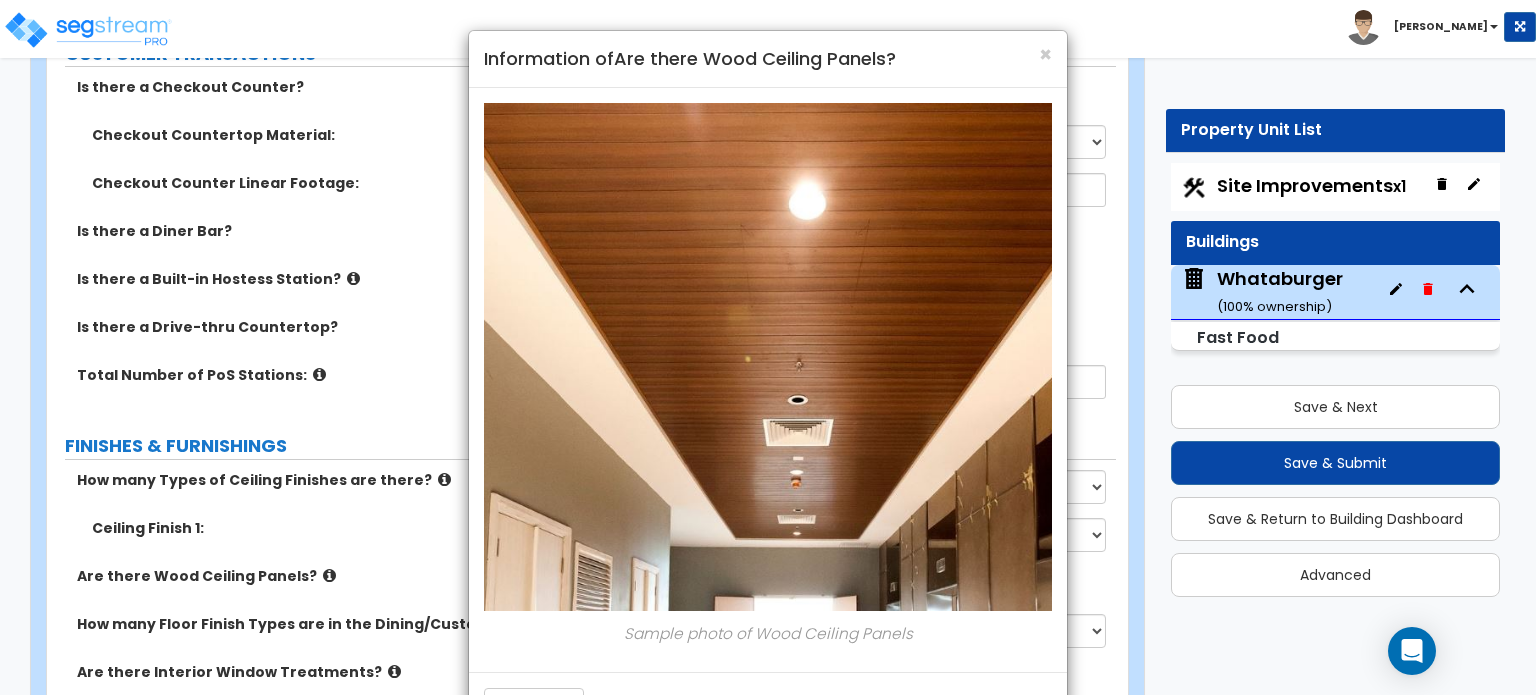 click on "Information of  Are there Wood Ceiling Panels?" at bounding box center (768, 59) 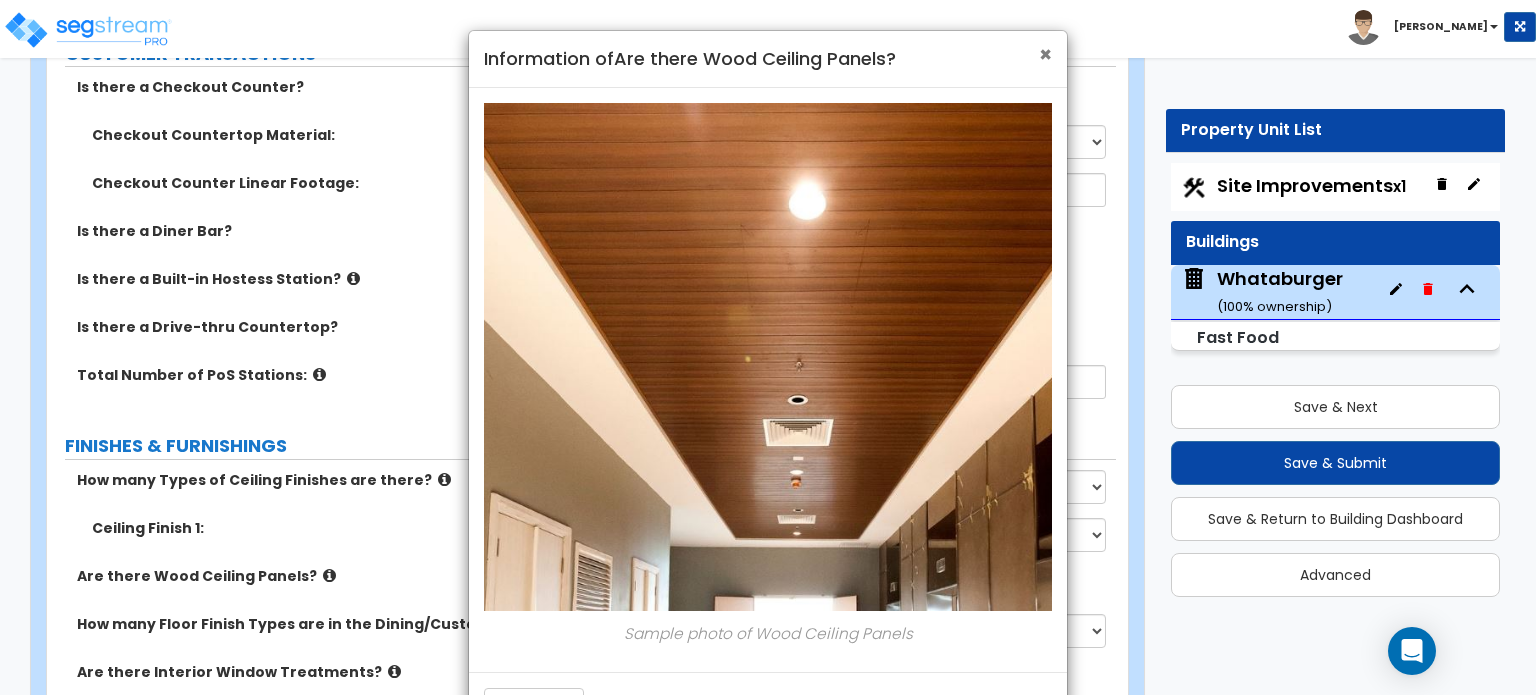 click on "×" at bounding box center [1045, 54] 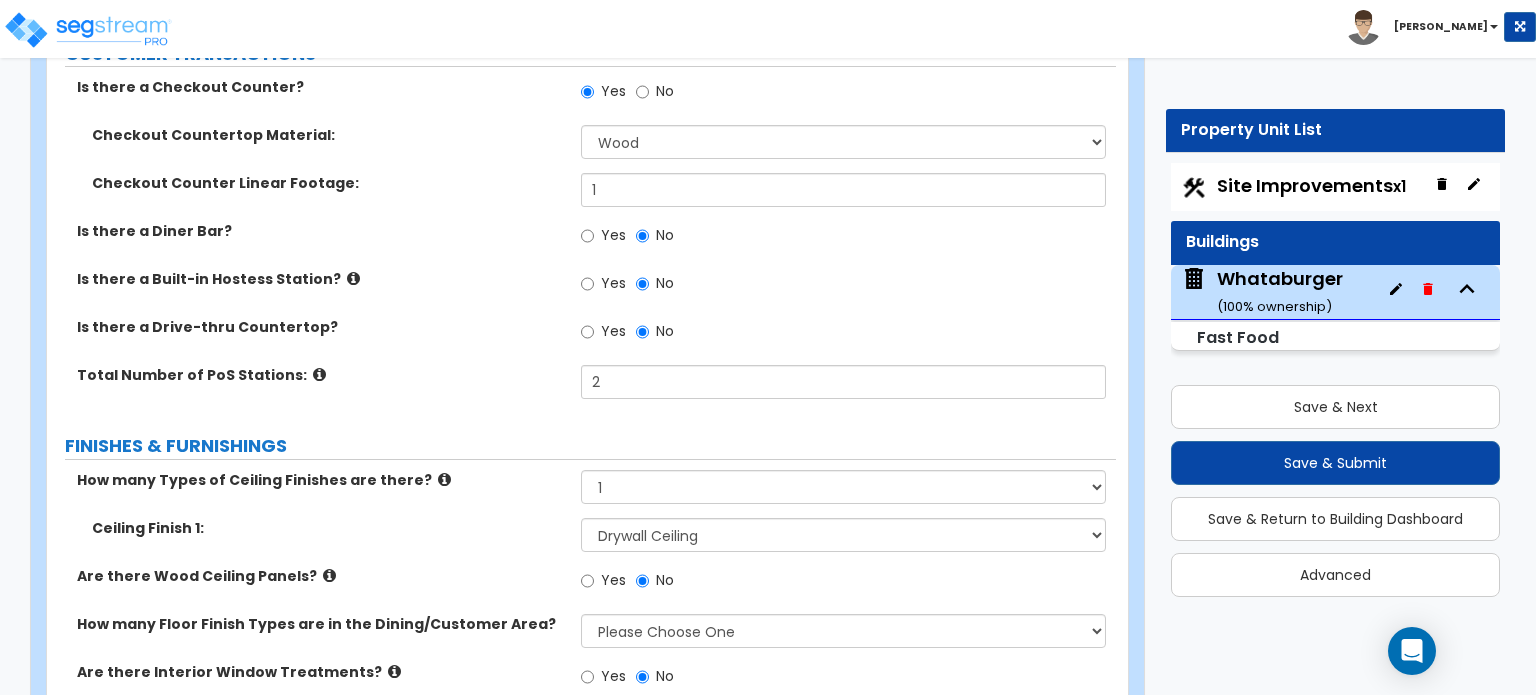 click at bounding box center [329, 575] 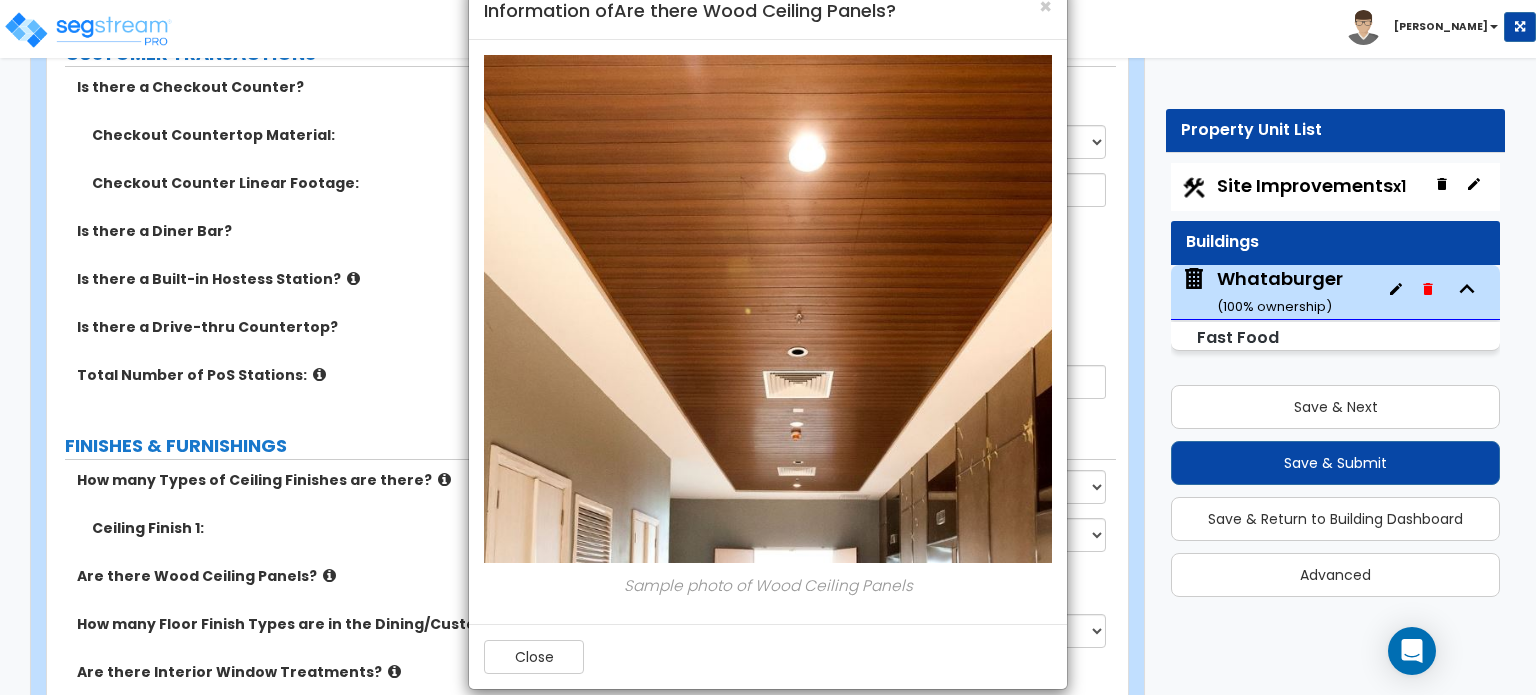 scroll, scrollTop: 71, scrollLeft: 0, axis: vertical 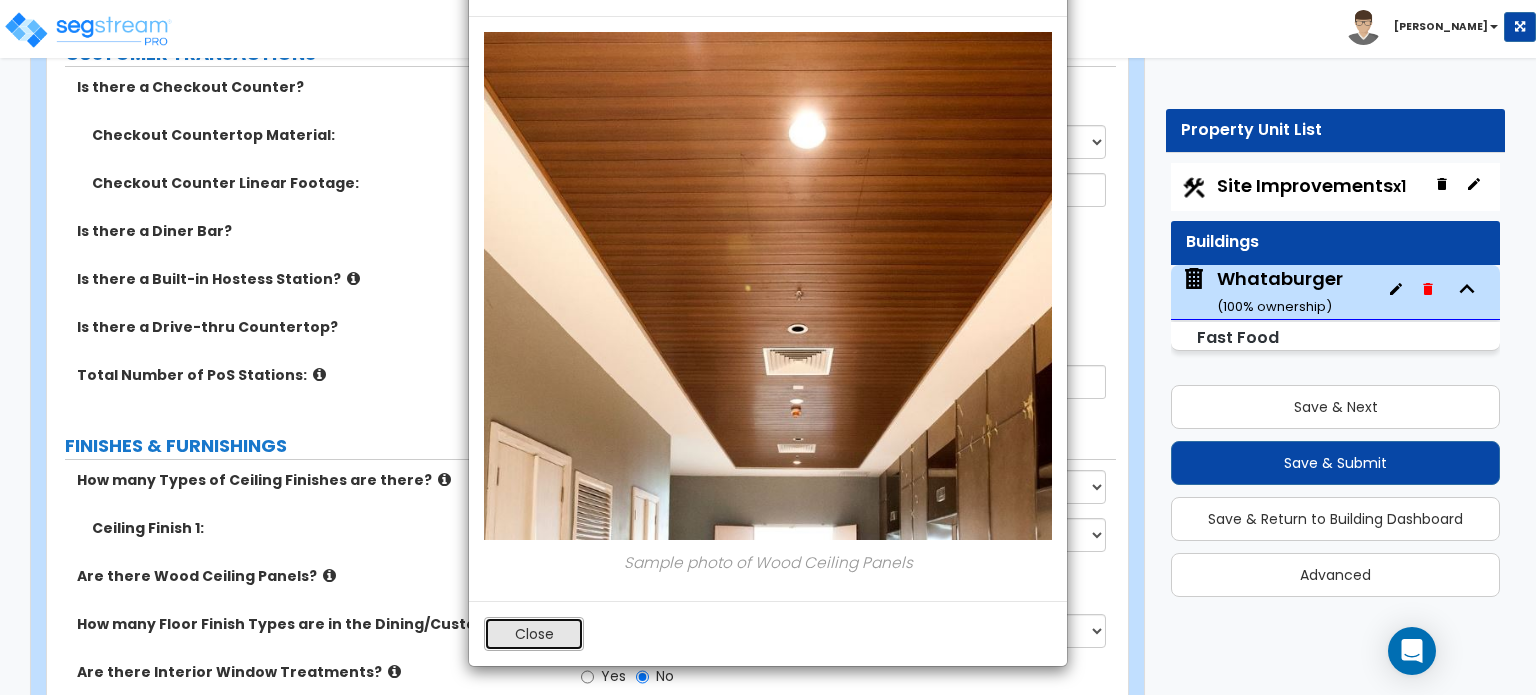 click on "Close" at bounding box center [534, 634] 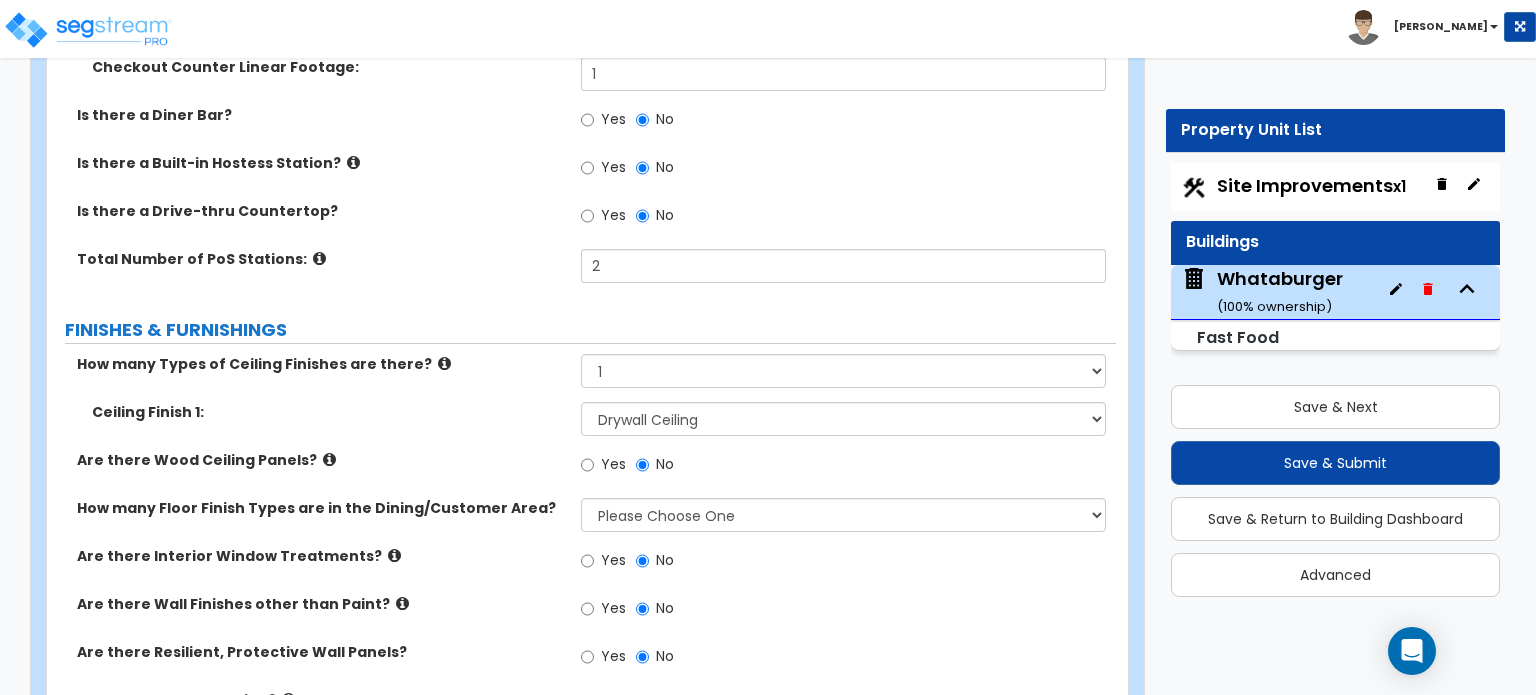 scroll, scrollTop: 3564, scrollLeft: 0, axis: vertical 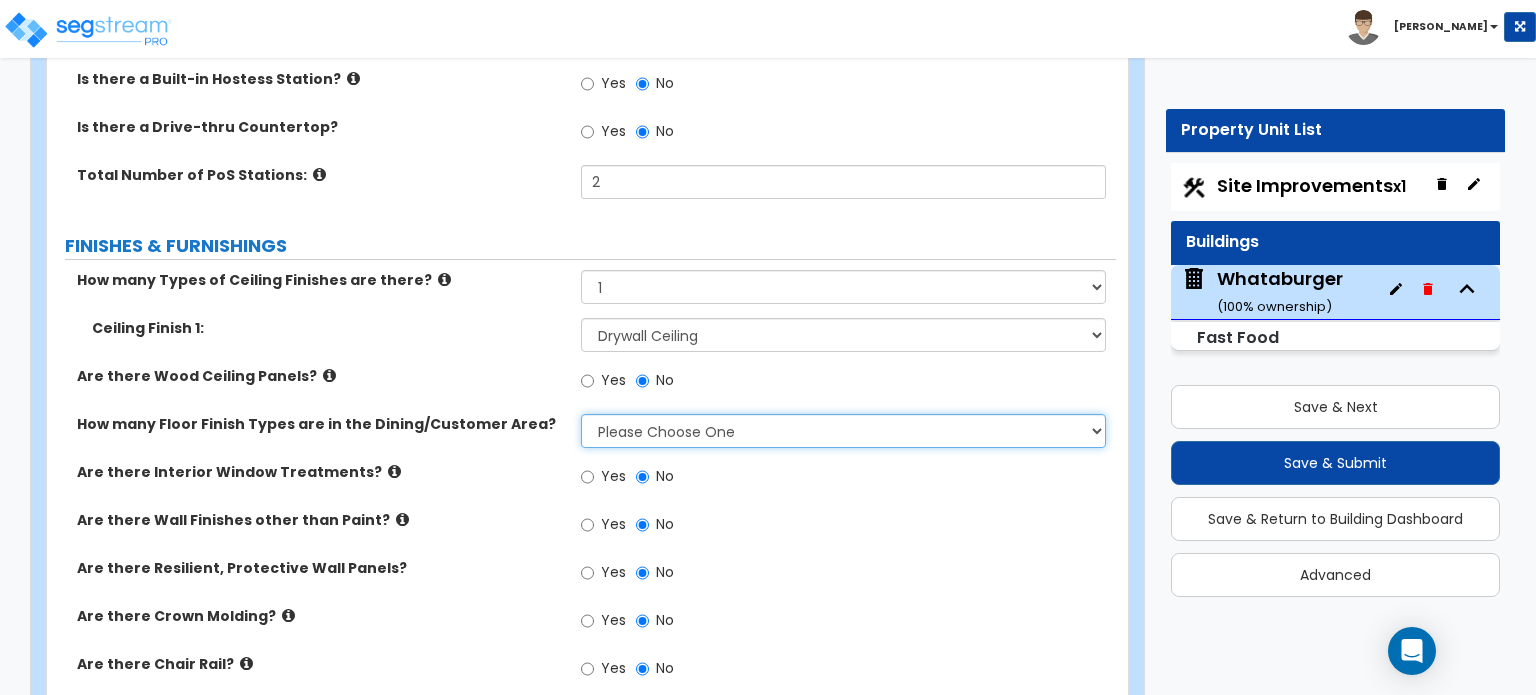 click on "Please Choose One 1 2 3" at bounding box center (843, 431) 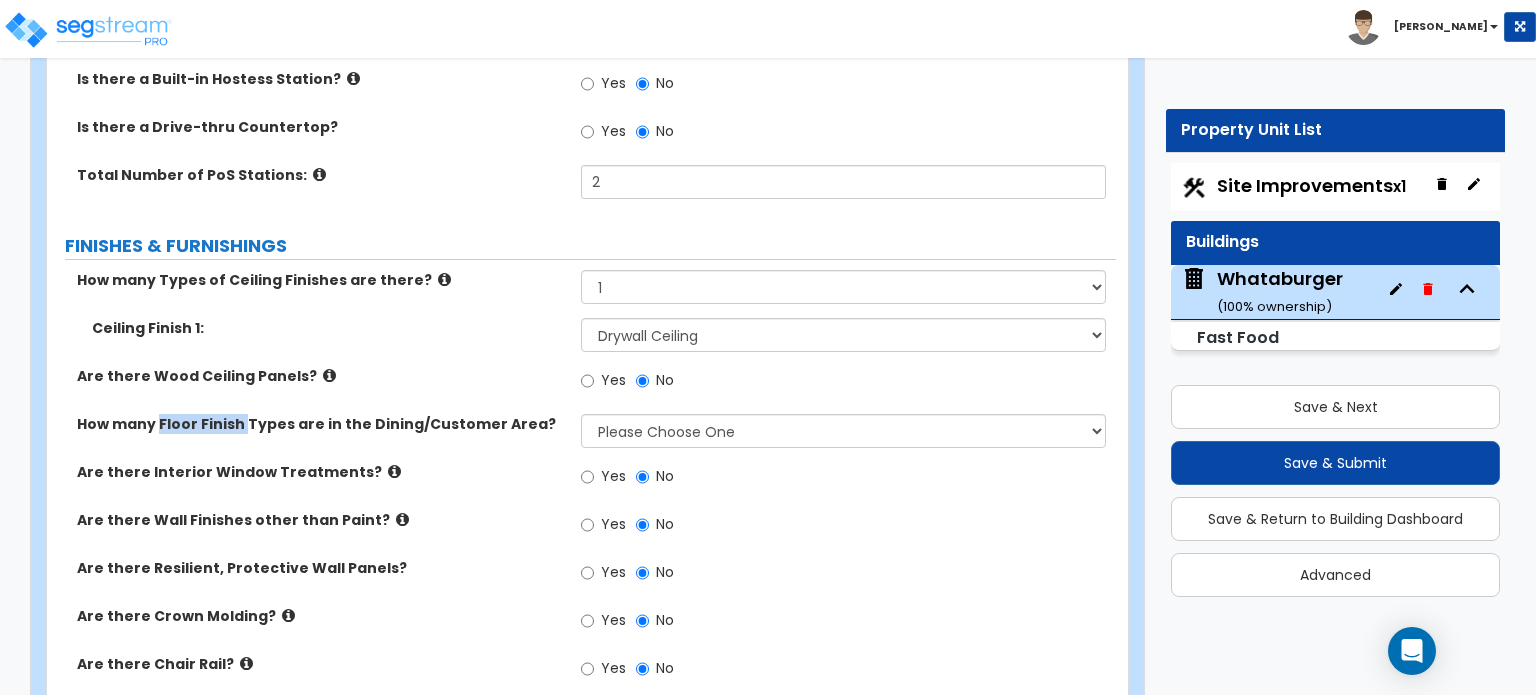 drag, startPoint x: 156, startPoint y: 374, endPoint x: 239, endPoint y: 382, distance: 83.38465 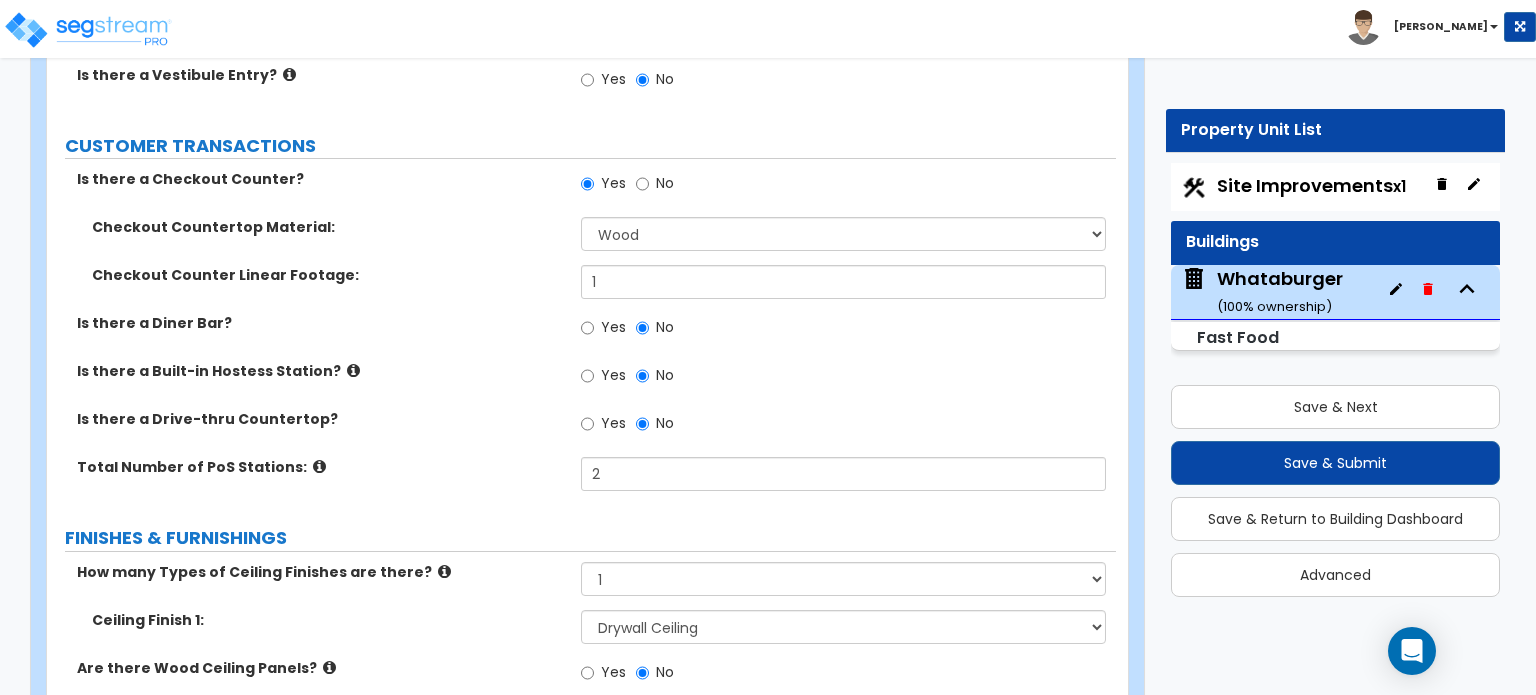 scroll, scrollTop: 3264, scrollLeft: 0, axis: vertical 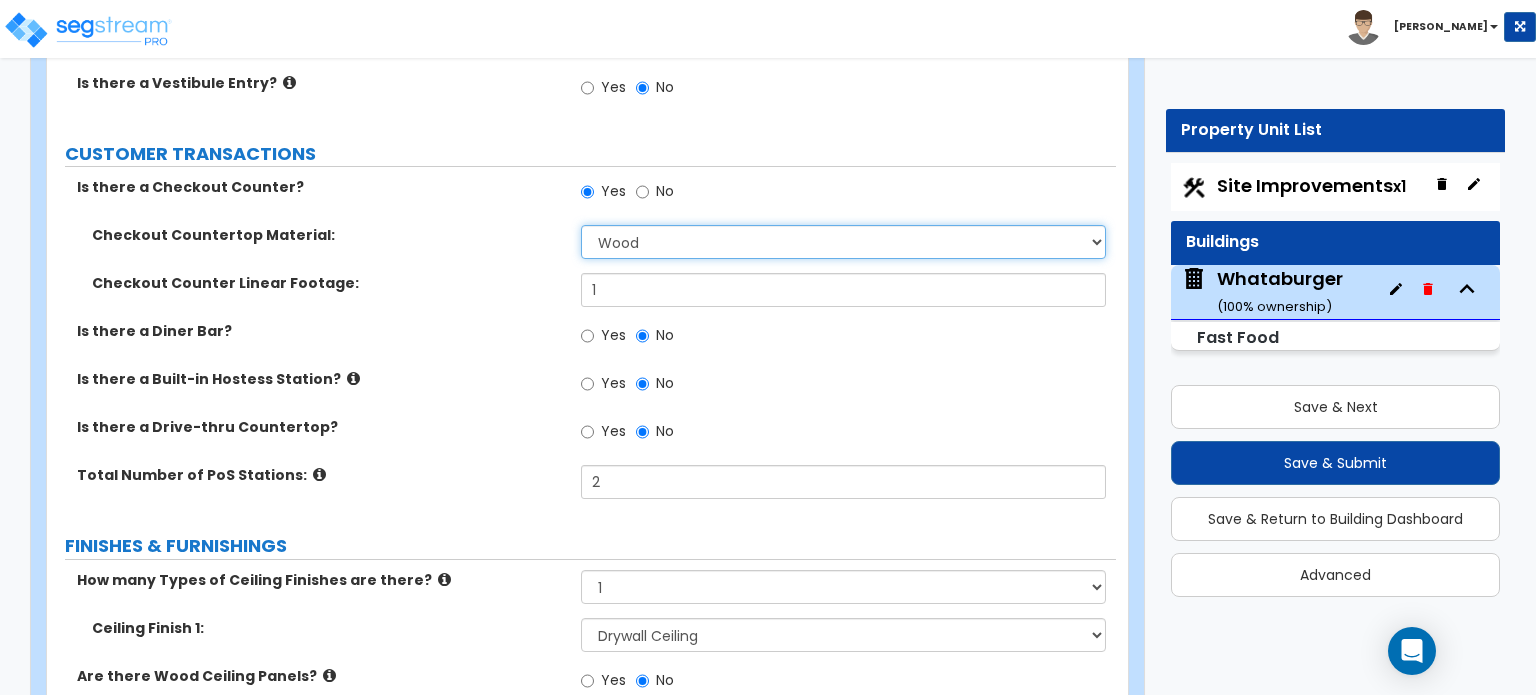 click on "None Plastic Laminate Solid Surface Stone Quartz Marble Tile Wood Stainless Steel" at bounding box center (843, 242) 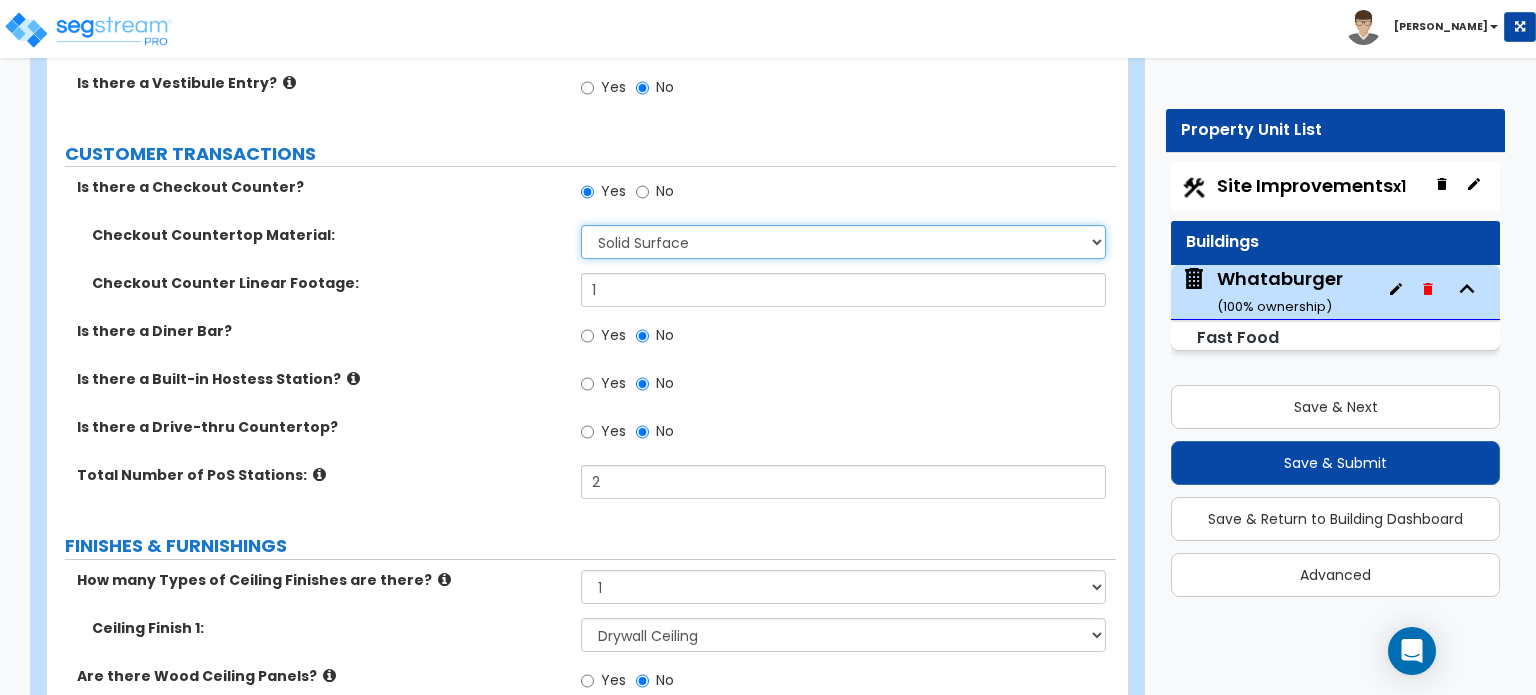 click on "None Plastic Laminate Solid Surface Stone Quartz Marble Tile Wood Stainless Steel" at bounding box center [843, 242] 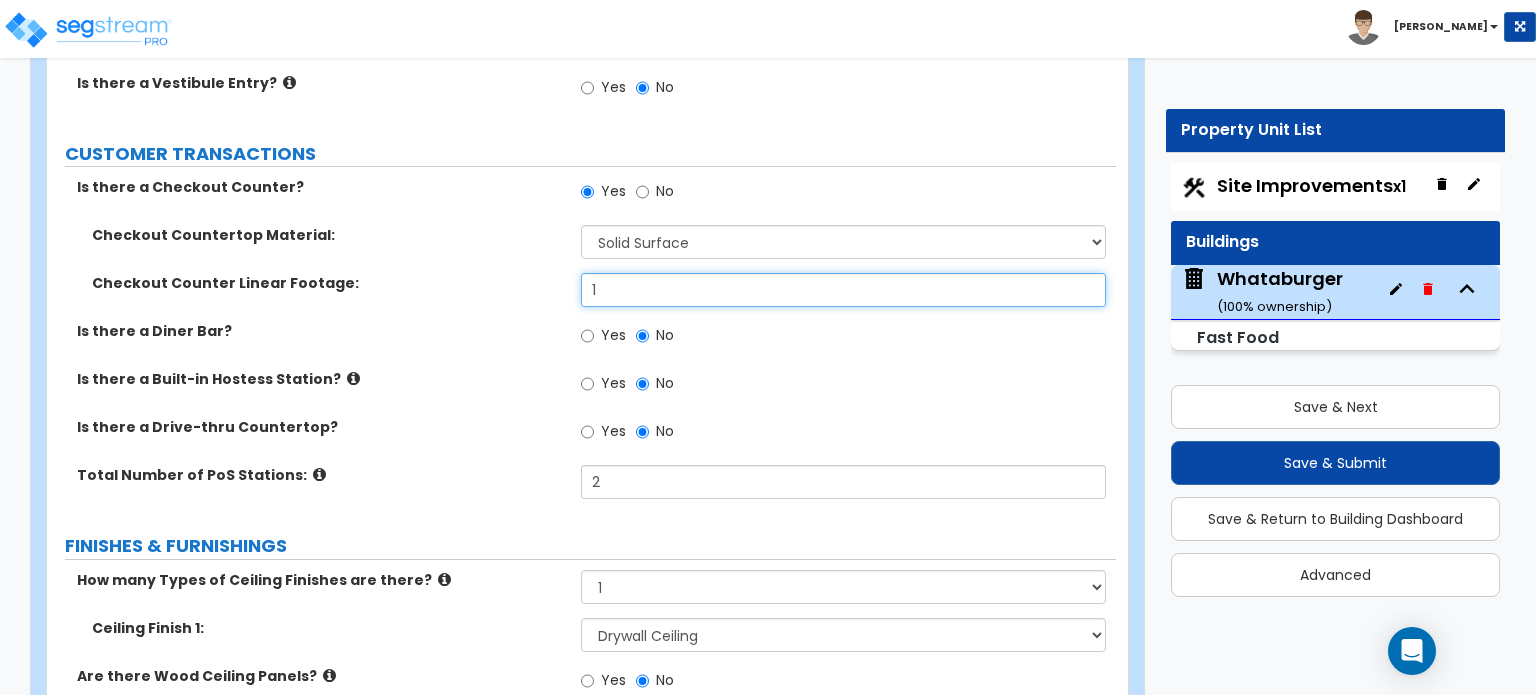 click on "1" at bounding box center (843, 290) 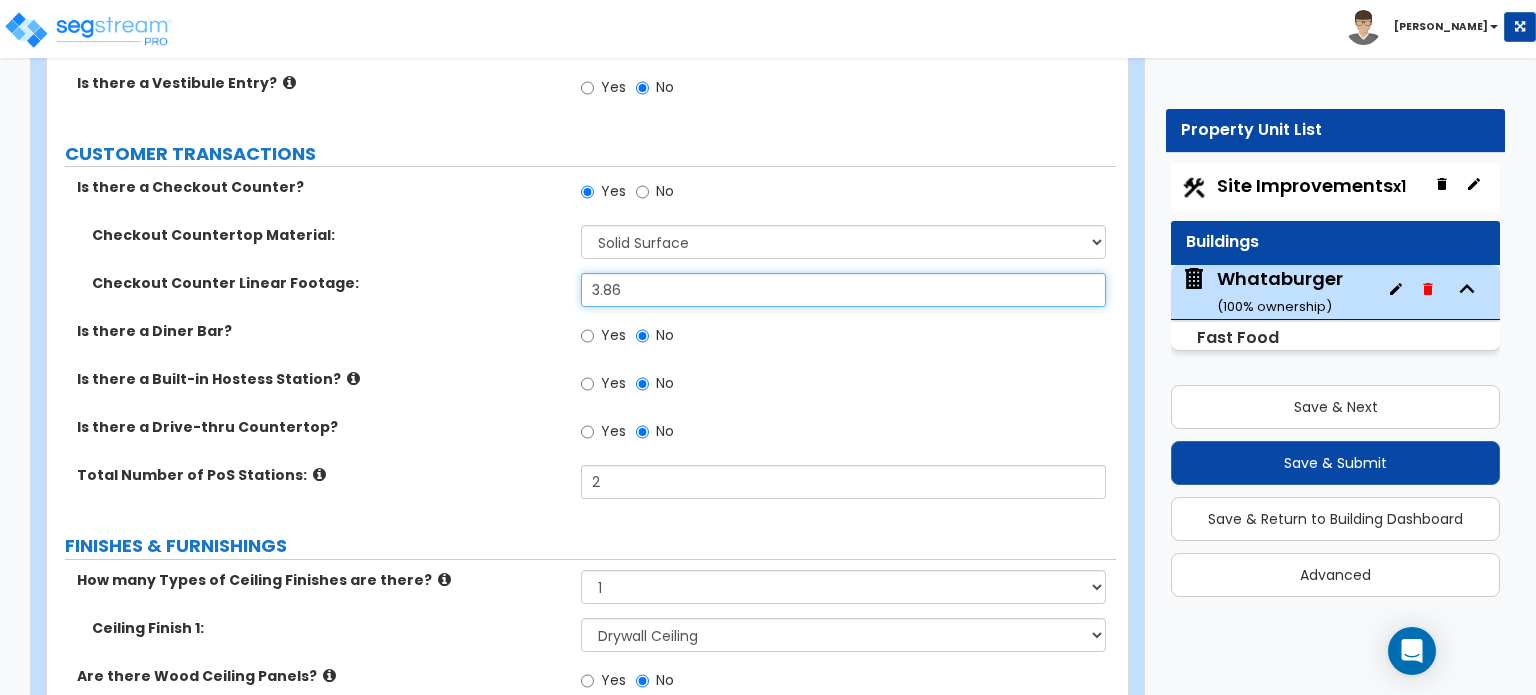 type on "3.86" 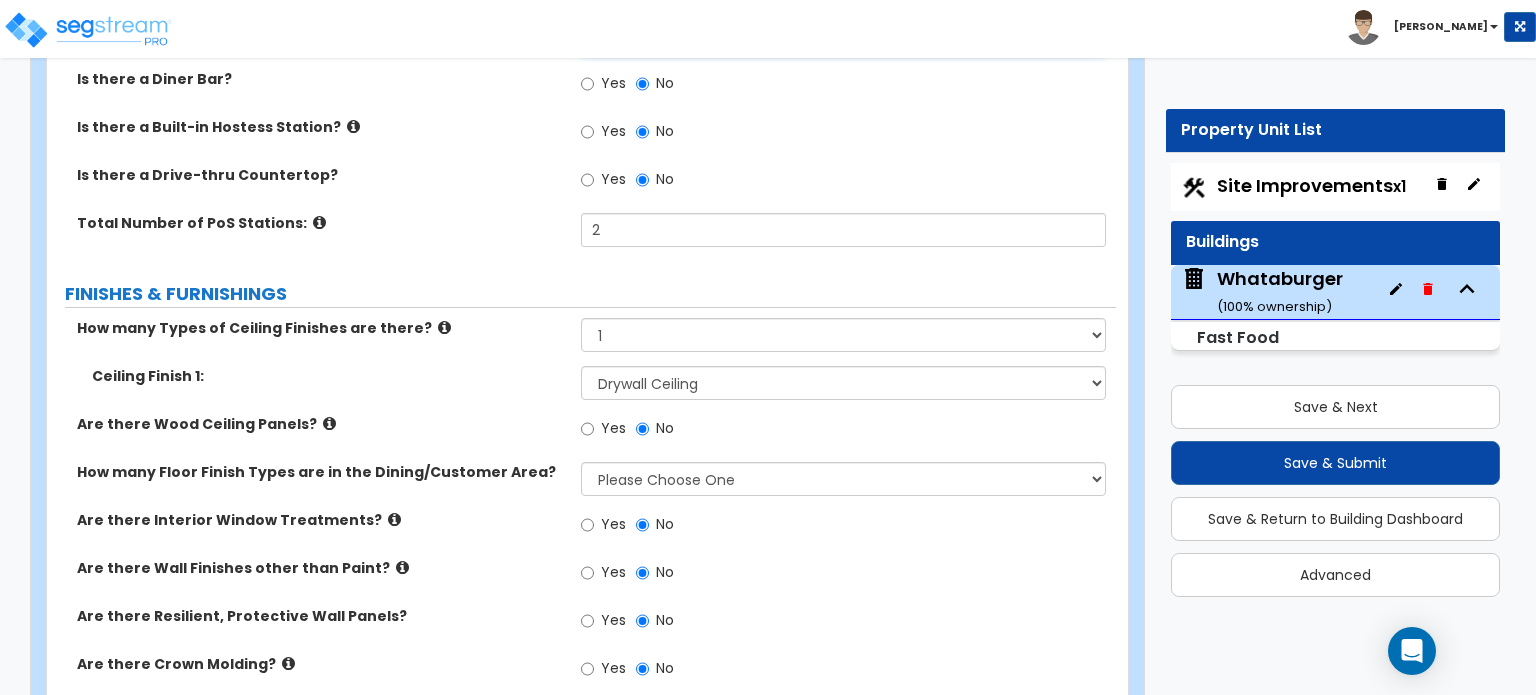 scroll, scrollTop: 3564, scrollLeft: 0, axis: vertical 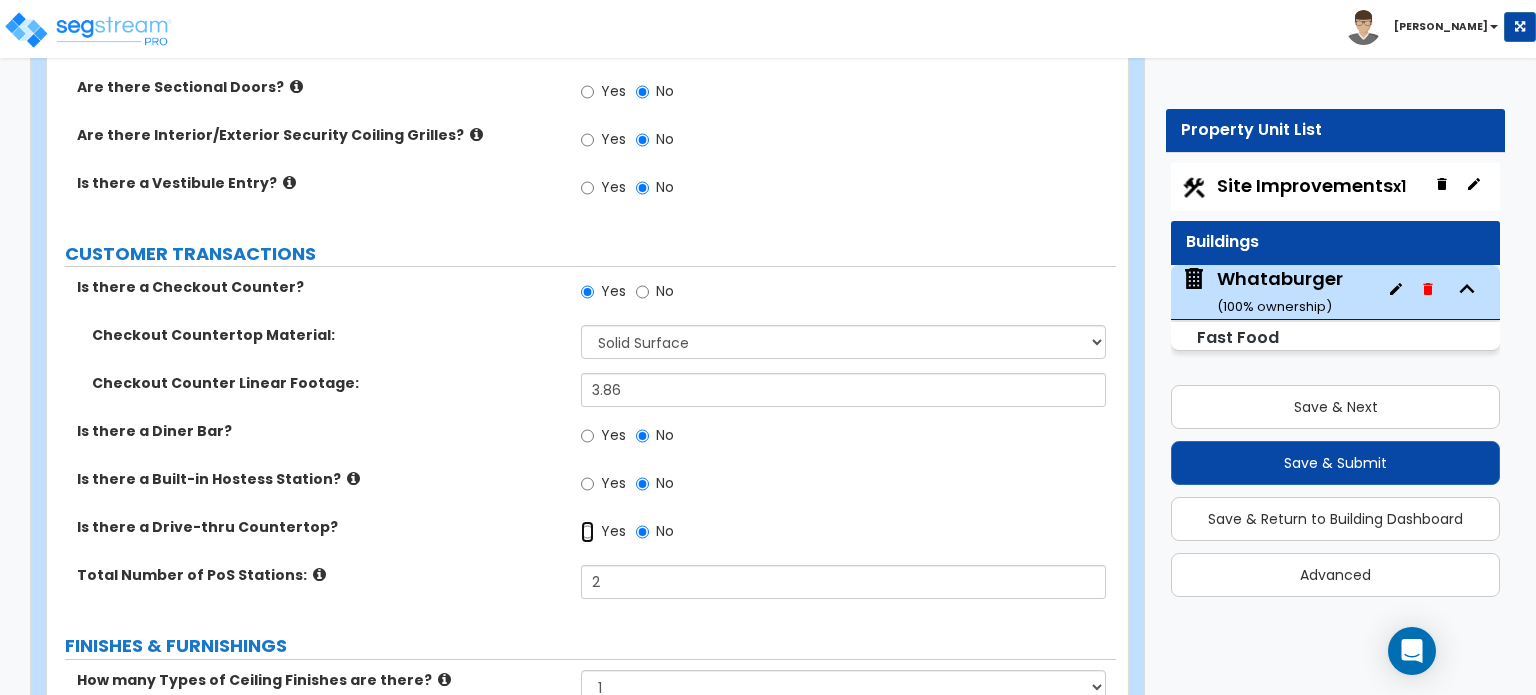 click on "Yes" at bounding box center [587, 532] 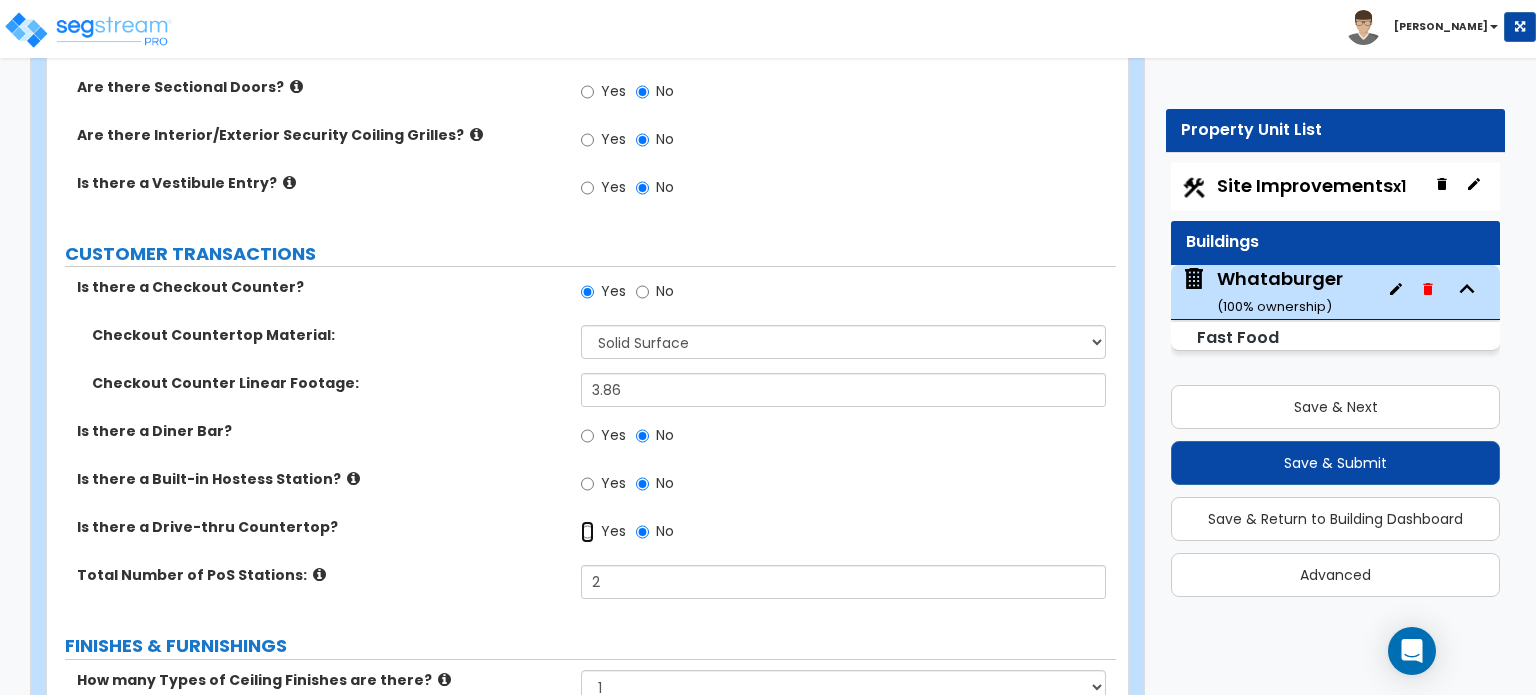 radio on "true" 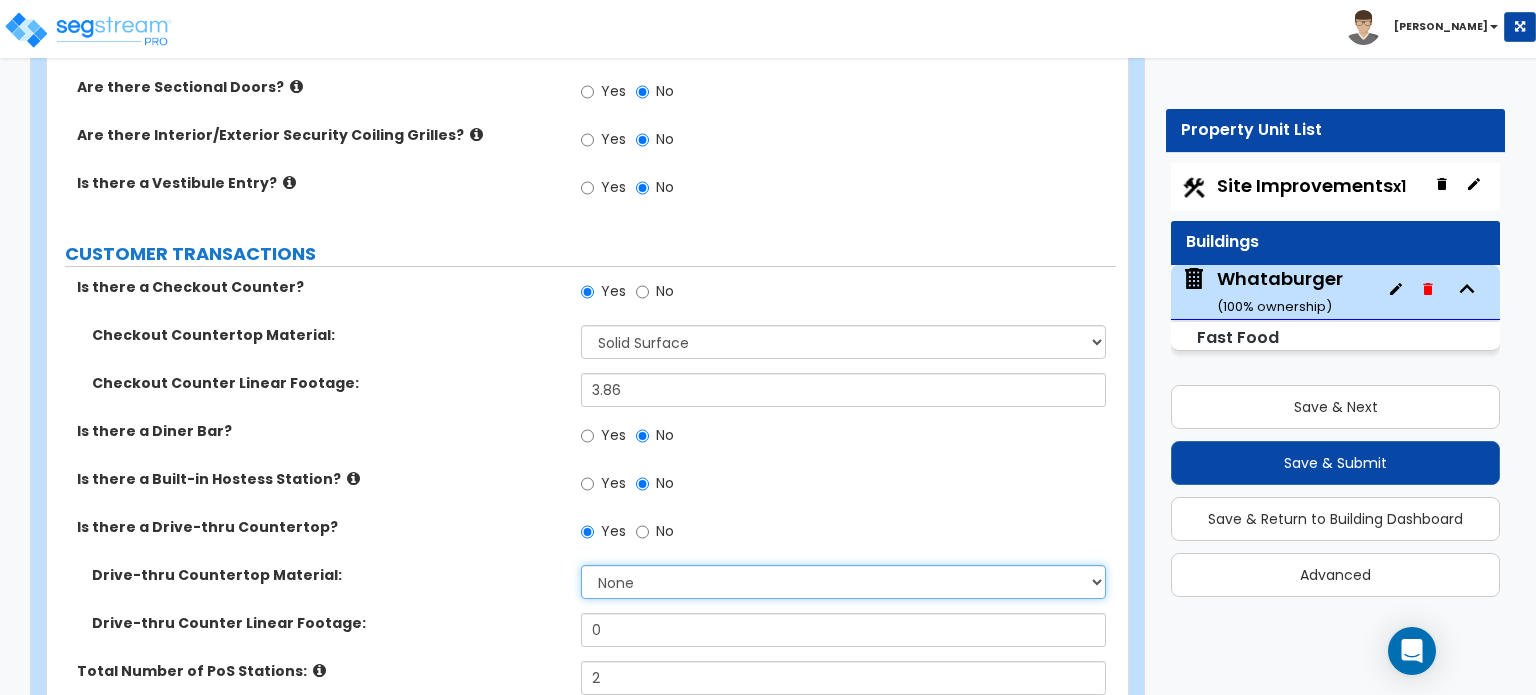 click on "None Plastic Laminate Solid Surface Stone Quartz Marble Tile Wood Stainless Steel" at bounding box center (843, 582) 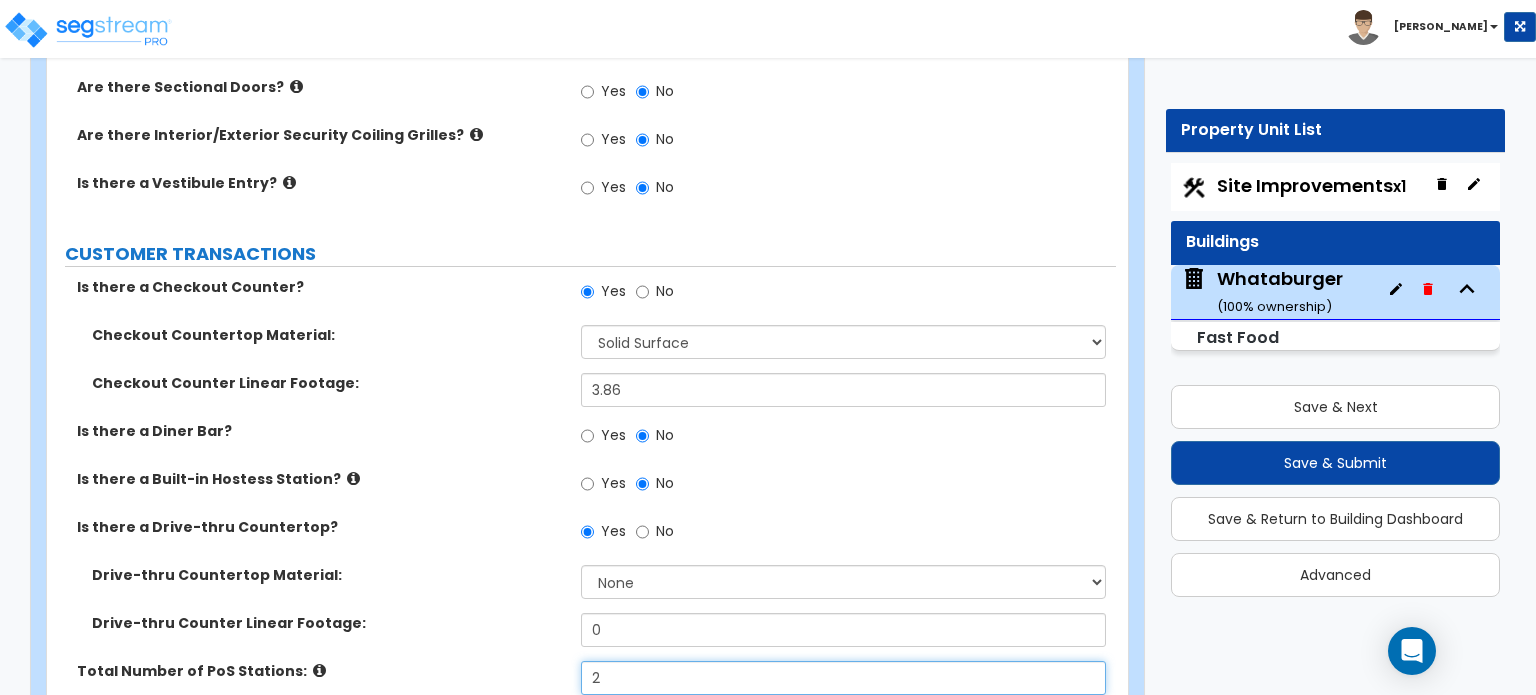 click on "2" at bounding box center [843, 678] 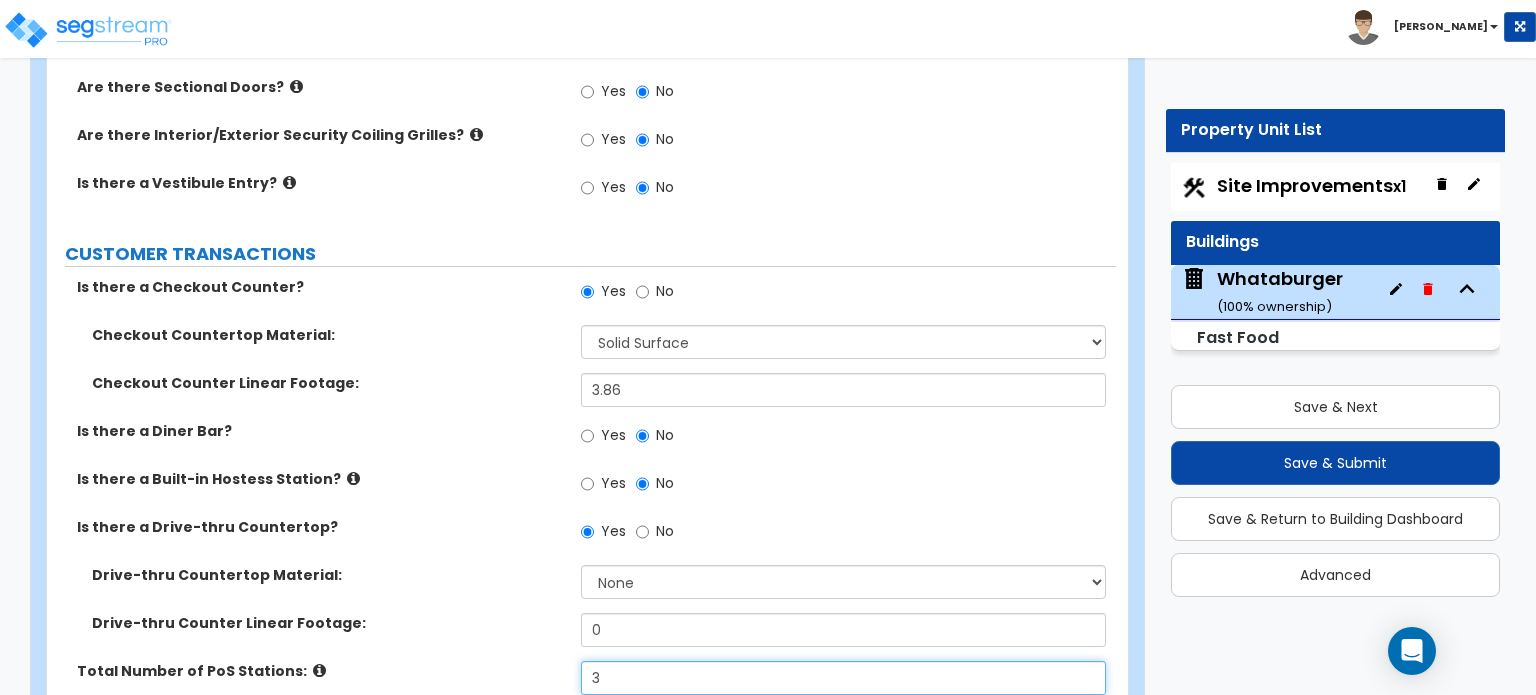 type on "3" 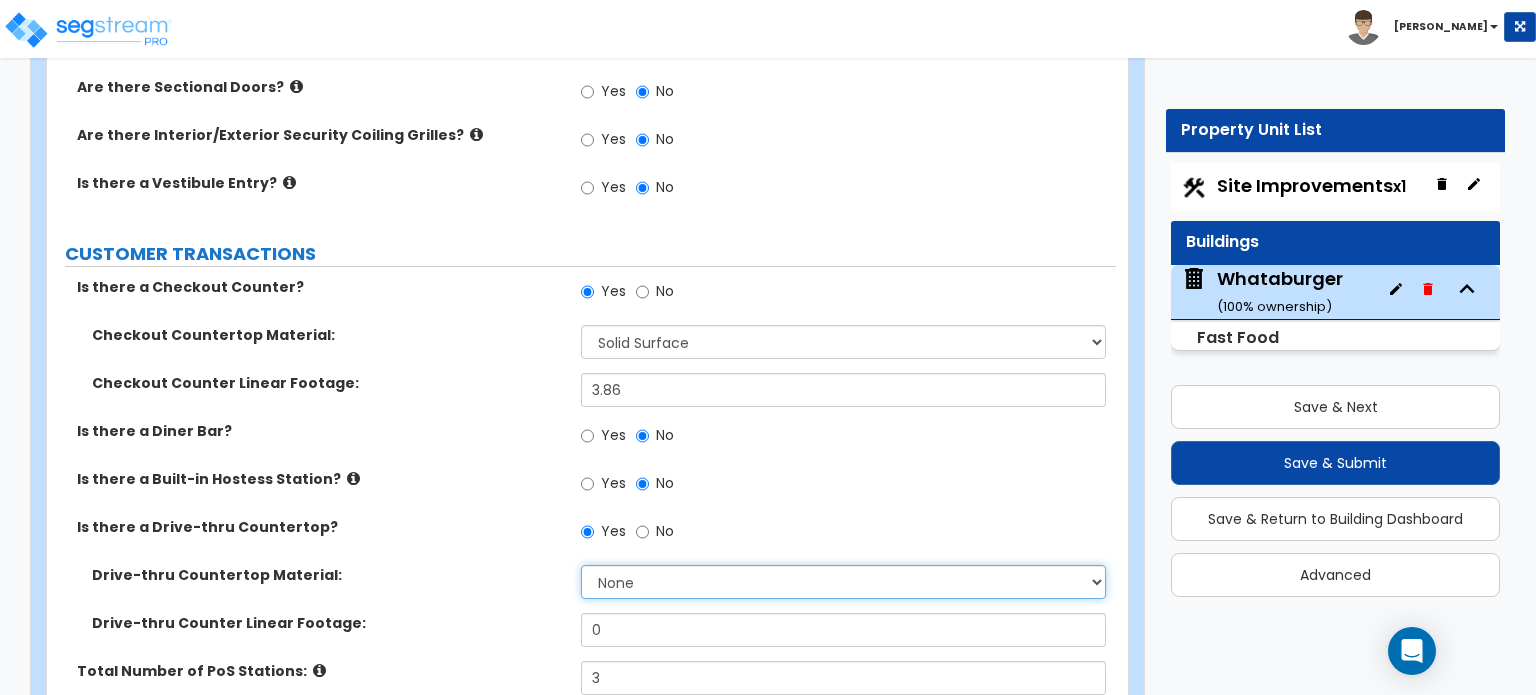 click on "None Plastic Laminate Solid Surface Stone Quartz Marble Tile Wood Stainless Steel" at bounding box center [843, 582] 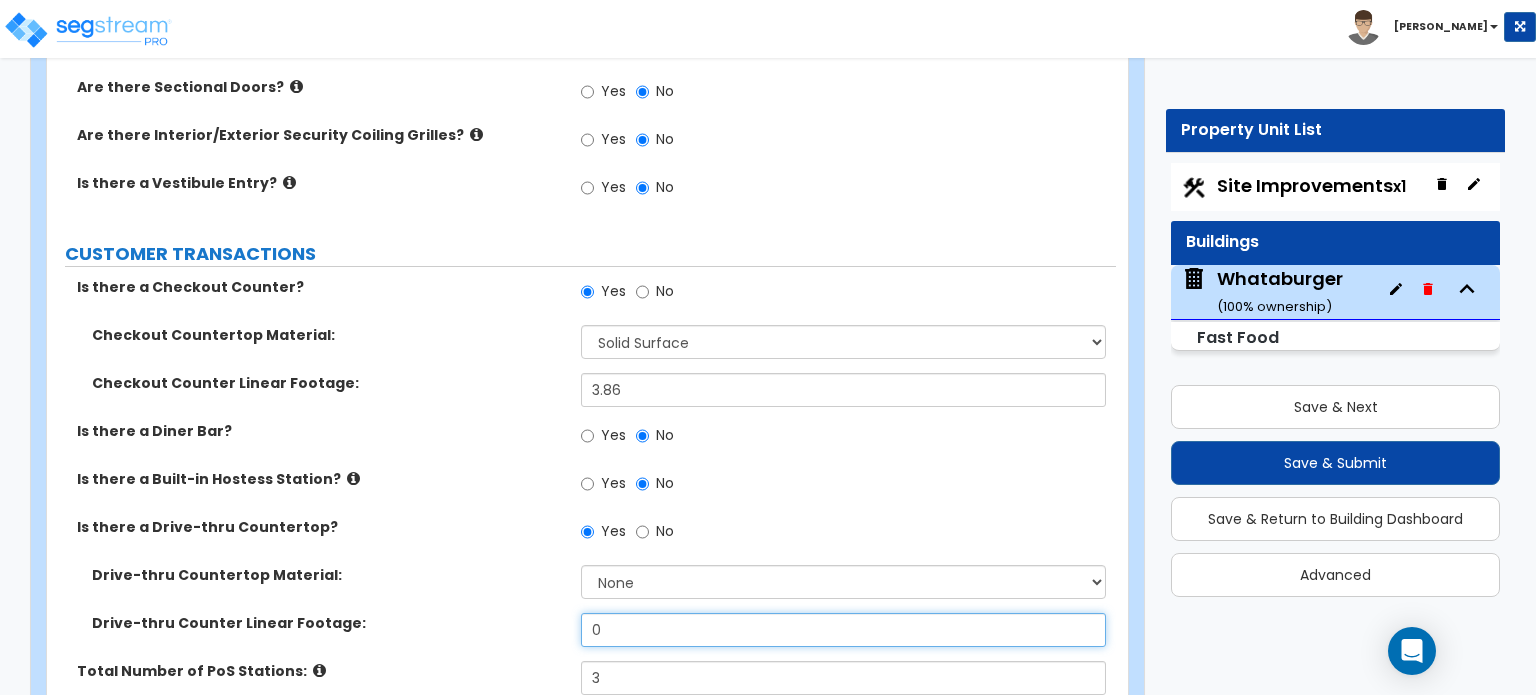 click on "0" at bounding box center (843, 630) 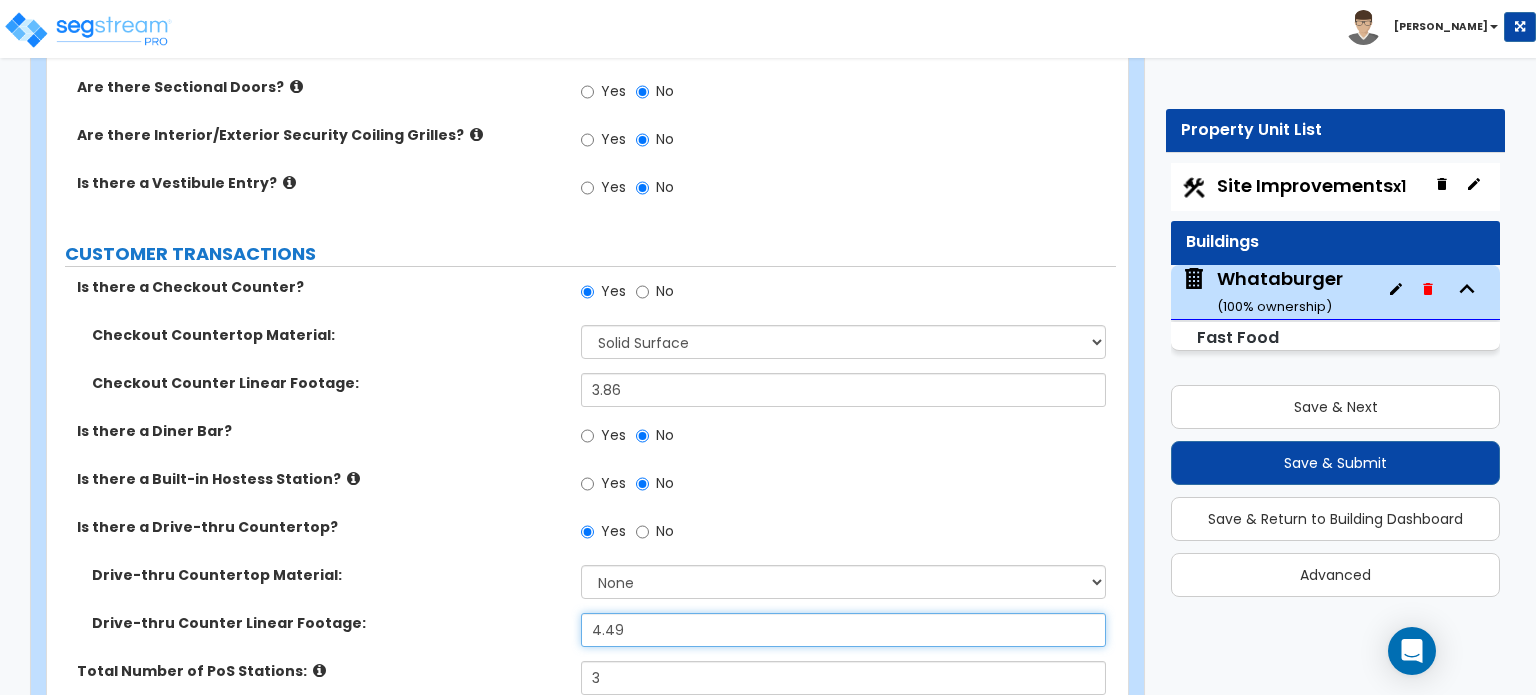 type on "4.49" 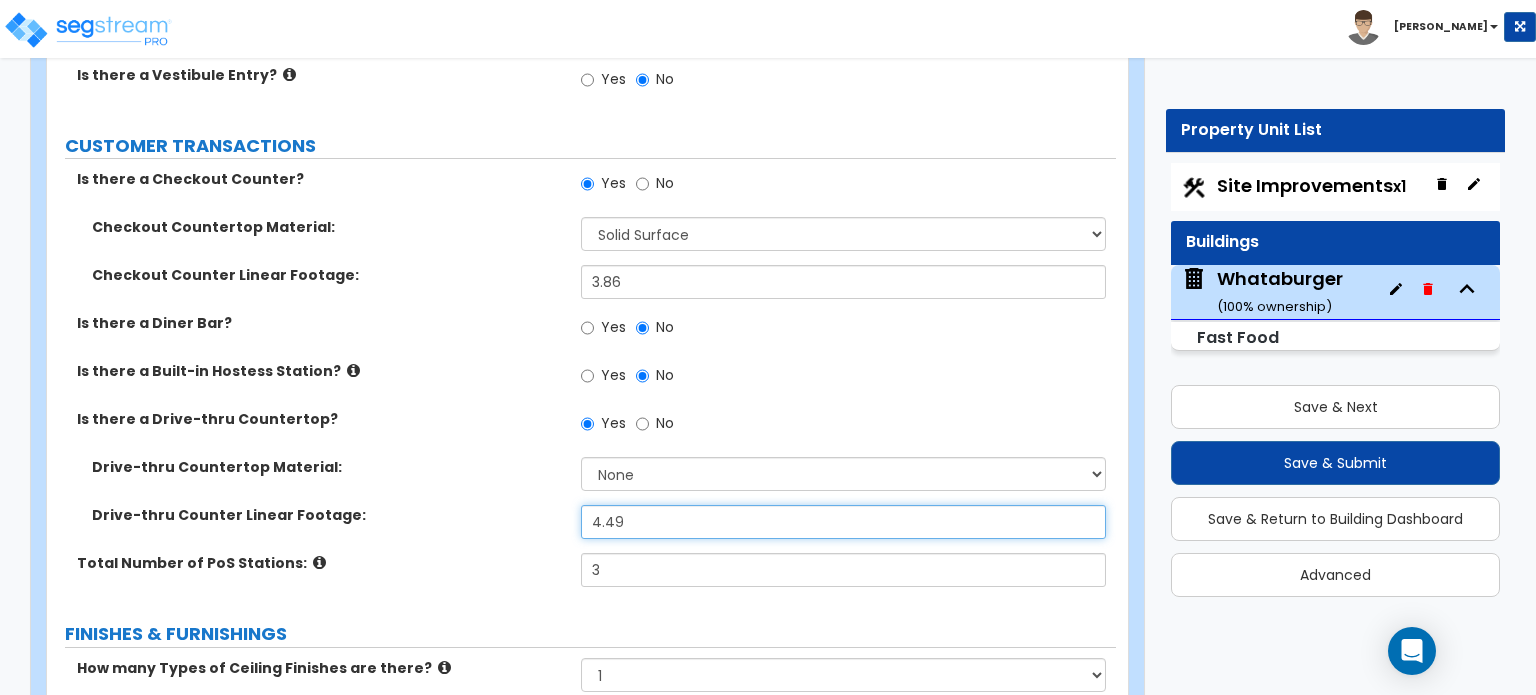scroll, scrollTop: 3464, scrollLeft: 0, axis: vertical 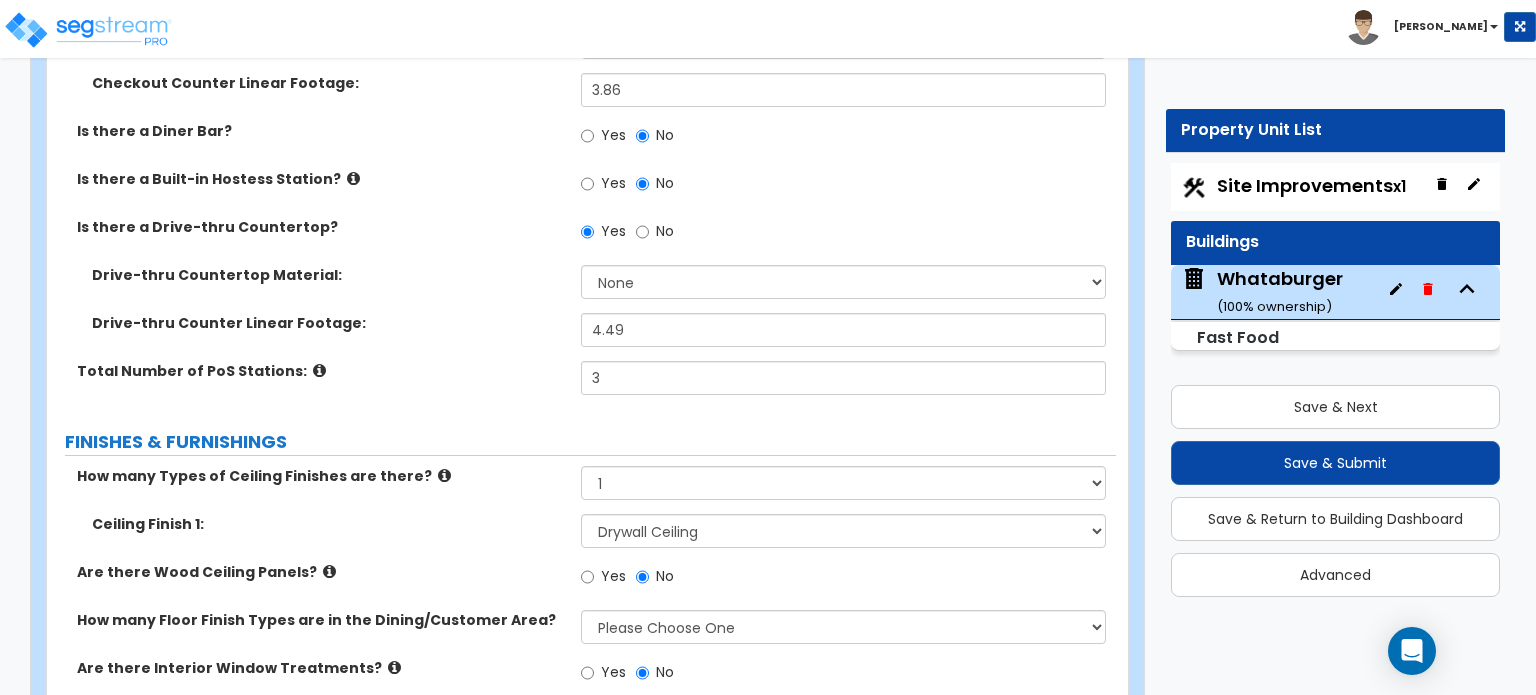 click at bounding box center [444, 475] 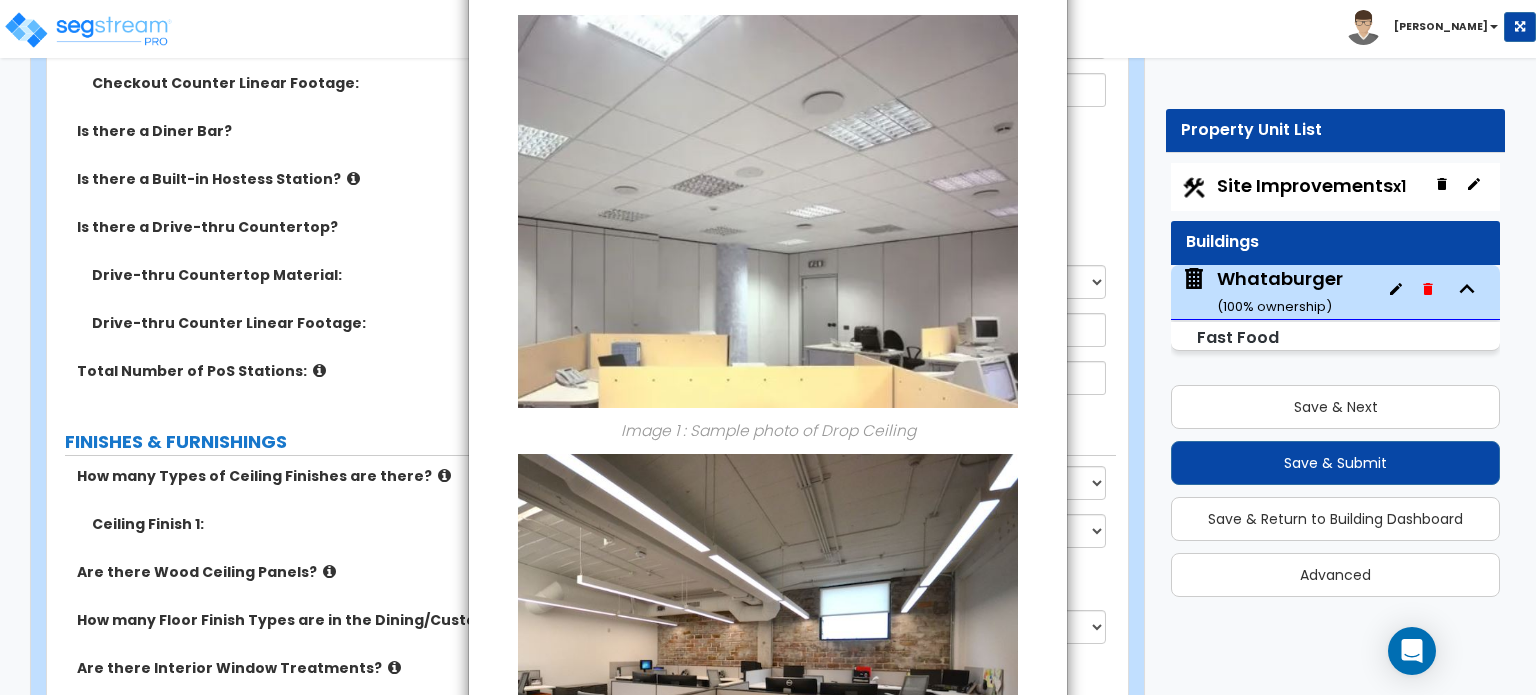 scroll, scrollTop: 0, scrollLeft: 0, axis: both 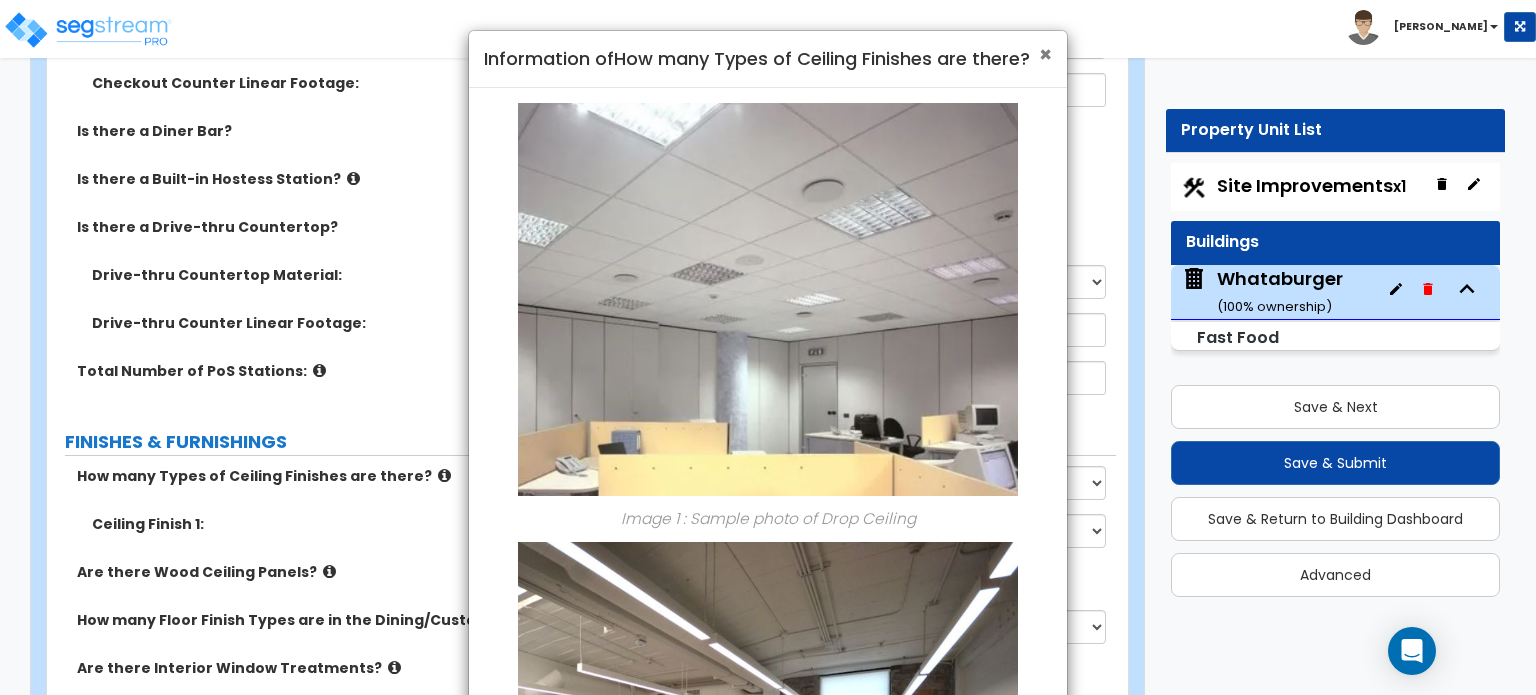 click on "×" at bounding box center [1045, 54] 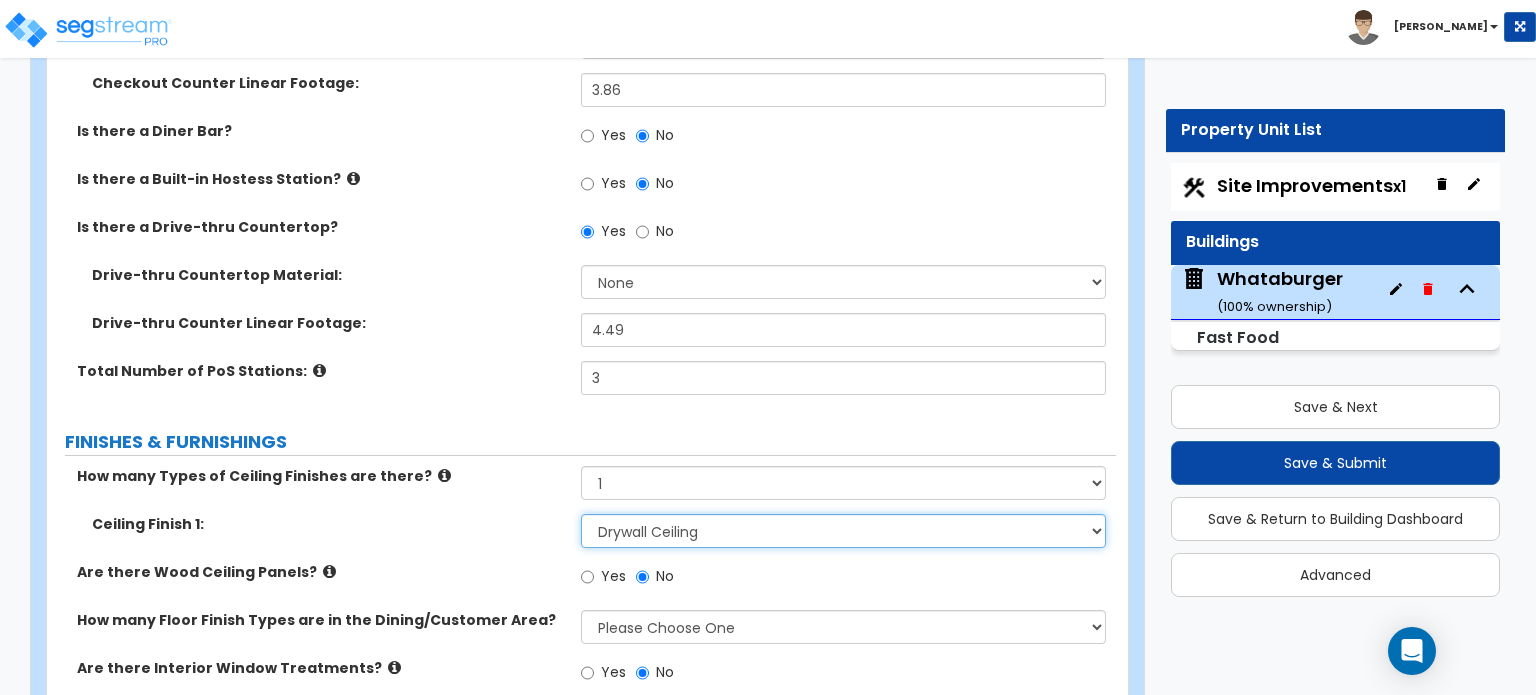 click on "Please Choose One Drop Ceiling Open Ceiling Drywall Ceiling" at bounding box center (843, 531) 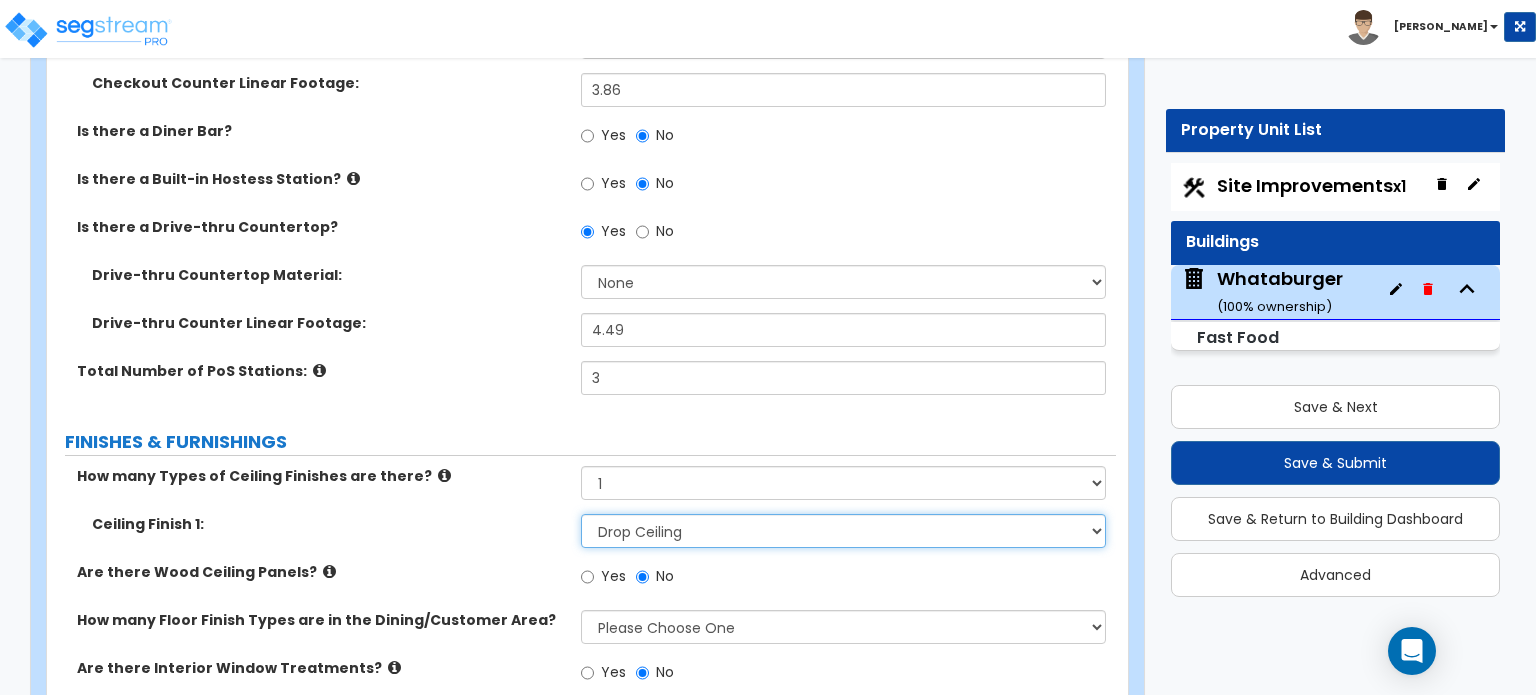 click on "Please Choose One Drop Ceiling Open Ceiling Drywall Ceiling" at bounding box center [843, 531] 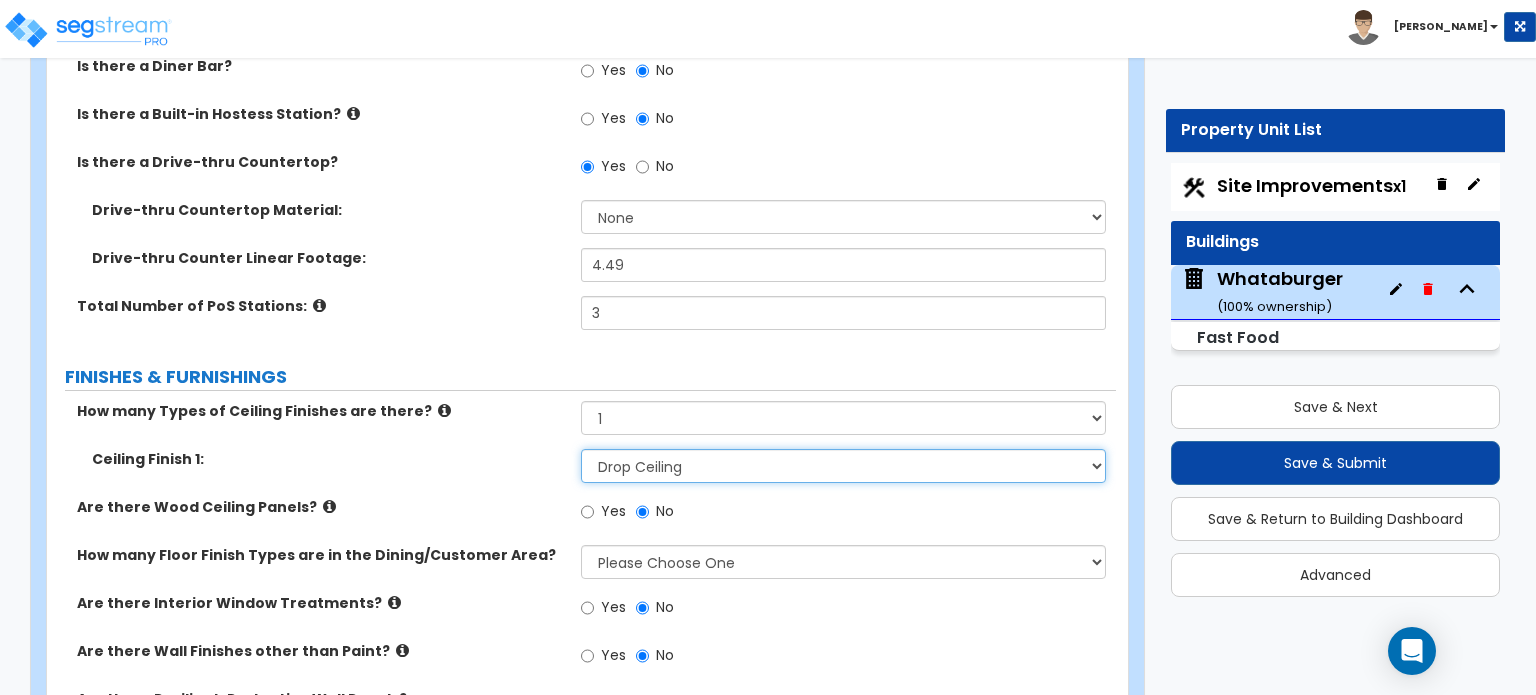 scroll, scrollTop: 3564, scrollLeft: 0, axis: vertical 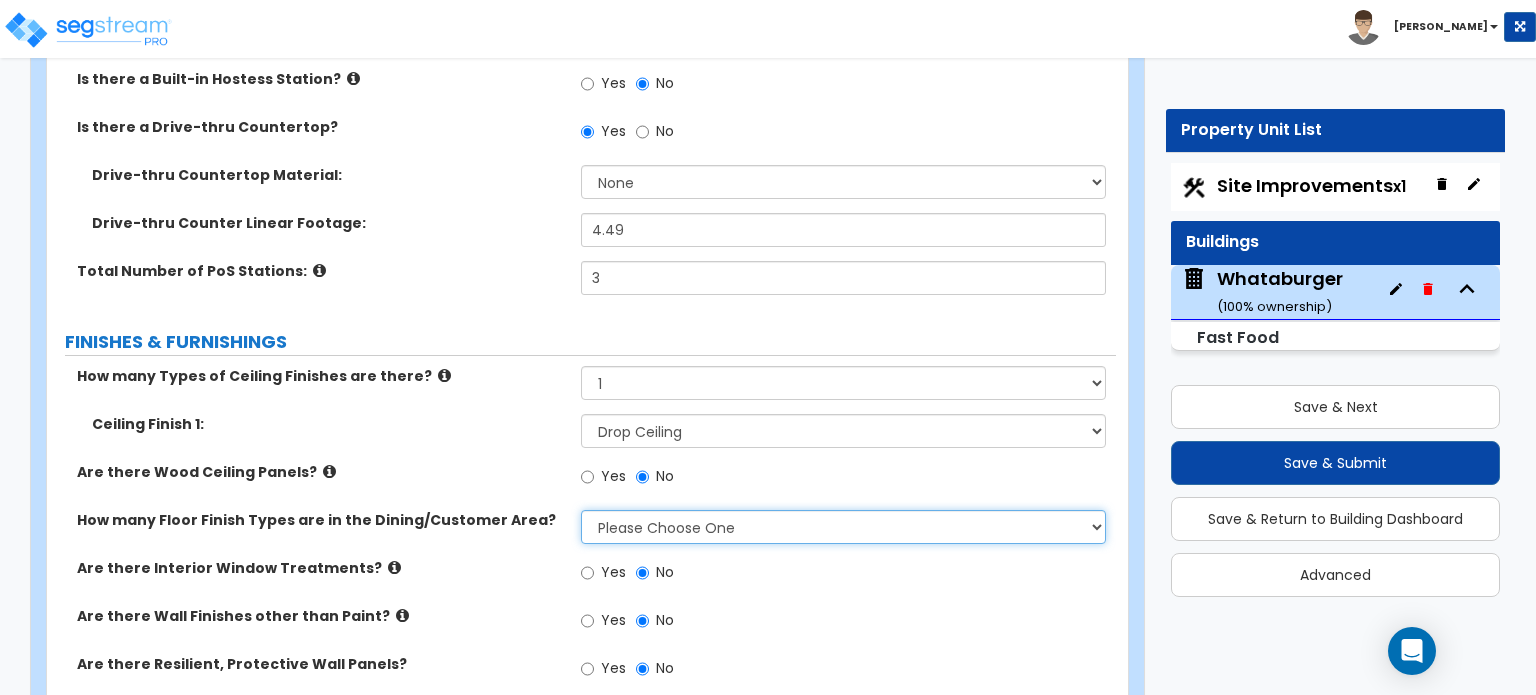 click on "Please Choose One 1 2 3" at bounding box center (843, 527) 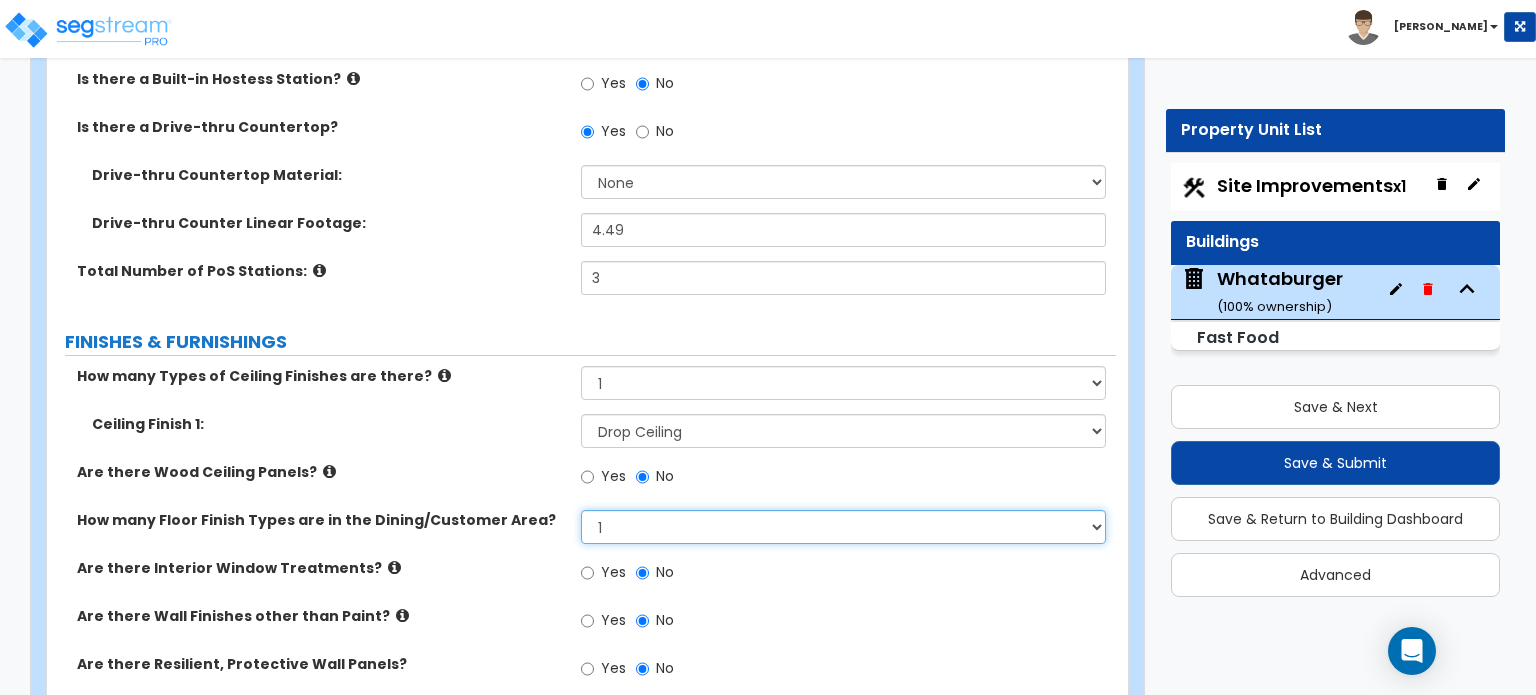 click on "Please Choose One 1 2 3" at bounding box center [843, 527] 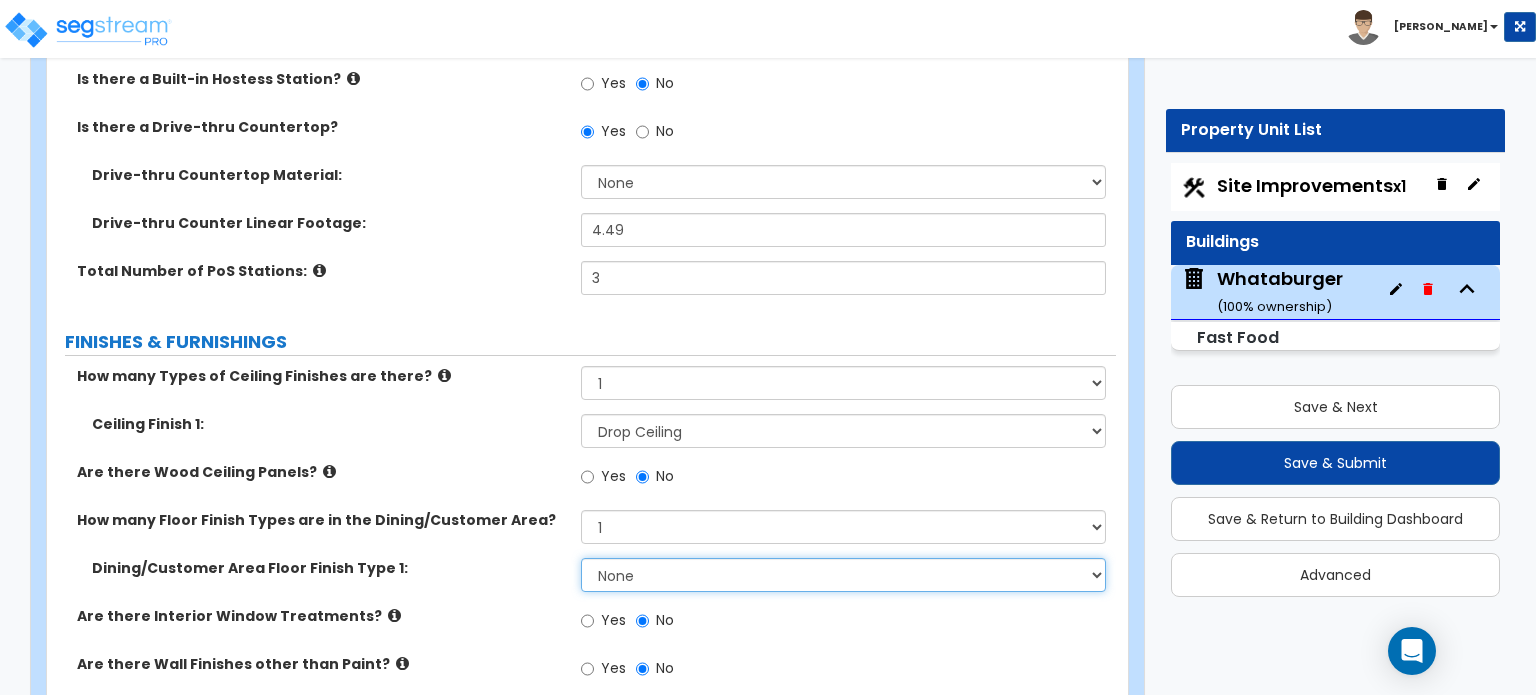 click on "None Tile Flooring Hardwood Flooring Resilient Laminate Flooring VCT Flooring Sheet Carpet Flooring Sheet Vinyl Flooring Carpet Tile Flooring" at bounding box center [843, 575] 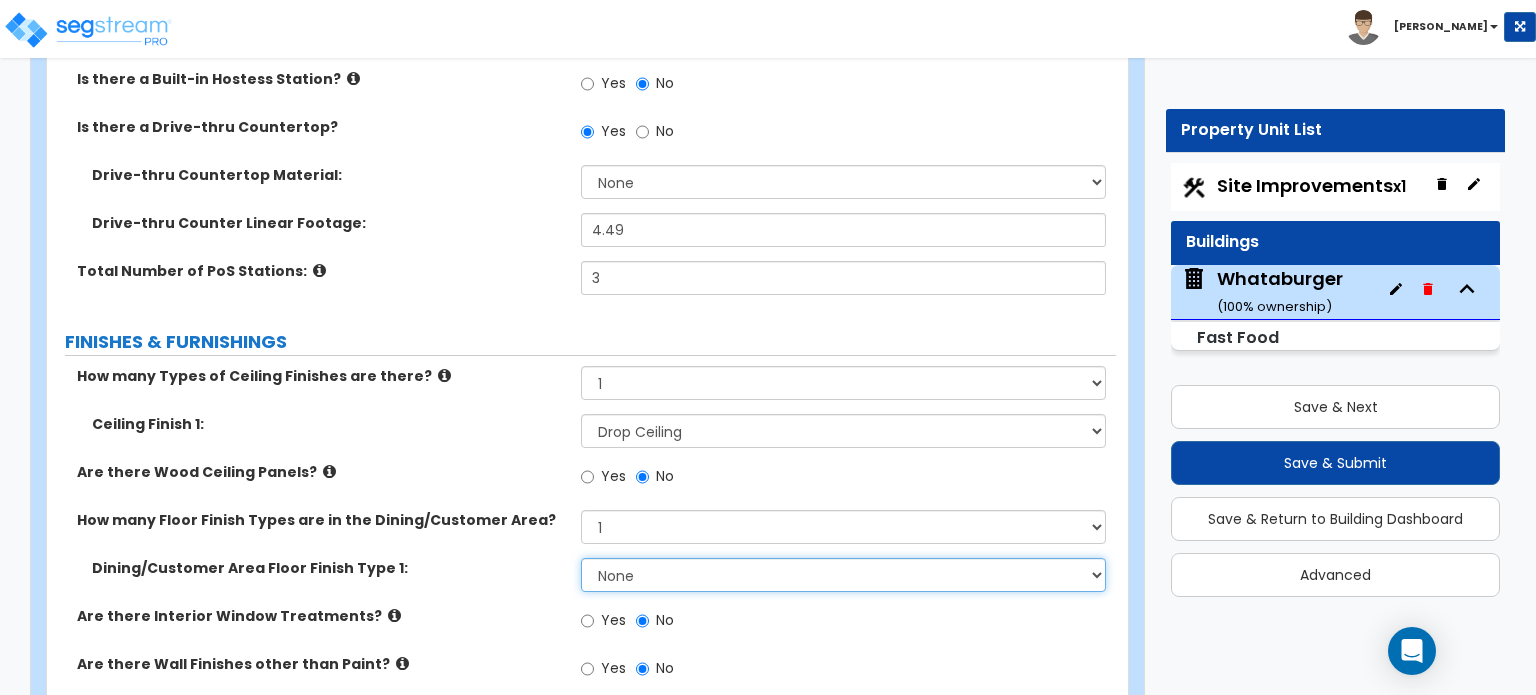 select on "1" 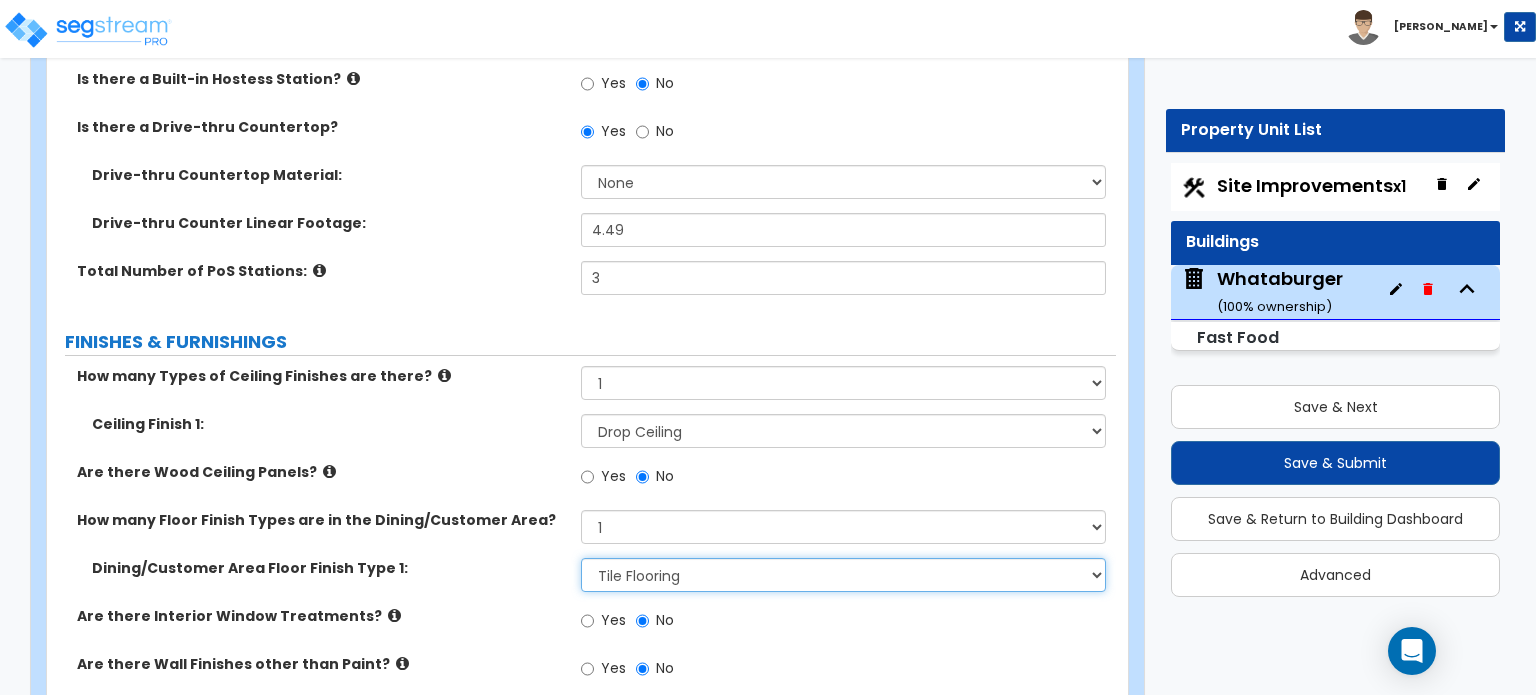 click on "None Tile Flooring Hardwood Flooring Resilient Laminate Flooring VCT Flooring Sheet Carpet Flooring Sheet Vinyl Flooring Carpet Tile Flooring" at bounding box center [843, 575] 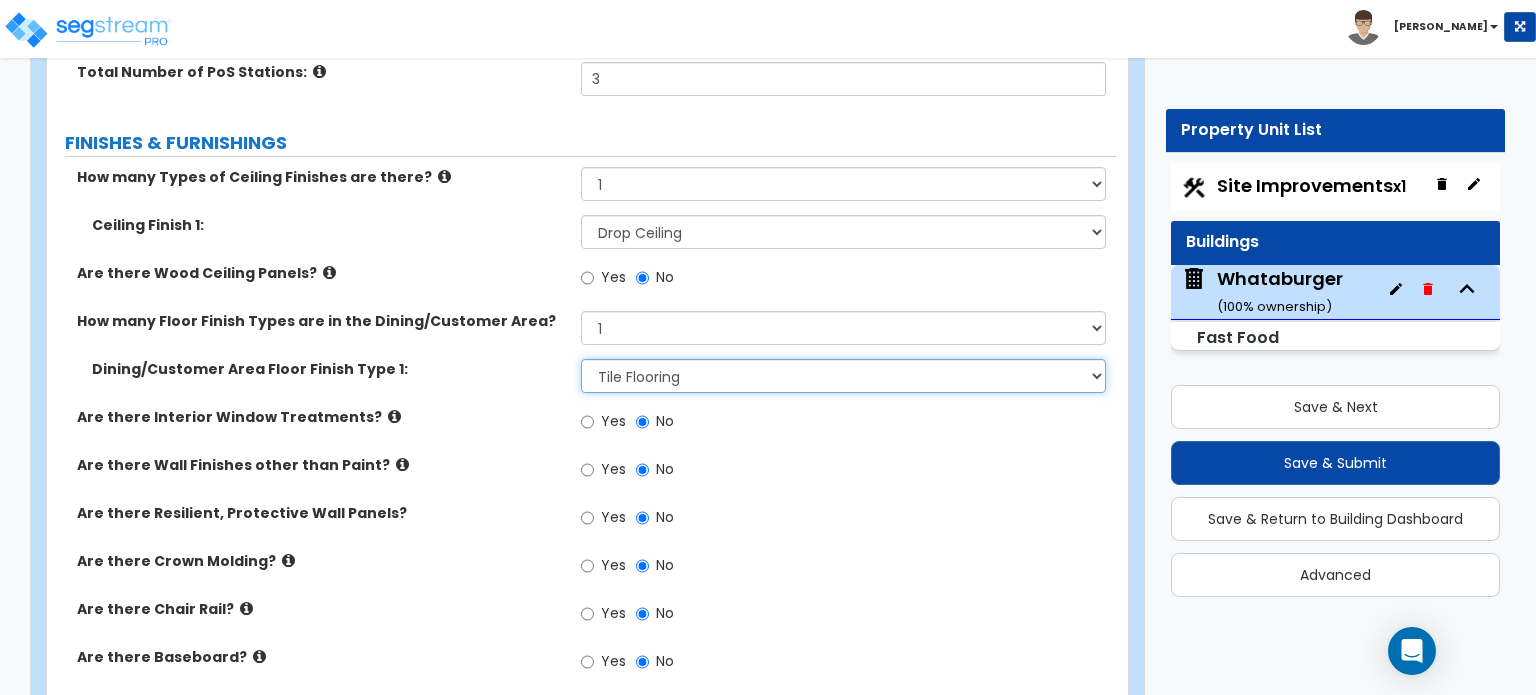 scroll, scrollTop: 3764, scrollLeft: 0, axis: vertical 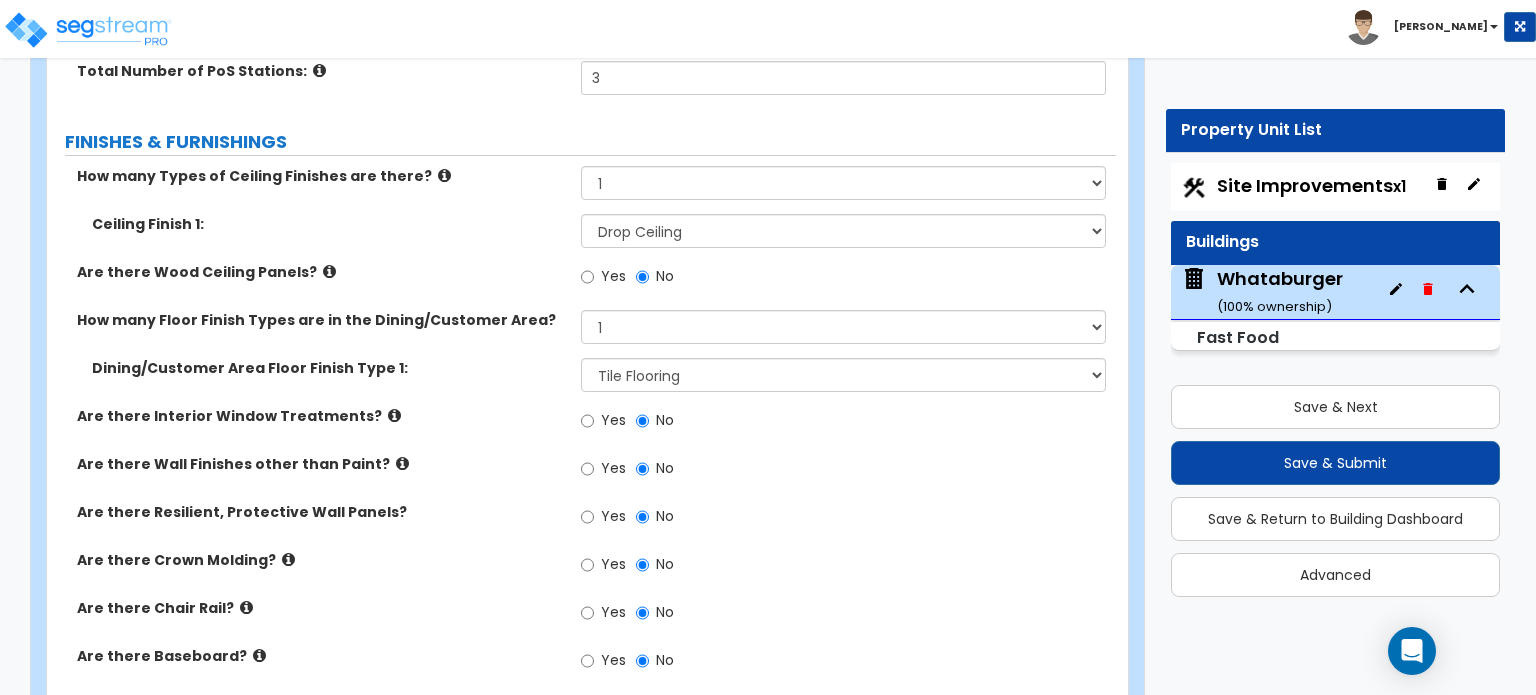 click at bounding box center (394, 415) 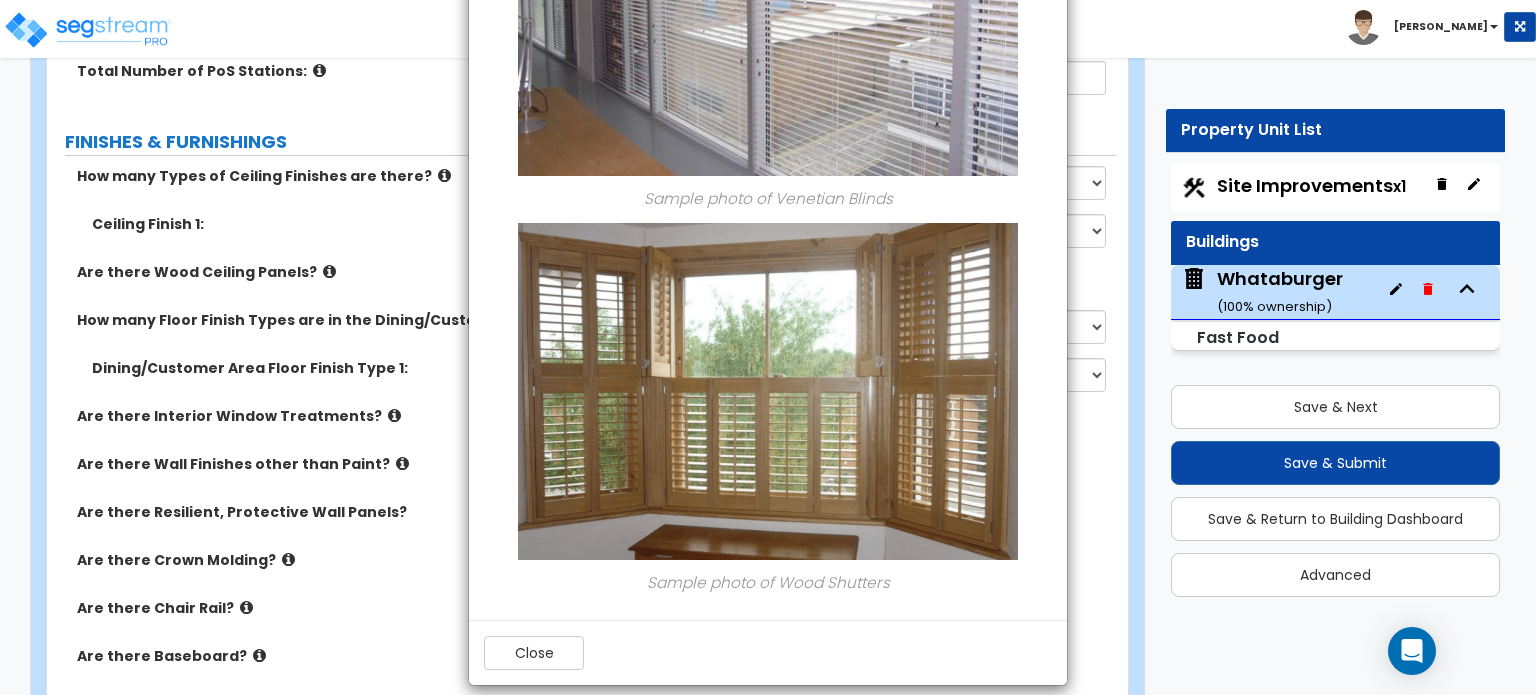 scroll, scrollTop: 1592, scrollLeft: 0, axis: vertical 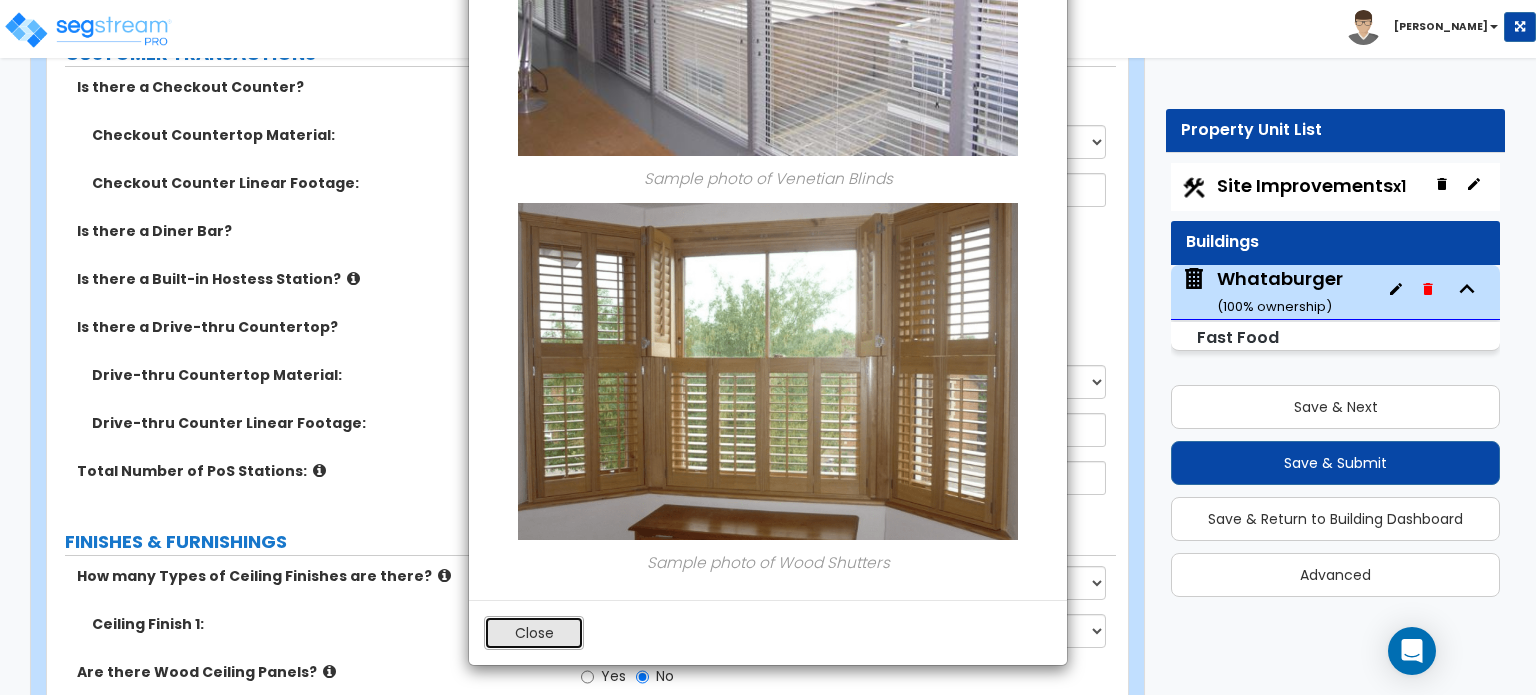 click on "Close" at bounding box center [534, 633] 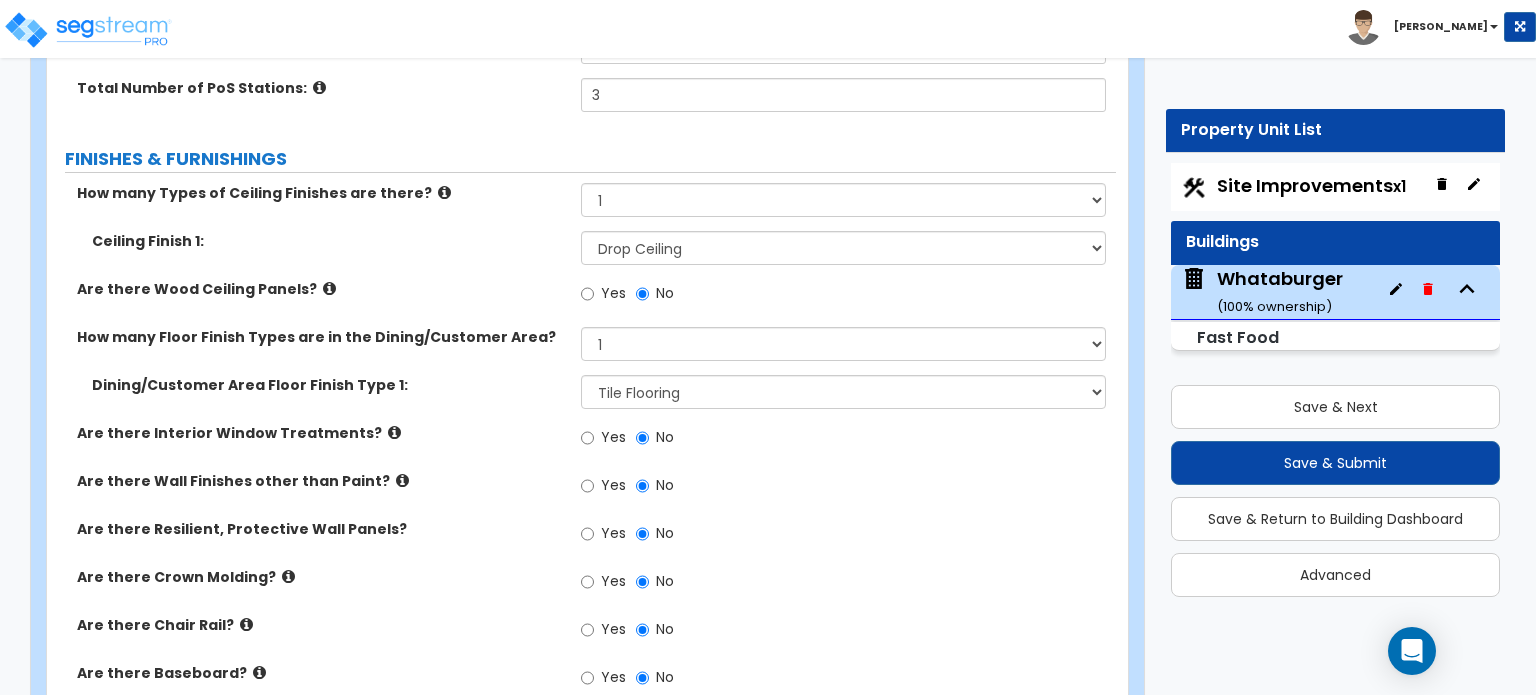 scroll, scrollTop: 3764, scrollLeft: 0, axis: vertical 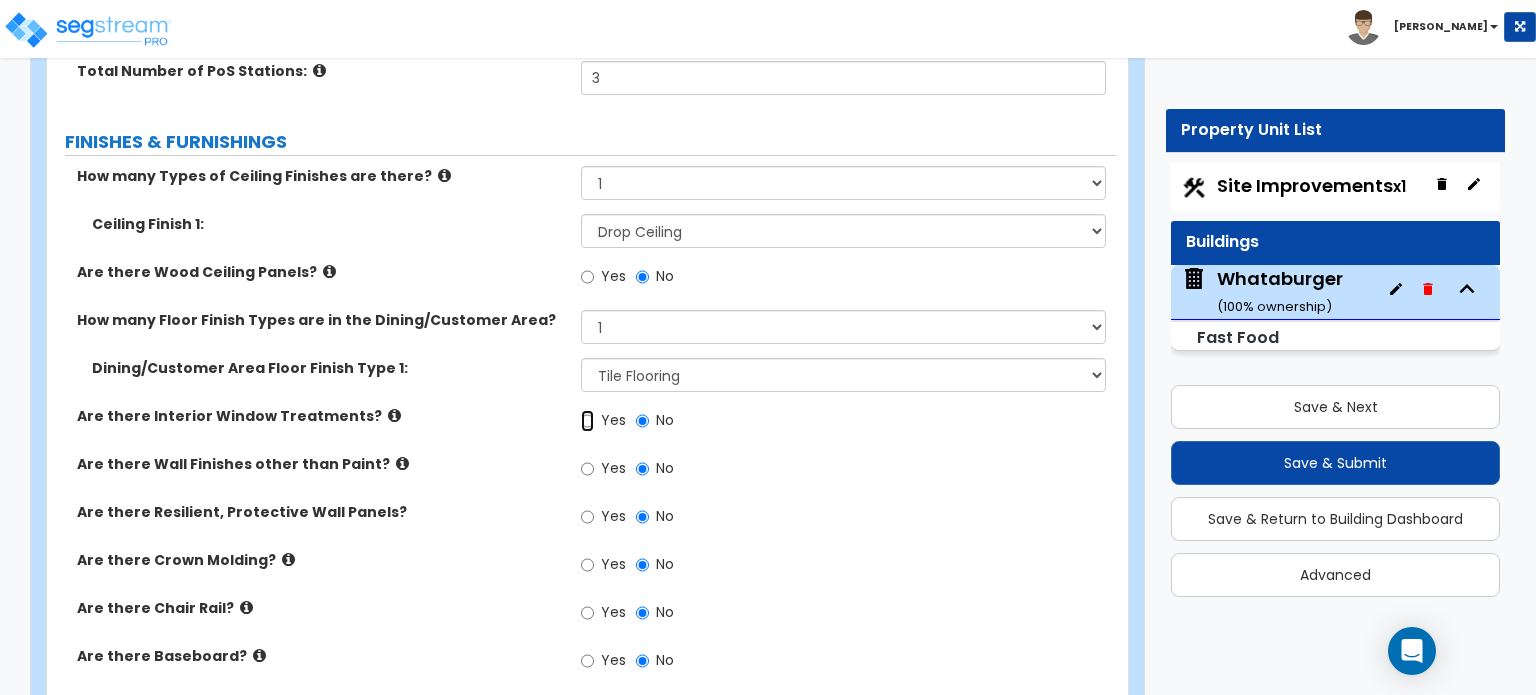 click on "Yes" at bounding box center [587, 421] 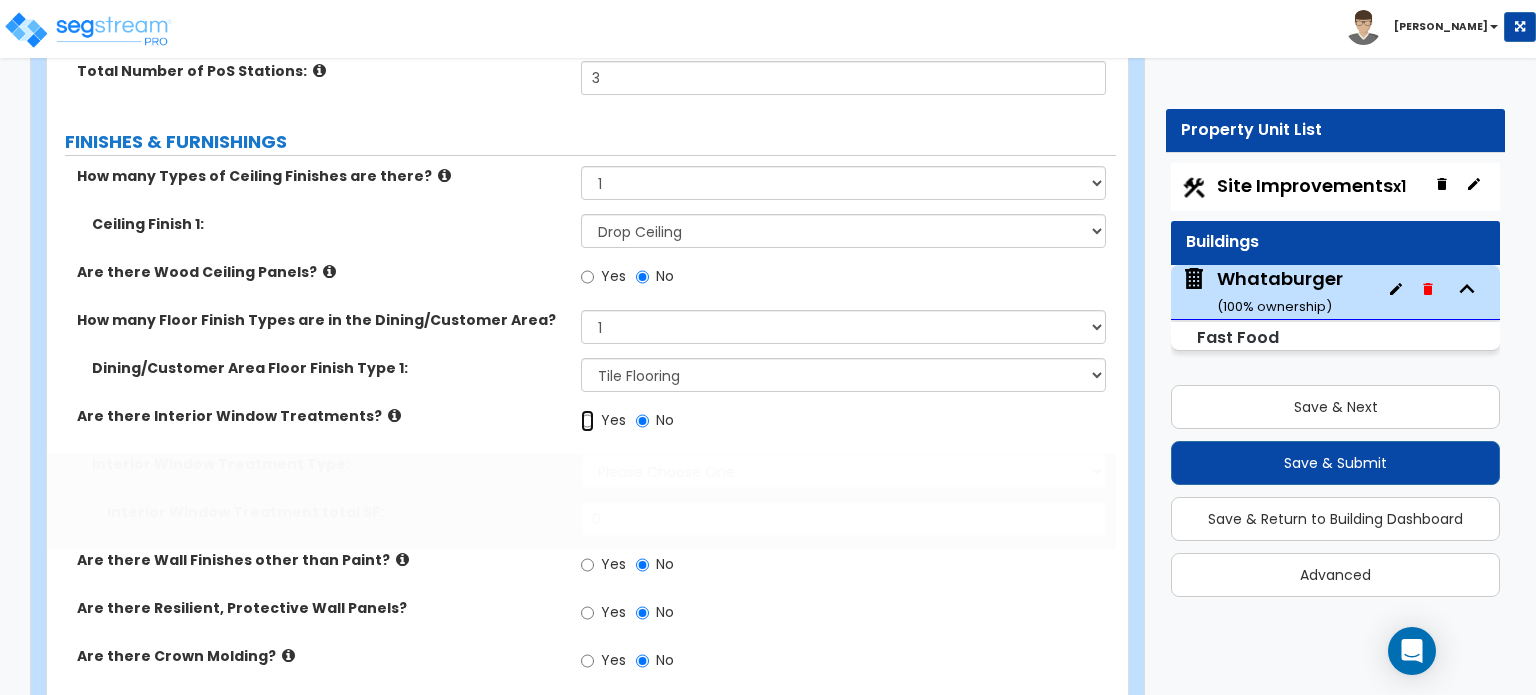 radio on "true" 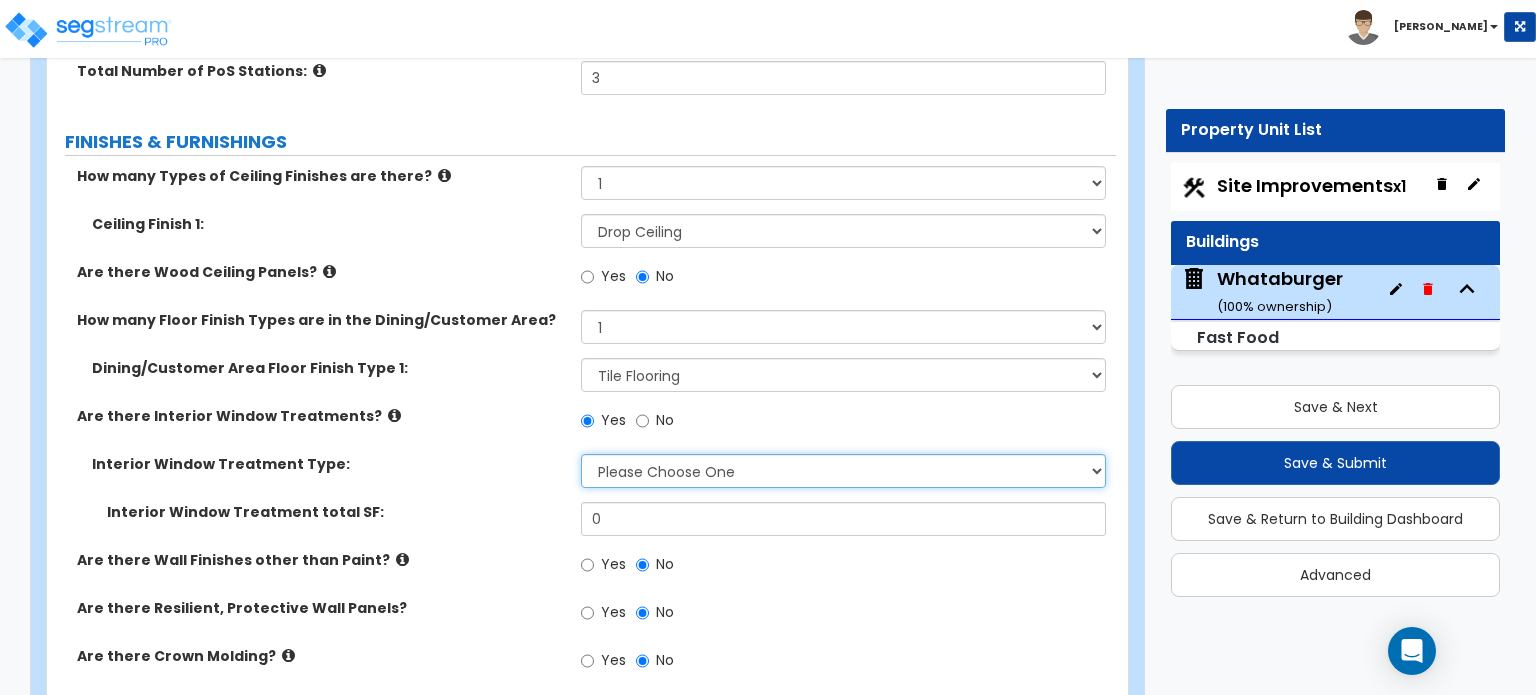 click on "Please Choose One Vertical Blinds Window Shades Venetian Blinds Wood Shutters" at bounding box center (843, 471) 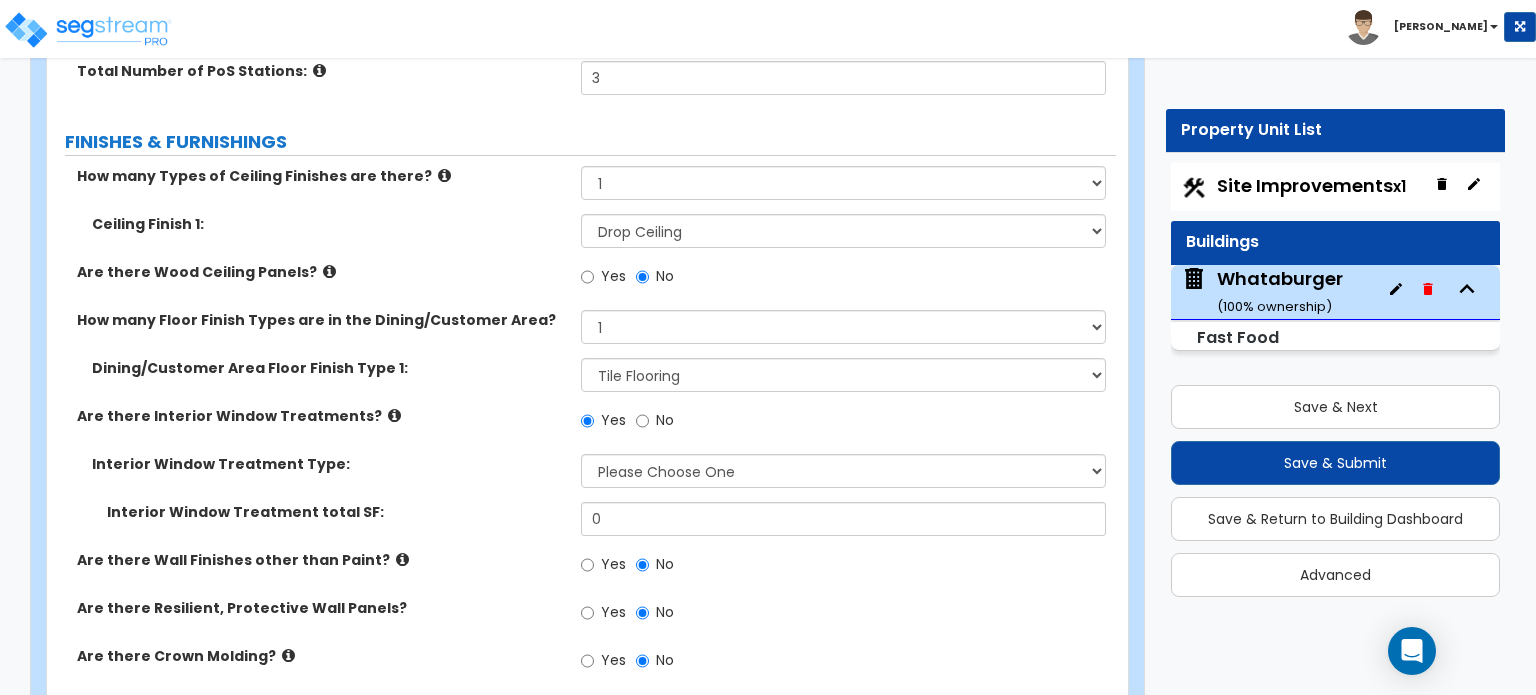 click at bounding box center [402, 559] 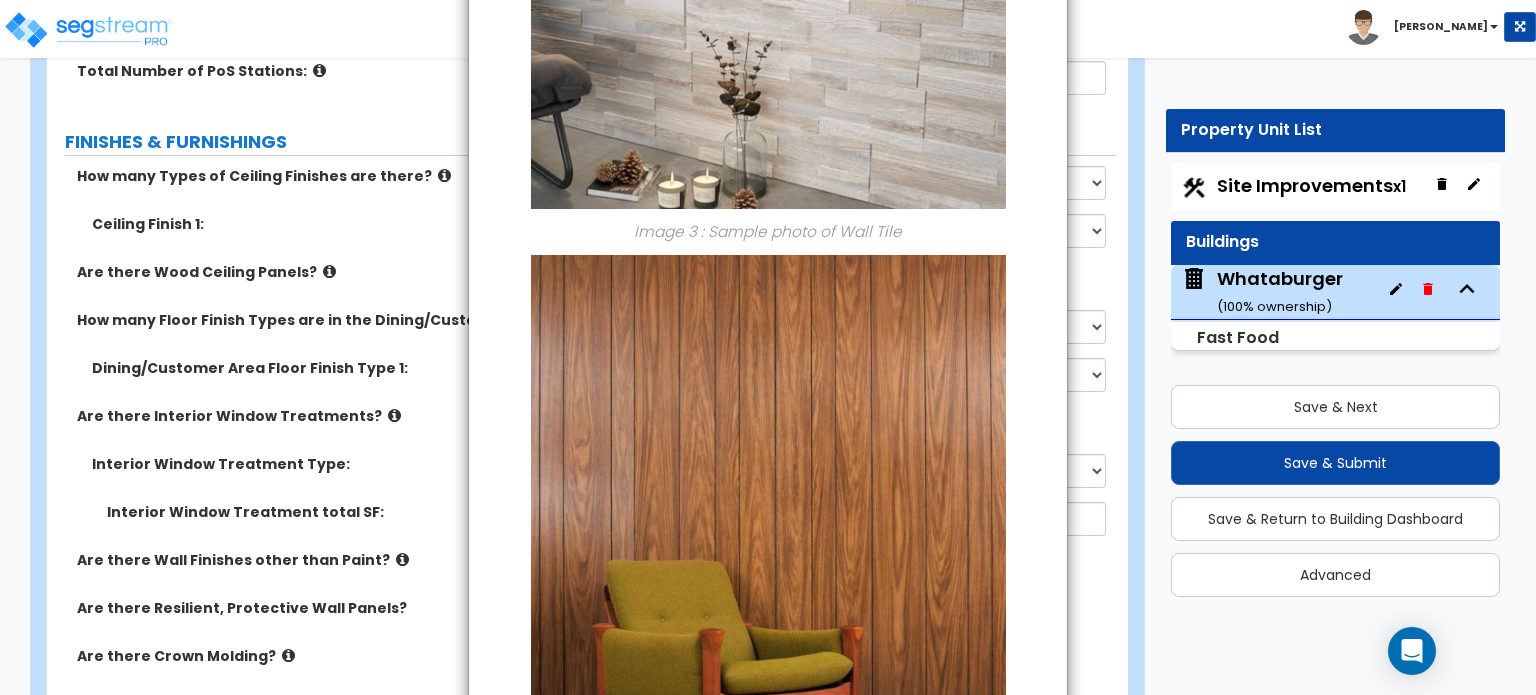 scroll, scrollTop: 1750, scrollLeft: 0, axis: vertical 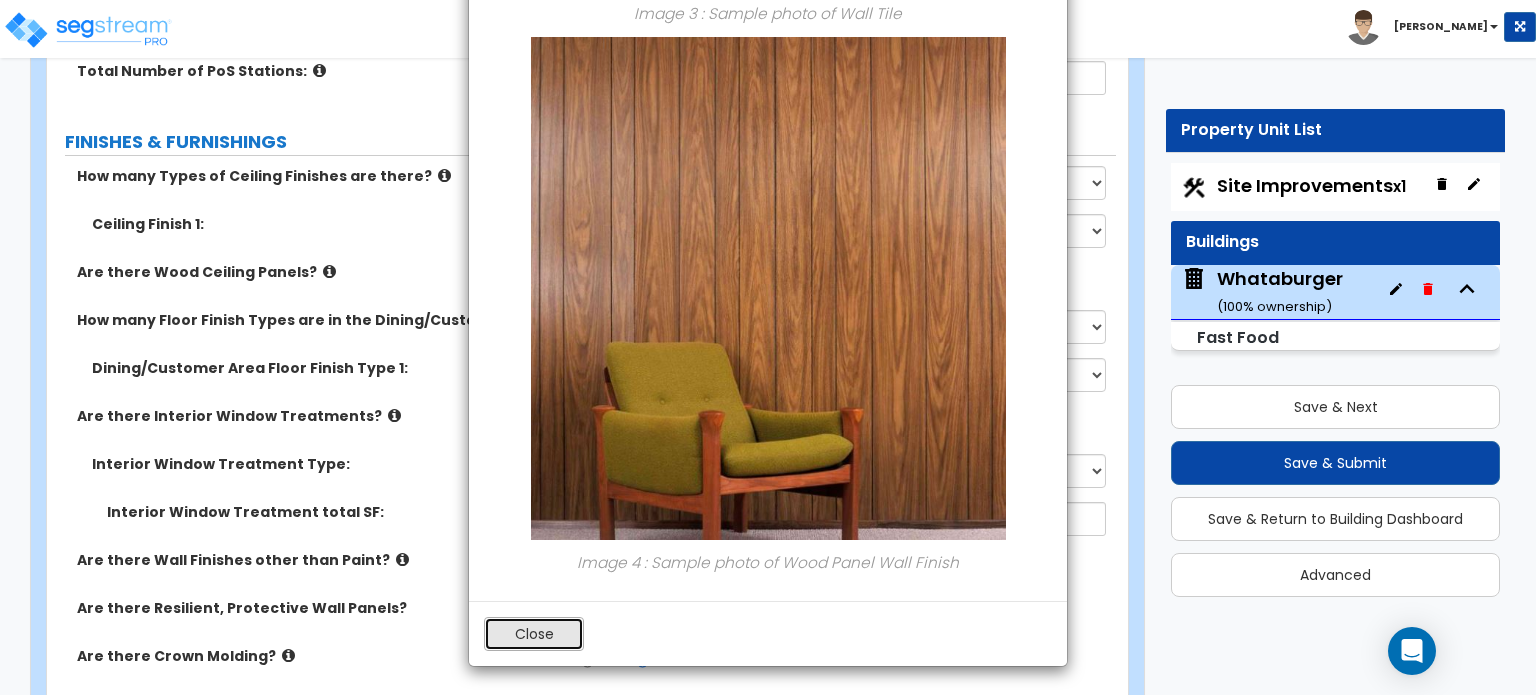 click on "Close" at bounding box center [534, 634] 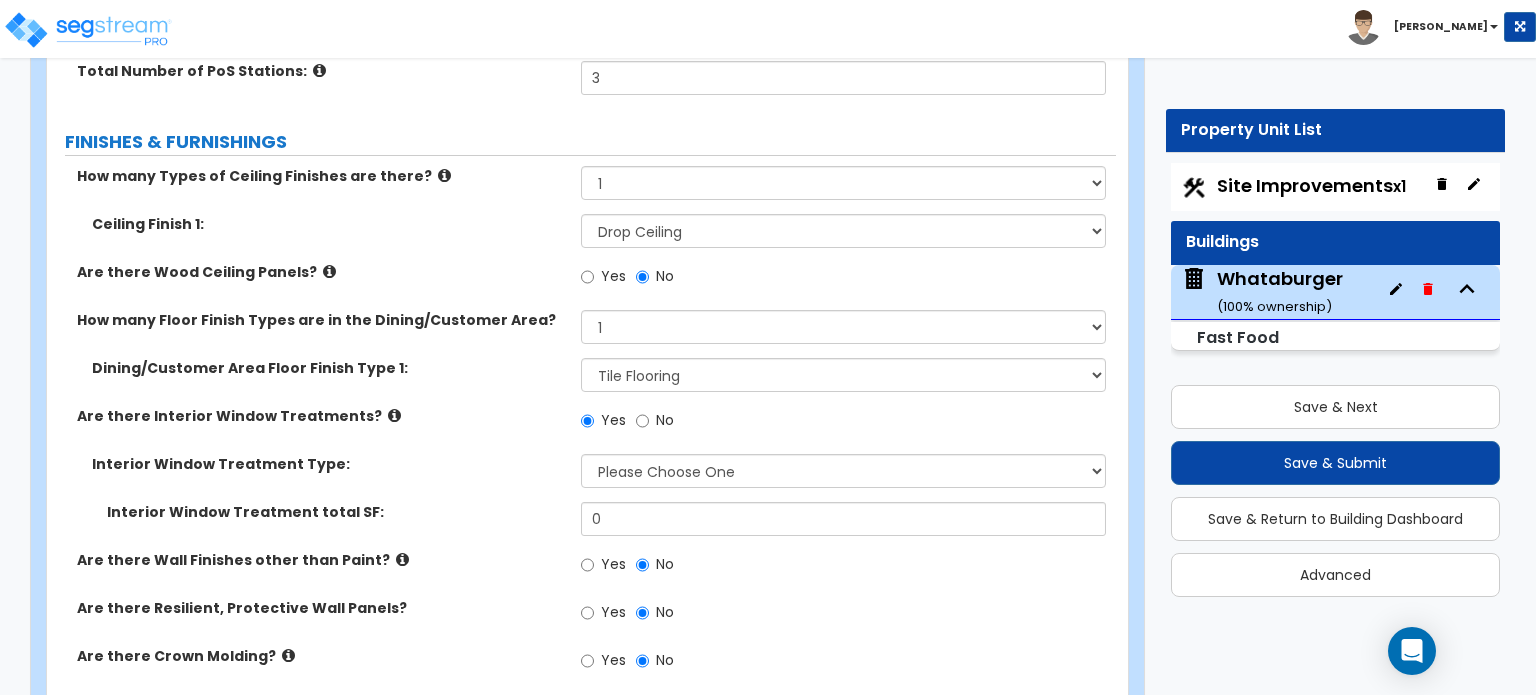 scroll, scrollTop: 3864, scrollLeft: 0, axis: vertical 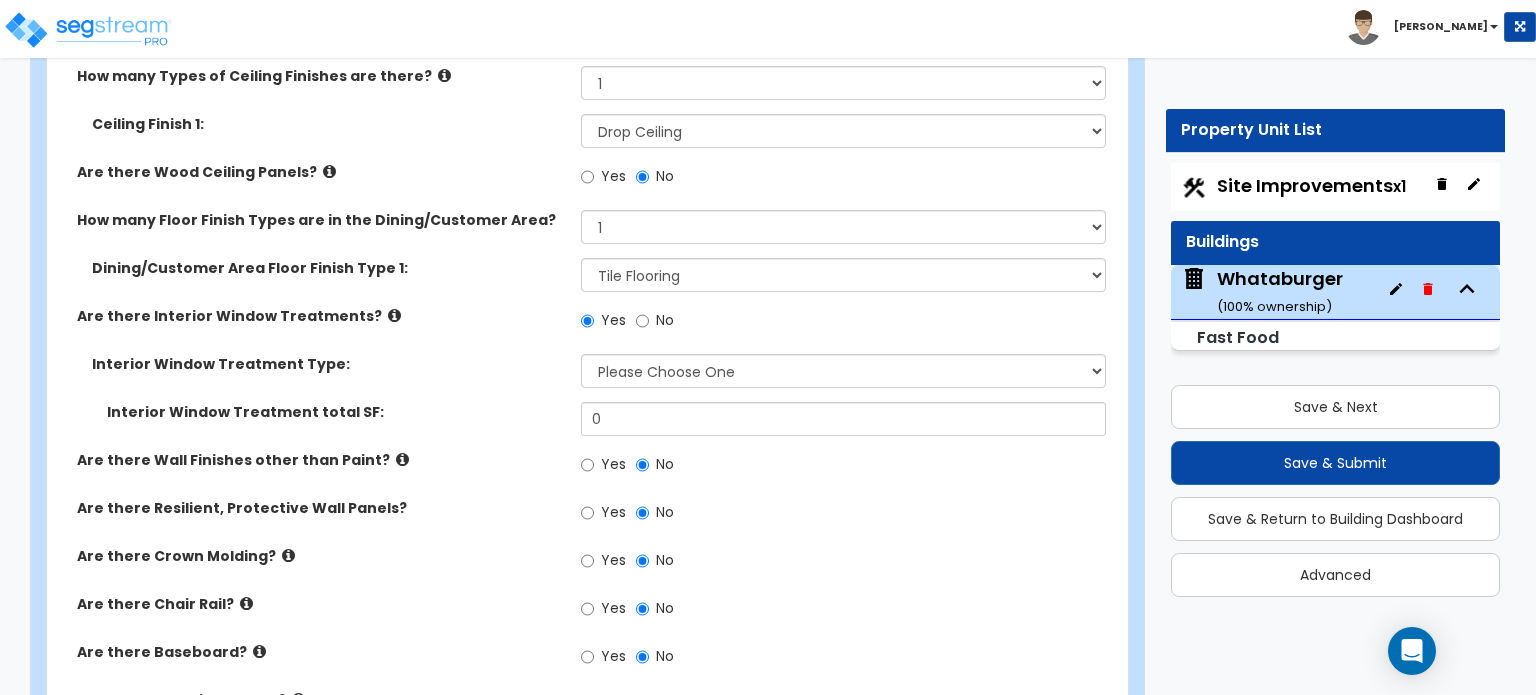 click at bounding box center (288, 555) 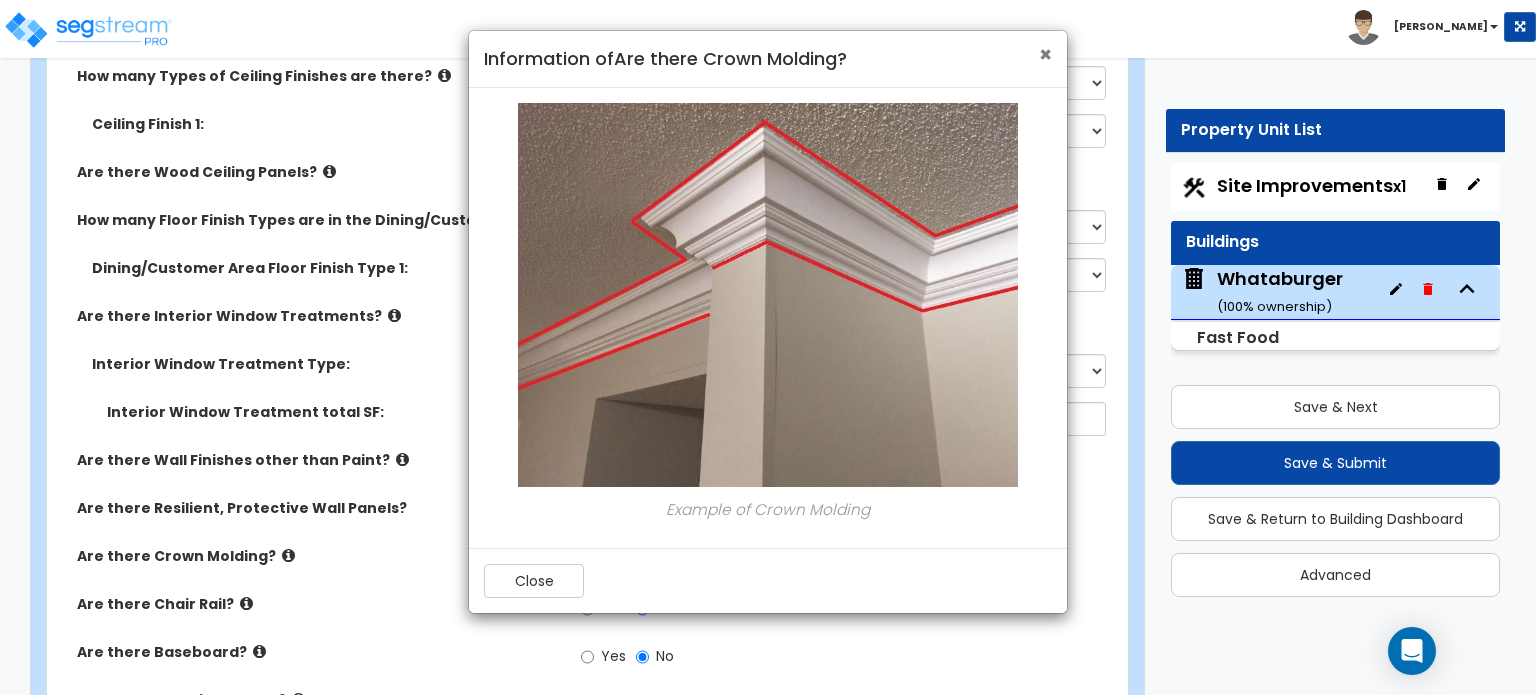 click on "×" at bounding box center (1045, 54) 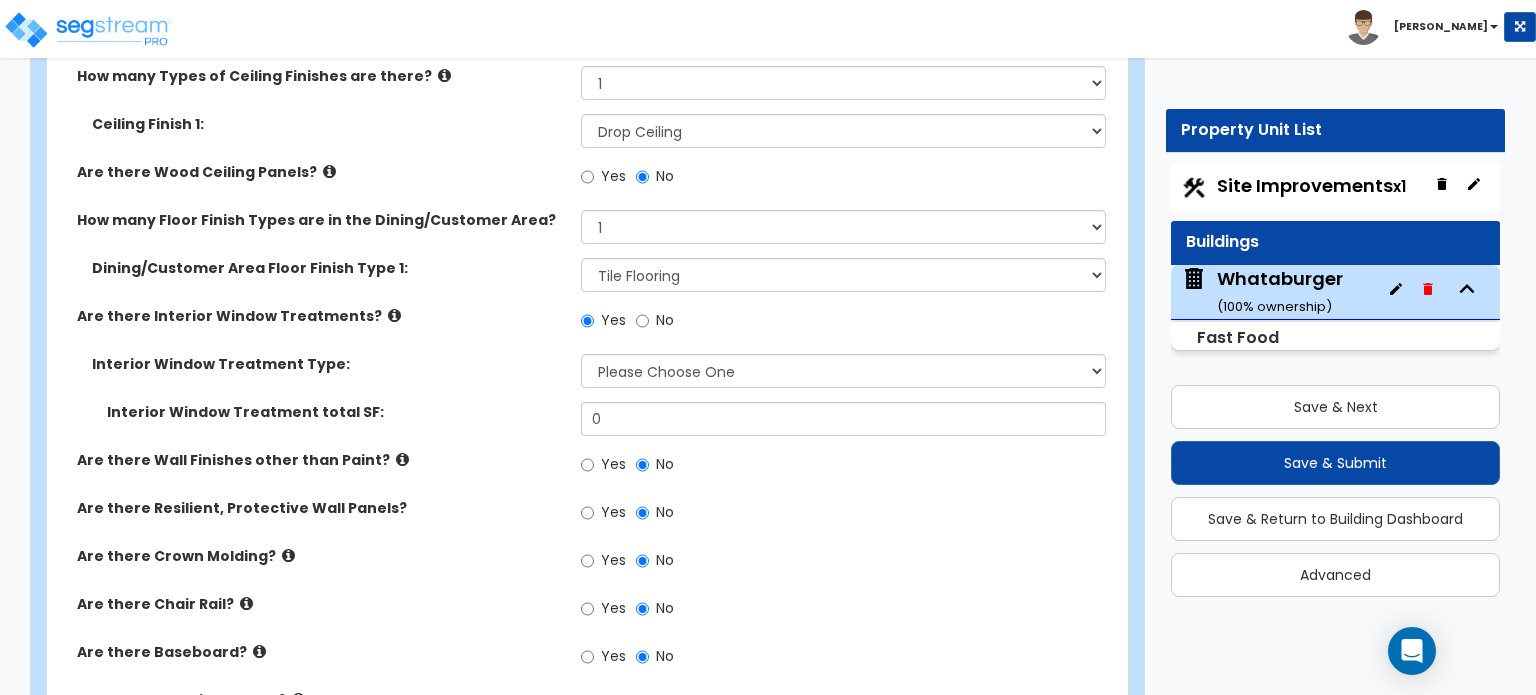 click at bounding box center (246, 603) 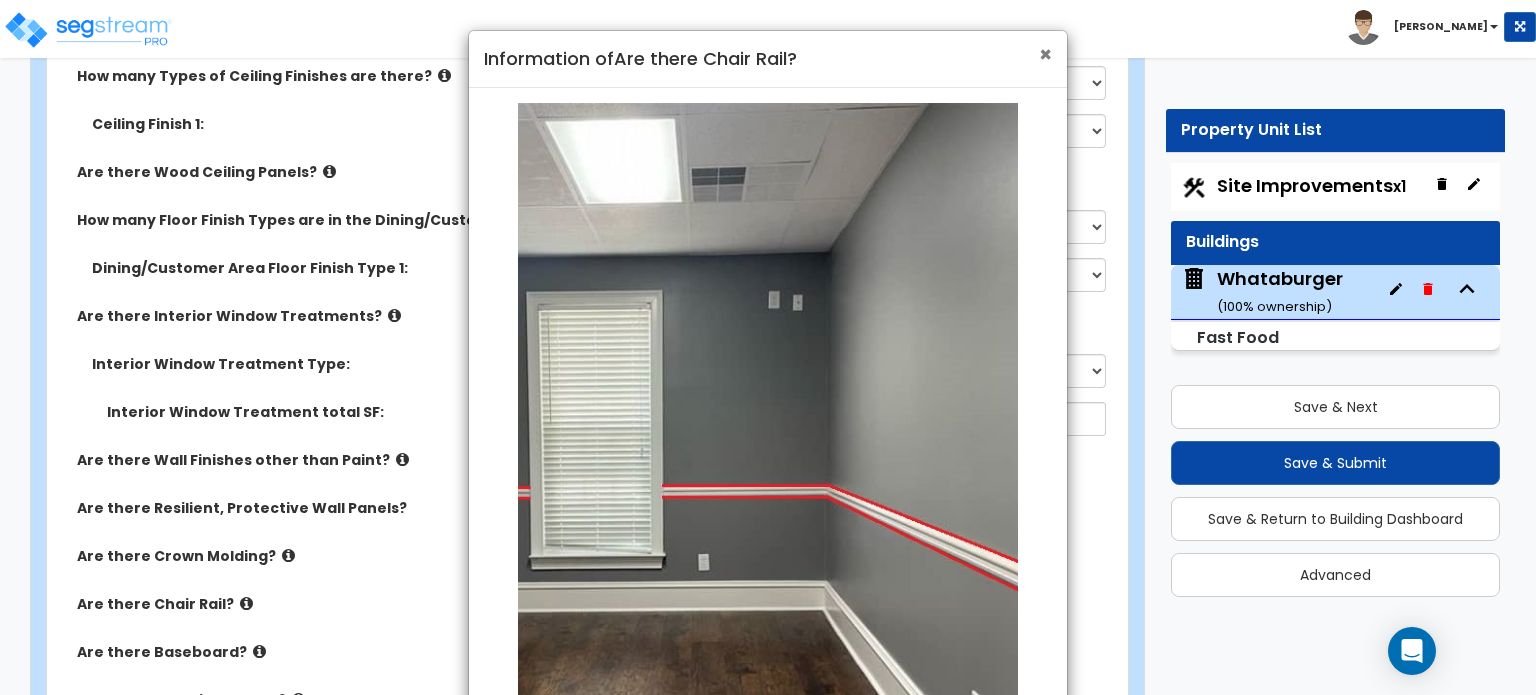 click on "×" at bounding box center [1045, 54] 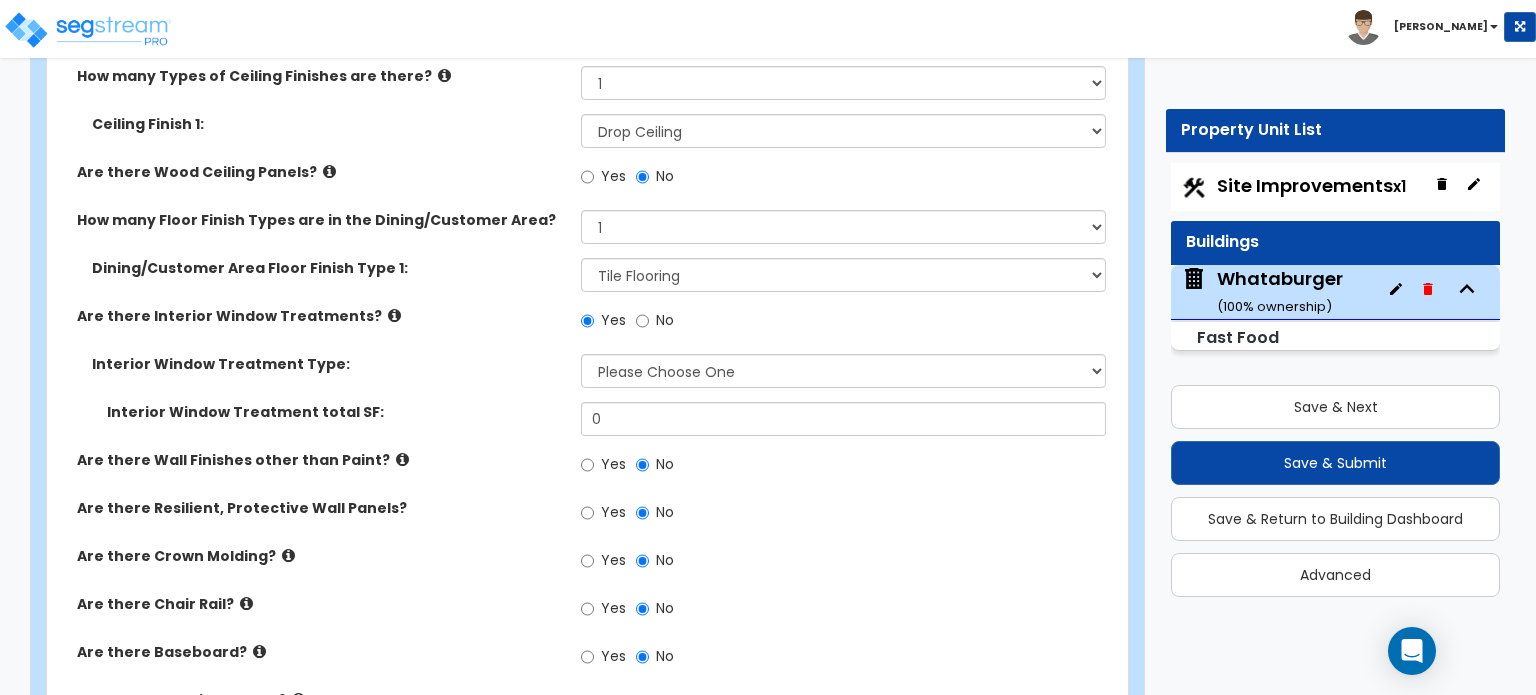 click at bounding box center (246, 603) 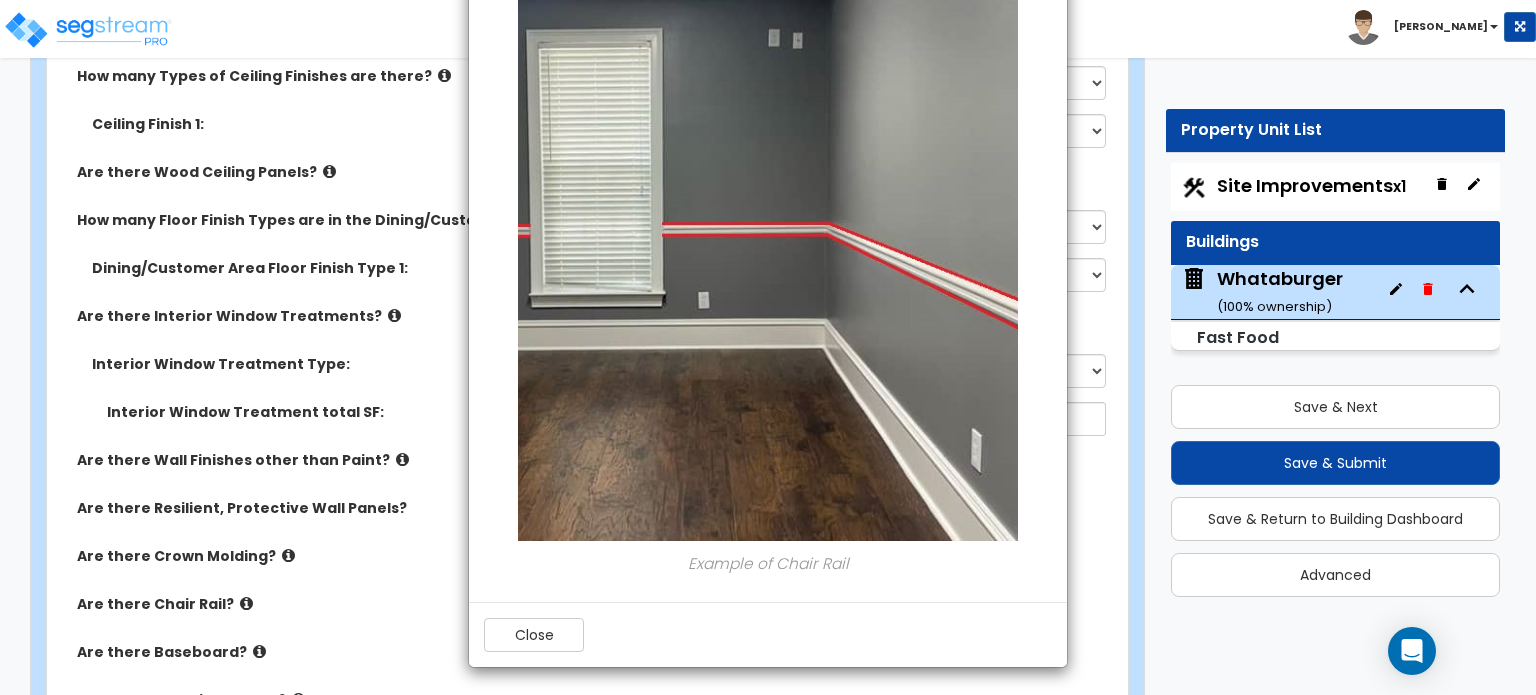 scroll, scrollTop: 263, scrollLeft: 0, axis: vertical 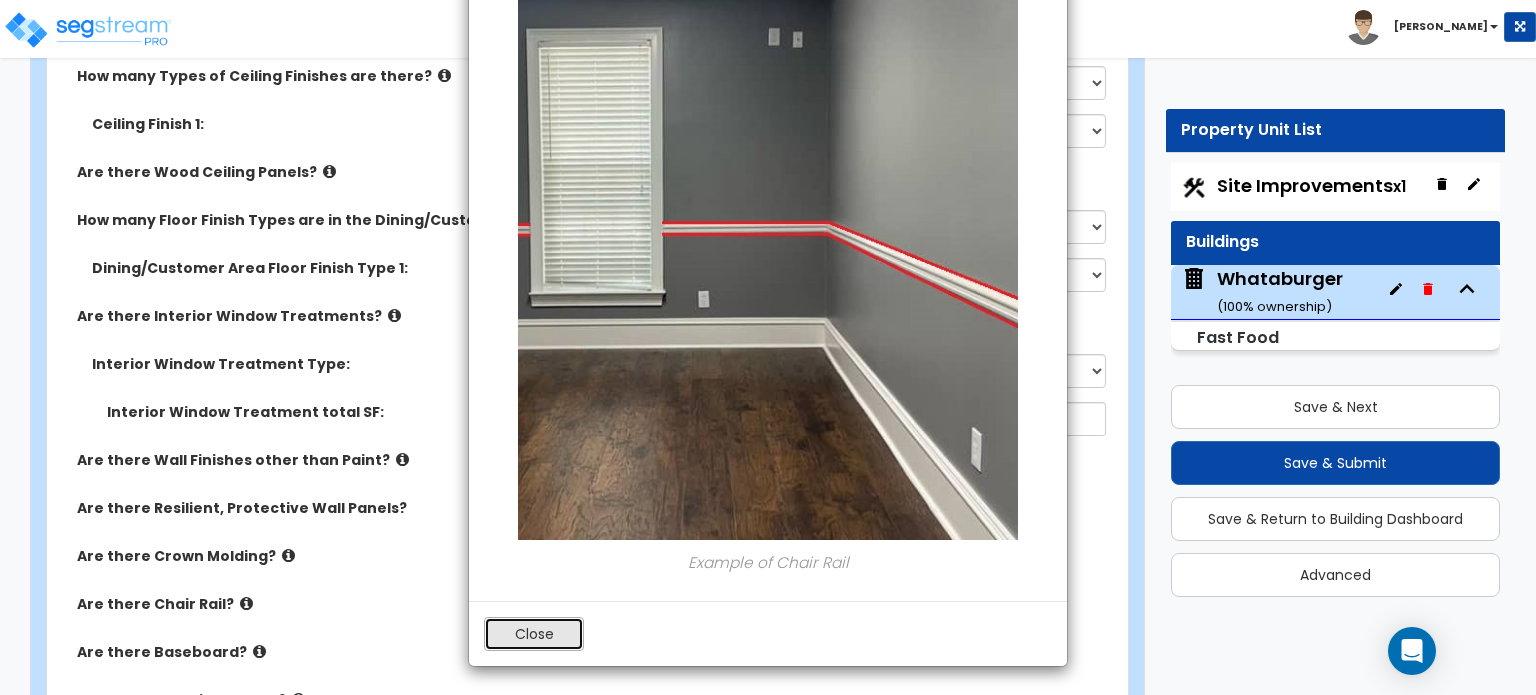 click on "Close" at bounding box center (534, 634) 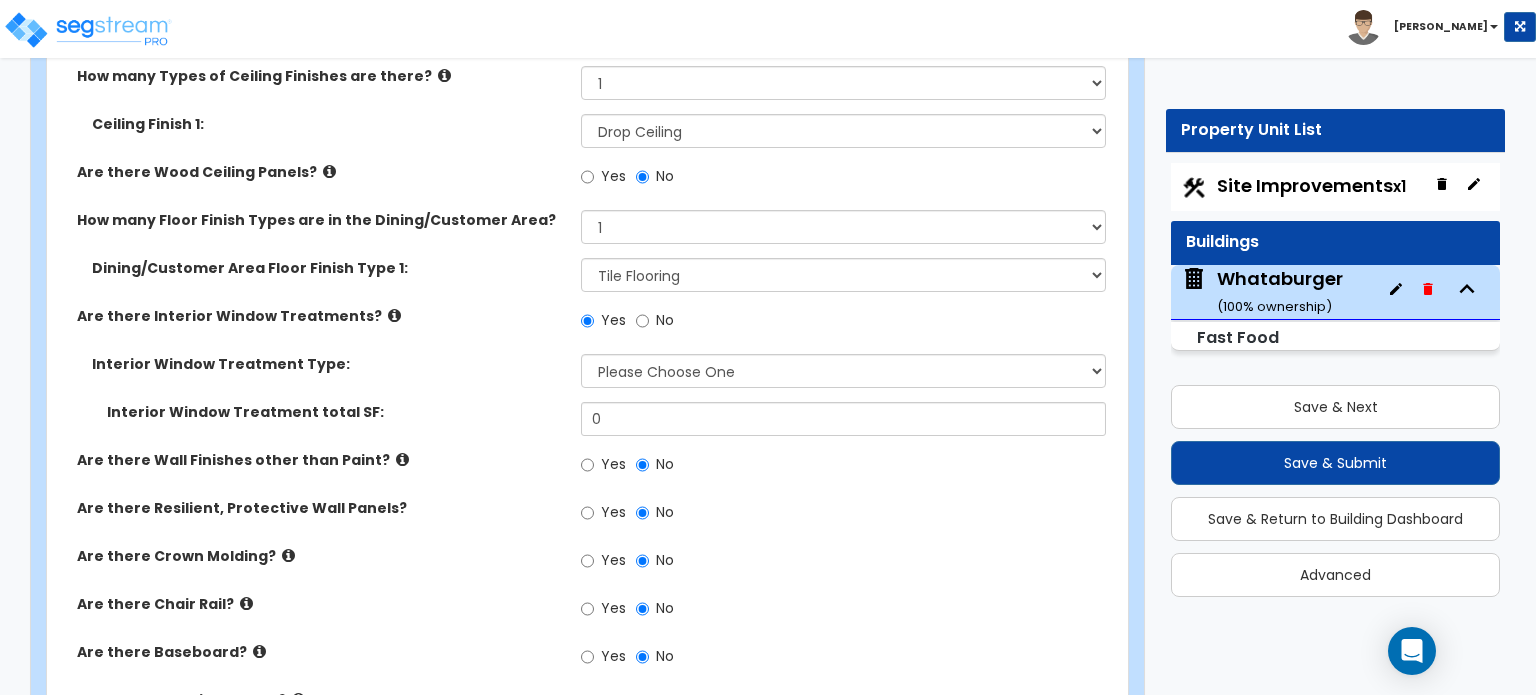 click at bounding box center [259, 651] 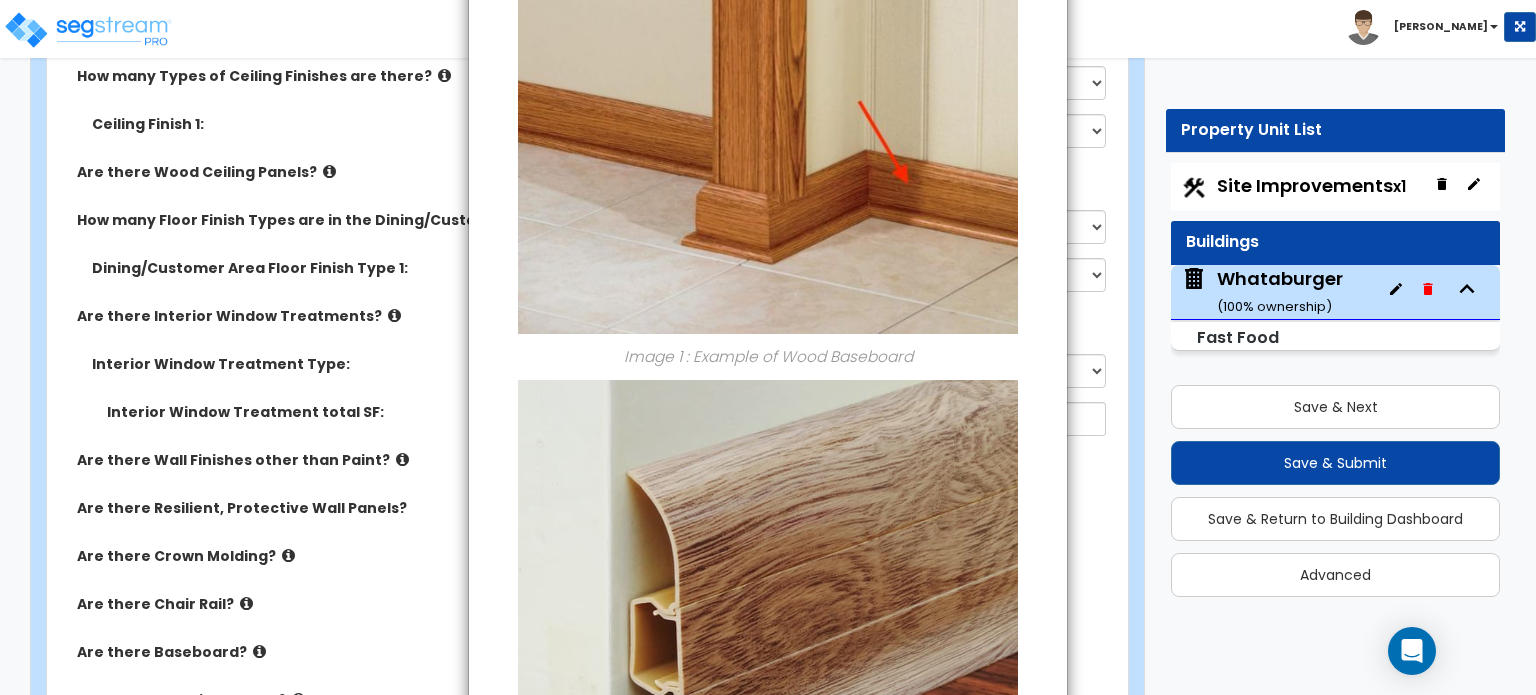 scroll, scrollTop: 0, scrollLeft: 0, axis: both 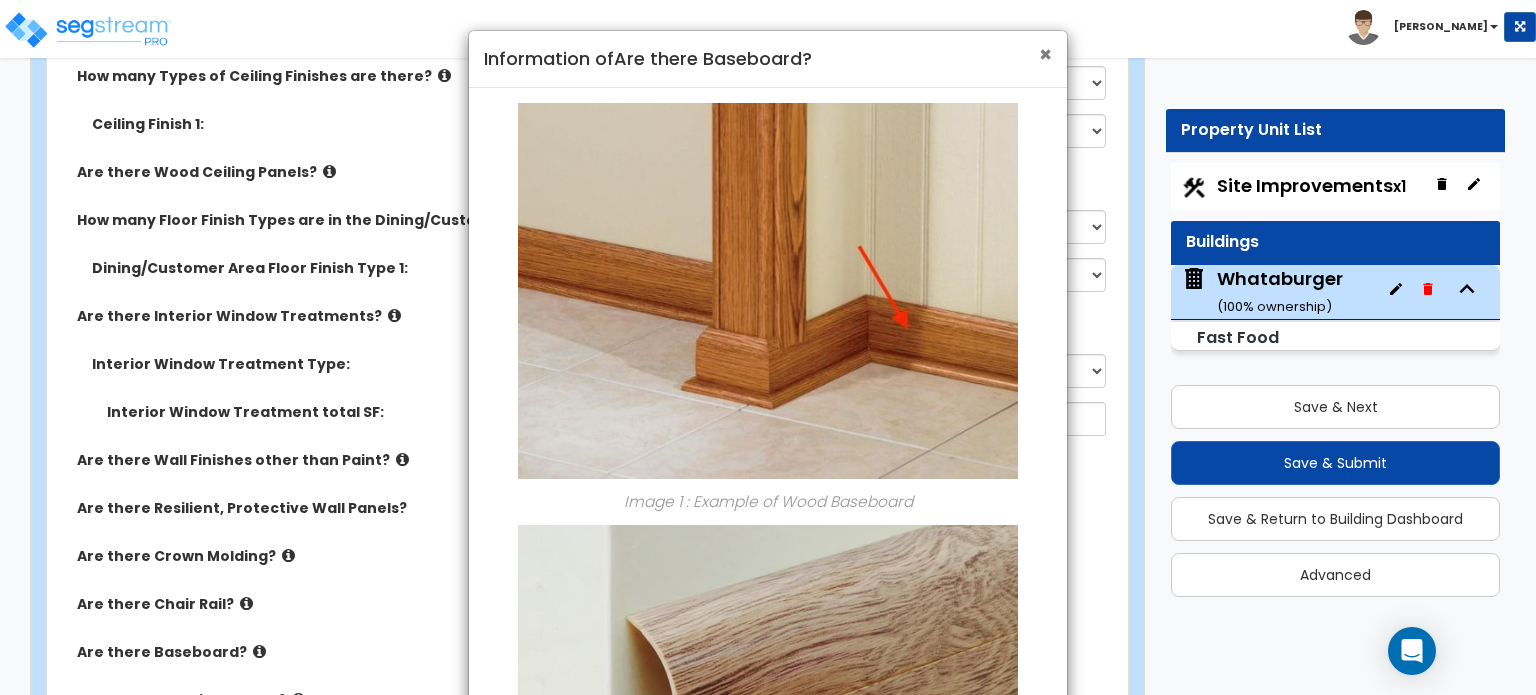 click on "×" at bounding box center (1045, 54) 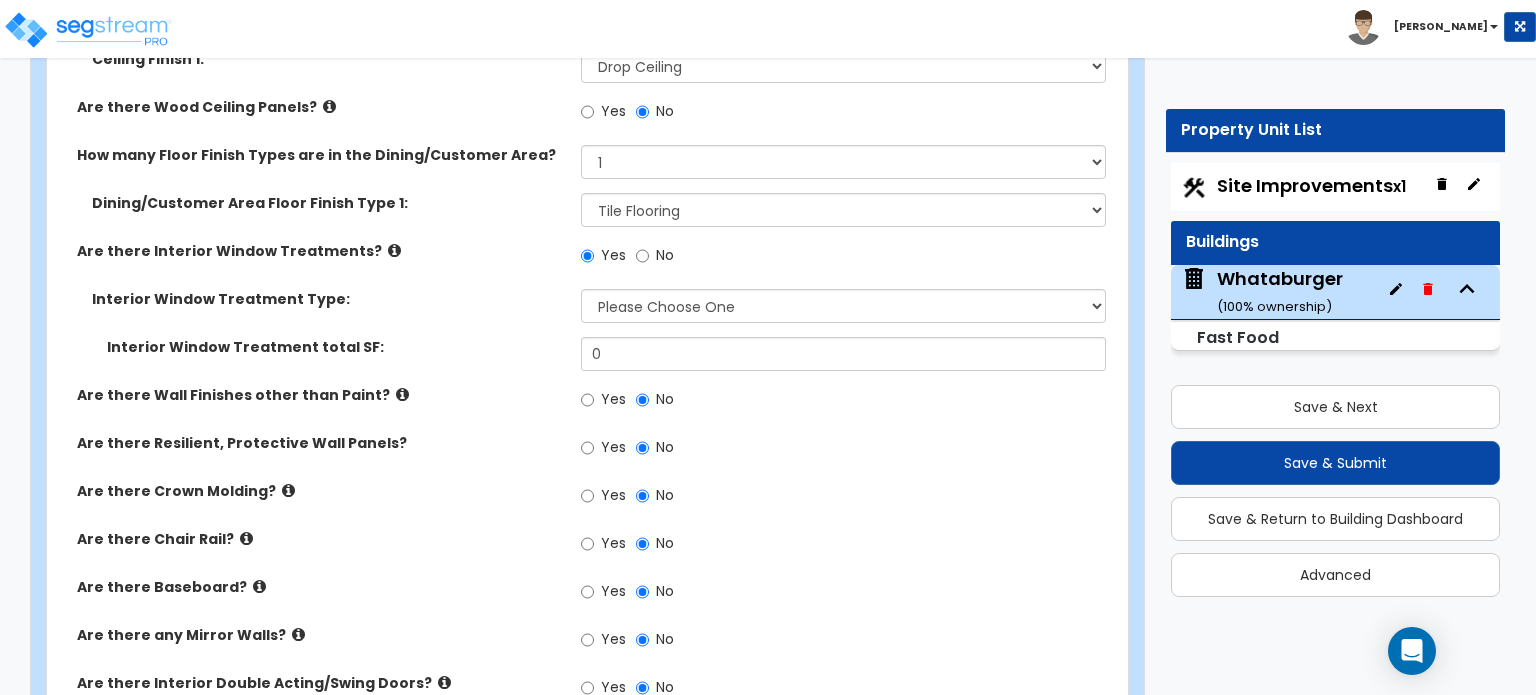 scroll, scrollTop: 3964, scrollLeft: 0, axis: vertical 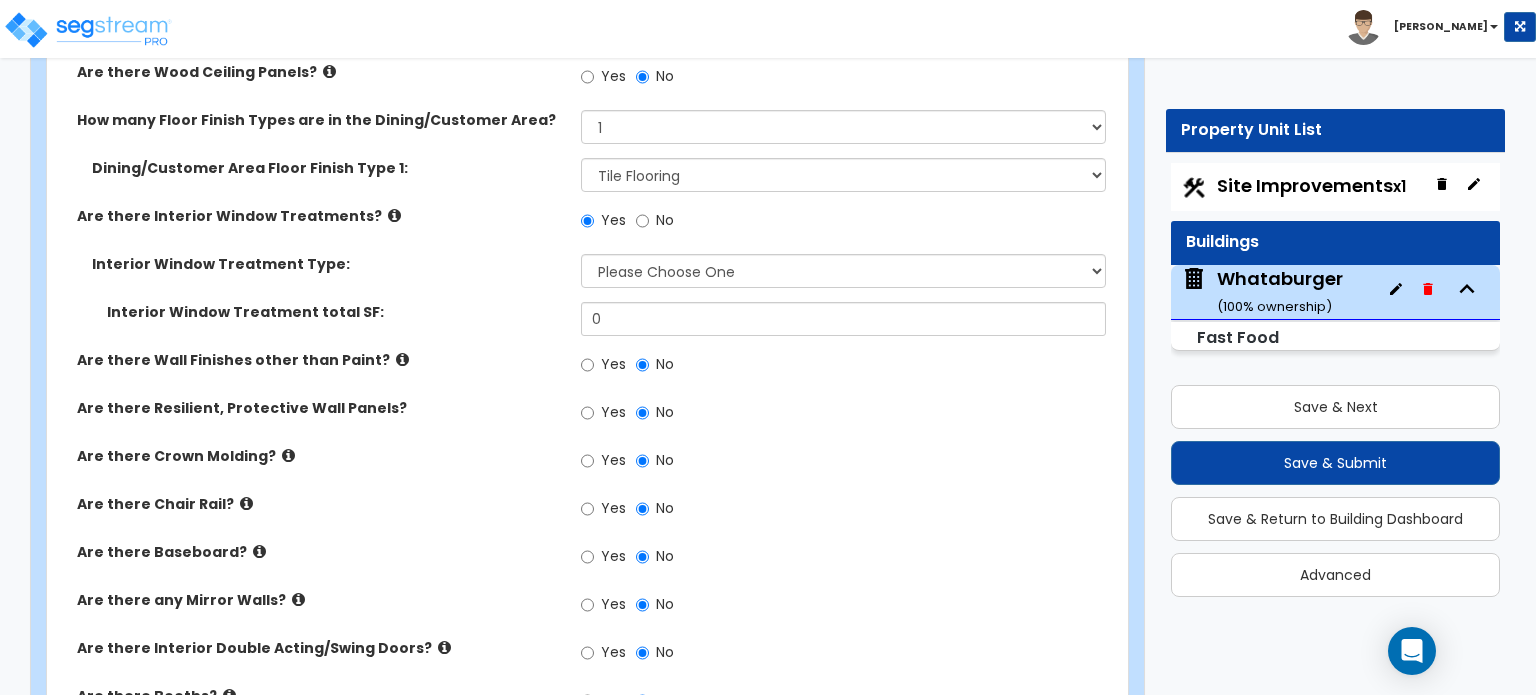 click at bounding box center (298, 599) 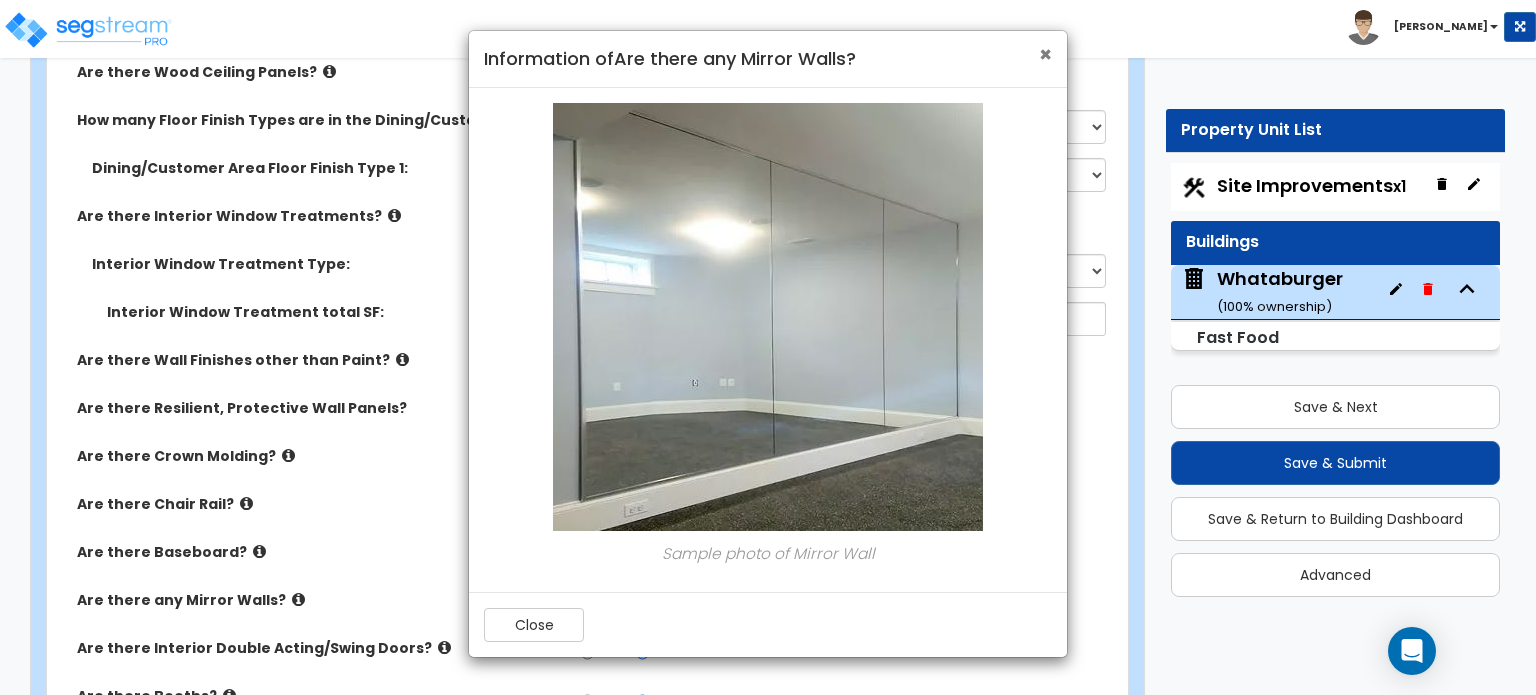 click on "×" at bounding box center (1045, 54) 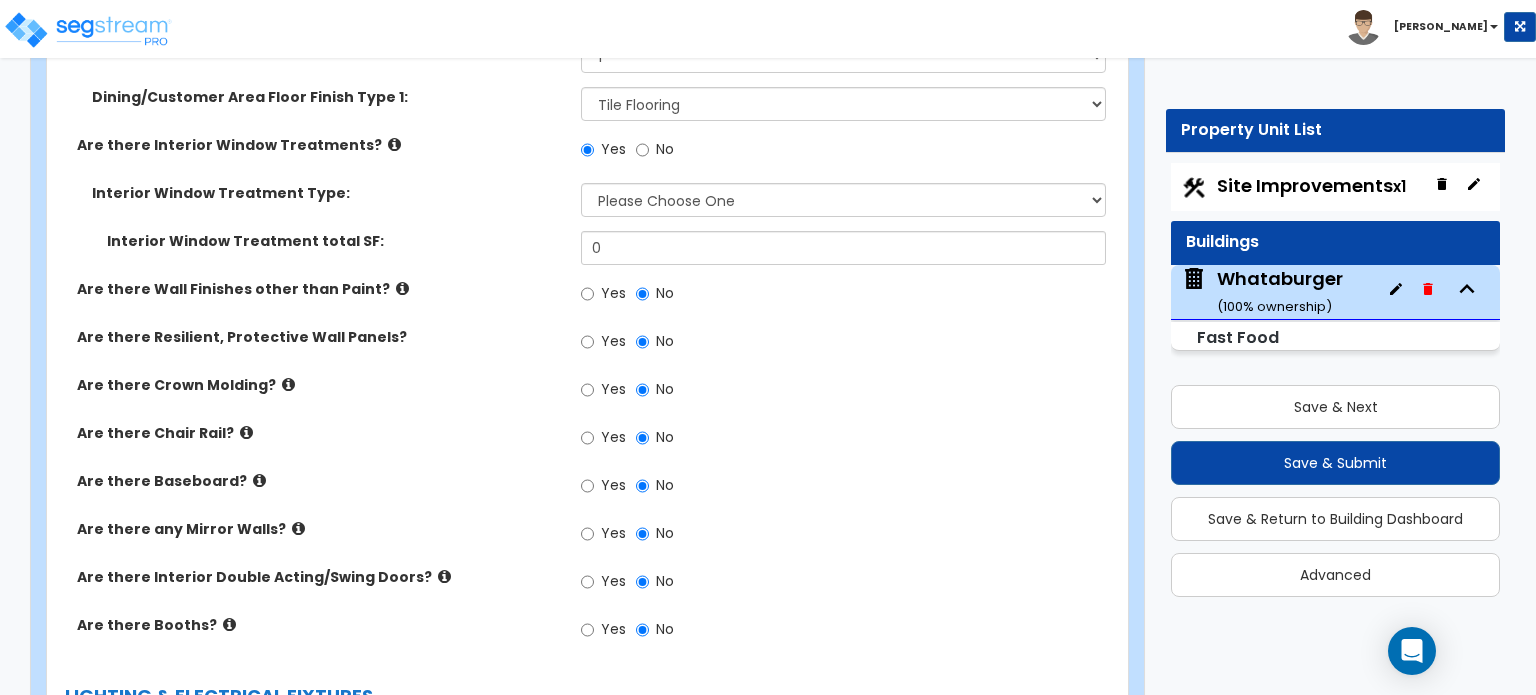 scroll, scrollTop: 4064, scrollLeft: 0, axis: vertical 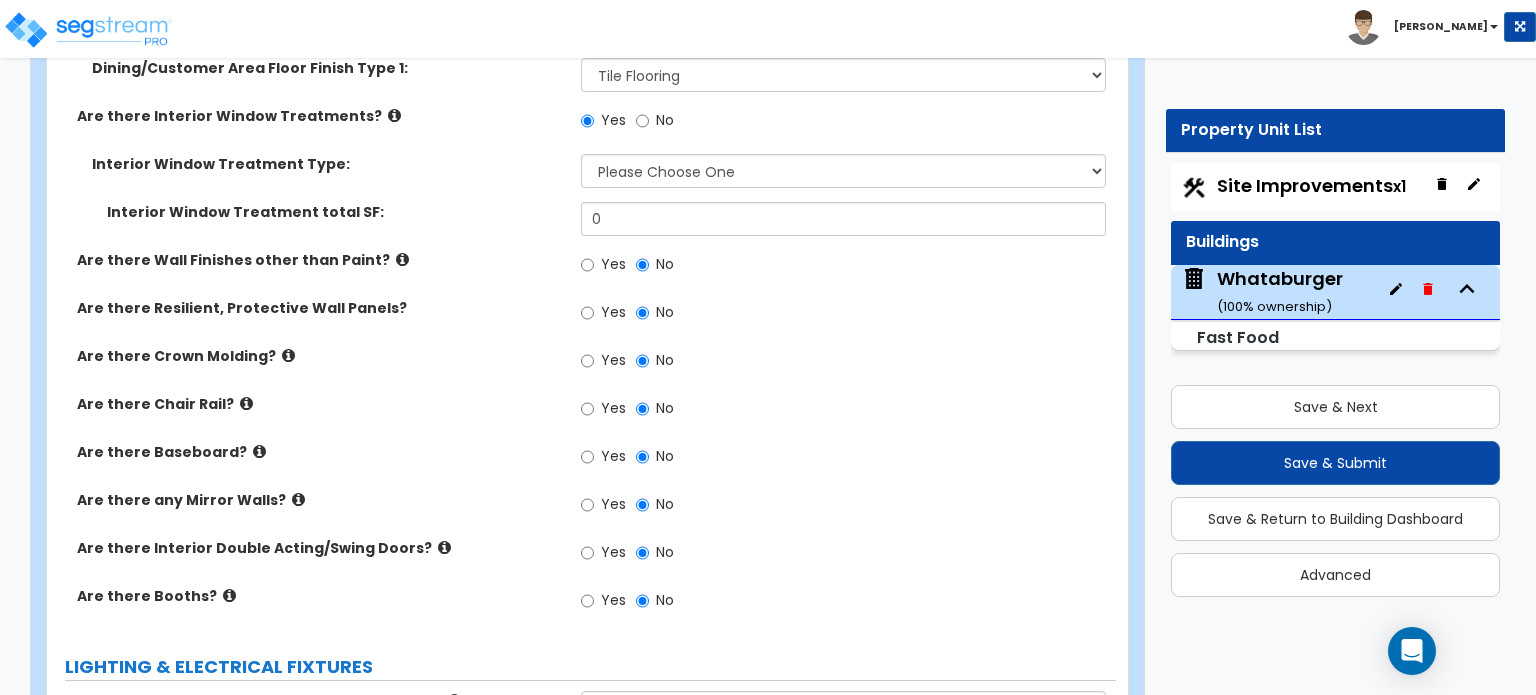 click at bounding box center (444, 547) 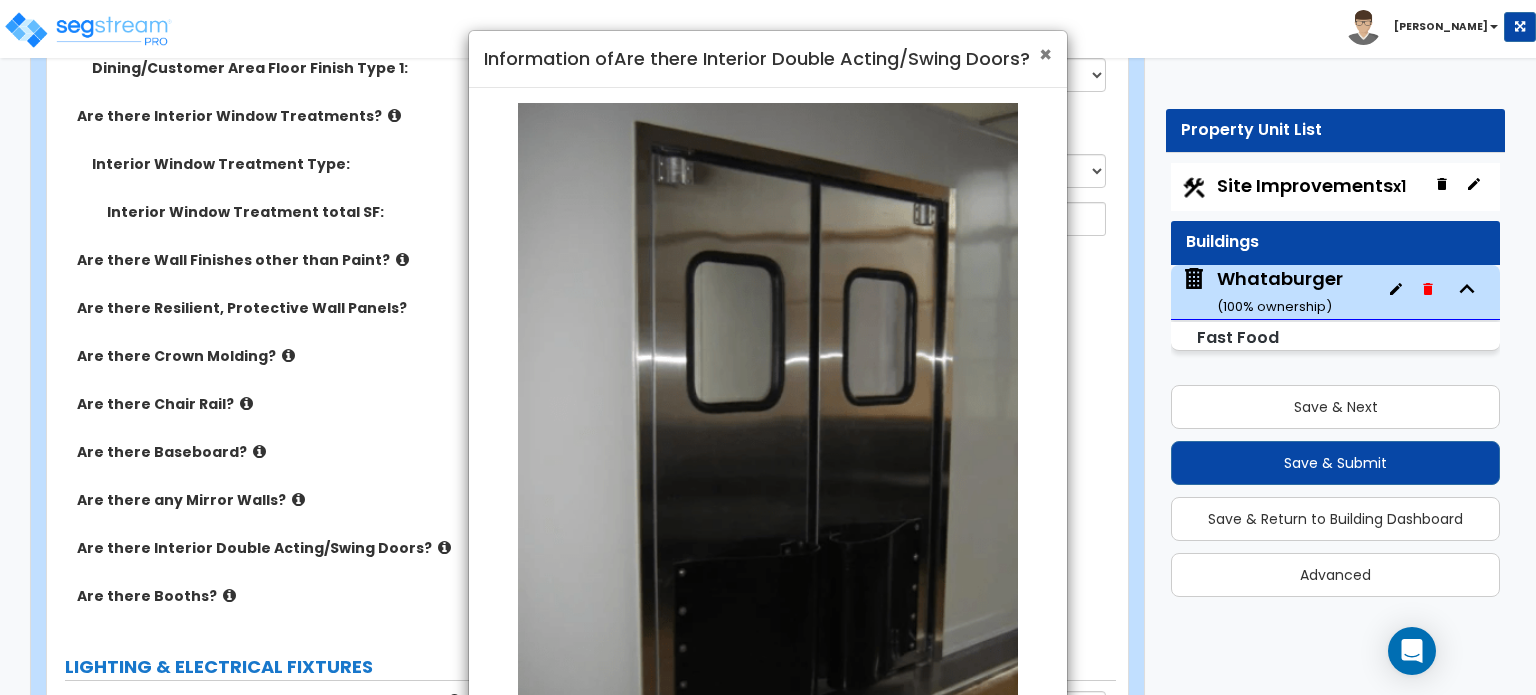 click on "×" at bounding box center [1045, 54] 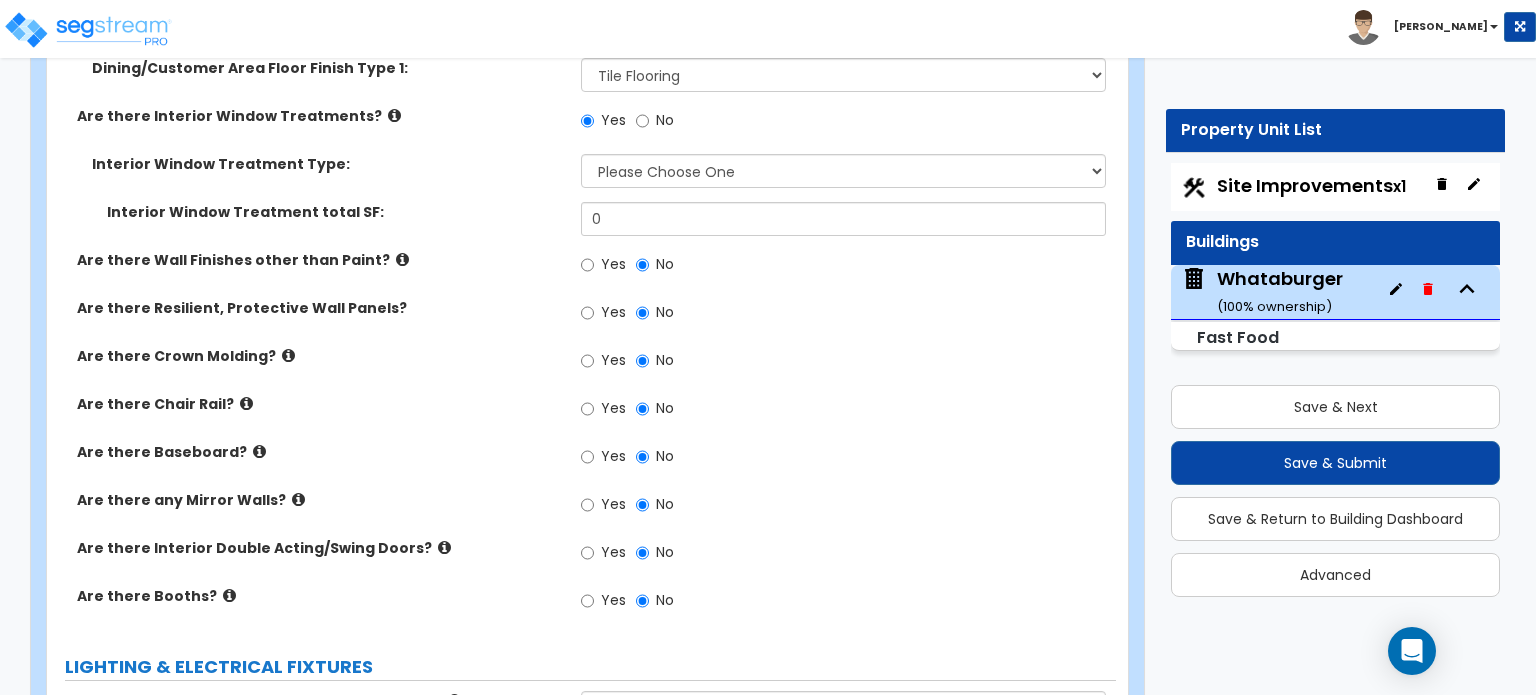 click at bounding box center (229, 595) 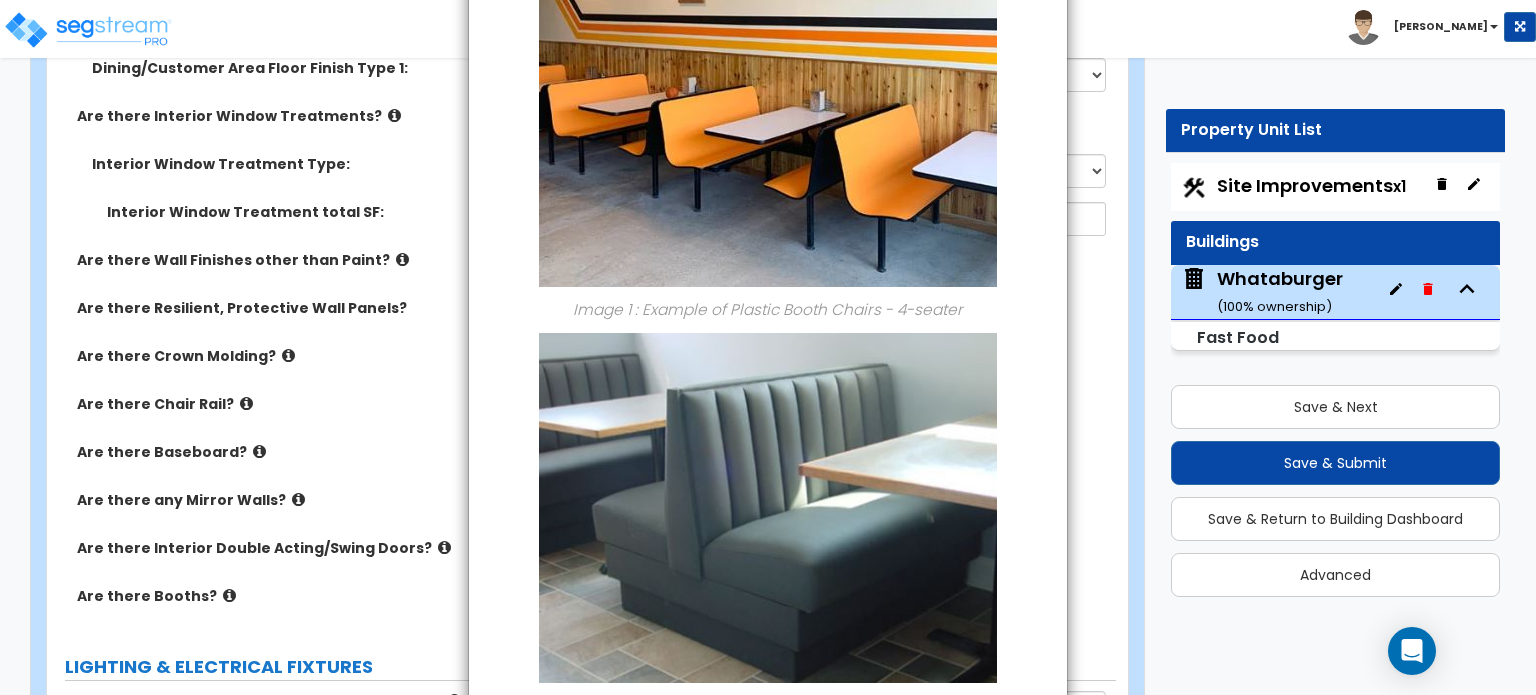 scroll, scrollTop: 360, scrollLeft: 0, axis: vertical 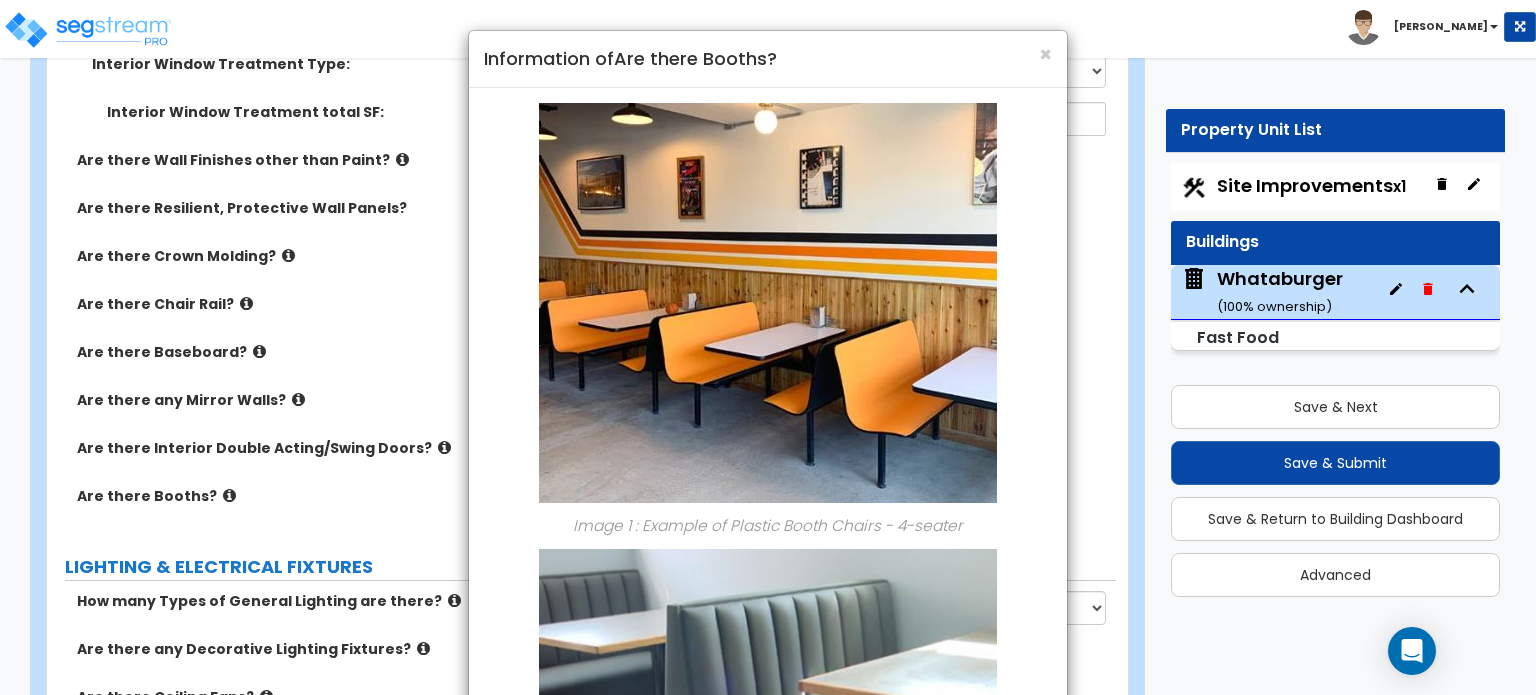 click on "× Information of  Are there Booths?" at bounding box center (768, 59) 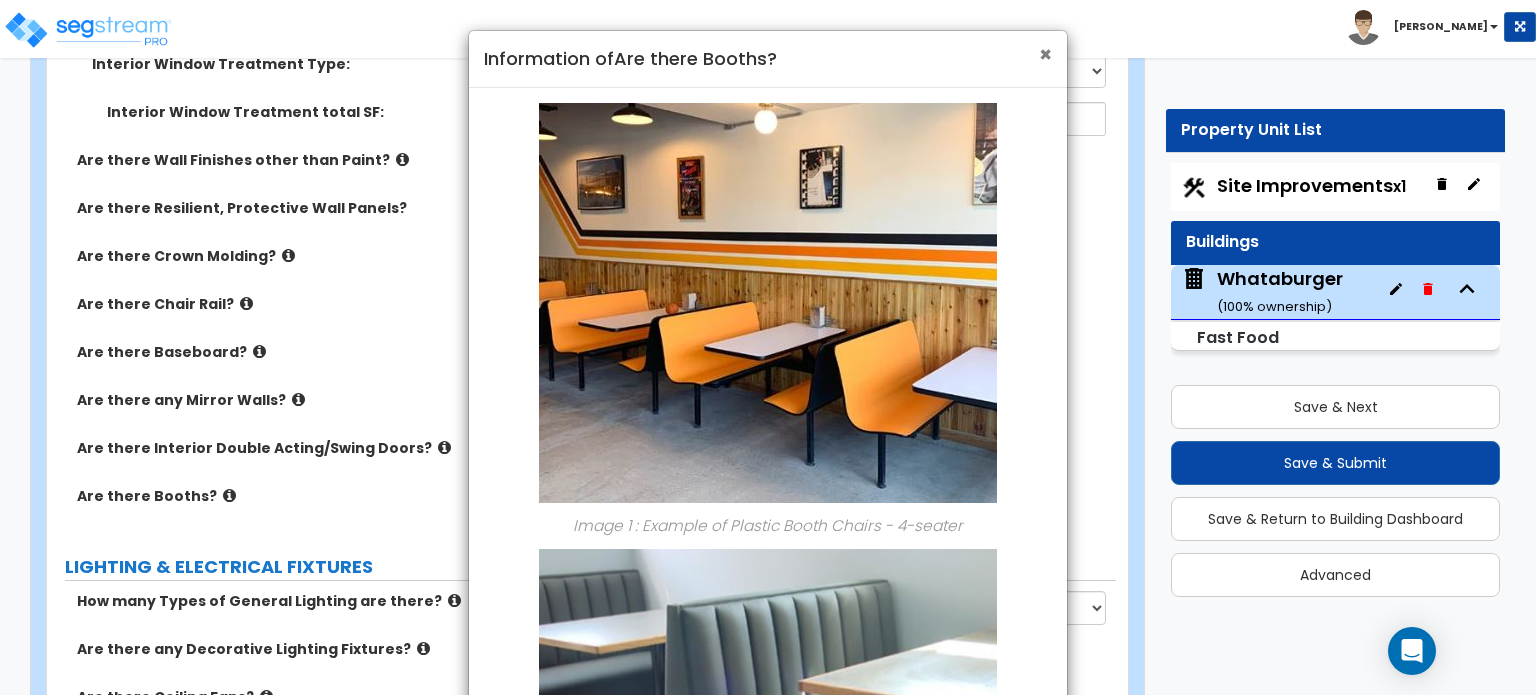click on "×" at bounding box center (1045, 54) 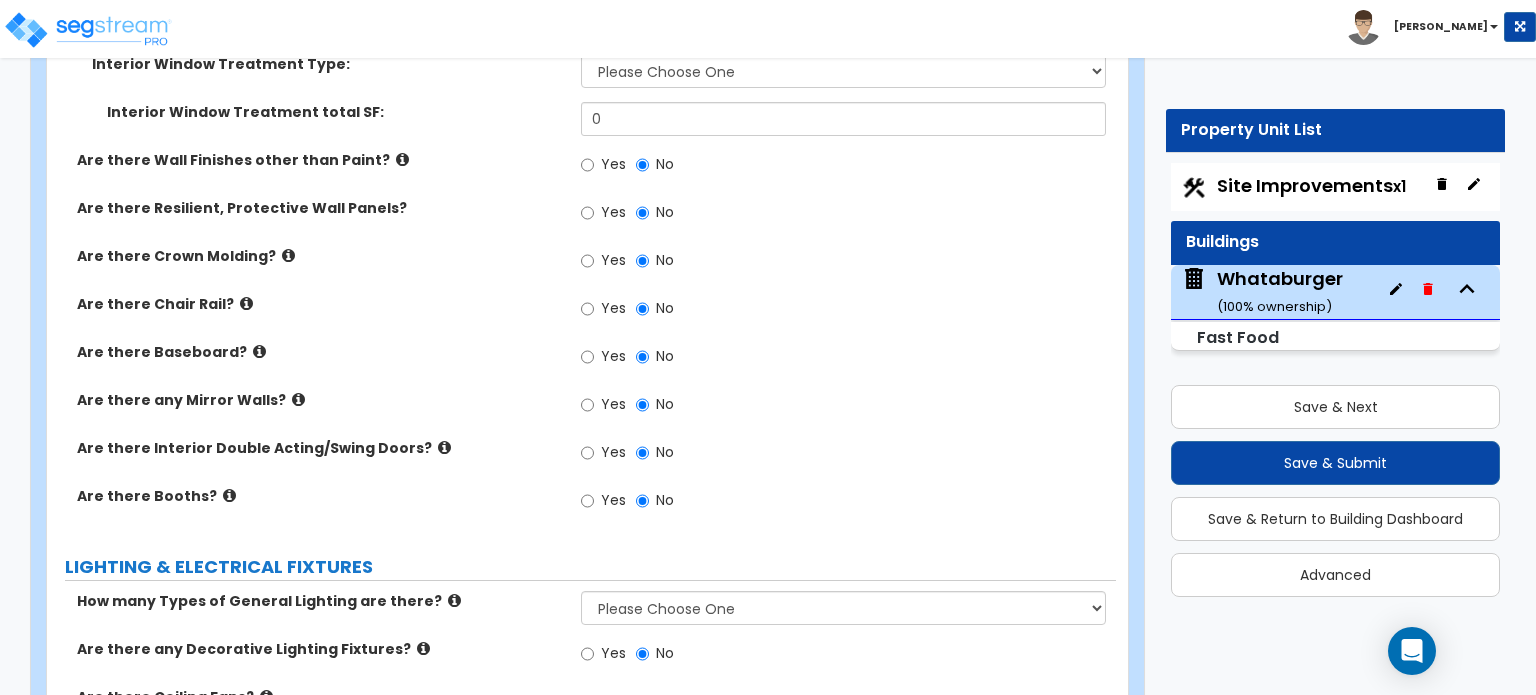 click at bounding box center [444, 447] 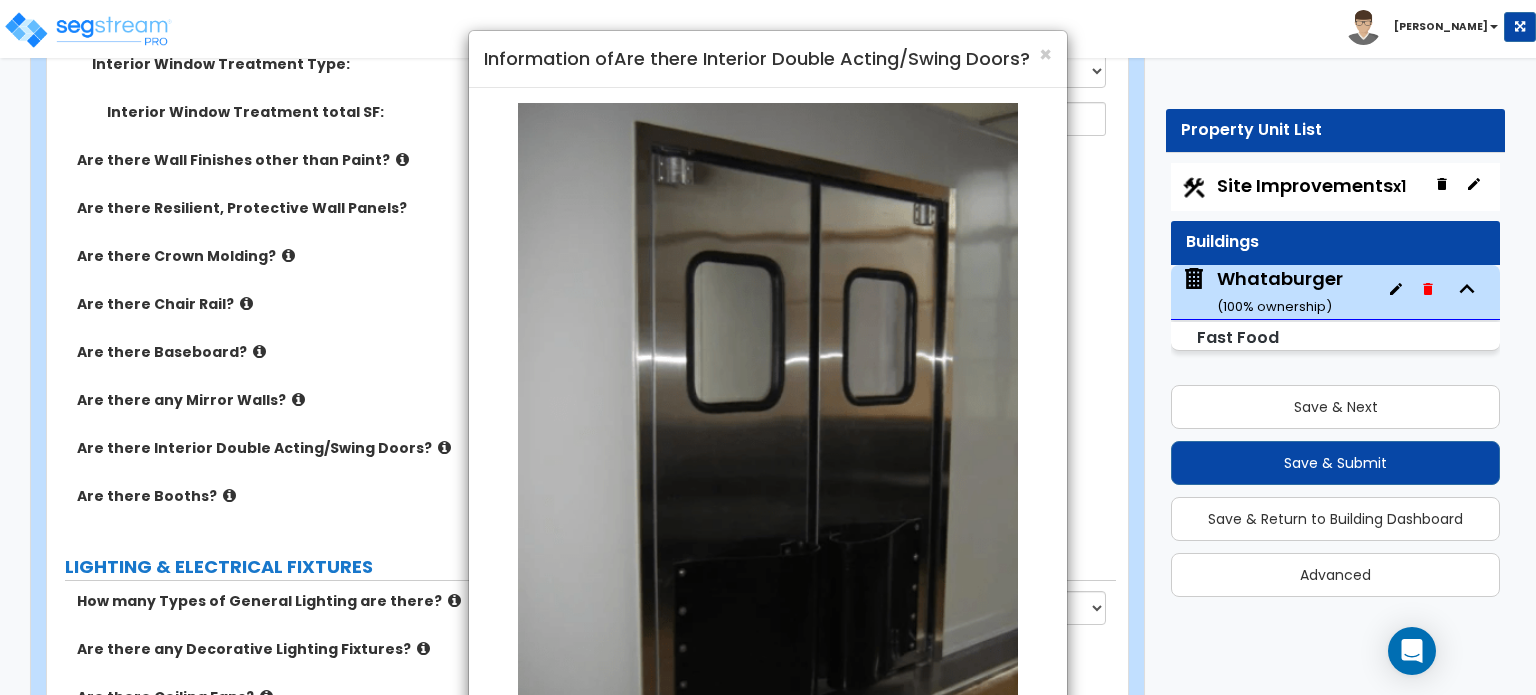 click on "× Information of  Are there Interior Double Acting/Swing Doors?
Sample photo of a double acting/swing door Close" at bounding box center [768, 347] 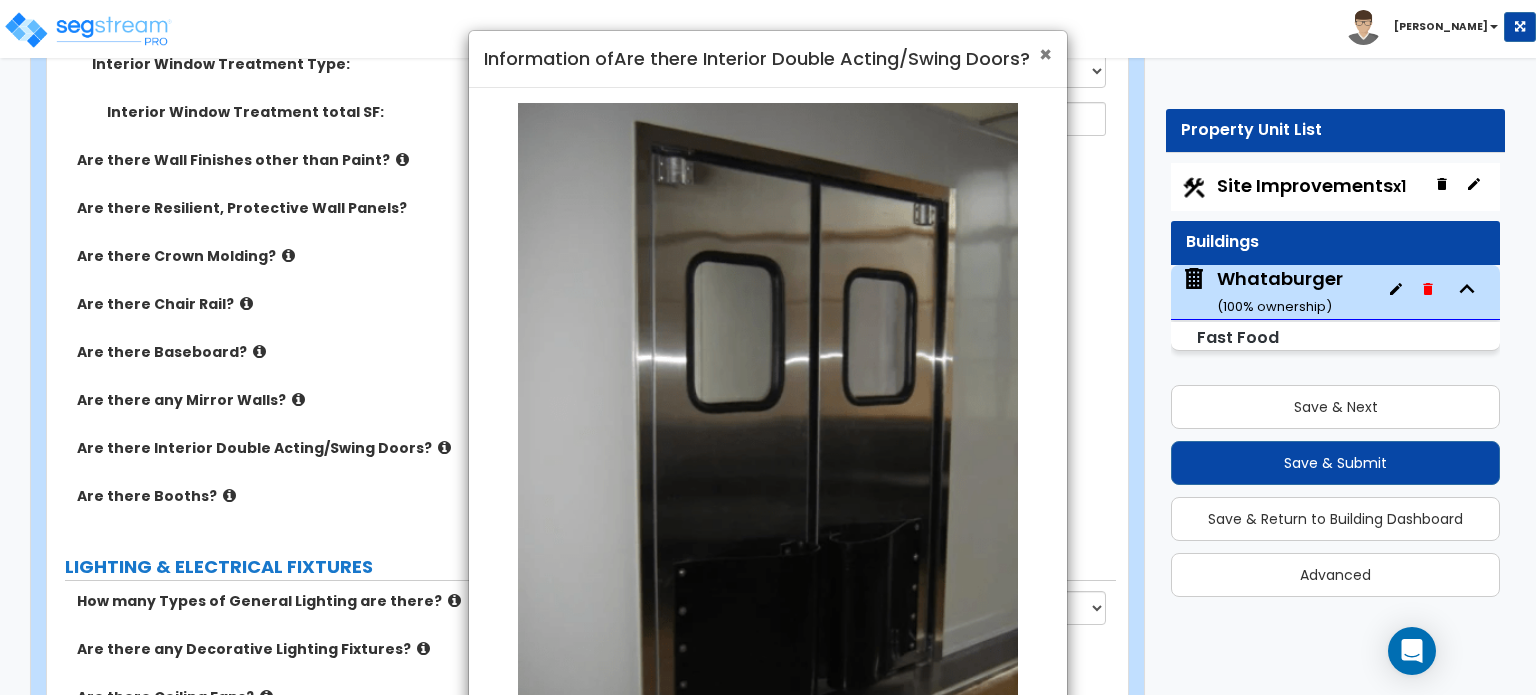 click on "×" at bounding box center [1045, 54] 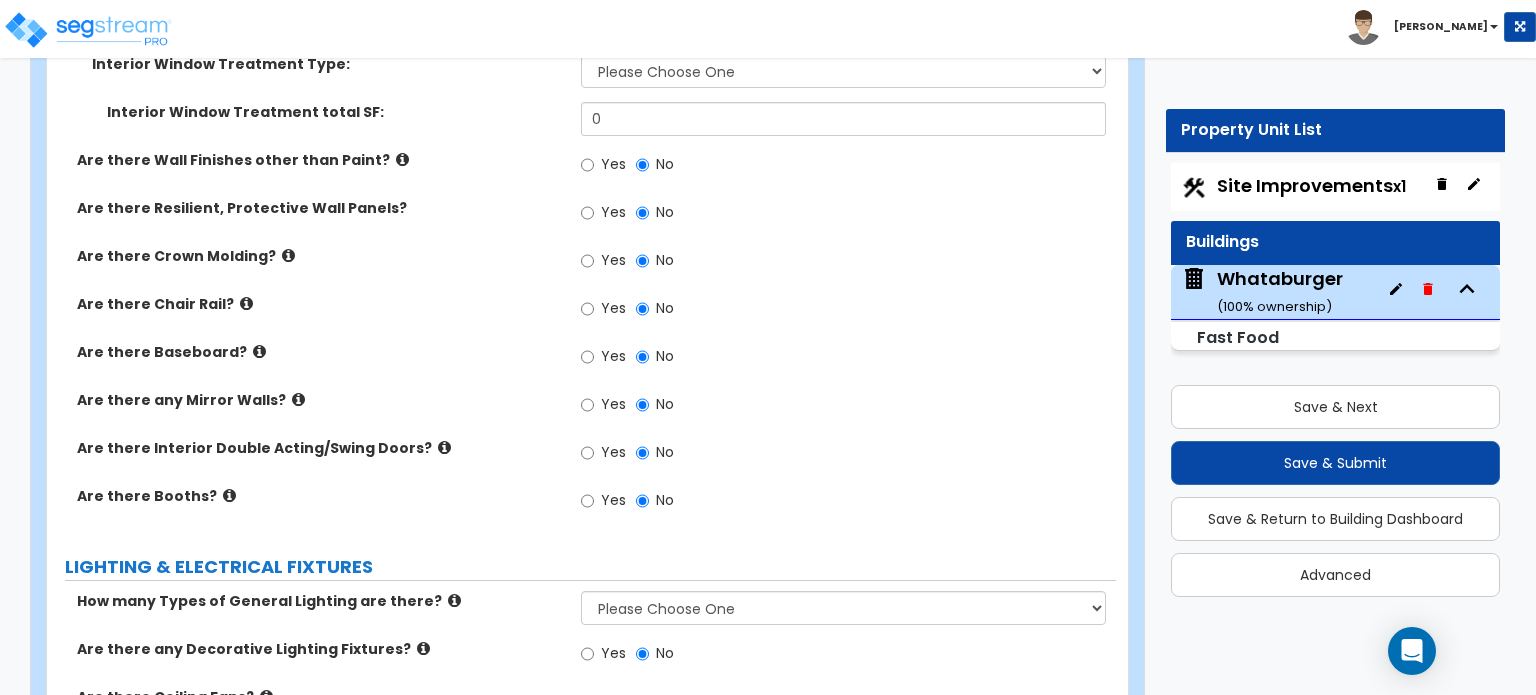 click at bounding box center (444, 447) 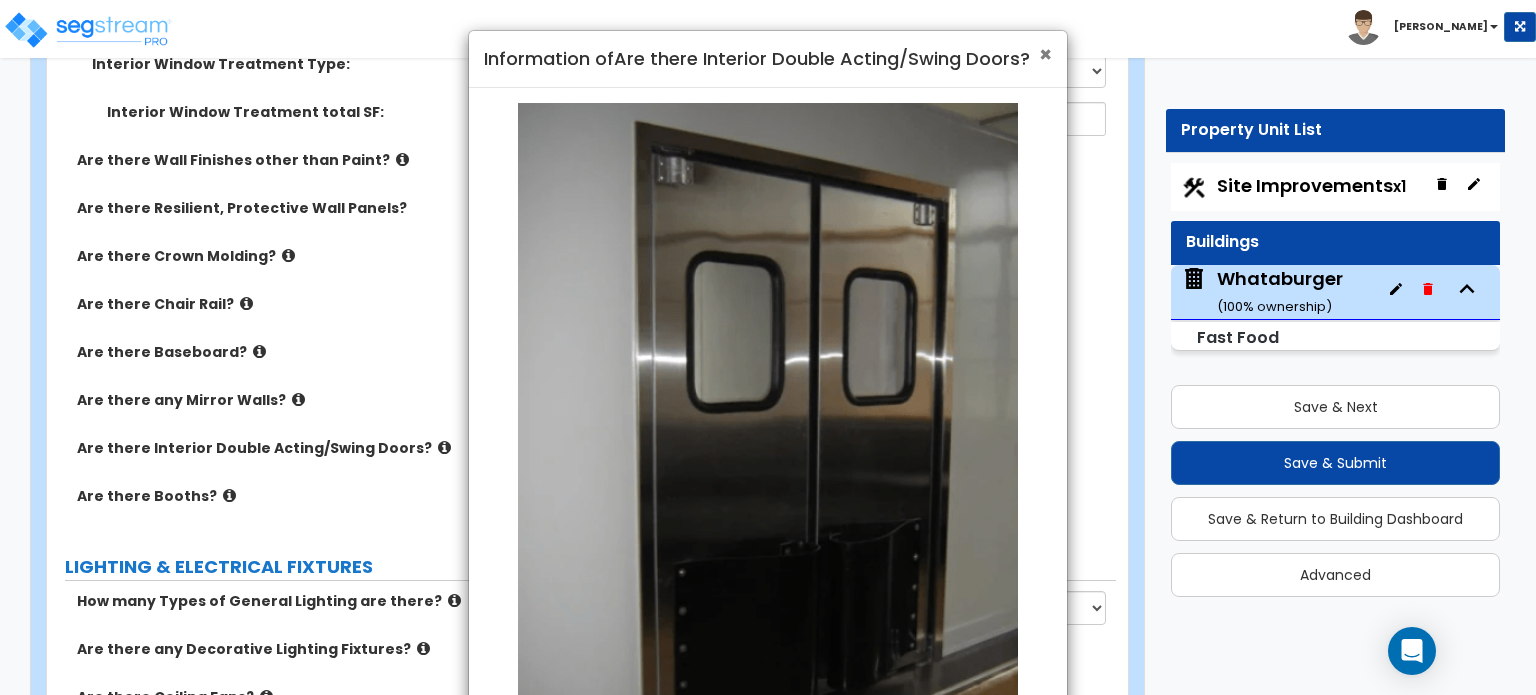 drag, startPoint x: 1043, startPoint y: 54, endPoint x: 880, endPoint y: 131, distance: 180.27202 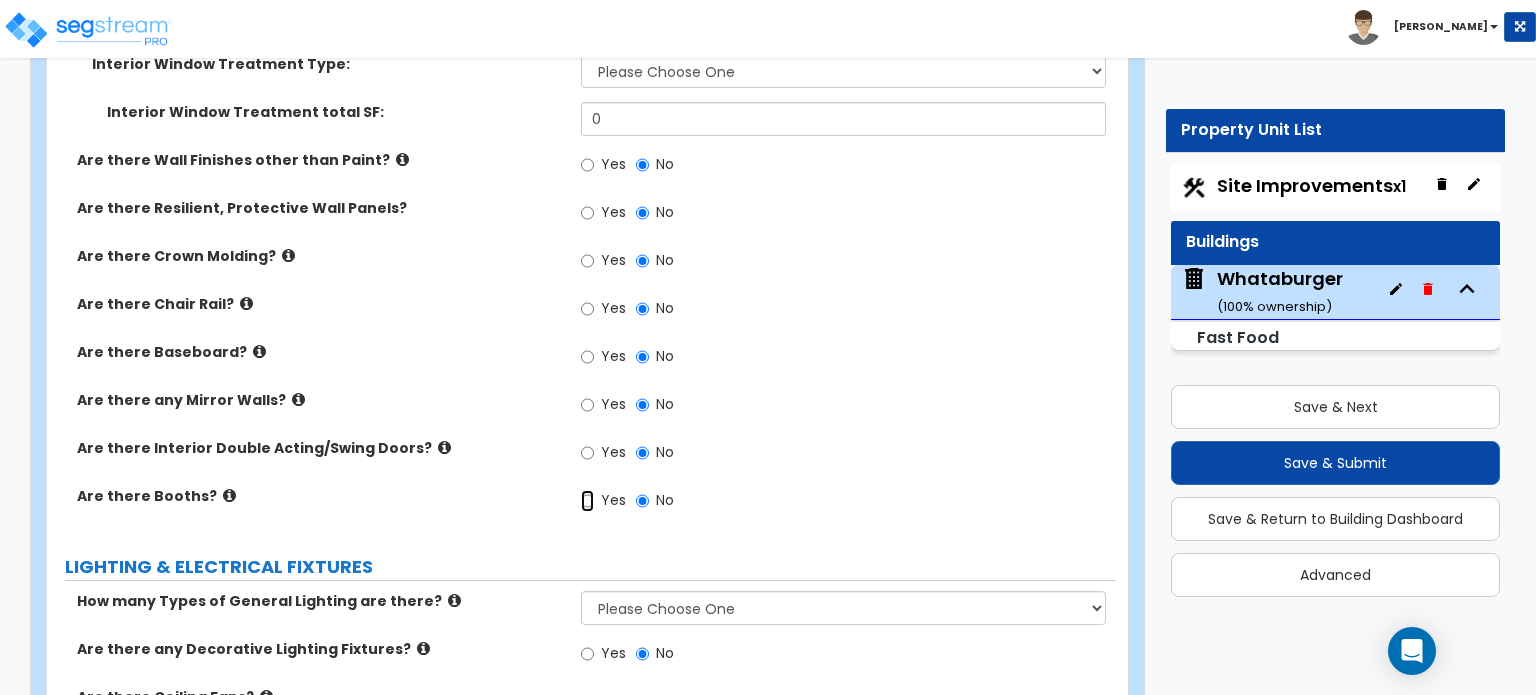click on "Yes" at bounding box center [587, 501] 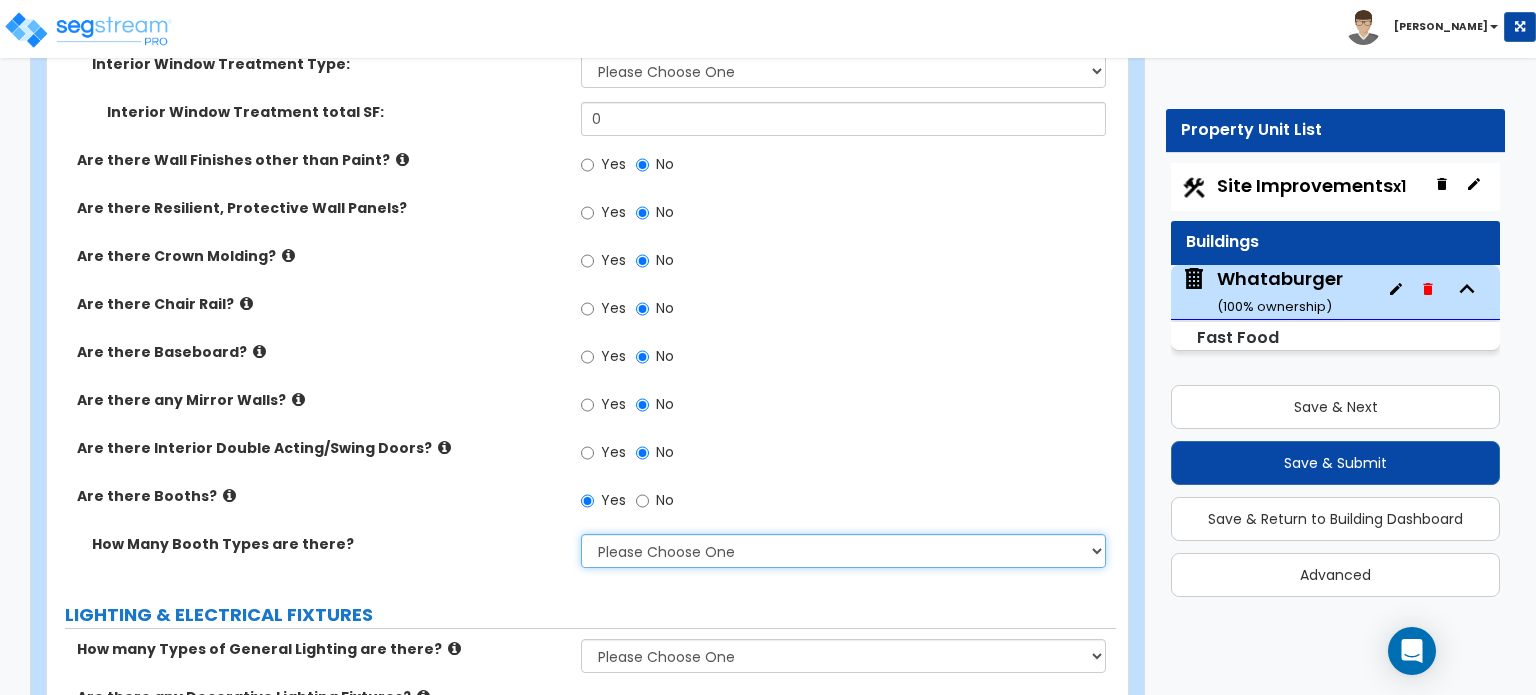 click on "Please Choose One 1 2 3" at bounding box center (843, 551) 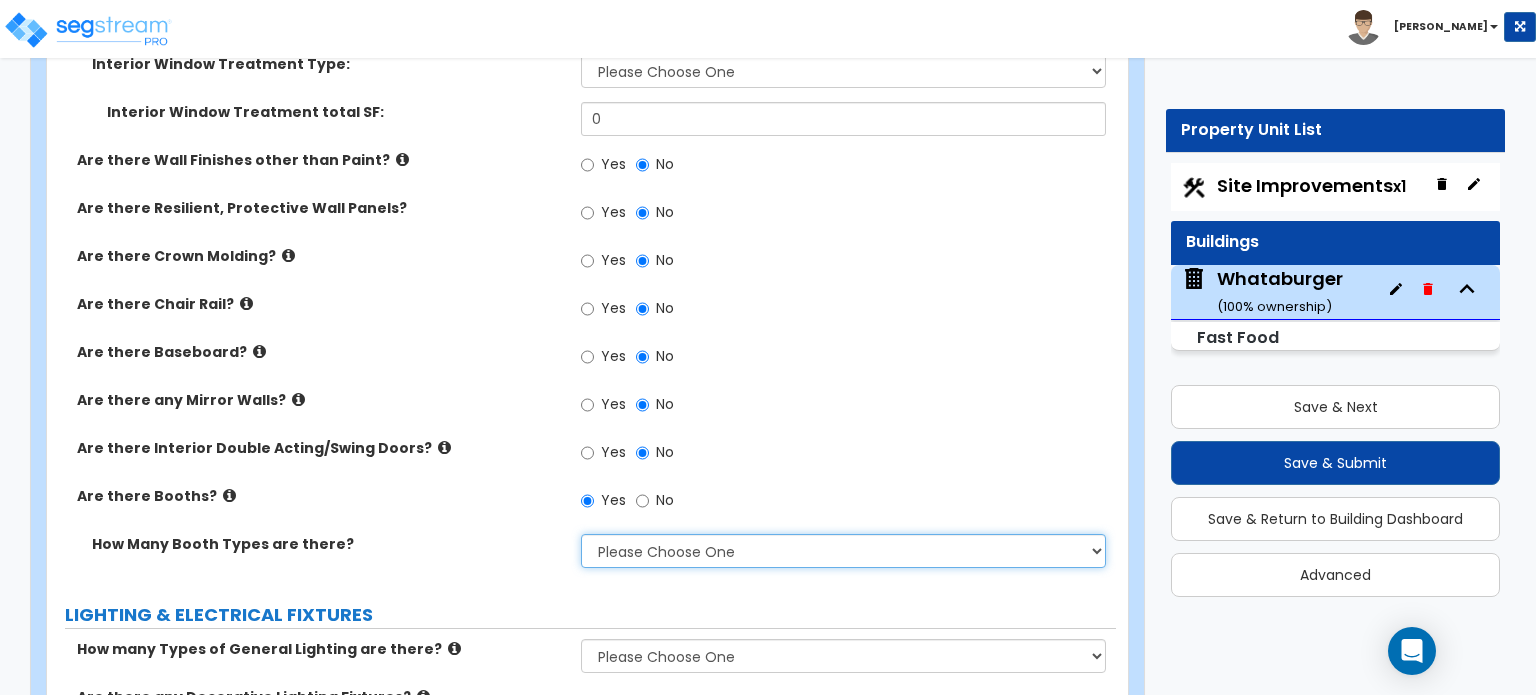 click on "Please Choose One 1 2 3" at bounding box center (843, 551) 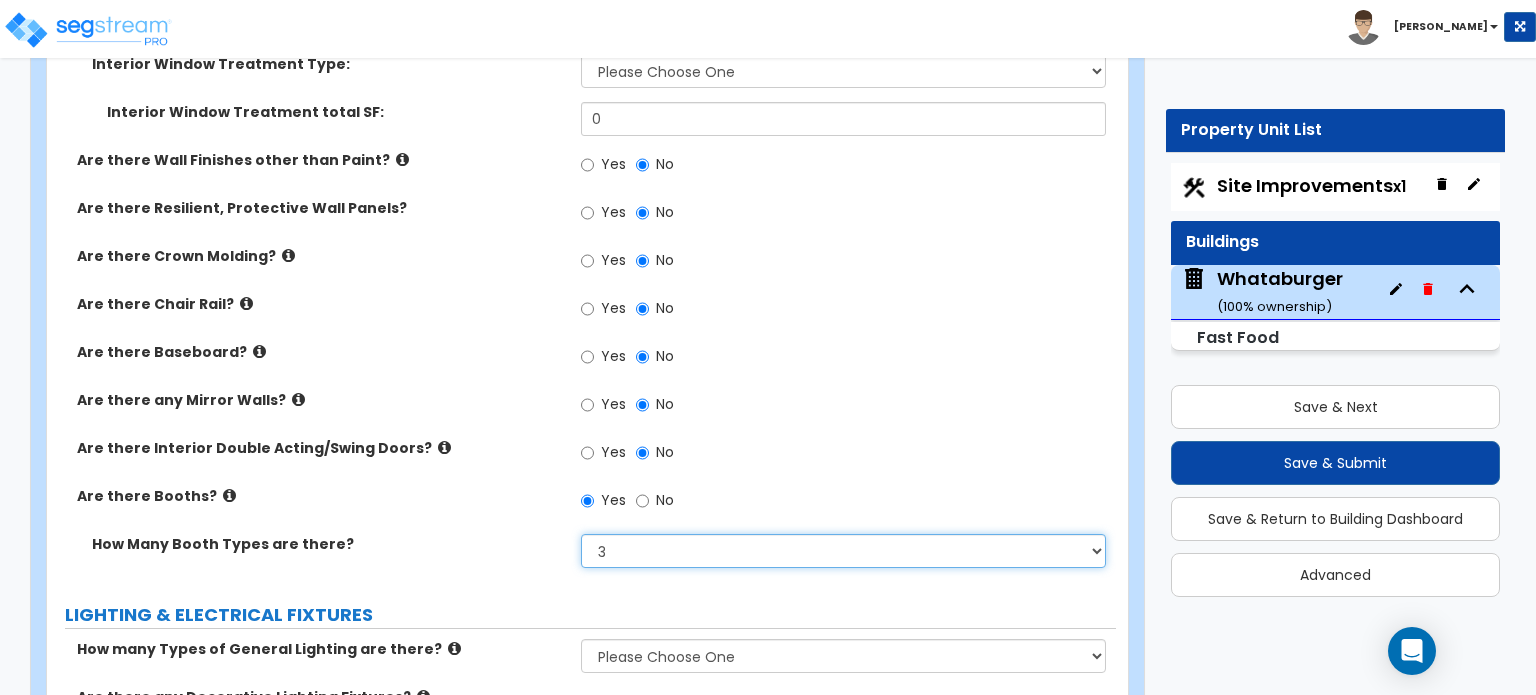 click on "Please Choose One 1 2 3" at bounding box center (843, 551) 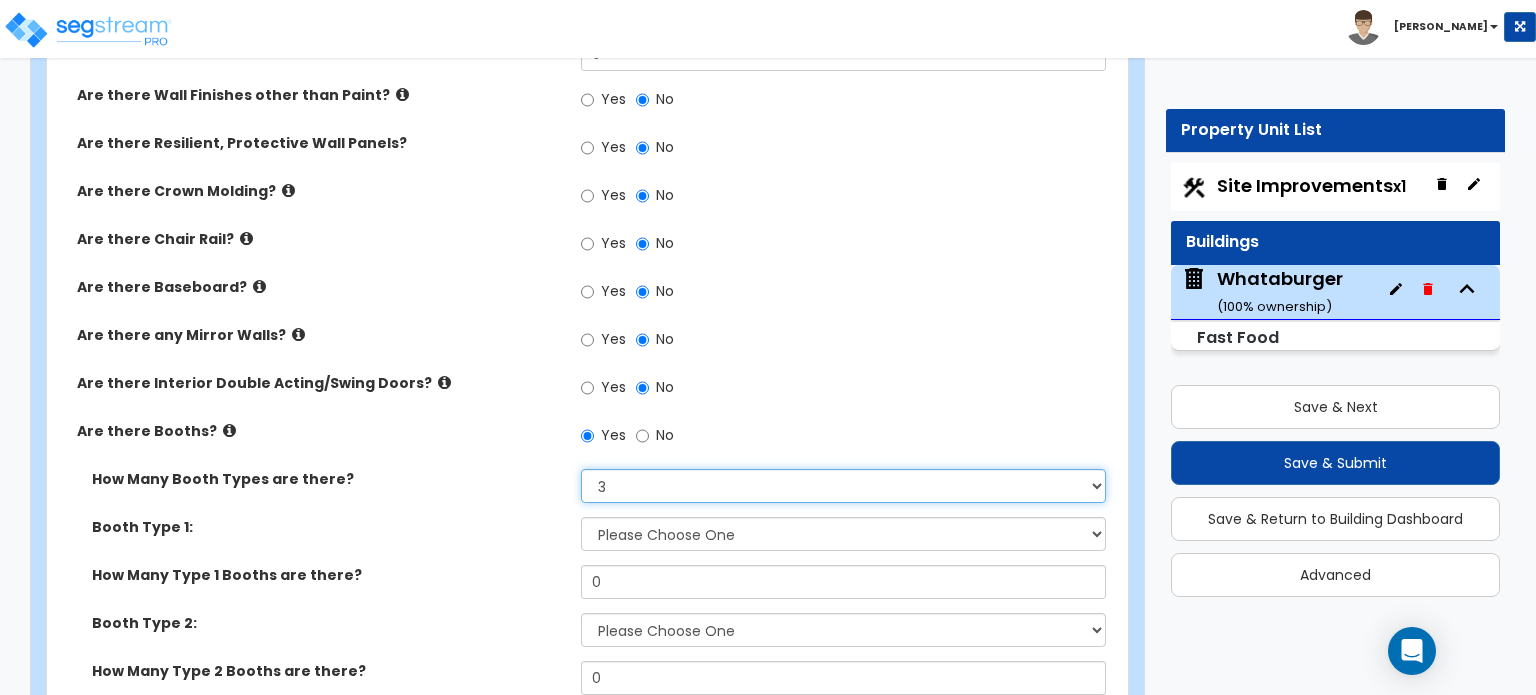 scroll, scrollTop: 4264, scrollLeft: 0, axis: vertical 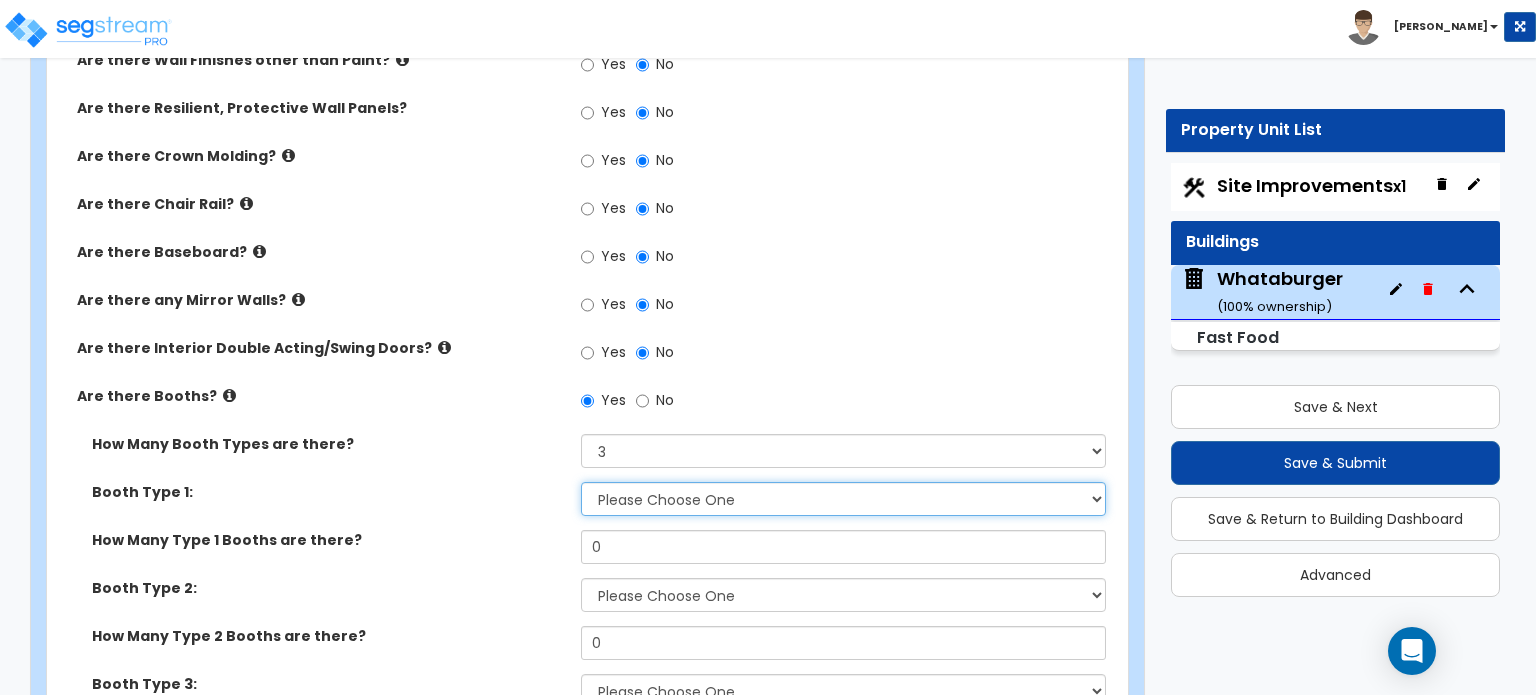 click on "Please Choose One Plastic, 2-Seater Plastic, 4-Seater Upholstered, 4-Seater Upholstered, L or U-Shape" at bounding box center [843, 499] 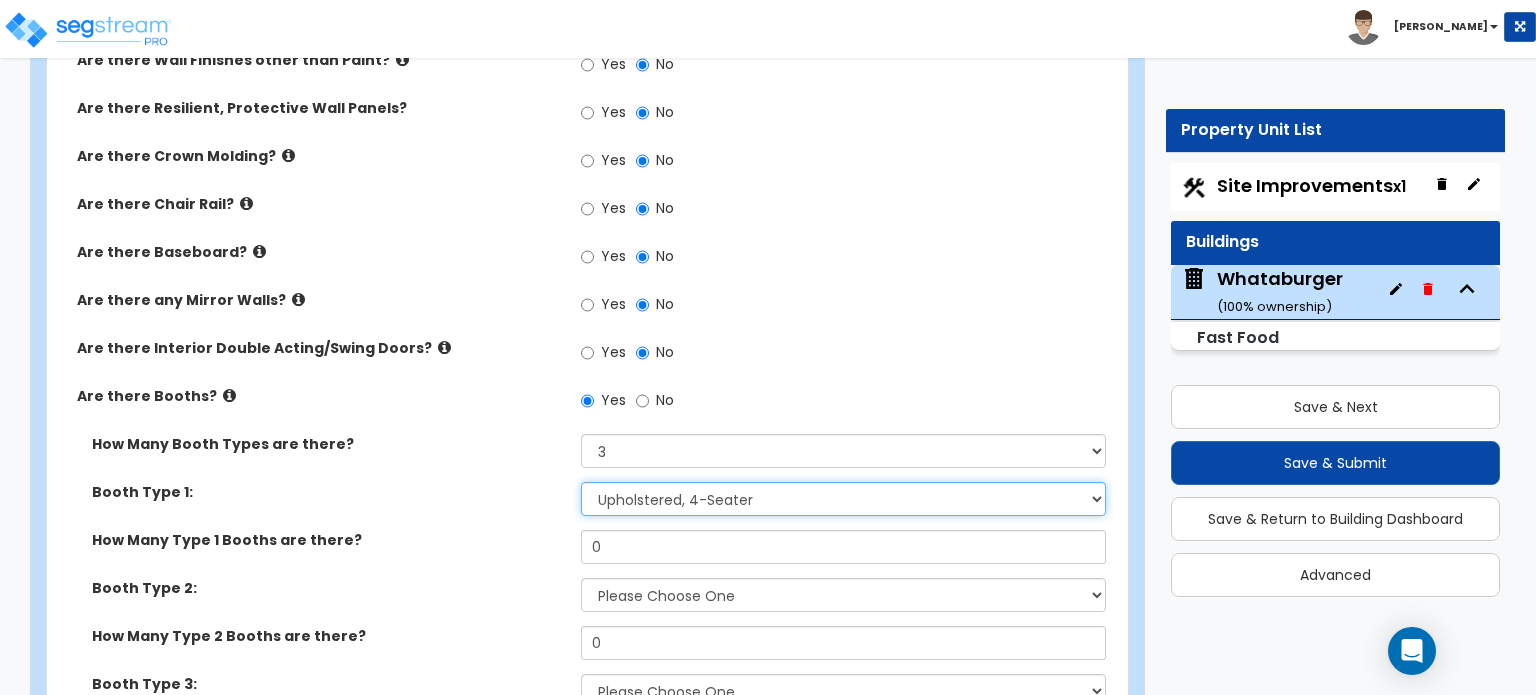 click on "Please Choose One Plastic, 2-Seater Plastic, 4-Seater Upholstered, 4-Seater Upholstered, L or U-Shape" at bounding box center [843, 499] 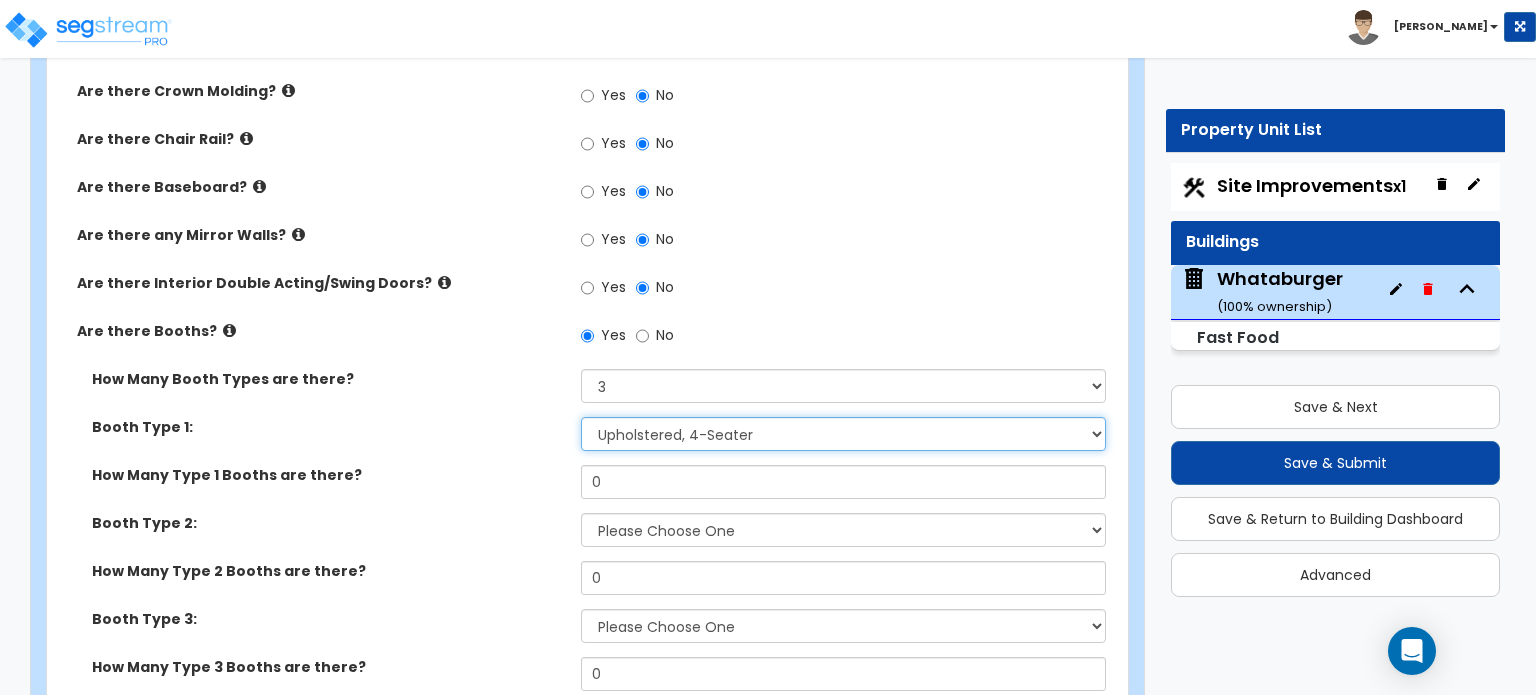 scroll, scrollTop: 4364, scrollLeft: 0, axis: vertical 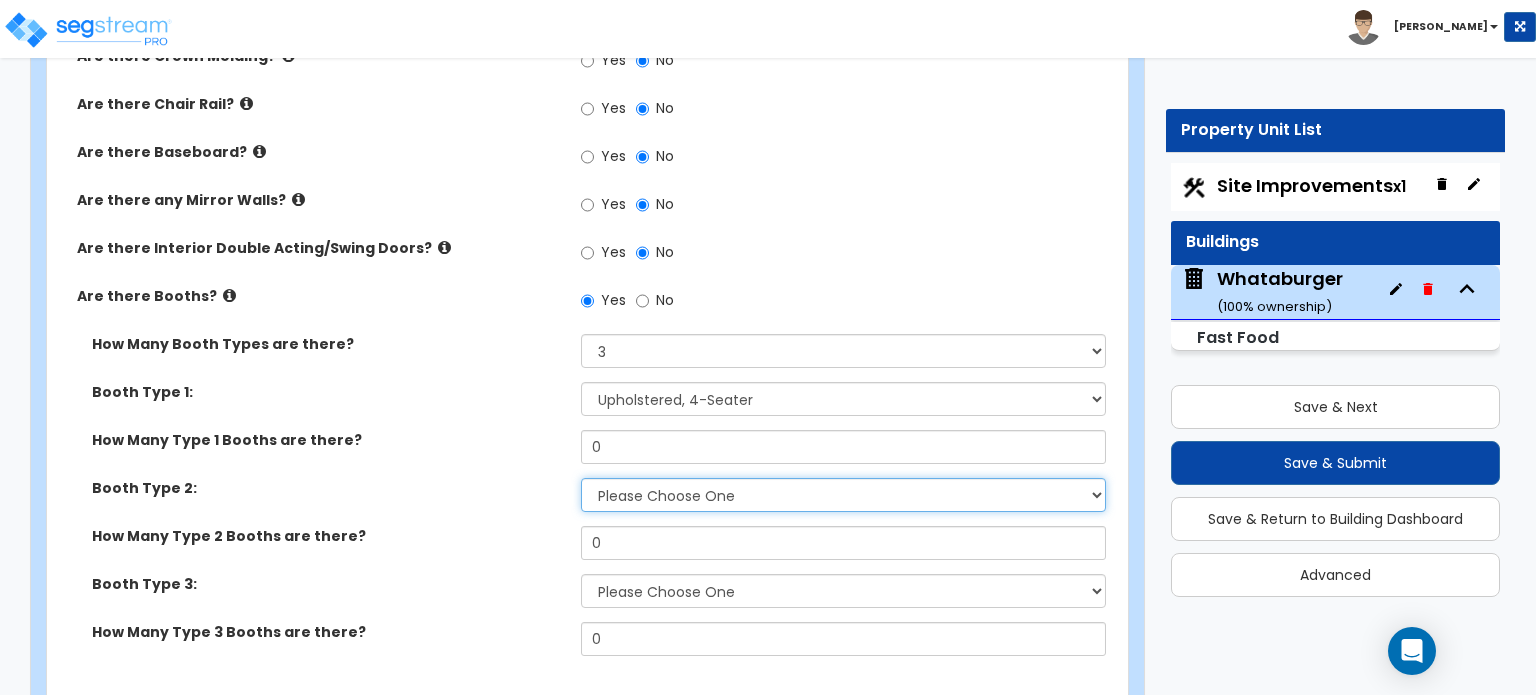 click on "Please Choose One Plastic, 2-Seater Plastic, 4-Seater Upholstered, 4-Seater Upholstered, L or U-Shape" at bounding box center [843, 495] 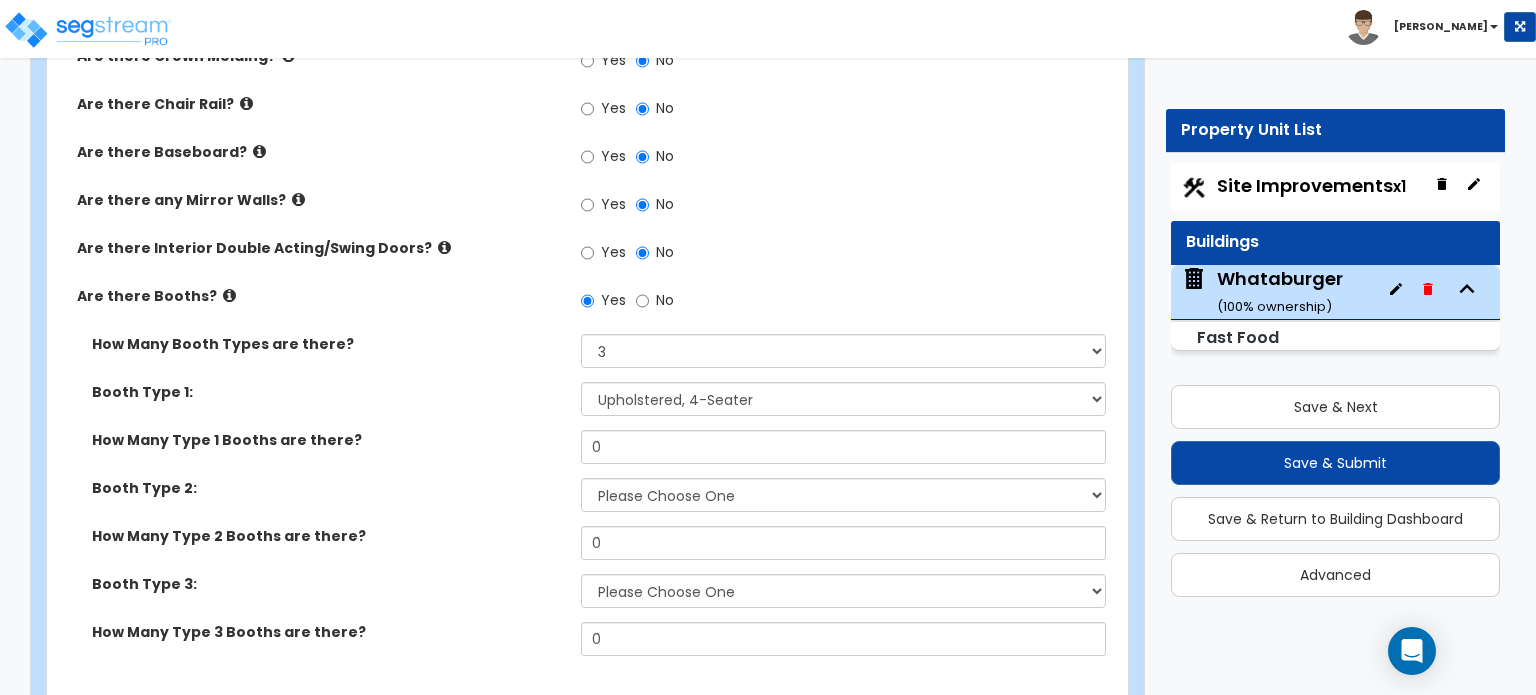 click on "Booth Type 3: Please Choose One Plastic, 2-Seater Plastic, 4-Seater Upholstered, 4-Seater Upholstered, L or U-Shape" at bounding box center (581, 598) 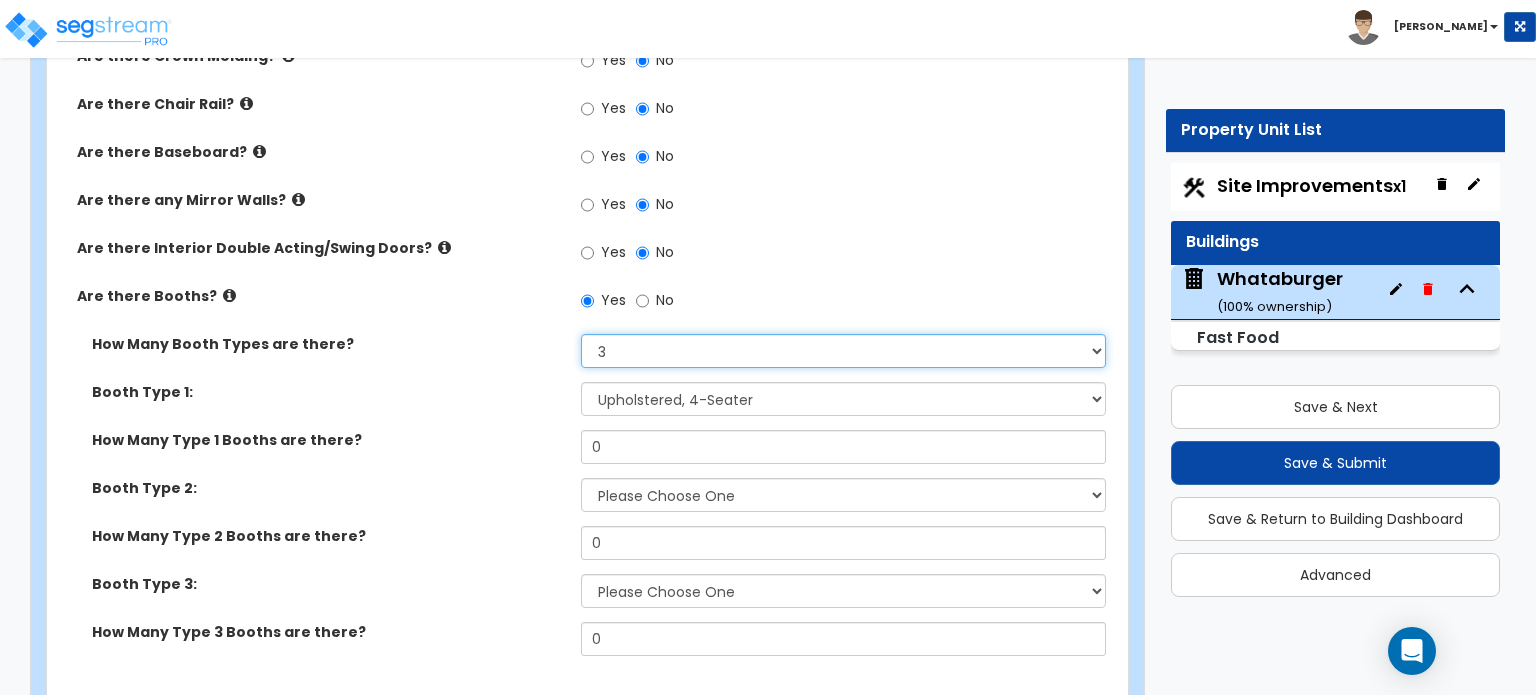 click on "Please Choose One 1 2 3" at bounding box center [843, 351] 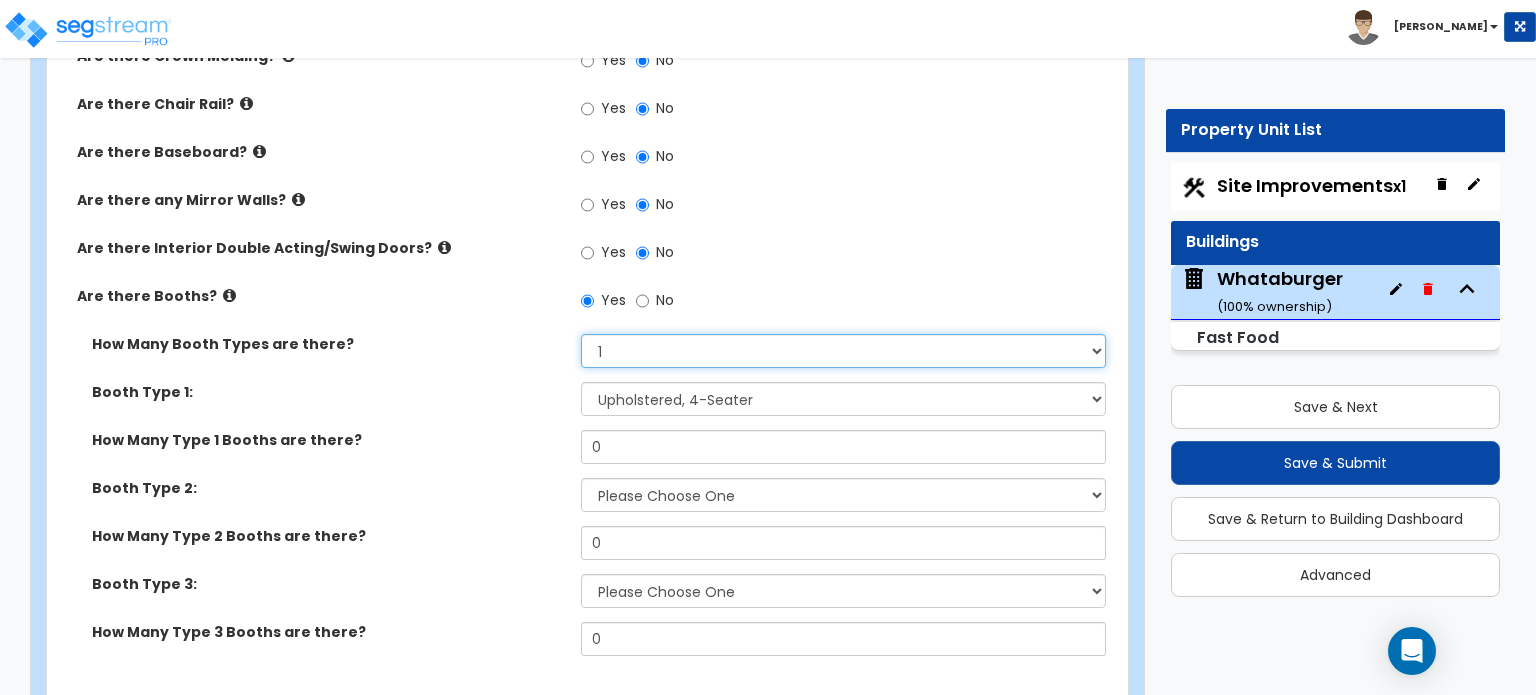click on "Please Choose One 1 2 3" at bounding box center (843, 351) 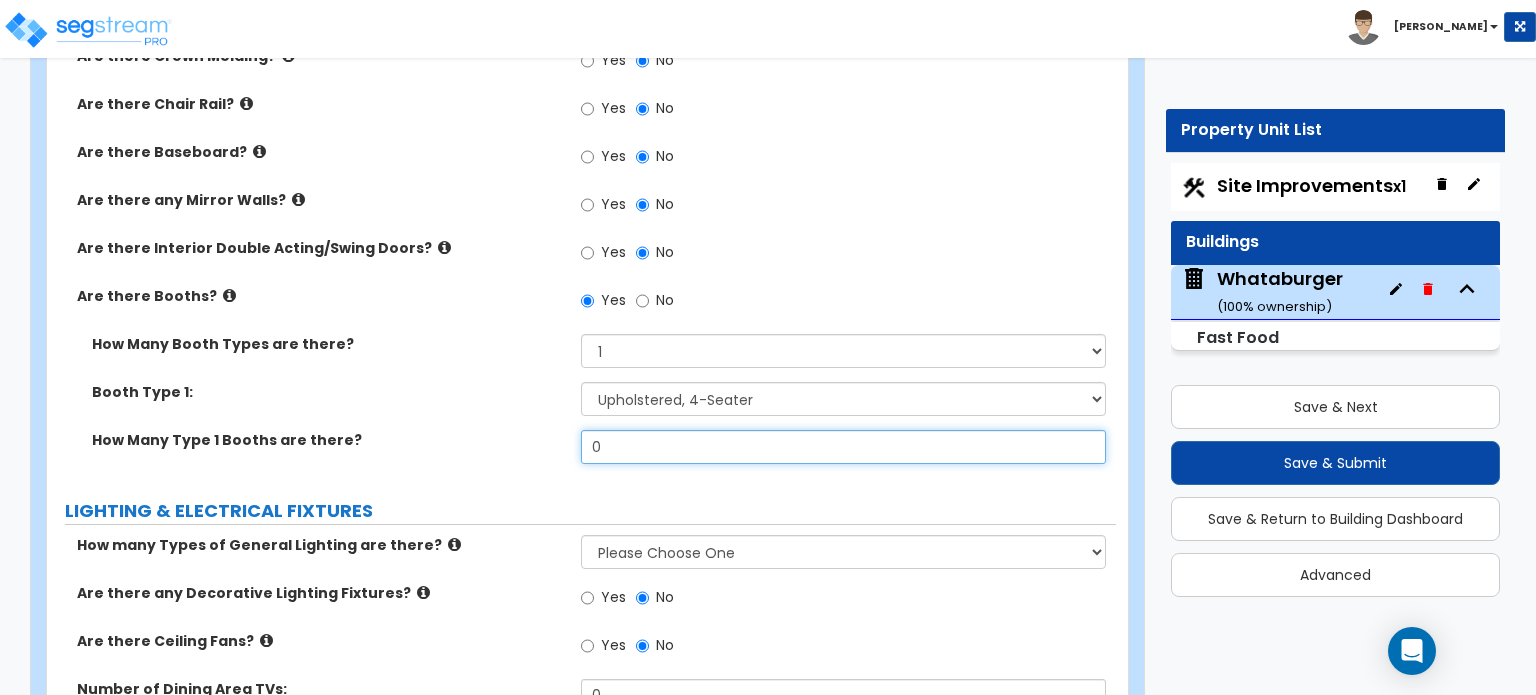 click on "0" at bounding box center (843, 447) 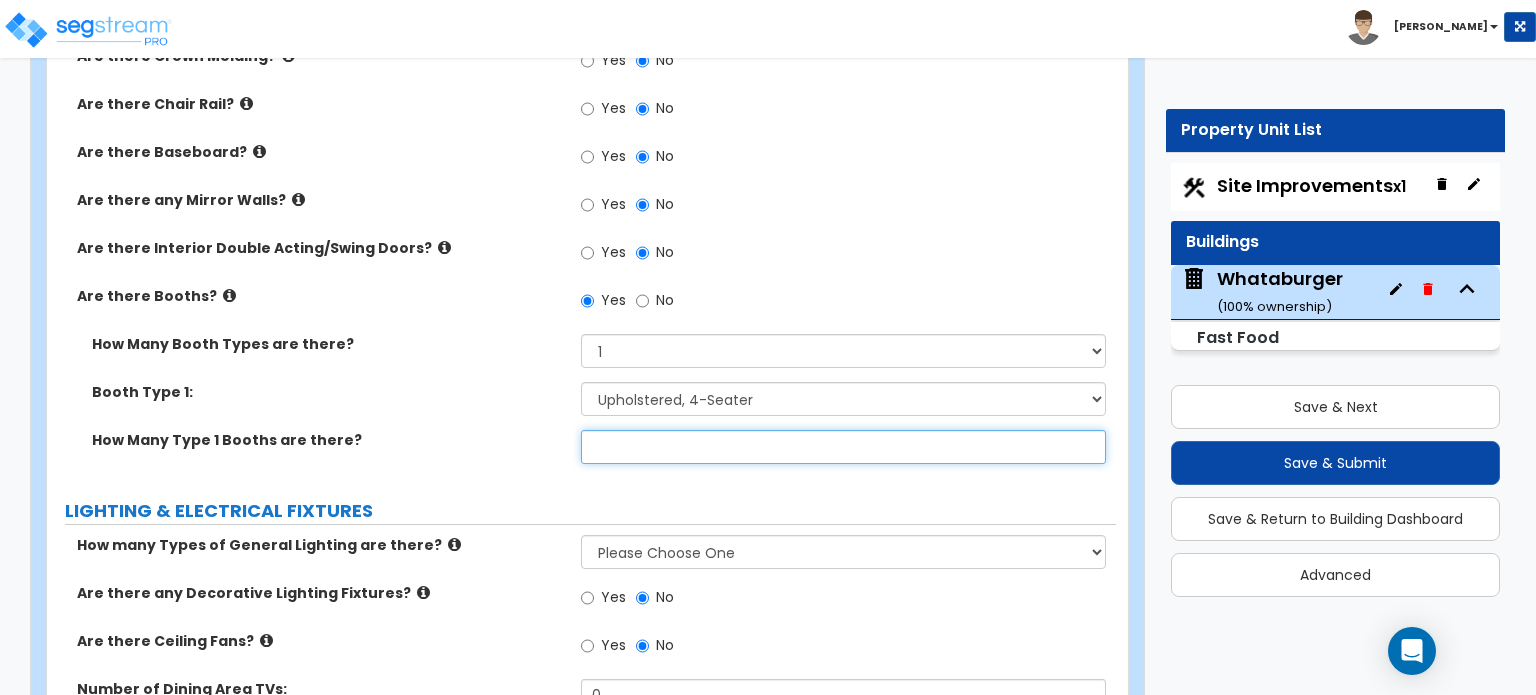 type on "4" 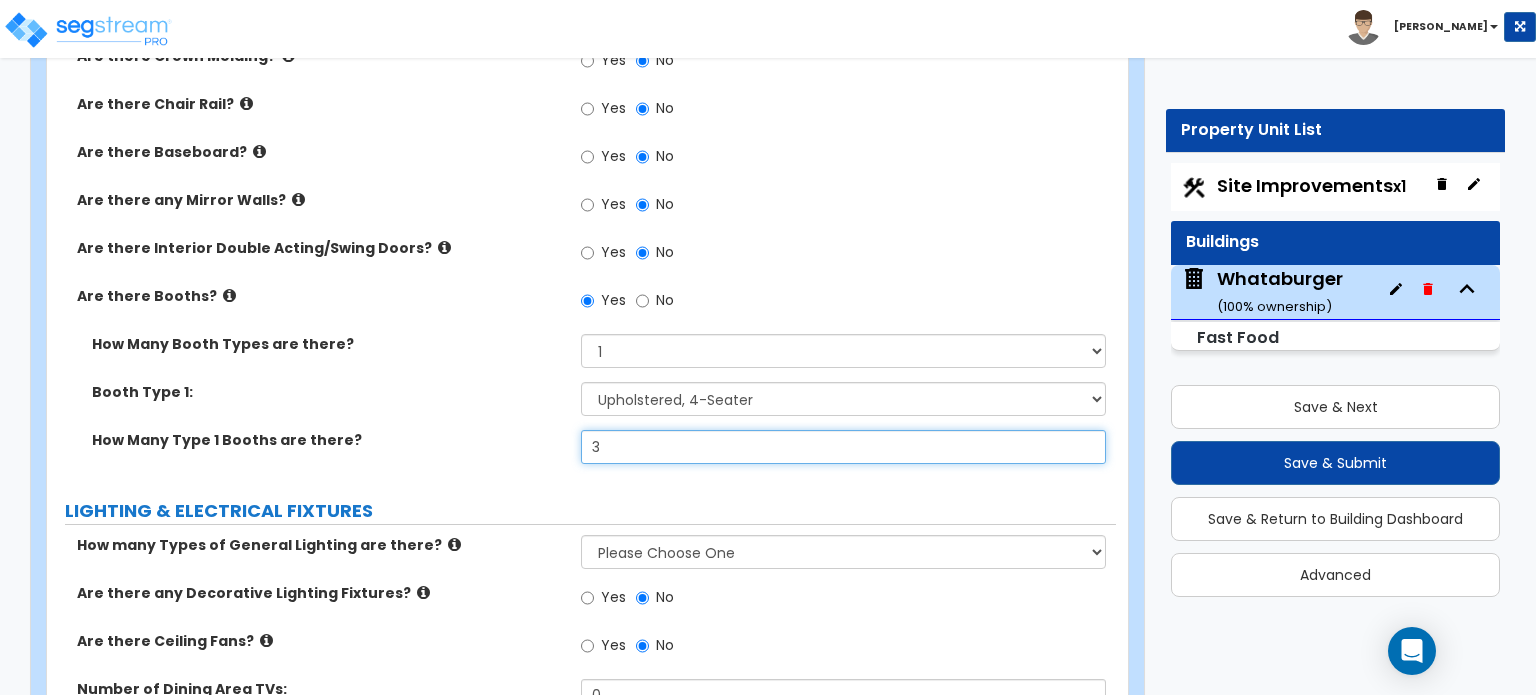 type on "3" 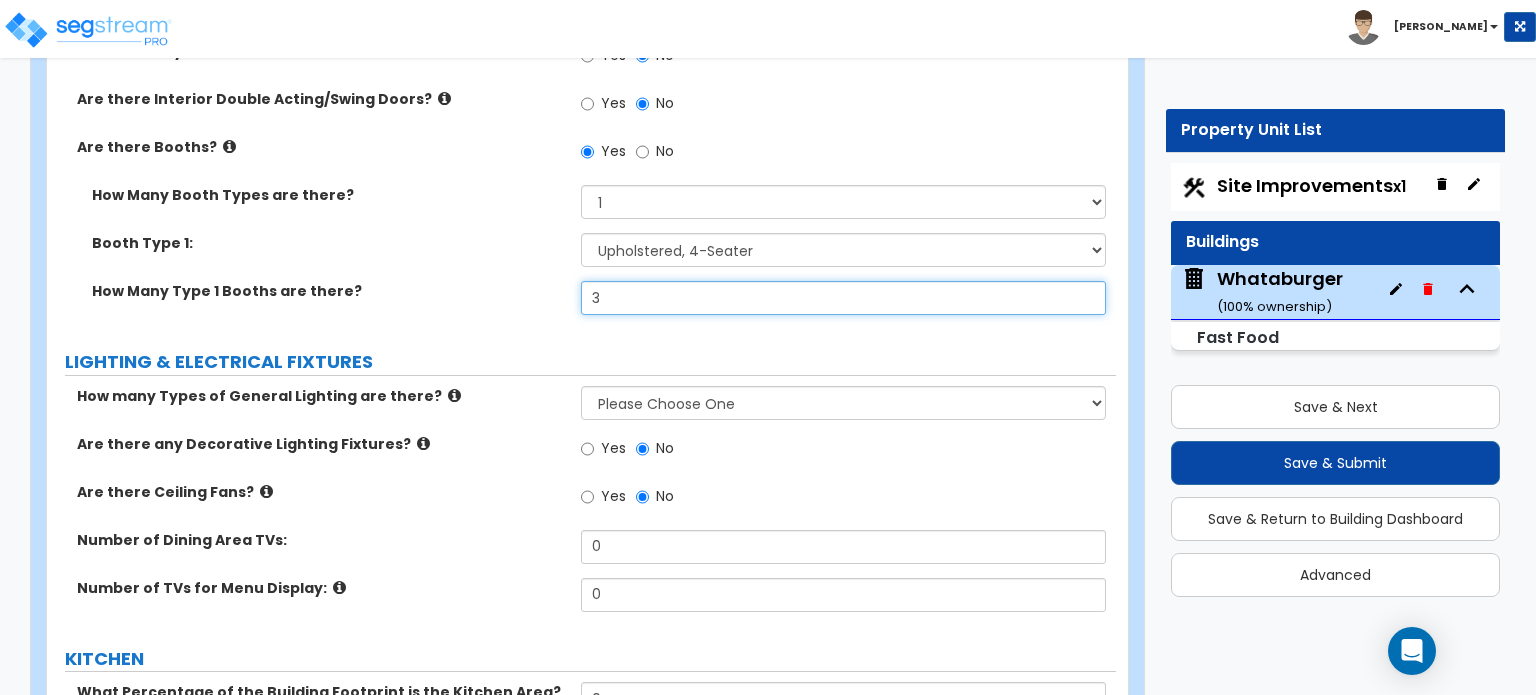 scroll, scrollTop: 4564, scrollLeft: 0, axis: vertical 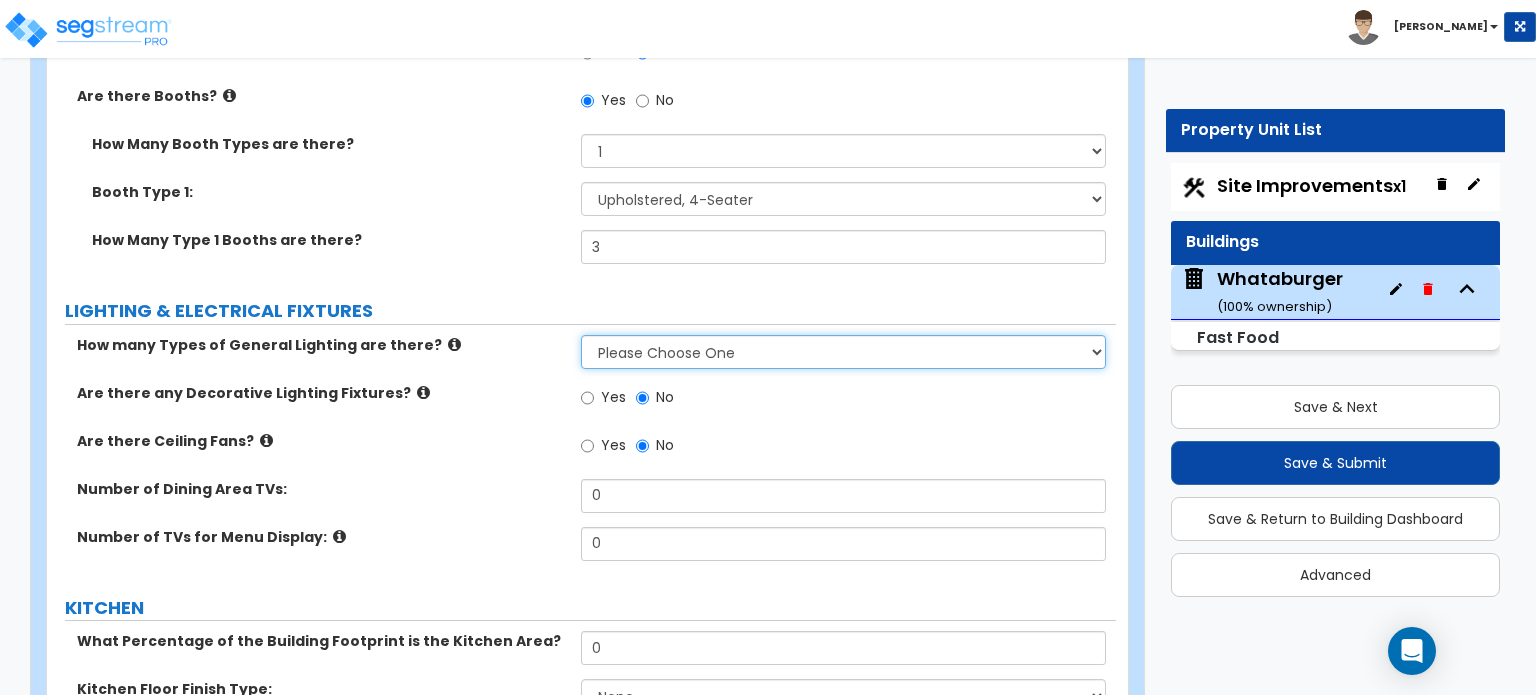 click on "Please Choose One 1 2 3" at bounding box center (843, 352) 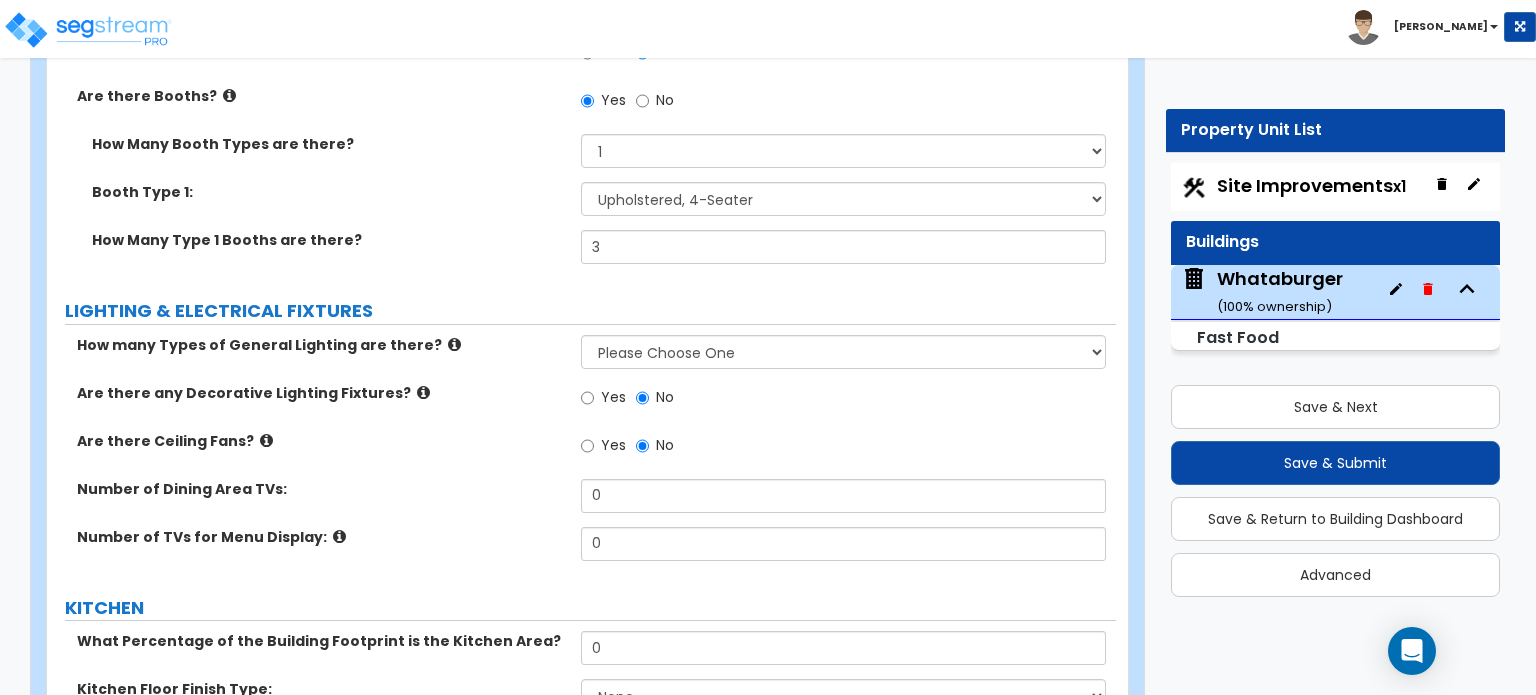 click at bounding box center (454, 344) 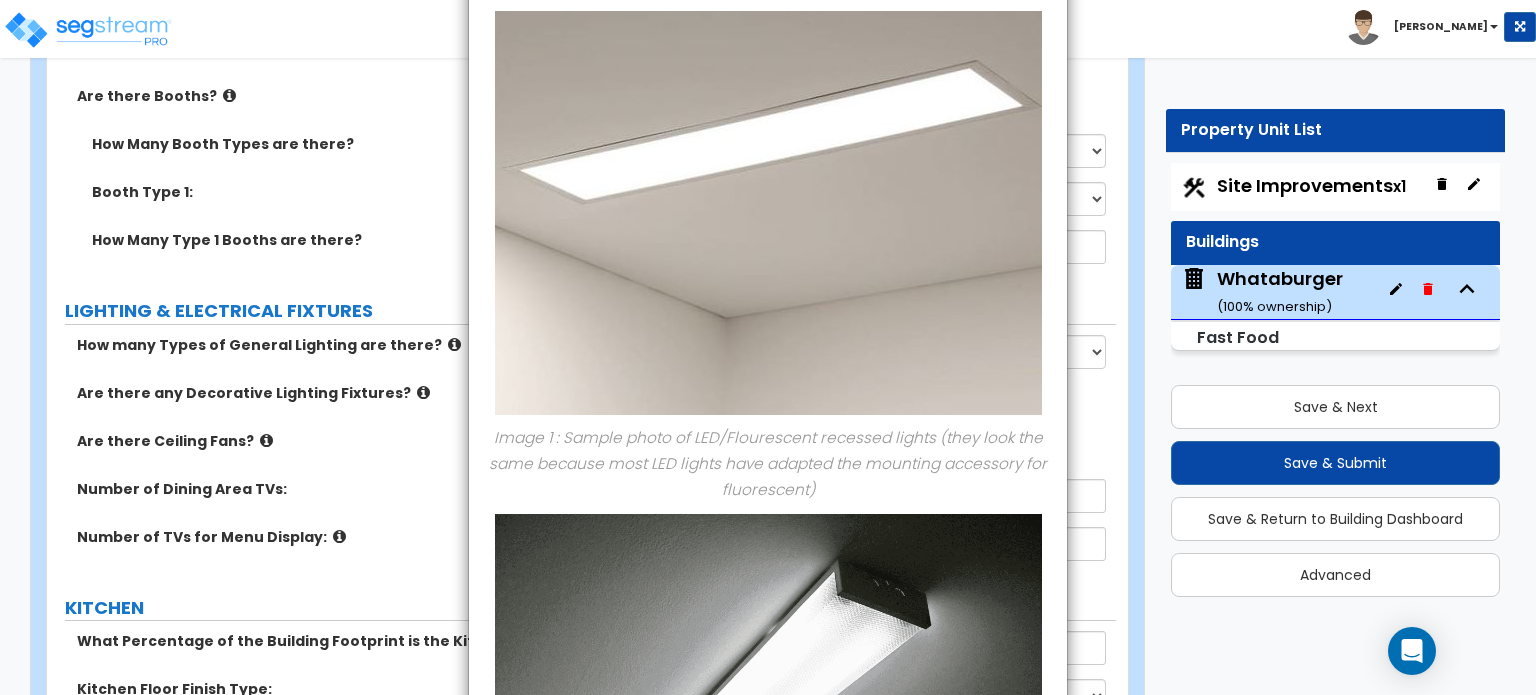 scroll, scrollTop: 0, scrollLeft: 0, axis: both 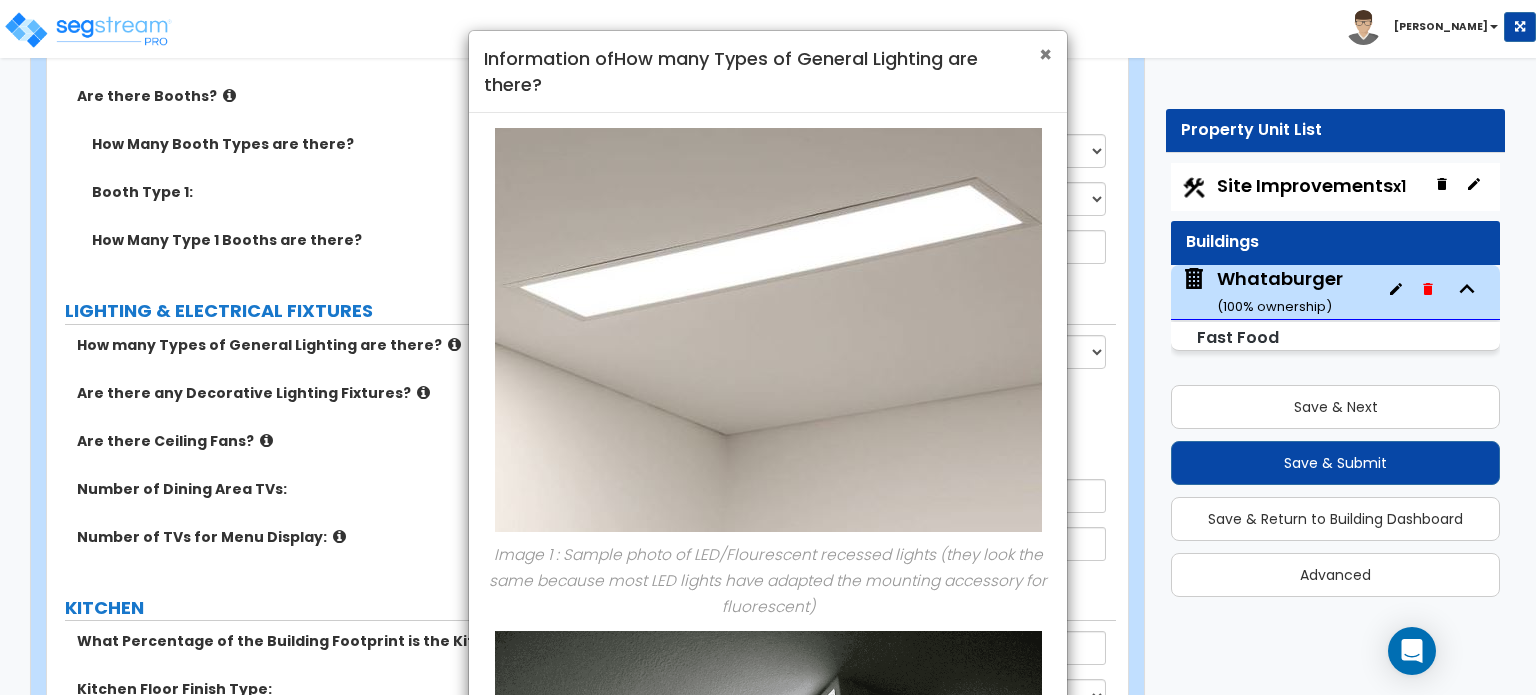 click on "×" at bounding box center (1045, 54) 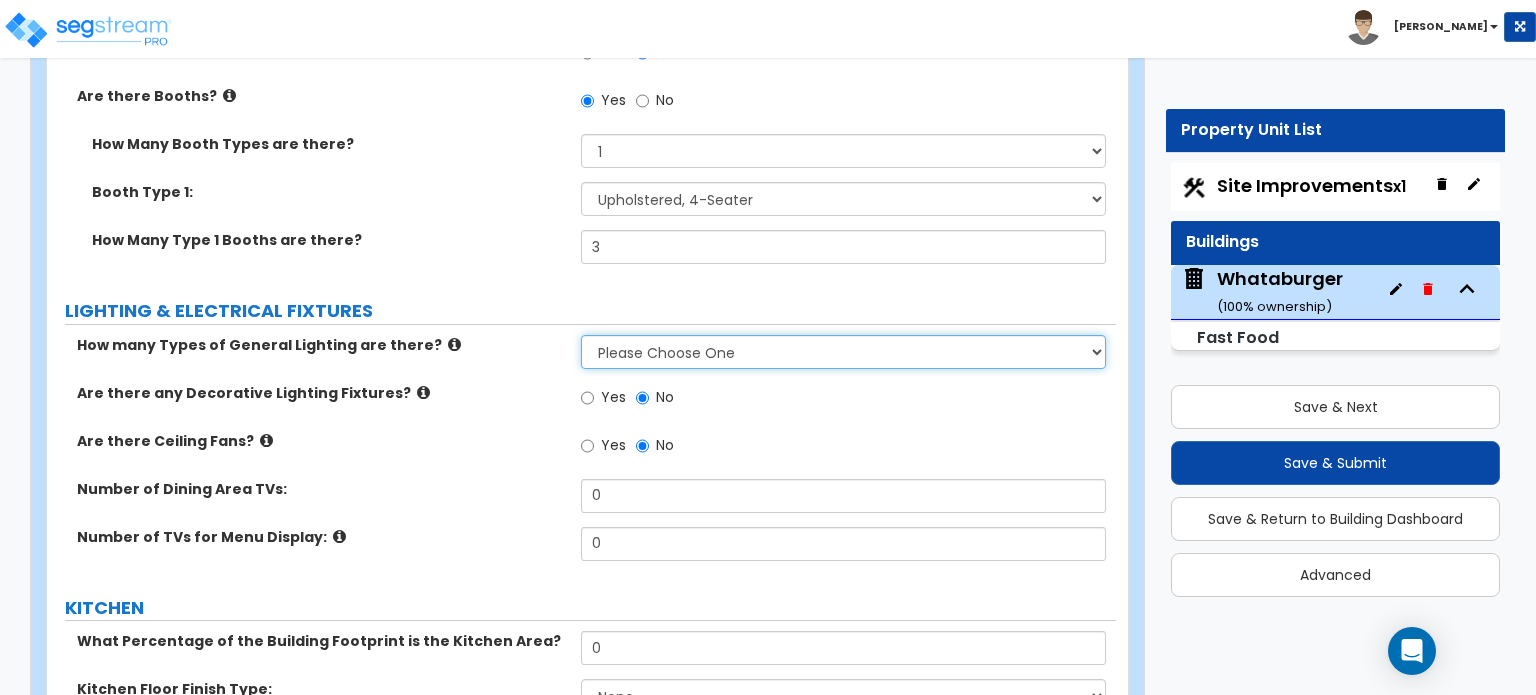 click on "Please Choose One 1 2 3" at bounding box center [843, 352] 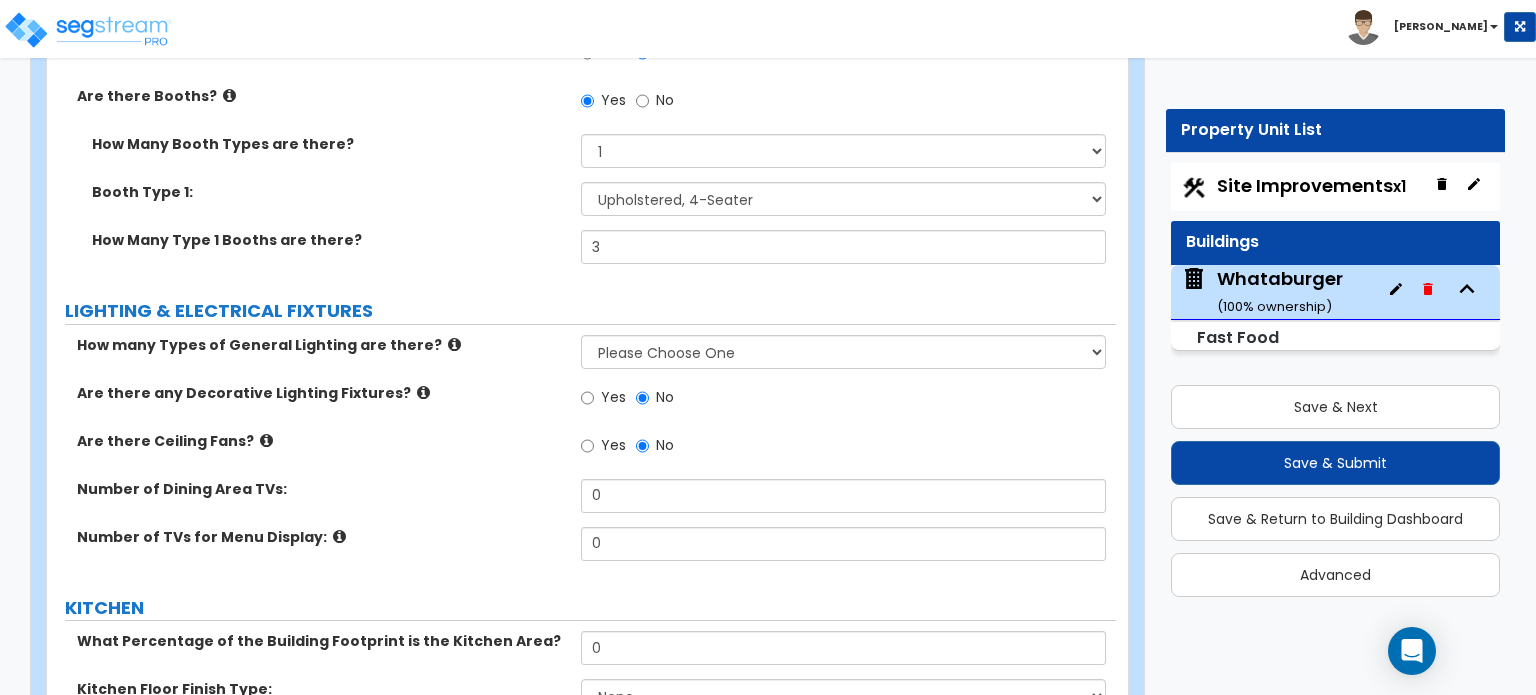 click on "Are there any Decorative Lighting Fixtures?" at bounding box center (321, 393) 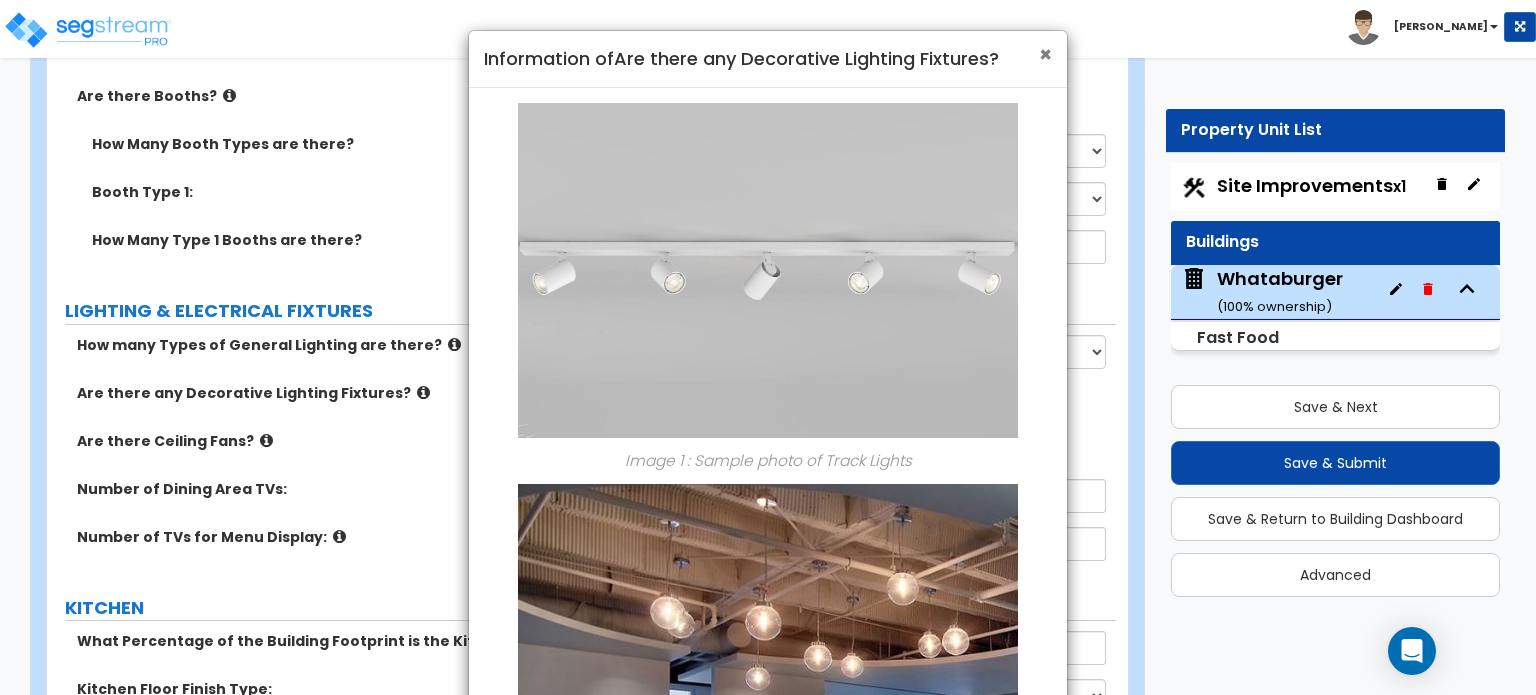 click on "×" at bounding box center (1045, 54) 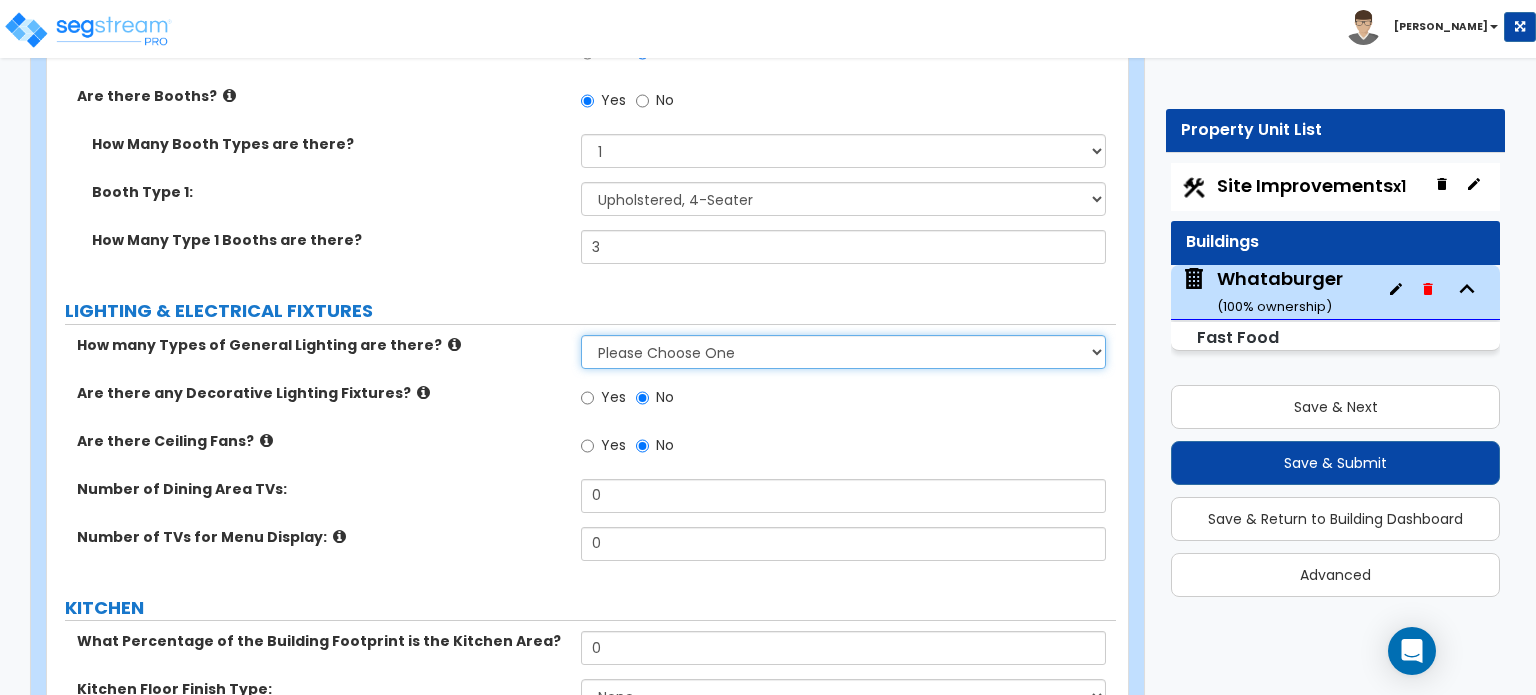 click on "Please Choose One 1 2 3" at bounding box center (843, 352) 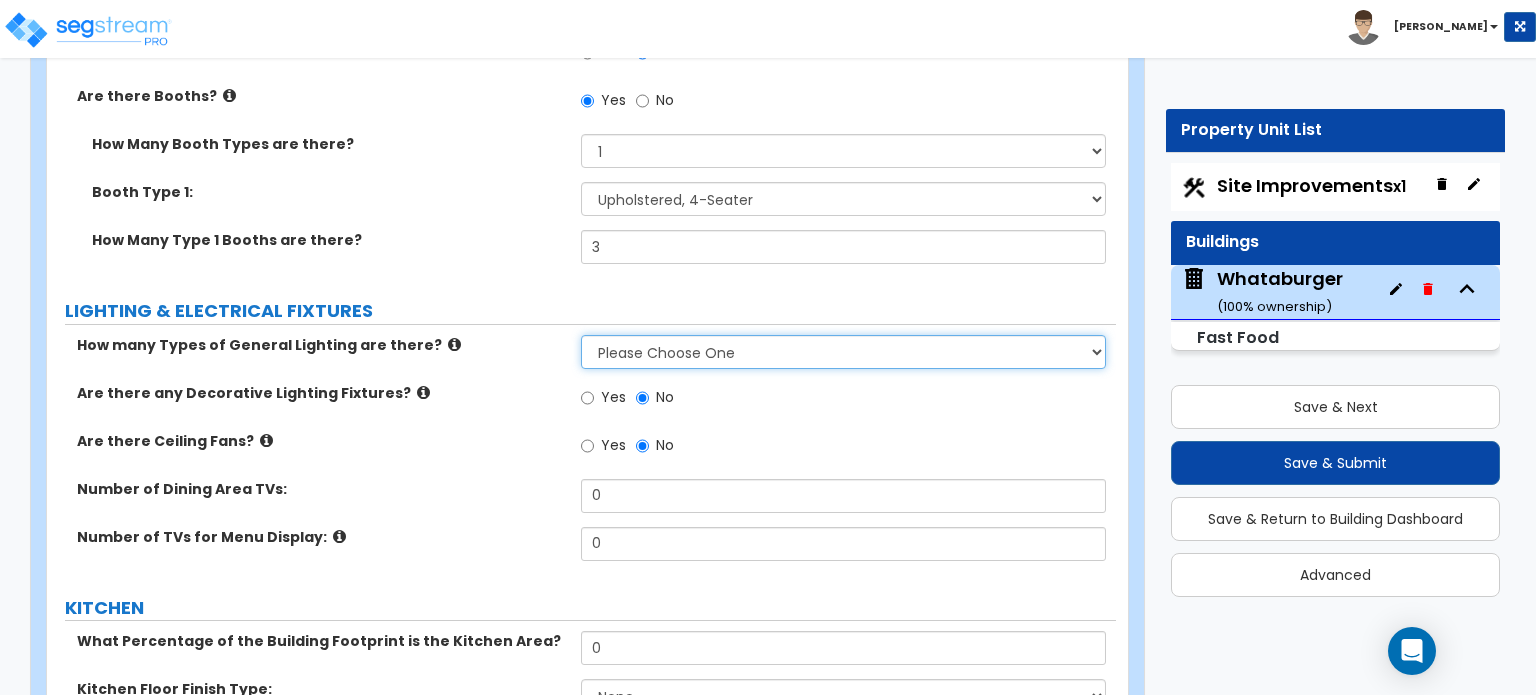 select on "3" 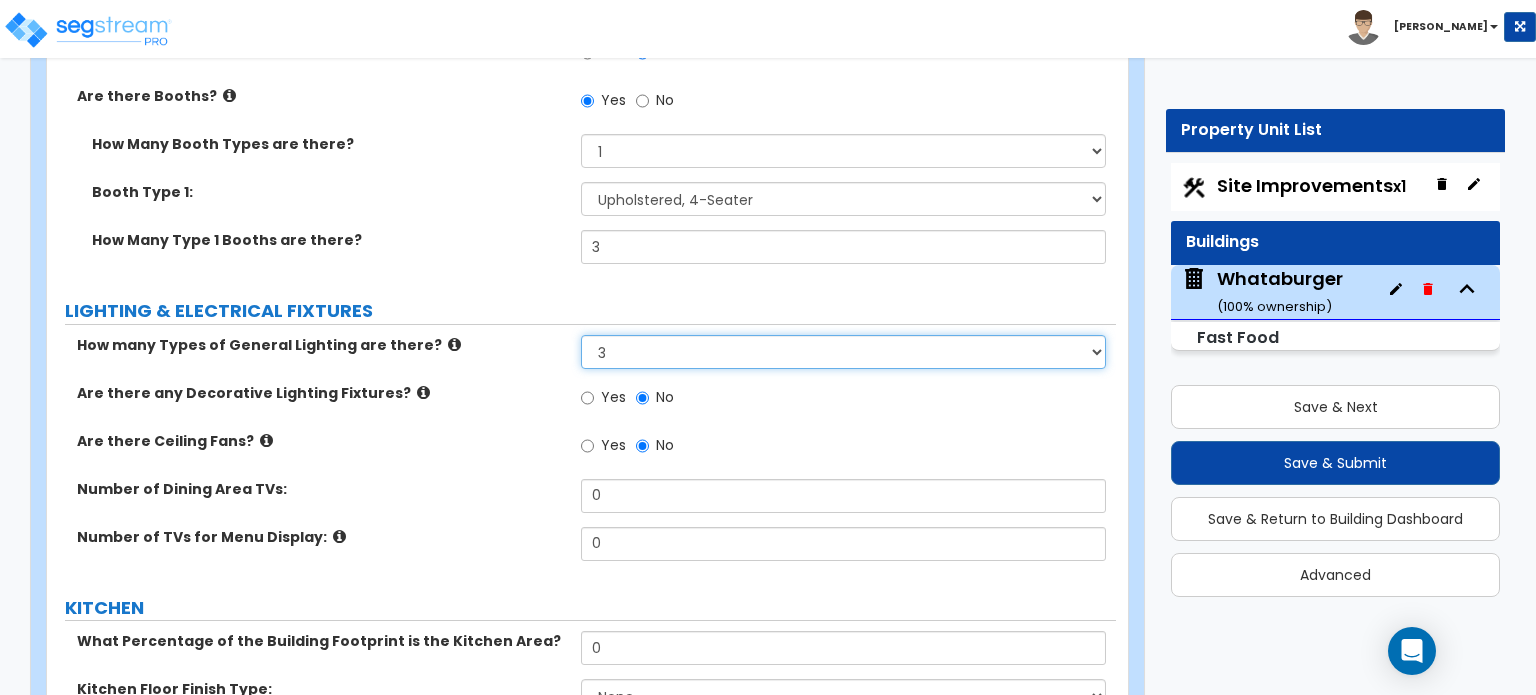 click on "Please Choose One 1 2 3" at bounding box center [843, 352] 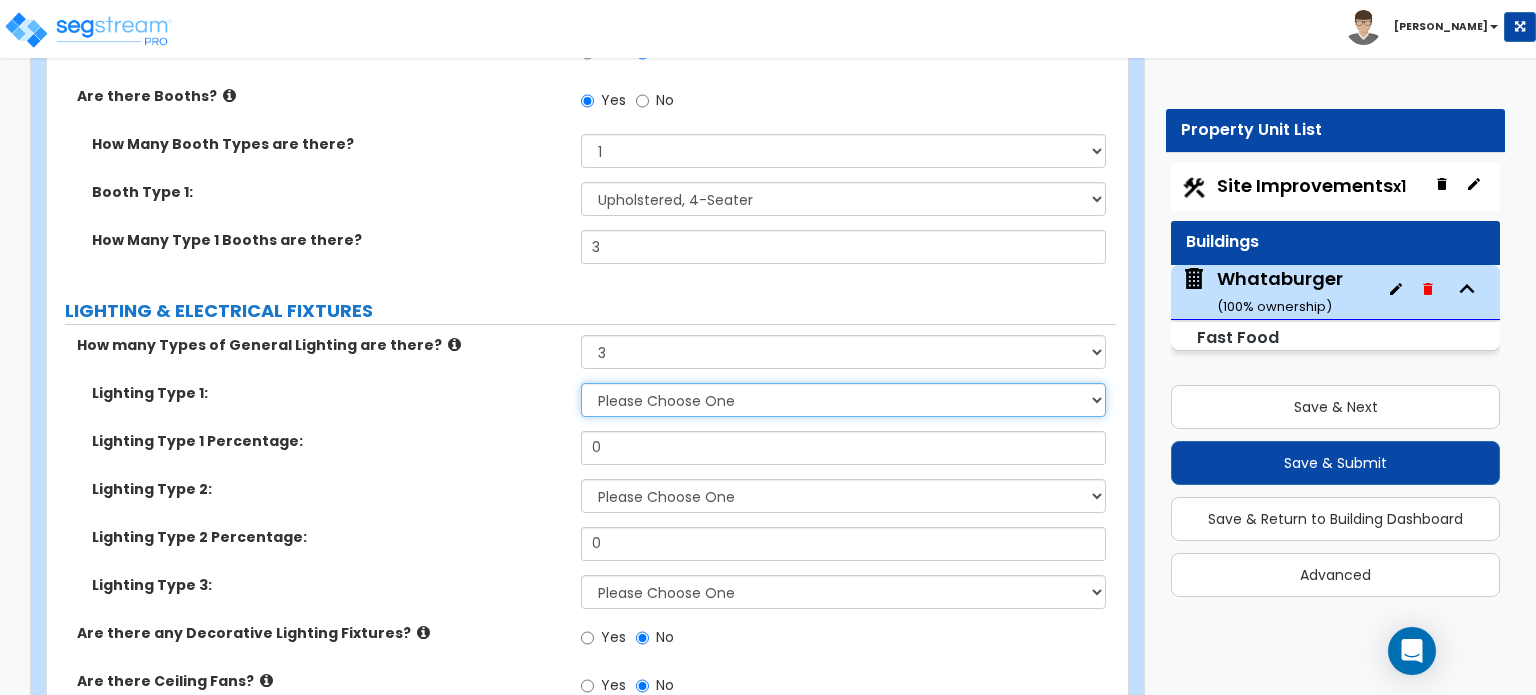 click on "Please Choose One LED Surface-Mounted LED Recessed Fluorescent Surface-Mounted Fluorescent Recessed Incandescent Can Incandescent Surface-Mounted" at bounding box center [843, 400] 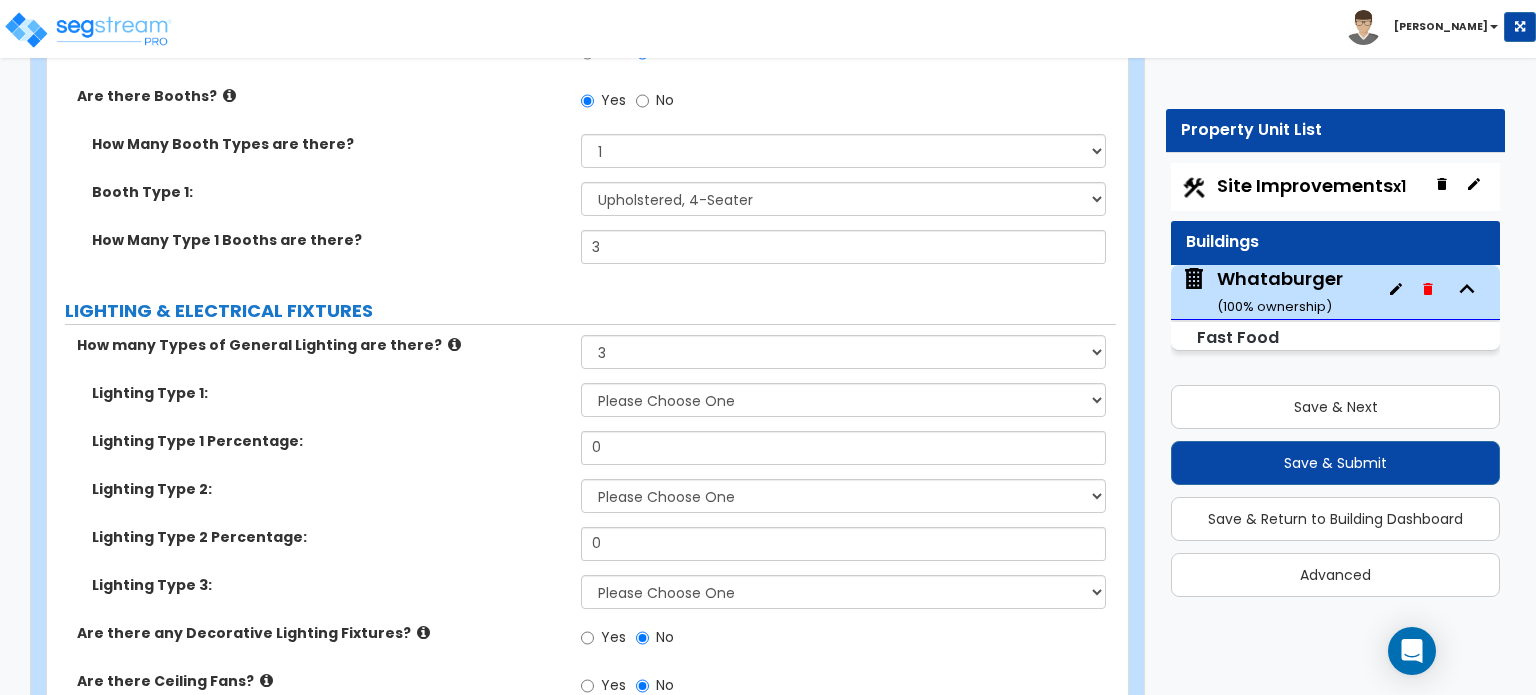 click at bounding box center [454, 344] 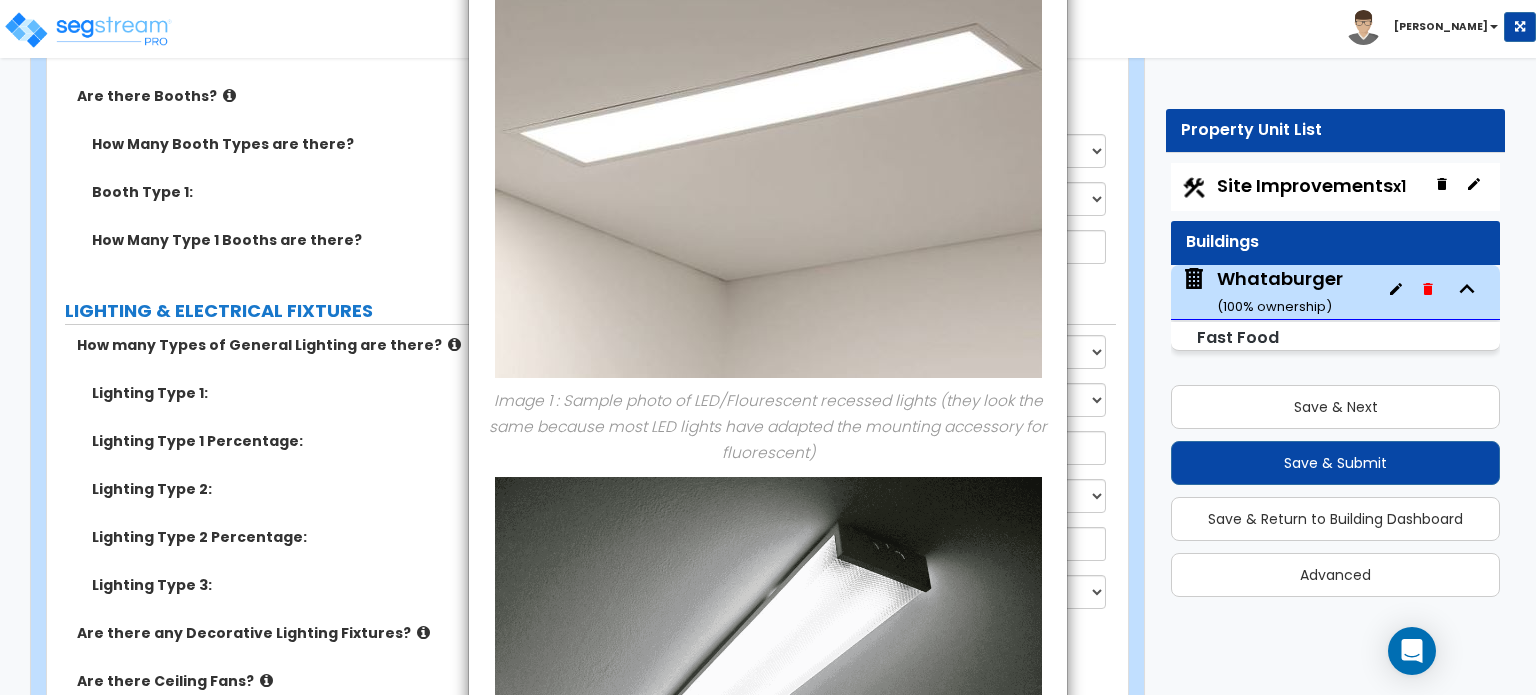 scroll, scrollTop: 0, scrollLeft: 0, axis: both 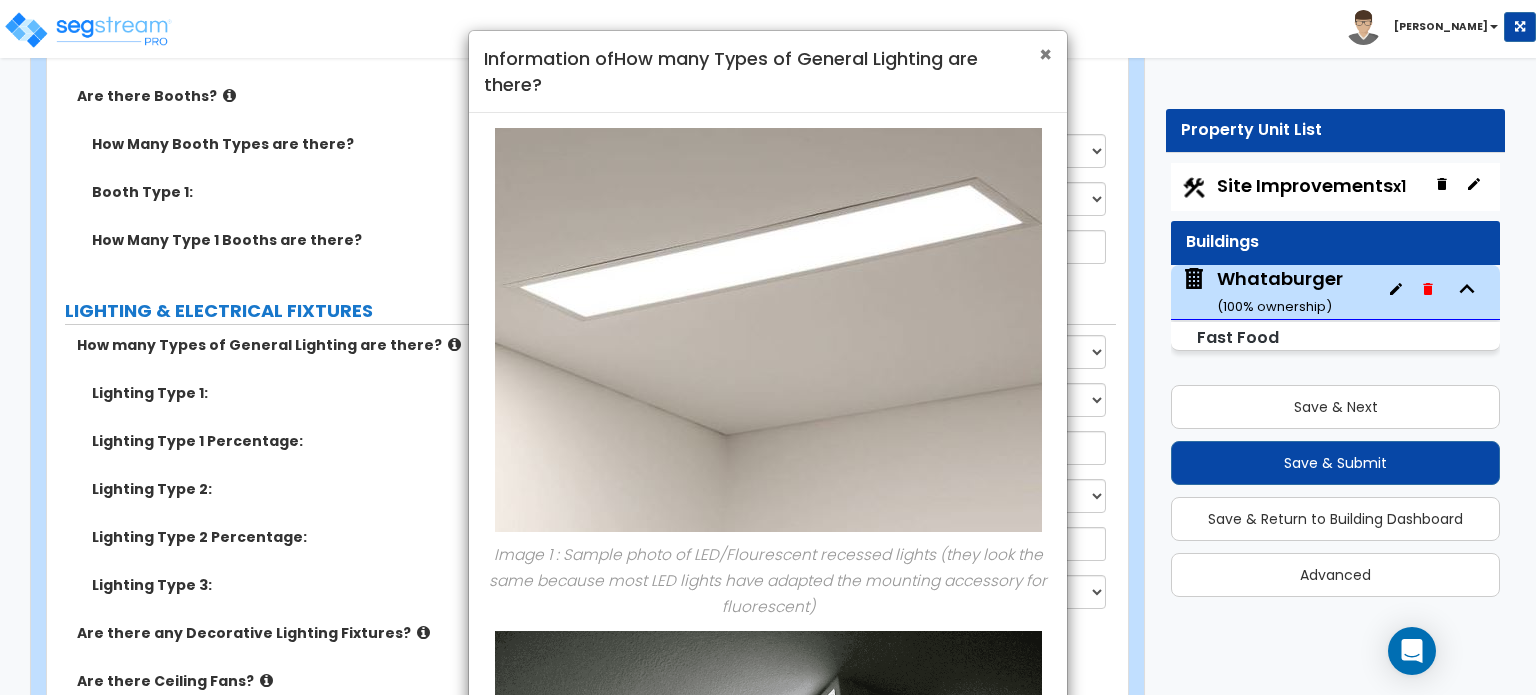 click on "×" at bounding box center [1045, 54] 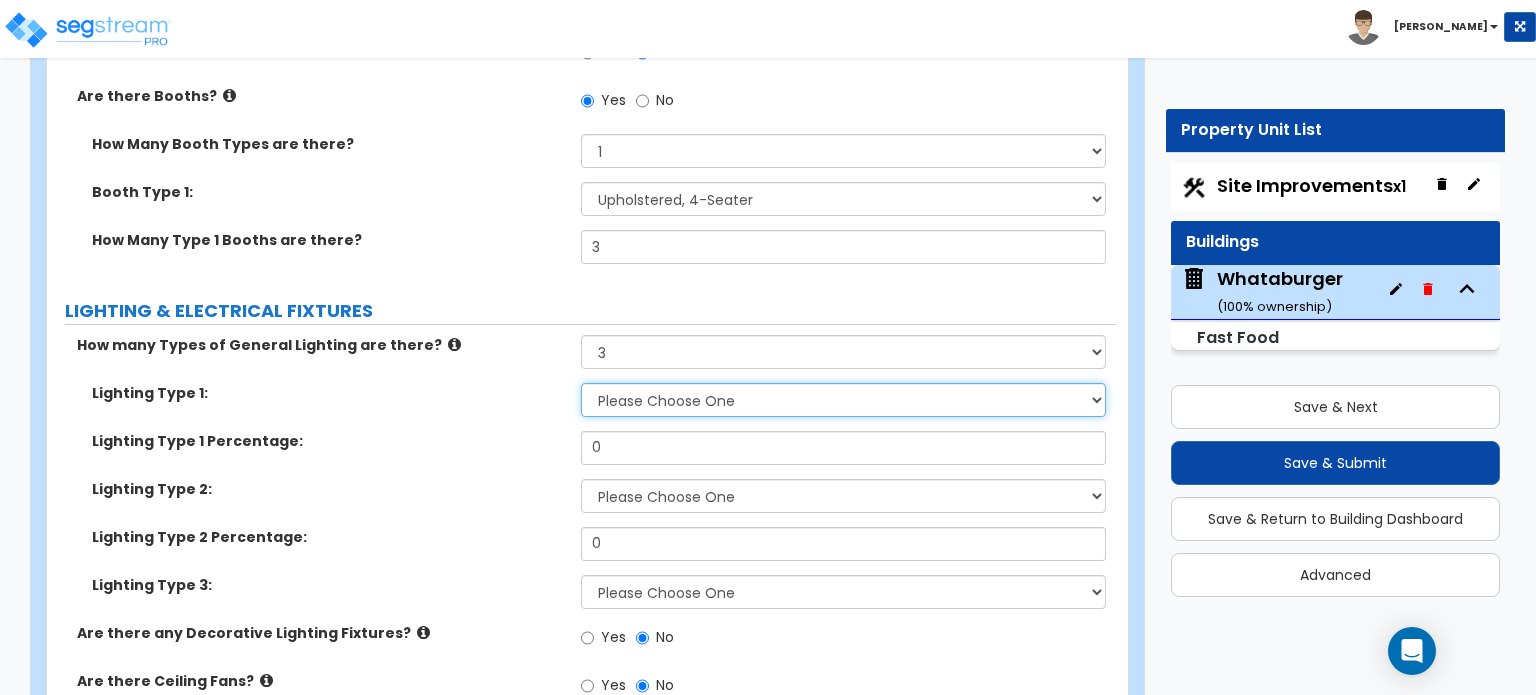 click on "Please Choose One LED Surface-Mounted LED Recessed Fluorescent Surface-Mounted Fluorescent Recessed Incandescent Can Incandescent Surface-Mounted" at bounding box center (843, 400) 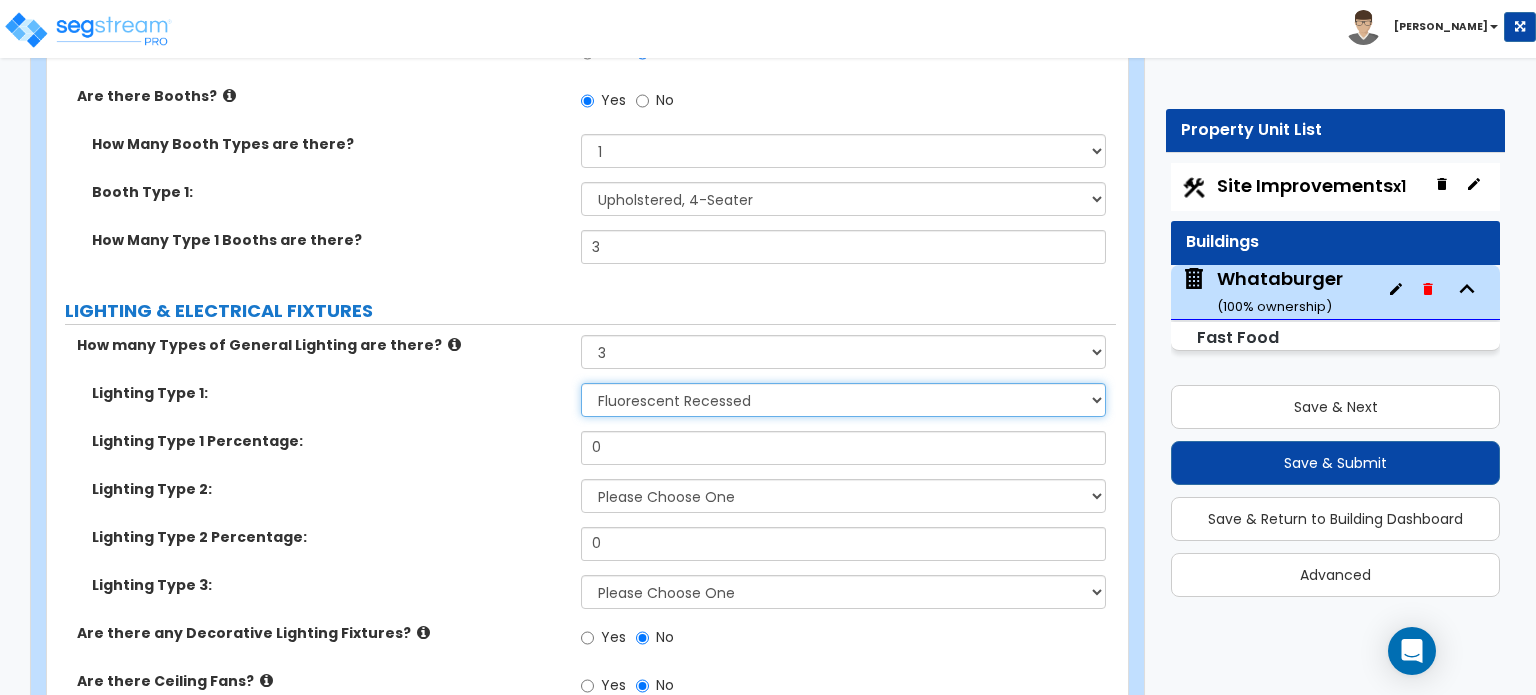 click on "Please Choose One LED Surface-Mounted LED Recessed Fluorescent Surface-Mounted Fluorescent Recessed Incandescent Can Incandescent Surface-Mounted" at bounding box center (843, 400) 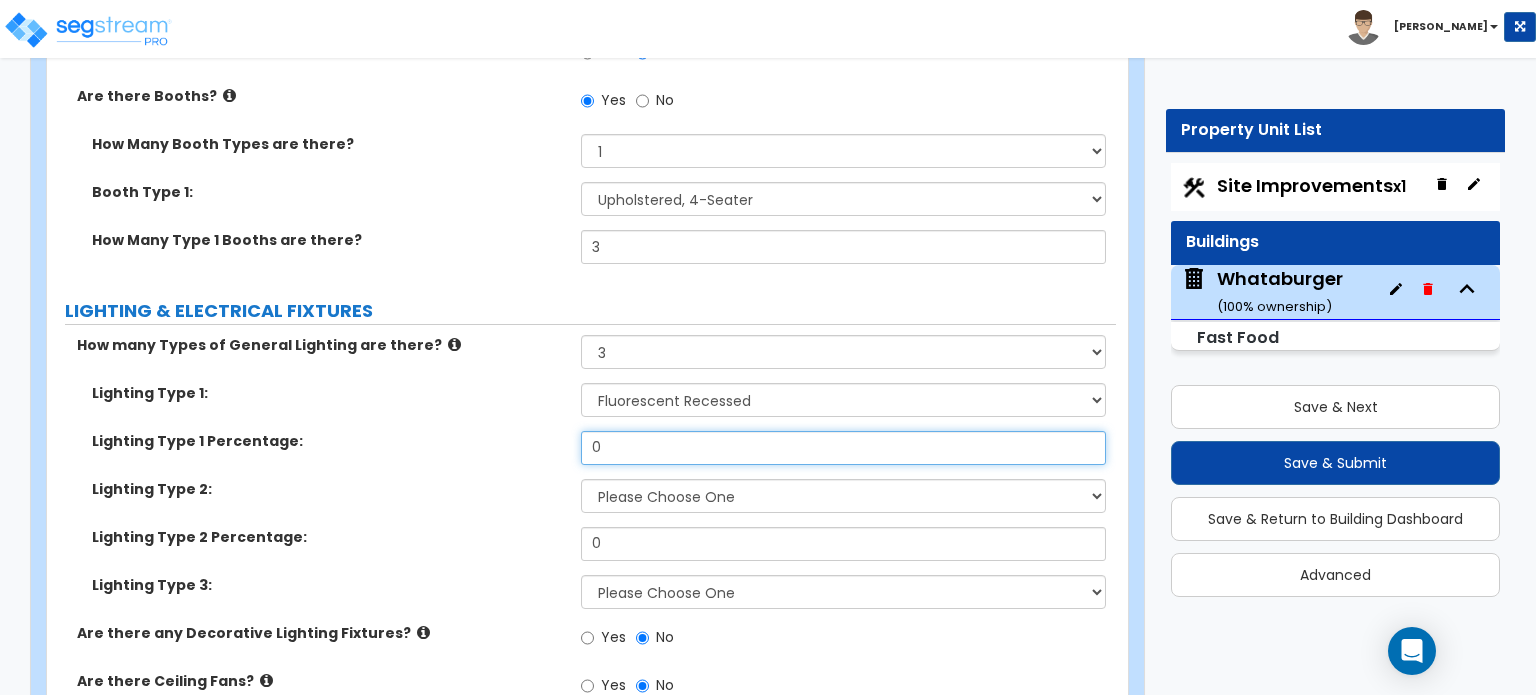 click on "0" at bounding box center (843, 448) 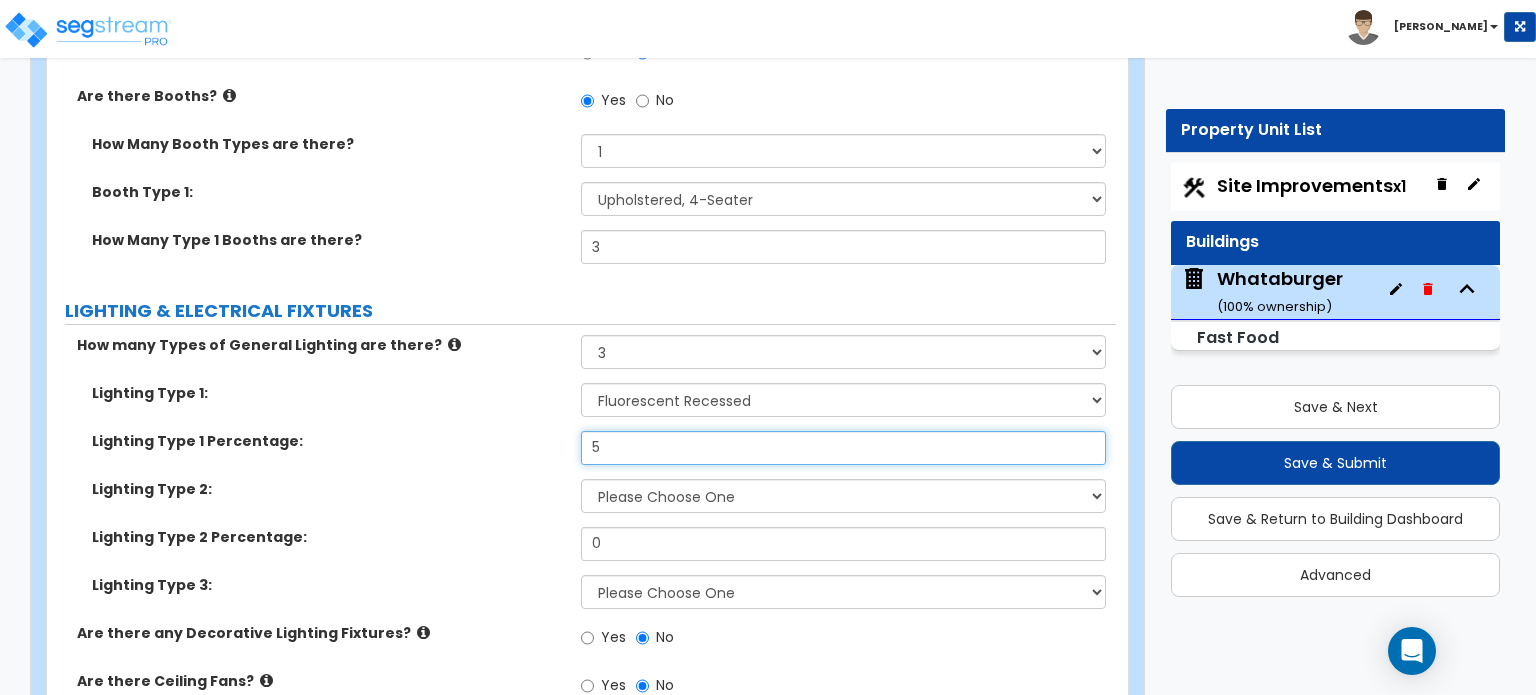 type on "5" 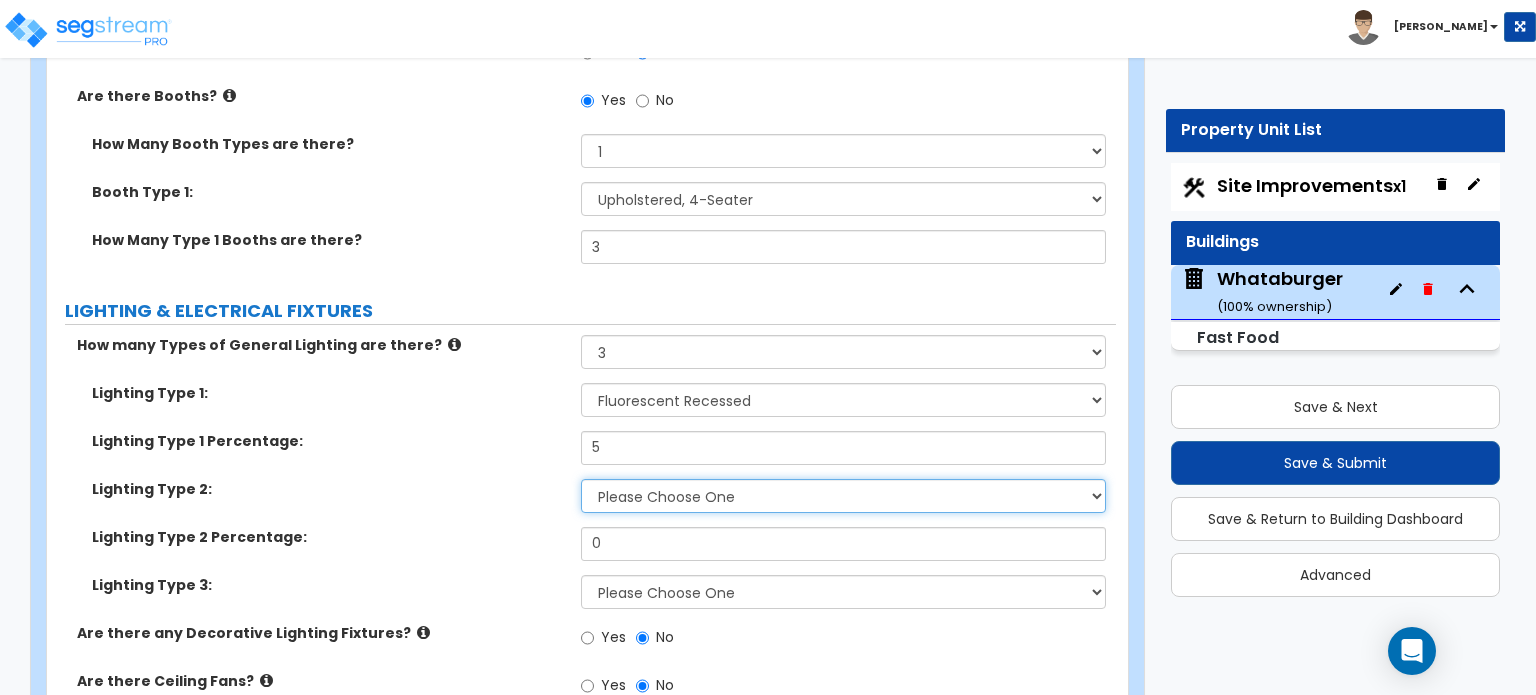 click on "Please Choose One LED Surface-Mounted LED Recessed Fluorescent Surface-Mounted Fluorescent Recessed Incandescent Can Incandescent Surface-Mounted" at bounding box center [843, 496] 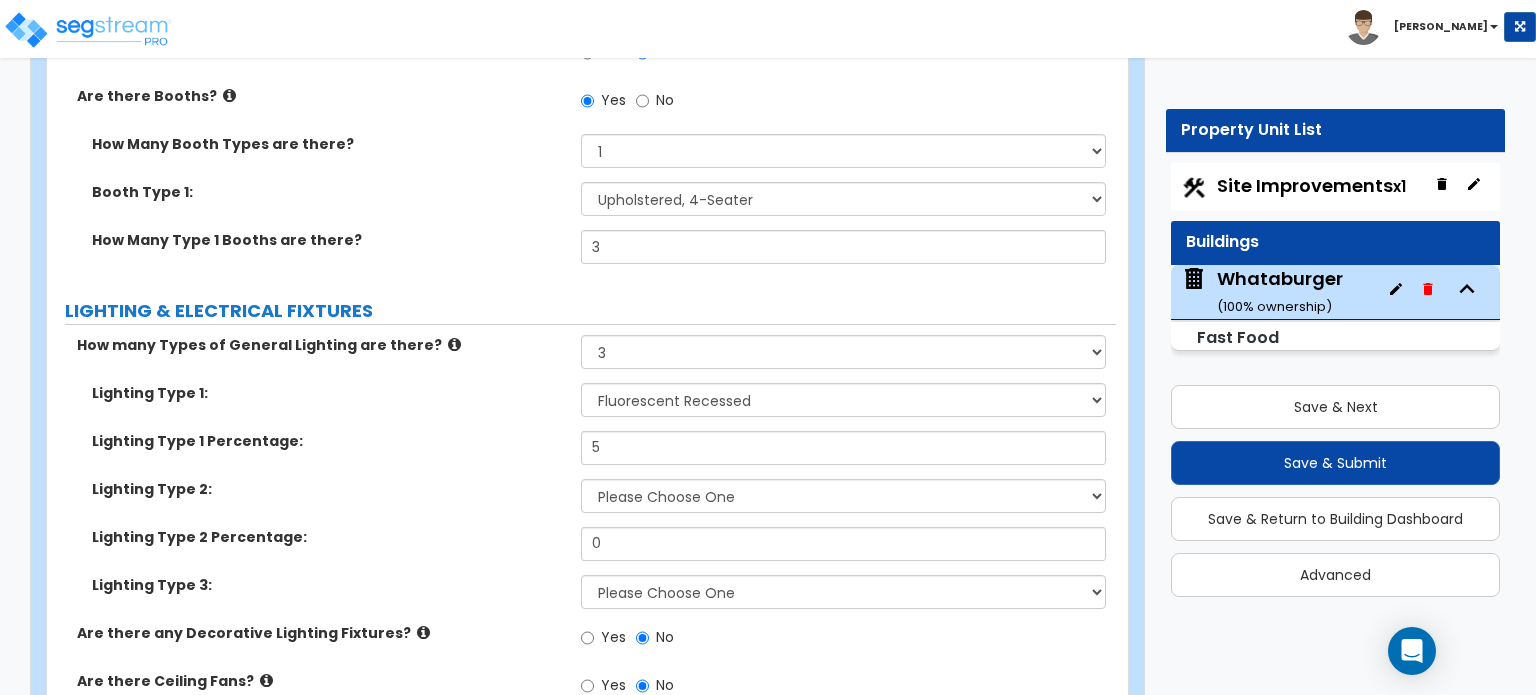 click at bounding box center (454, 344) 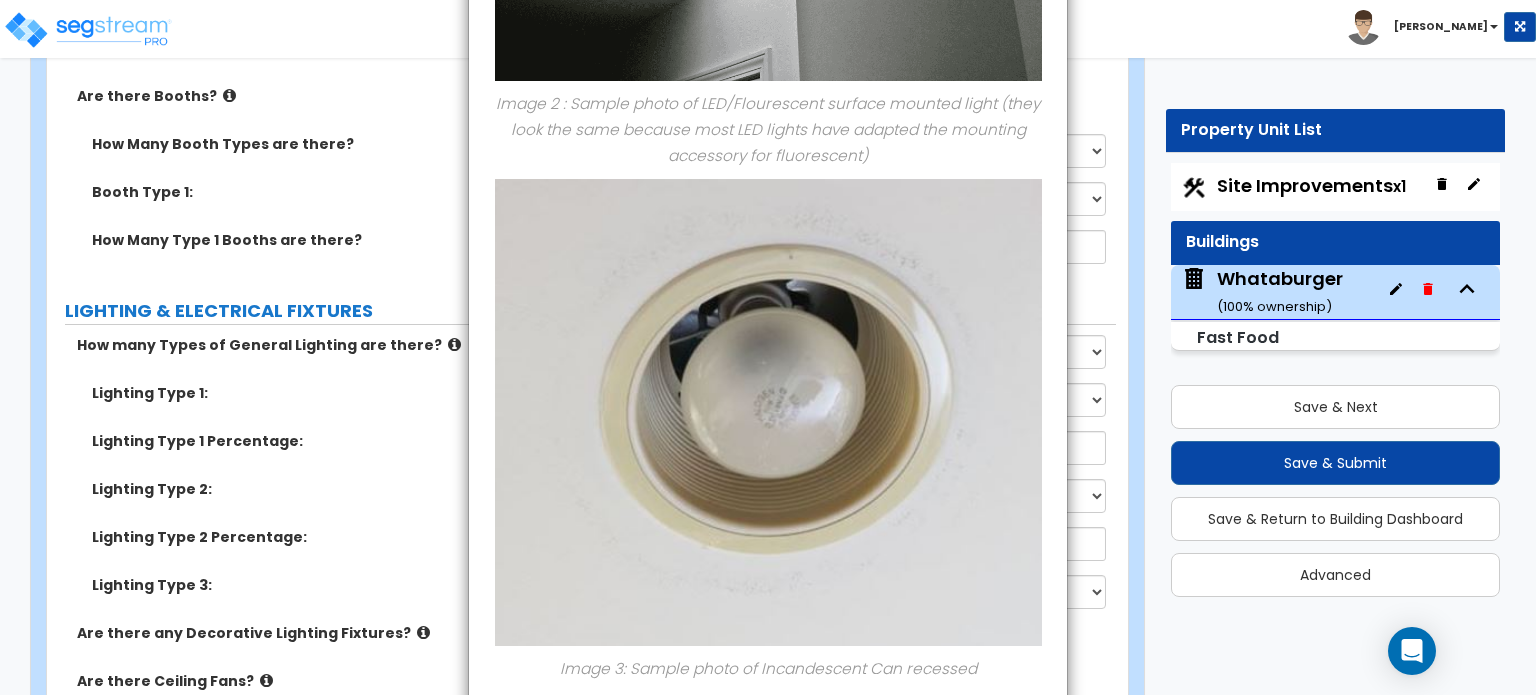 scroll, scrollTop: 1067, scrollLeft: 0, axis: vertical 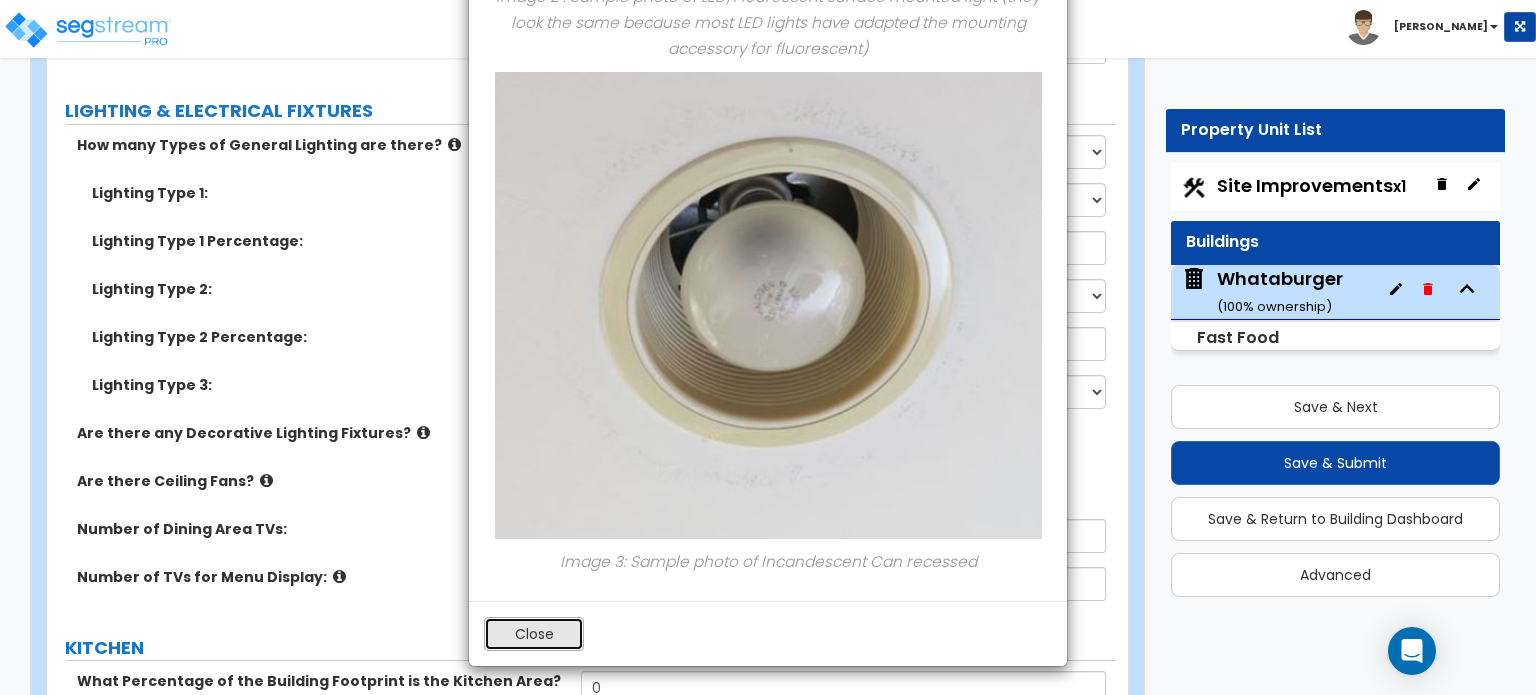 click on "Close" at bounding box center [534, 634] 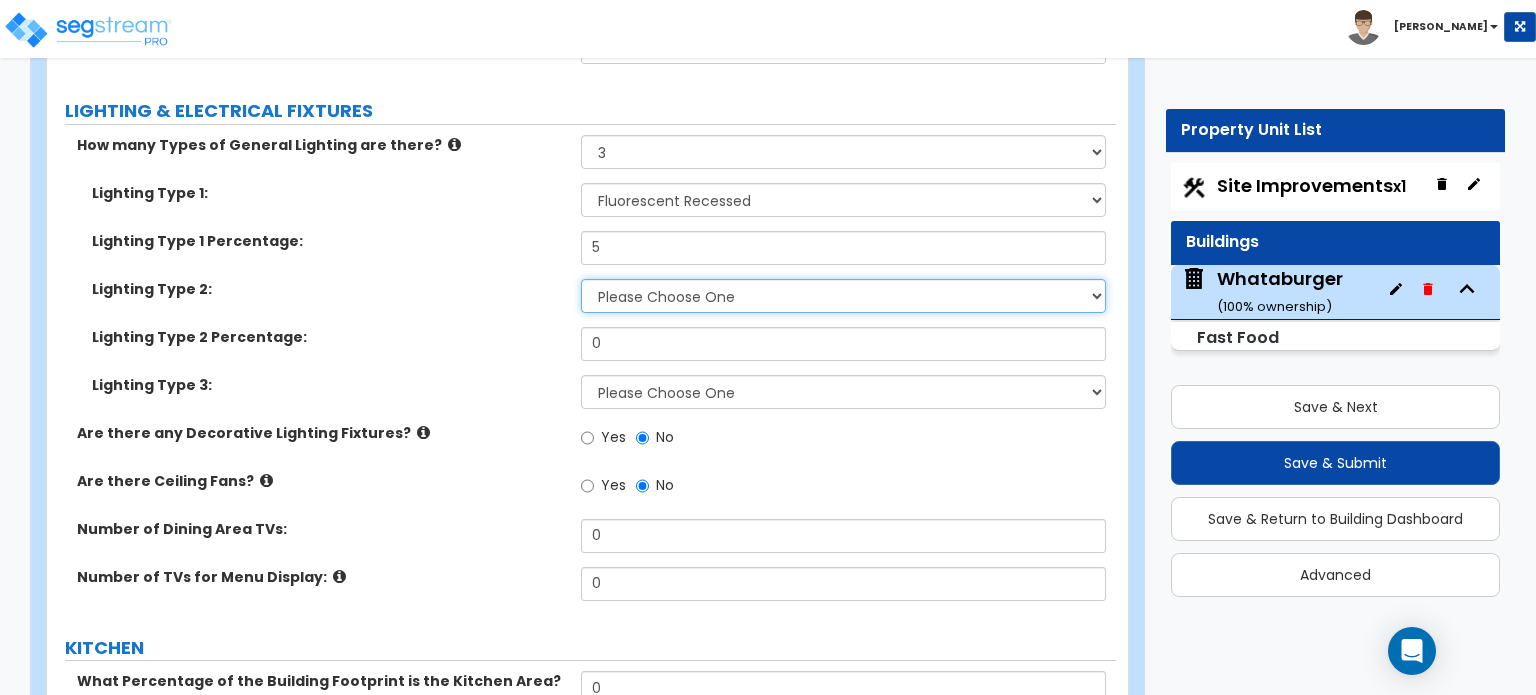 click on "Please Choose One LED Surface-Mounted LED Recessed Fluorescent Surface-Mounted Fluorescent Recessed Incandescent Can Incandescent Surface-Mounted" at bounding box center [843, 296] 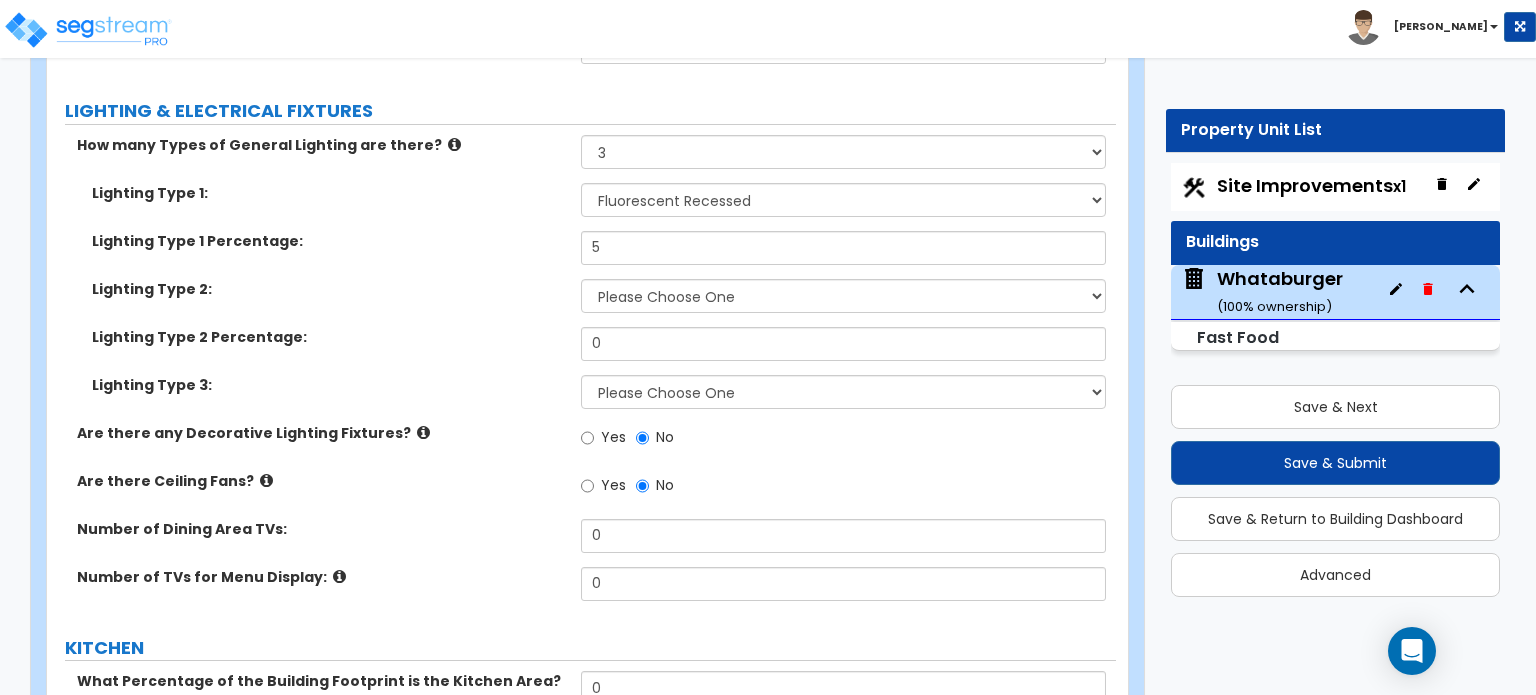 click at bounding box center [454, 144] 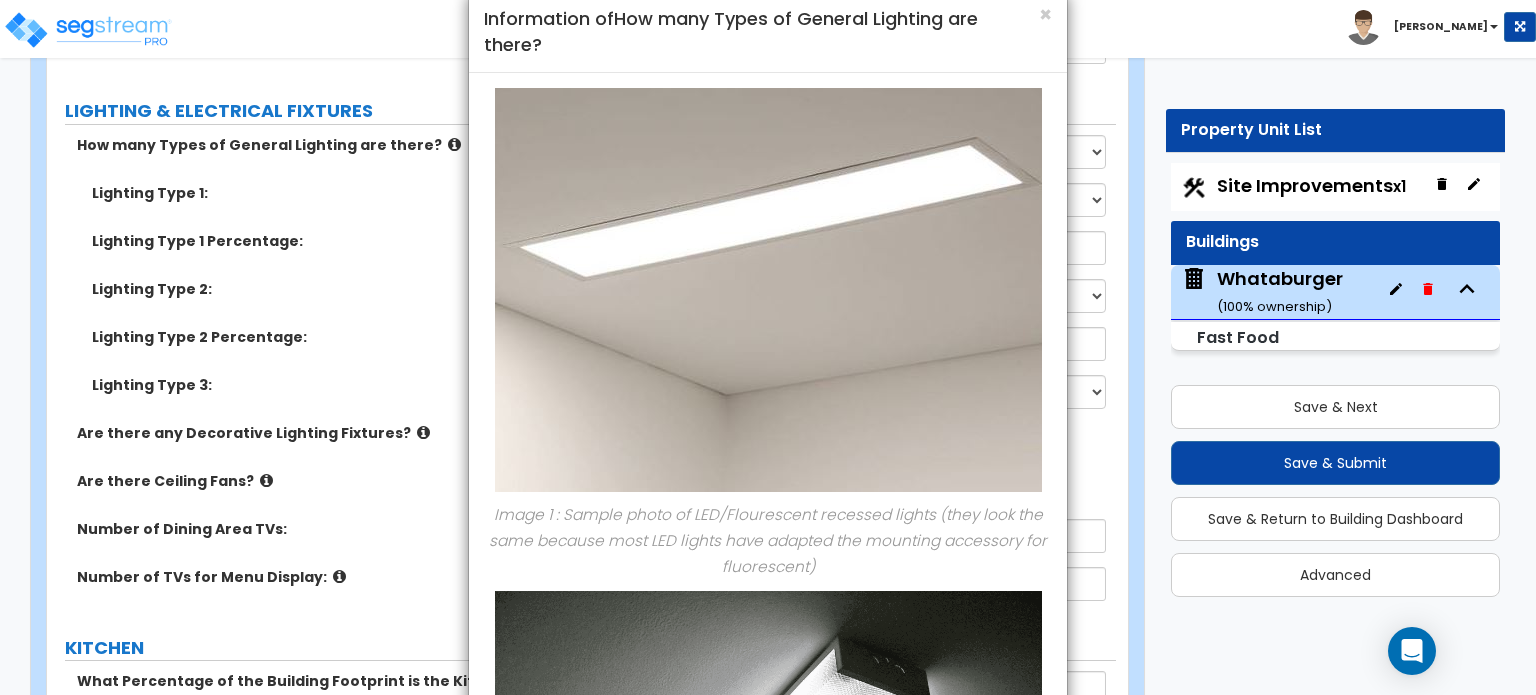 scroll, scrollTop: 0, scrollLeft: 0, axis: both 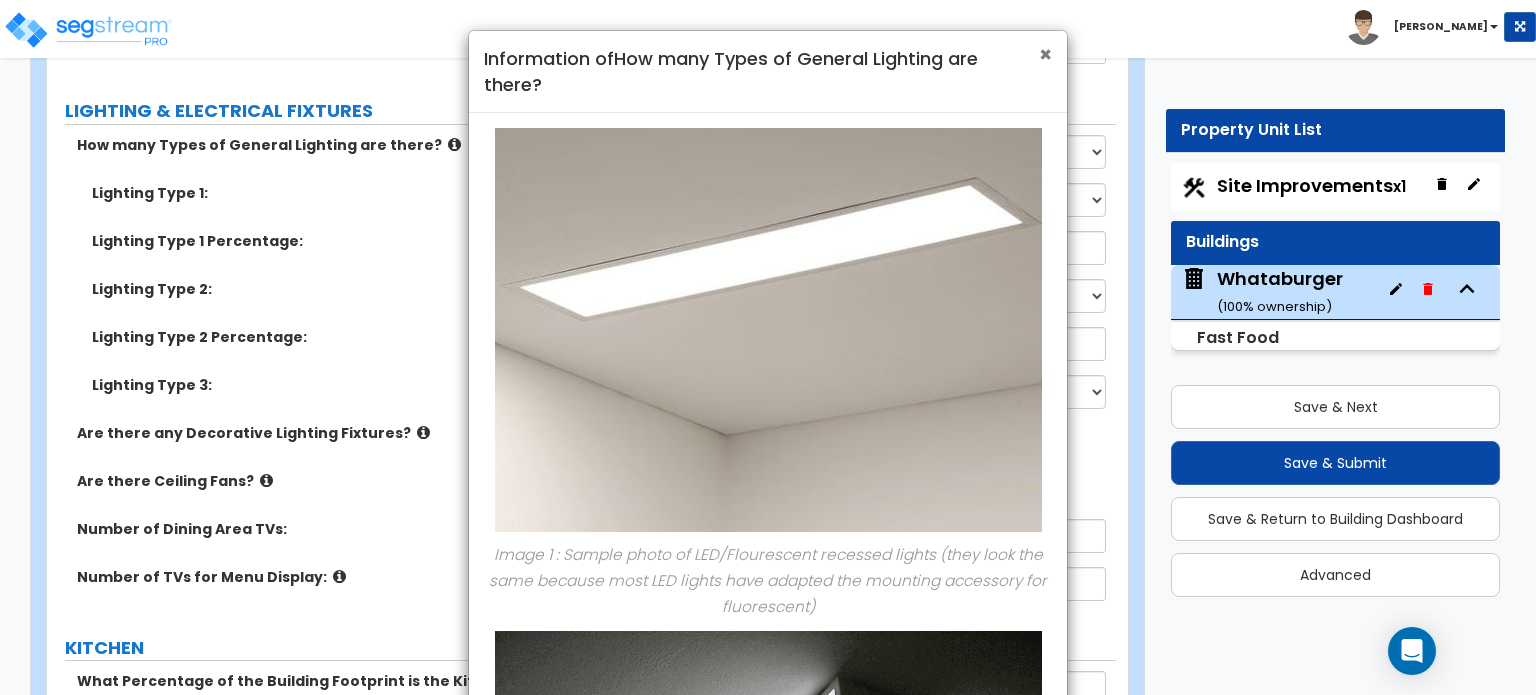click on "×" at bounding box center [1045, 54] 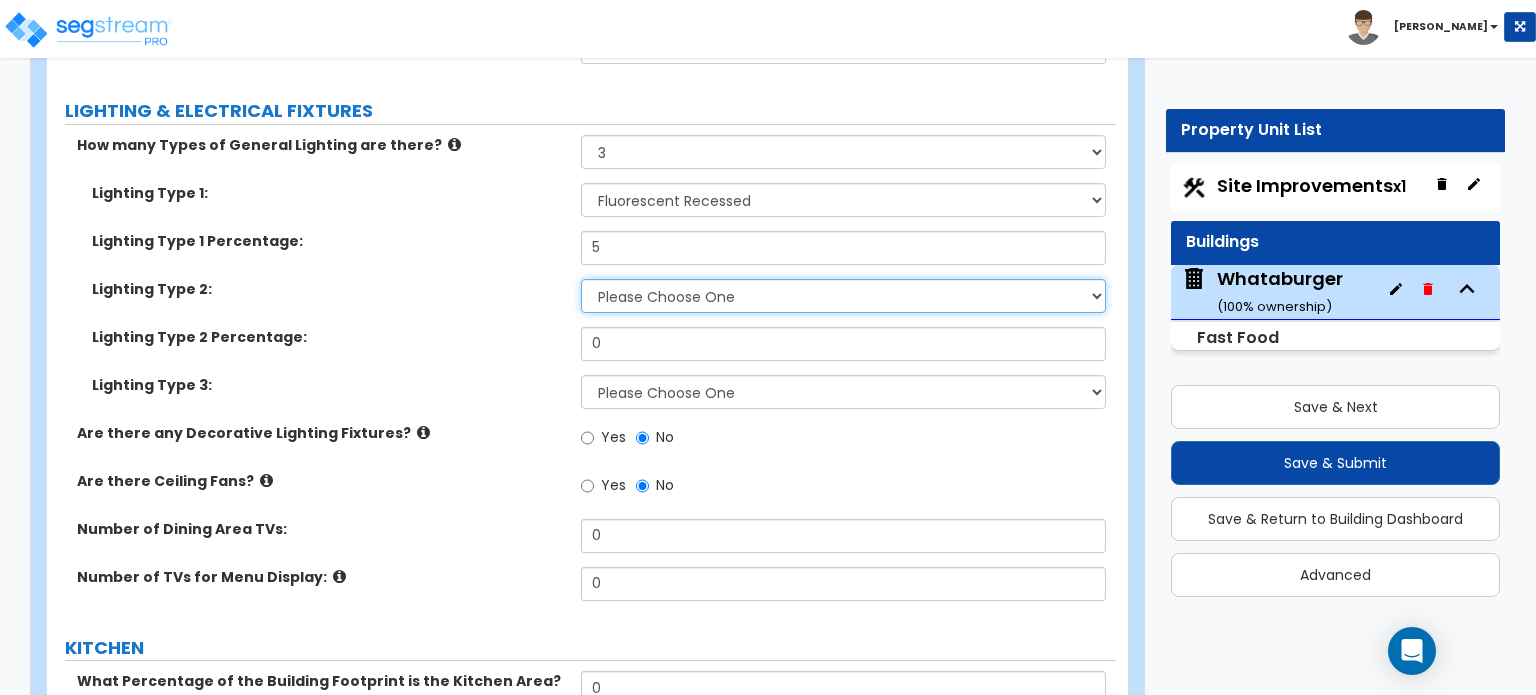click on "Please Choose One LED Surface-Mounted LED Recessed Fluorescent Surface-Mounted Fluorescent Recessed Incandescent Can Incandescent Surface-Mounted" at bounding box center [843, 296] 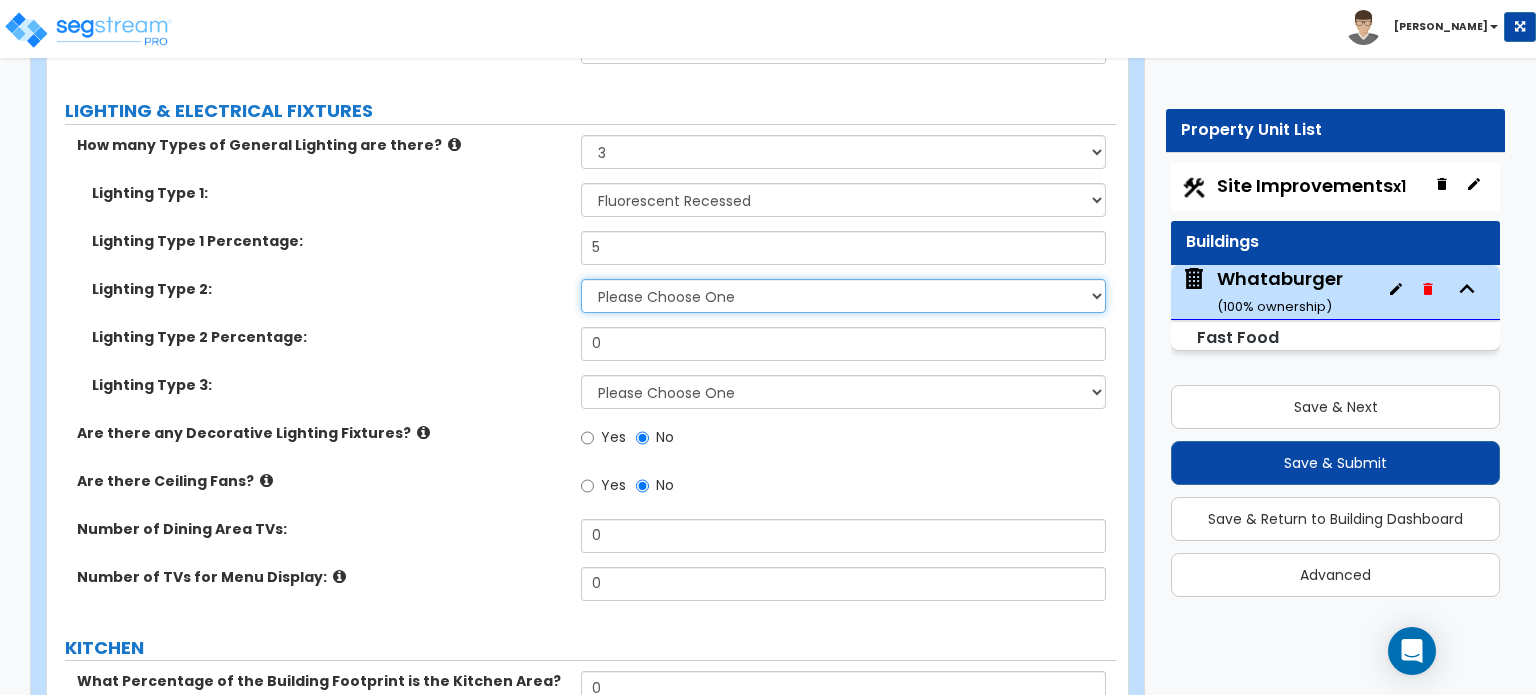 select on "5" 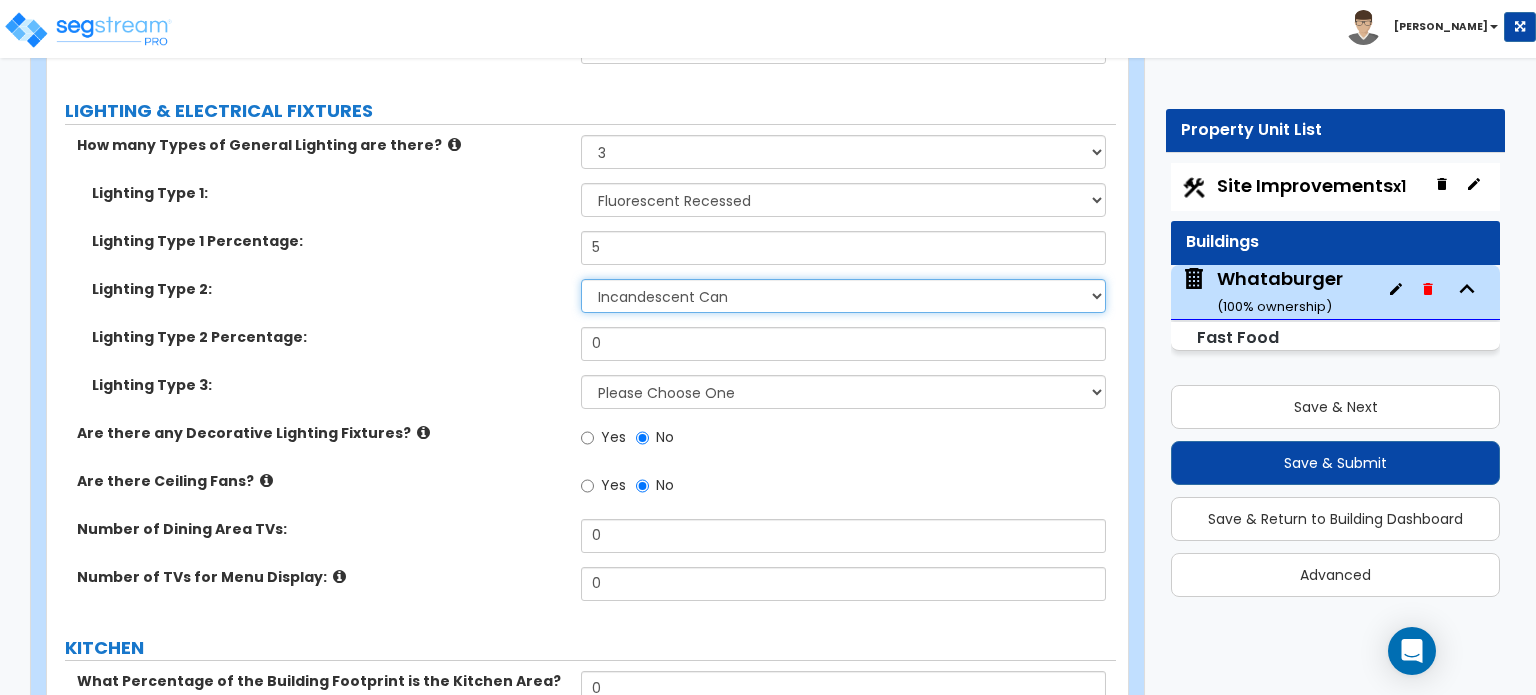 click on "Please Choose One LED Surface-Mounted LED Recessed Fluorescent Surface-Mounted Fluorescent Recessed Incandescent Can Incandescent Surface-Mounted" at bounding box center (843, 296) 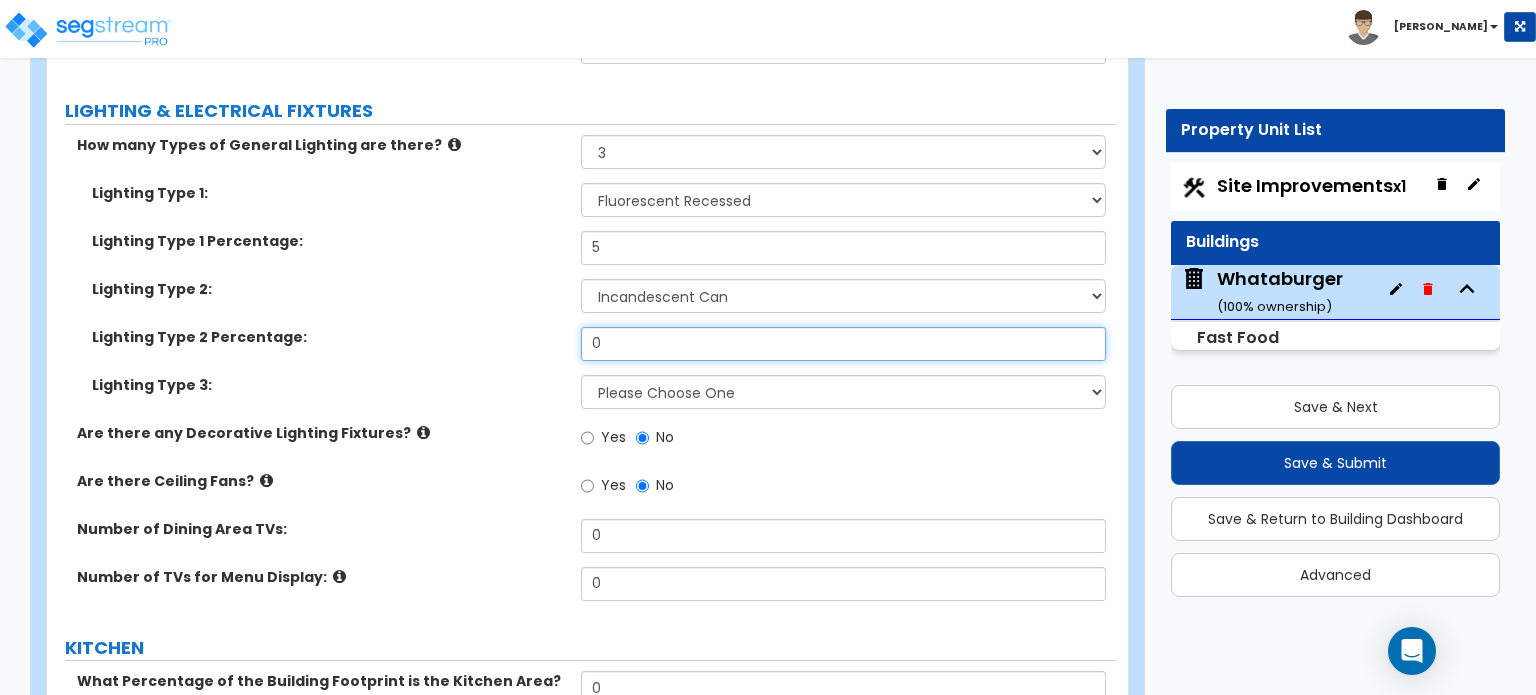click on "0" at bounding box center (843, 344) 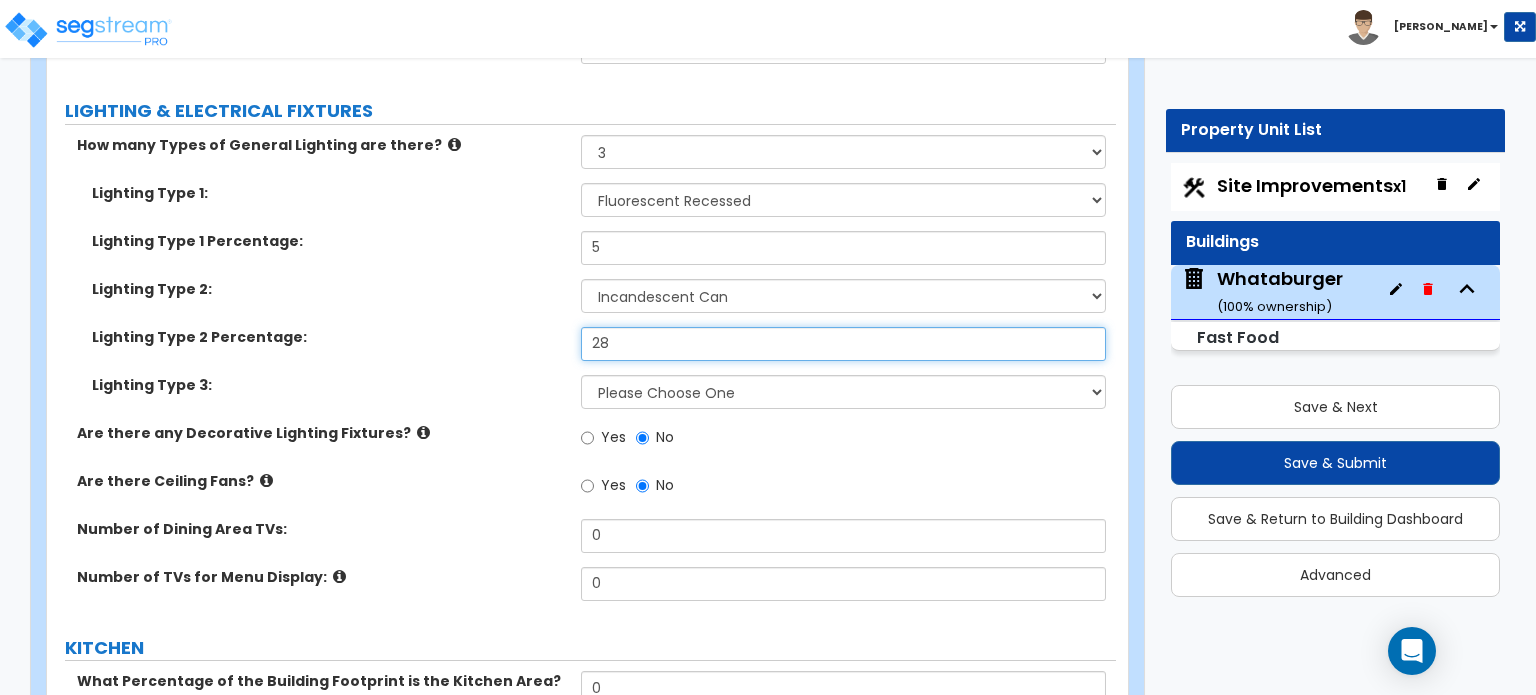 type on "28" 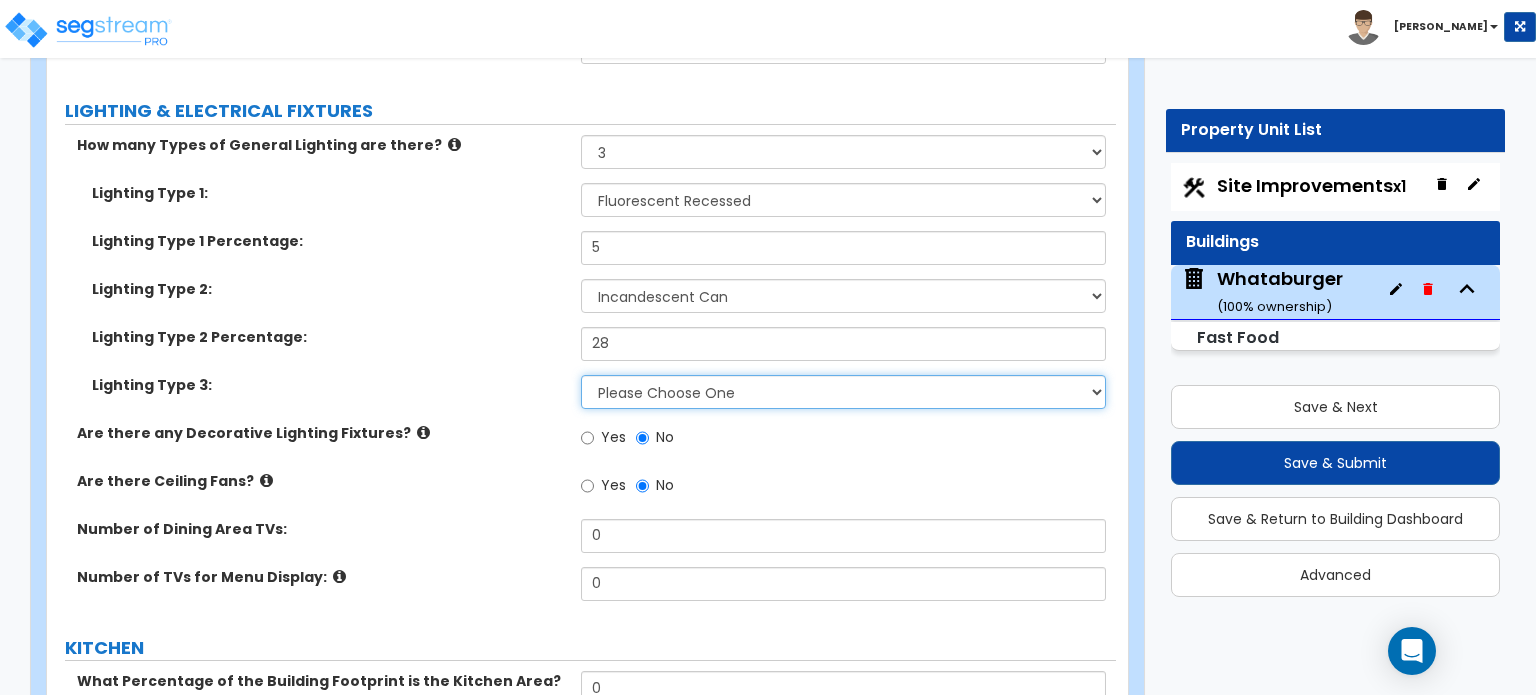 click on "Please Choose One LED Surface-Mounted LED Recessed Fluorescent Surface-Mounted Fluorescent Recessed Incandescent Can Incandescent Surface-Mounted" at bounding box center [843, 392] 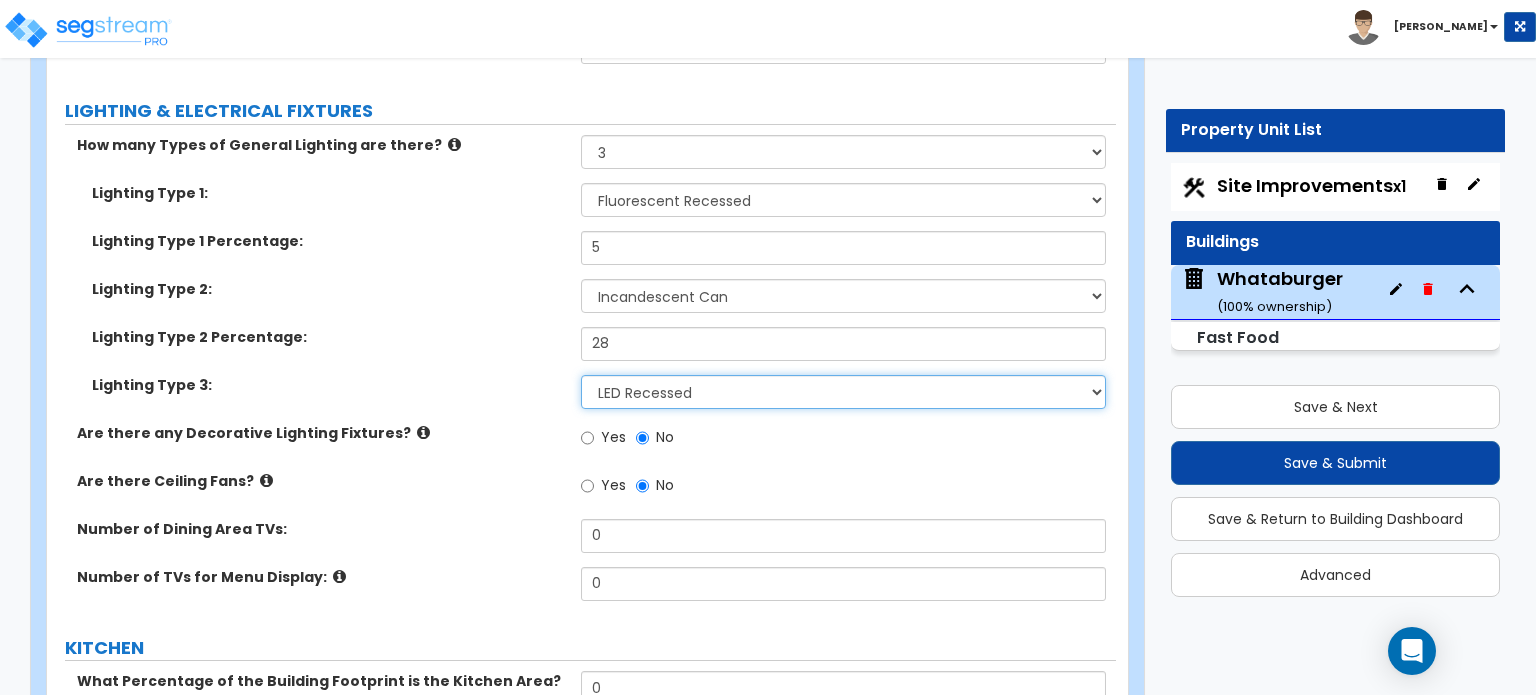 click on "Please Choose One LED Surface-Mounted LED Recessed Fluorescent Surface-Mounted Fluorescent Recessed Incandescent Can Incandescent Surface-Mounted" at bounding box center (843, 392) 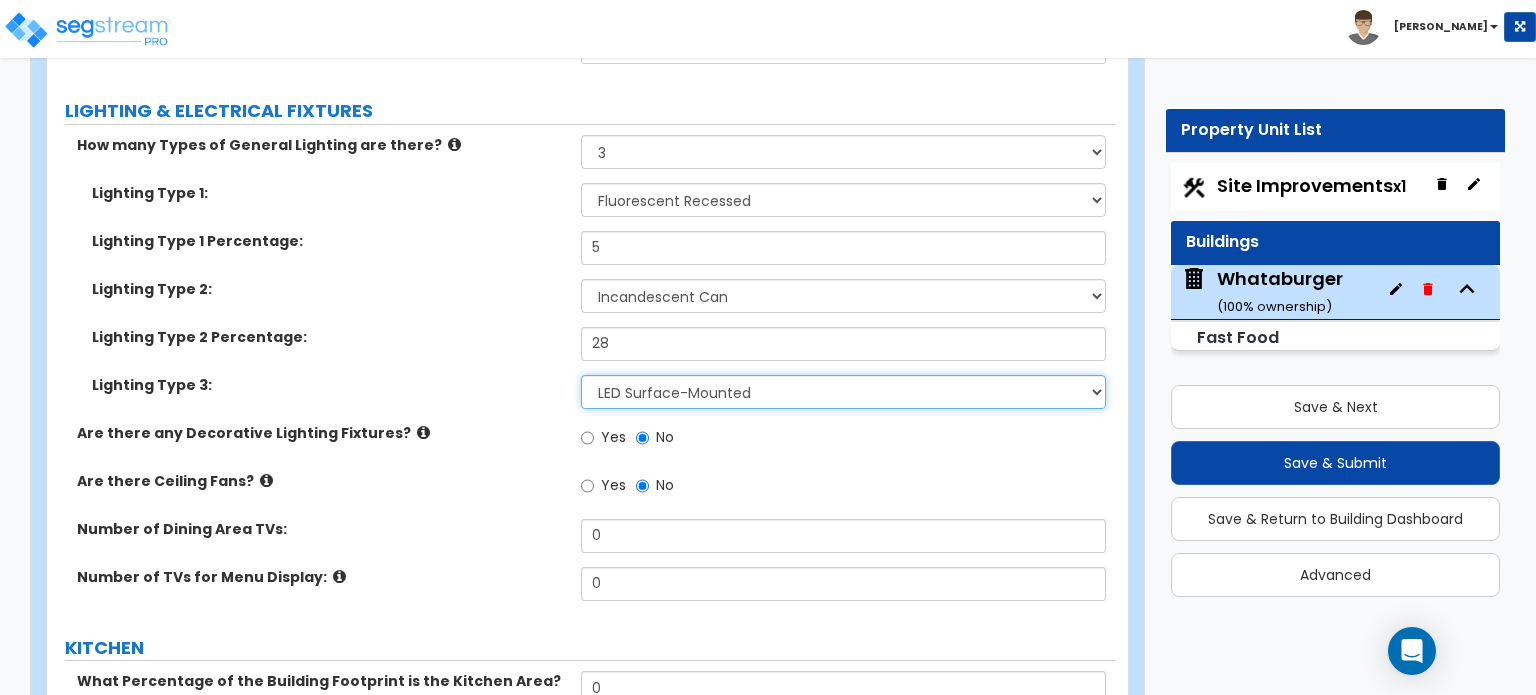 click on "Please Choose One LED Surface-Mounted LED Recessed Fluorescent Surface-Mounted Fluorescent Recessed Incandescent Can Incandescent Surface-Mounted" at bounding box center [843, 392] 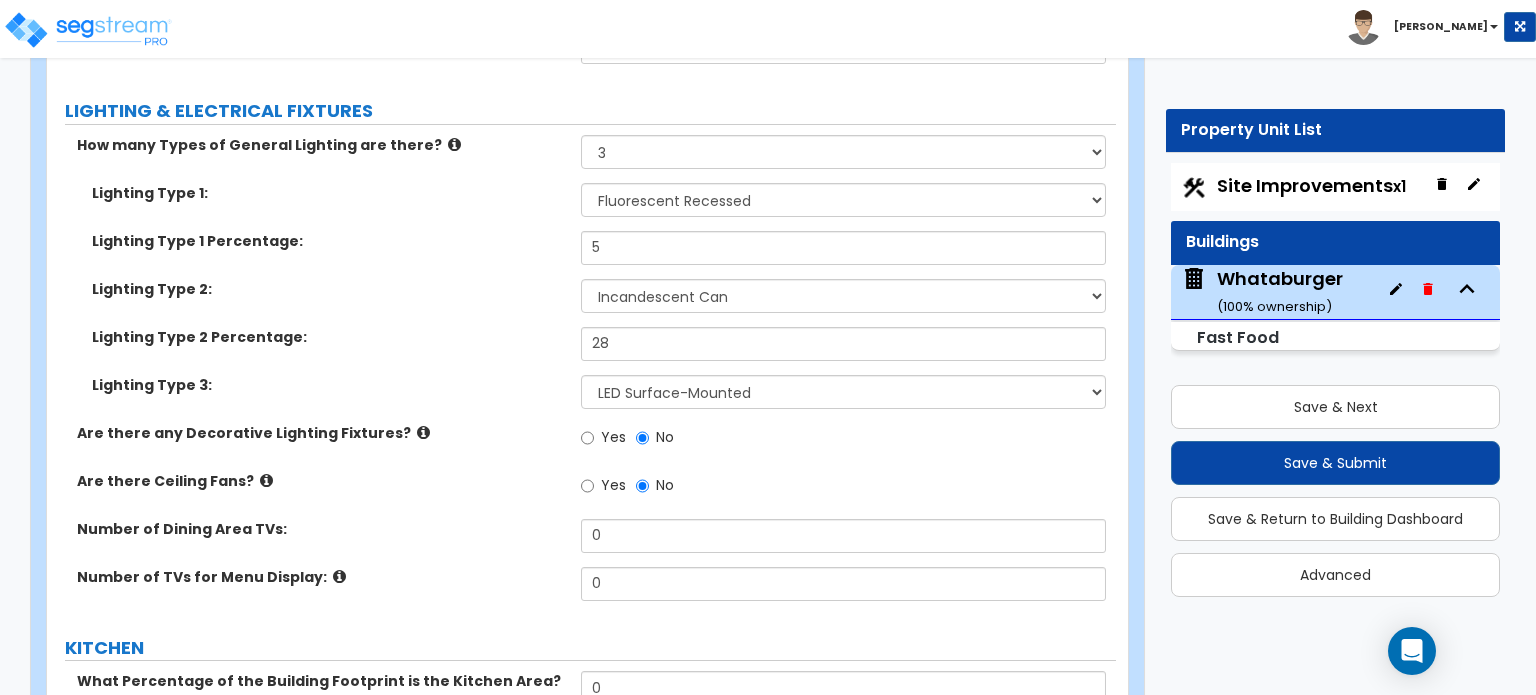 click on "Are there any Decorative Lighting Fixtures?" at bounding box center [321, 433] 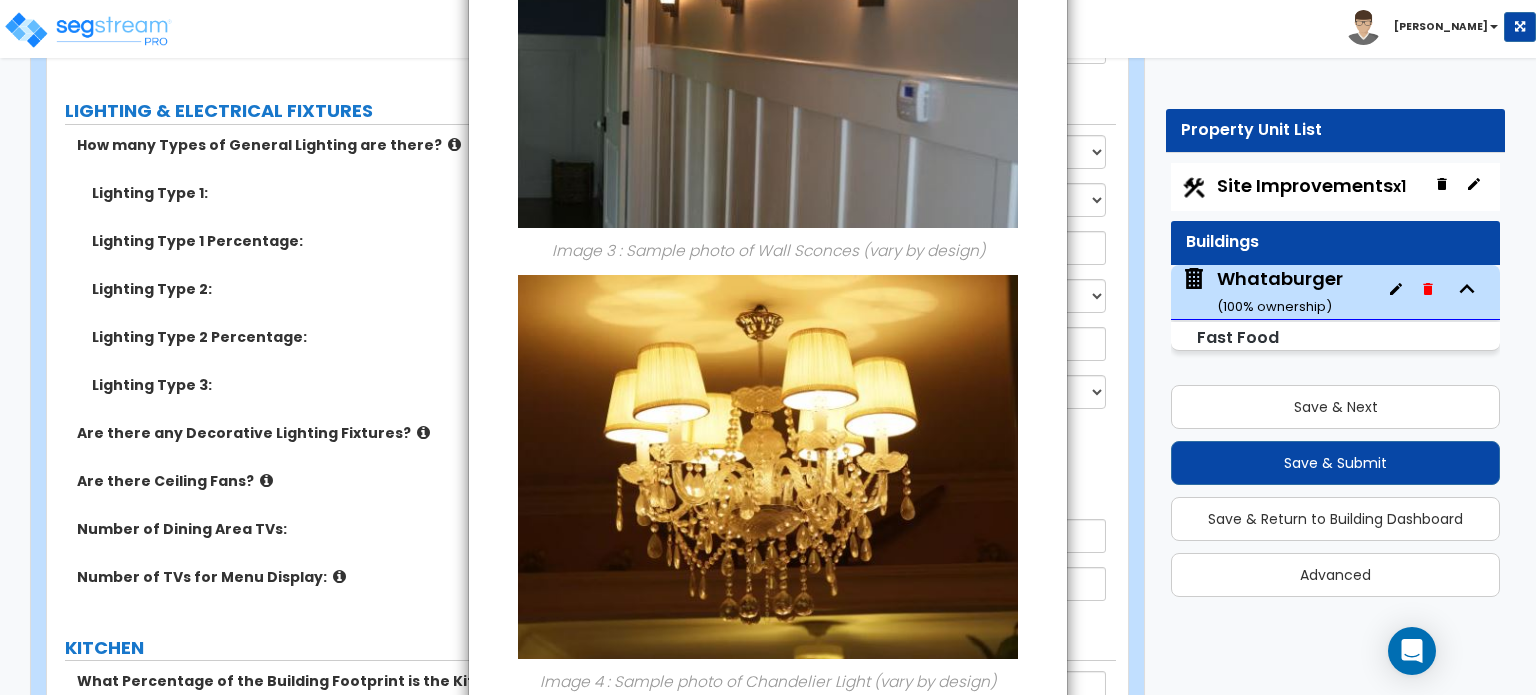 scroll, scrollTop: 1328, scrollLeft: 0, axis: vertical 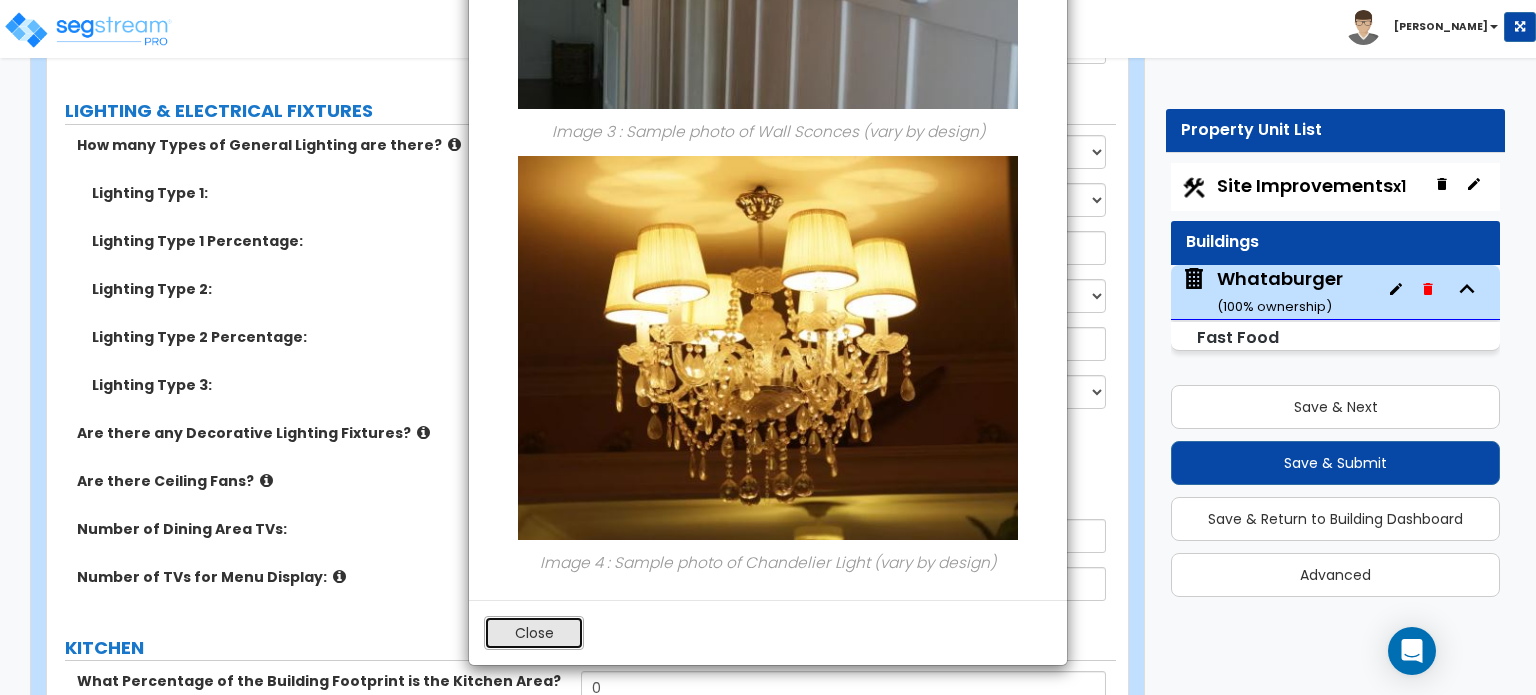 click on "Close" at bounding box center (534, 633) 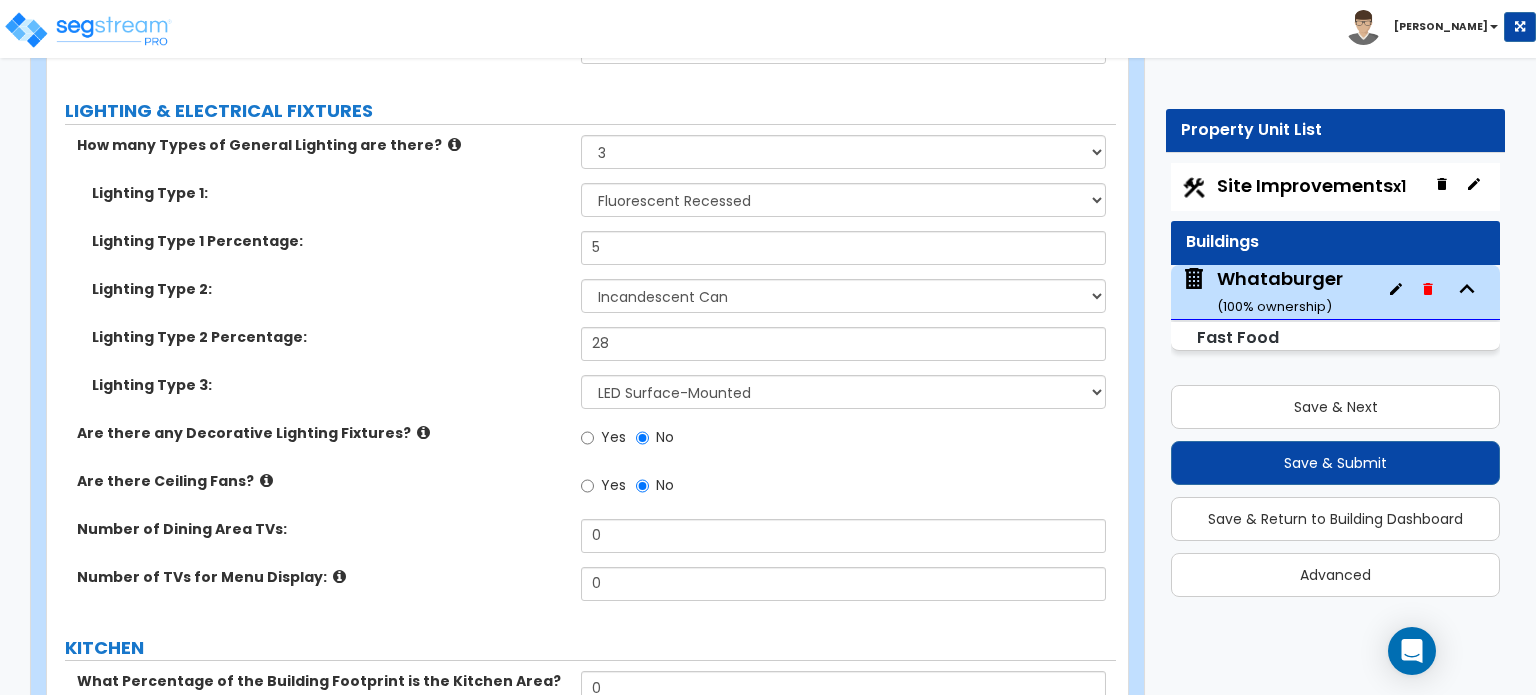 click on "Are there Ceiling Fans?" at bounding box center [321, 481] 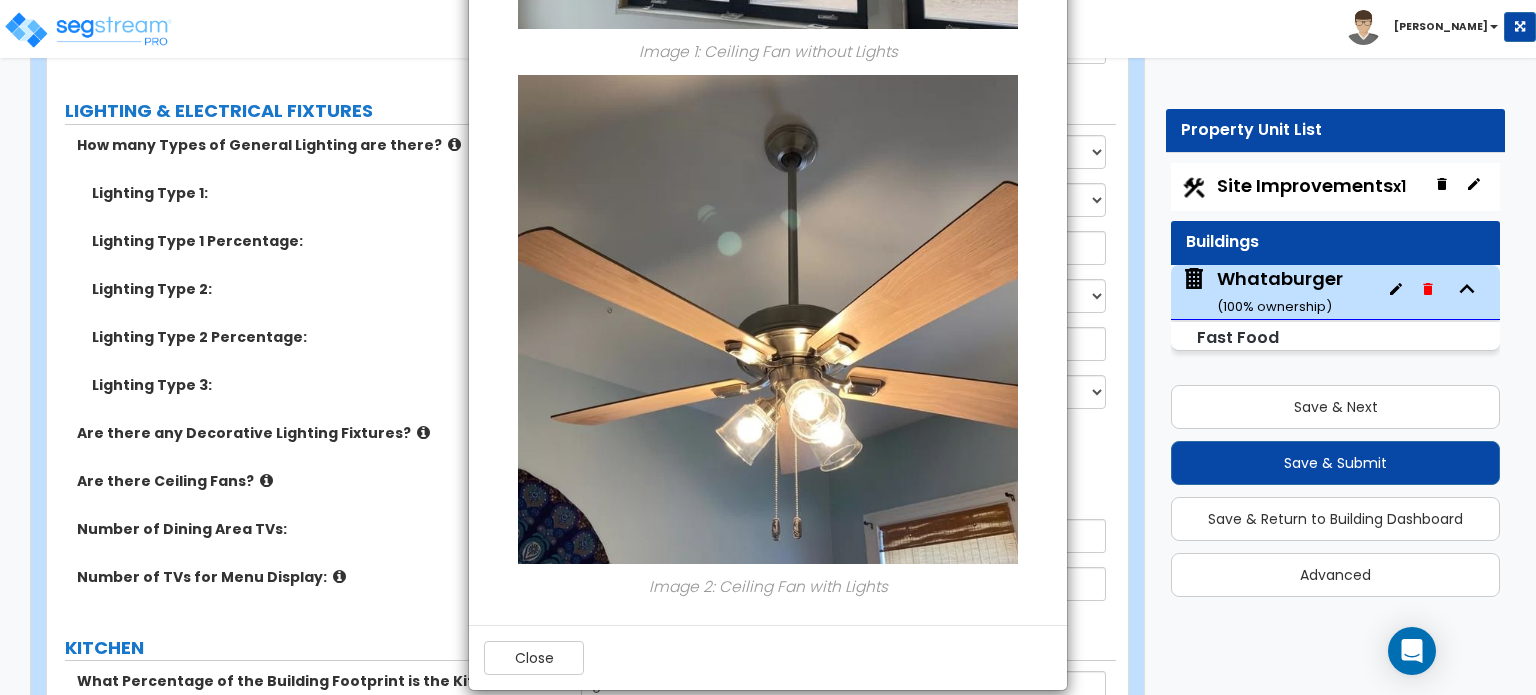 scroll, scrollTop: 624, scrollLeft: 0, axis: vertical 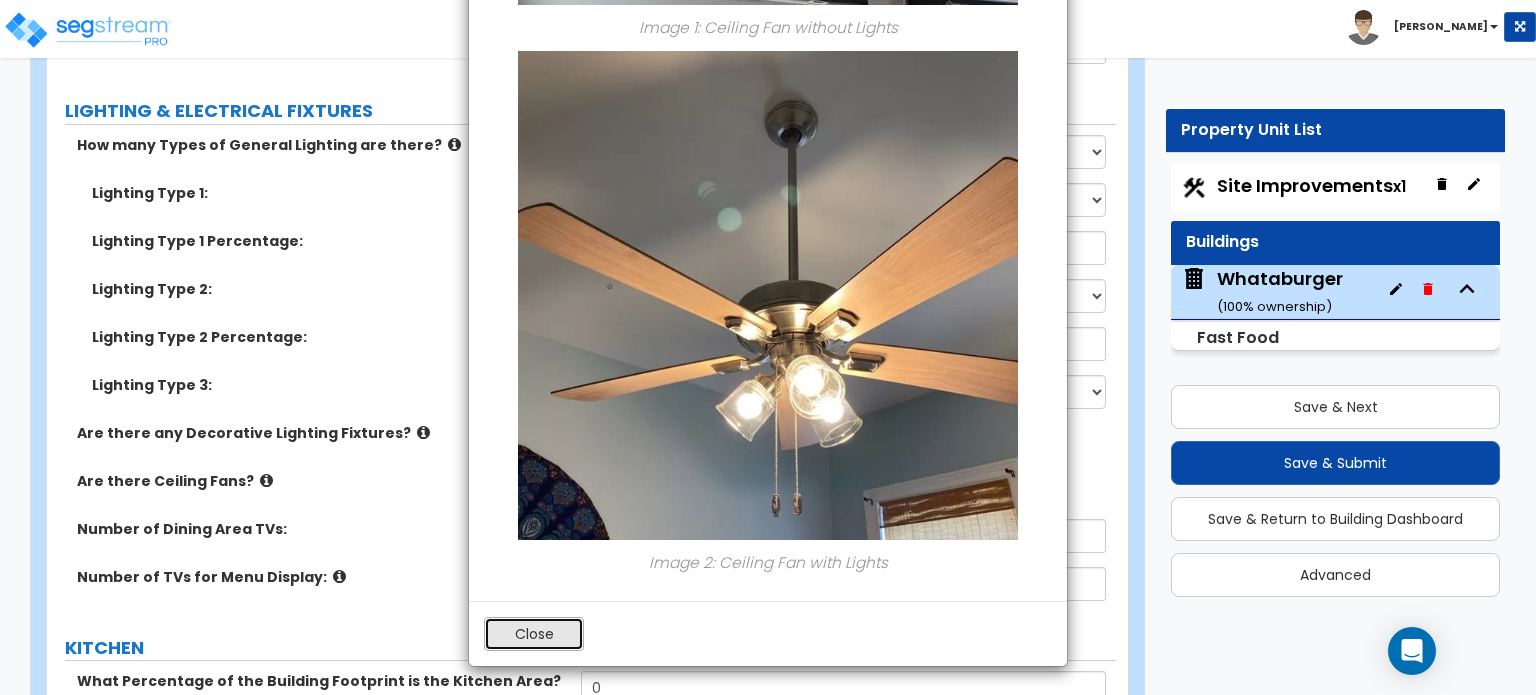 click on "Close" at bounding box center [534, 634] 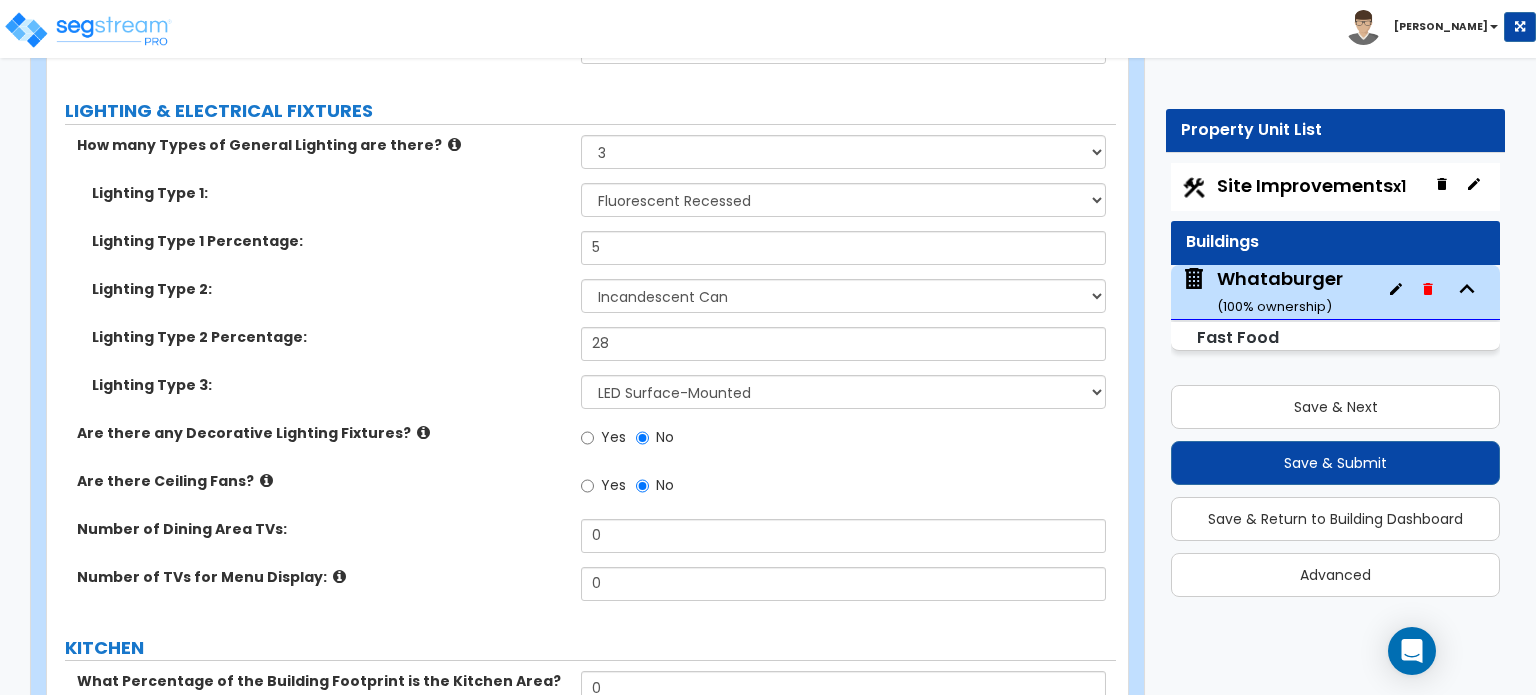 click at bounding box center [339, 576] 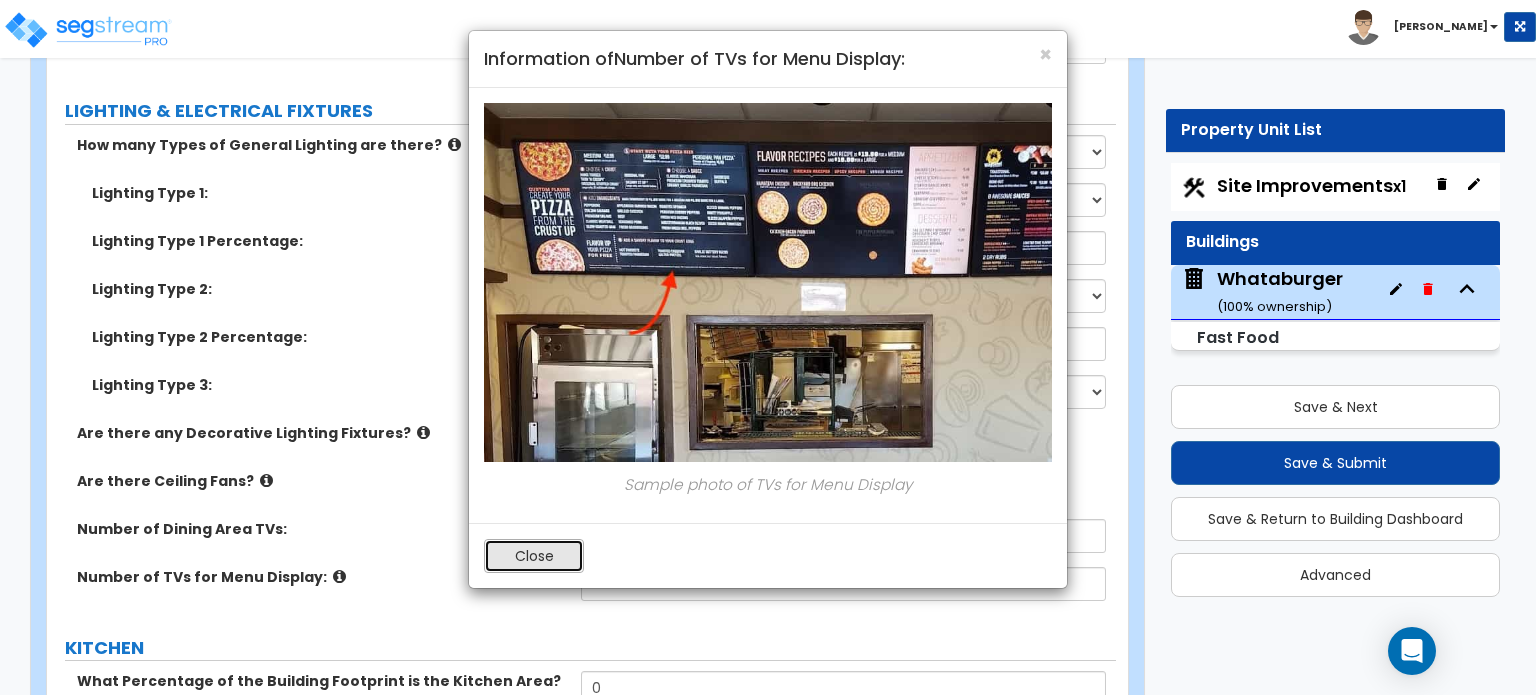 click on "Close" at bounding box center [534, 556] 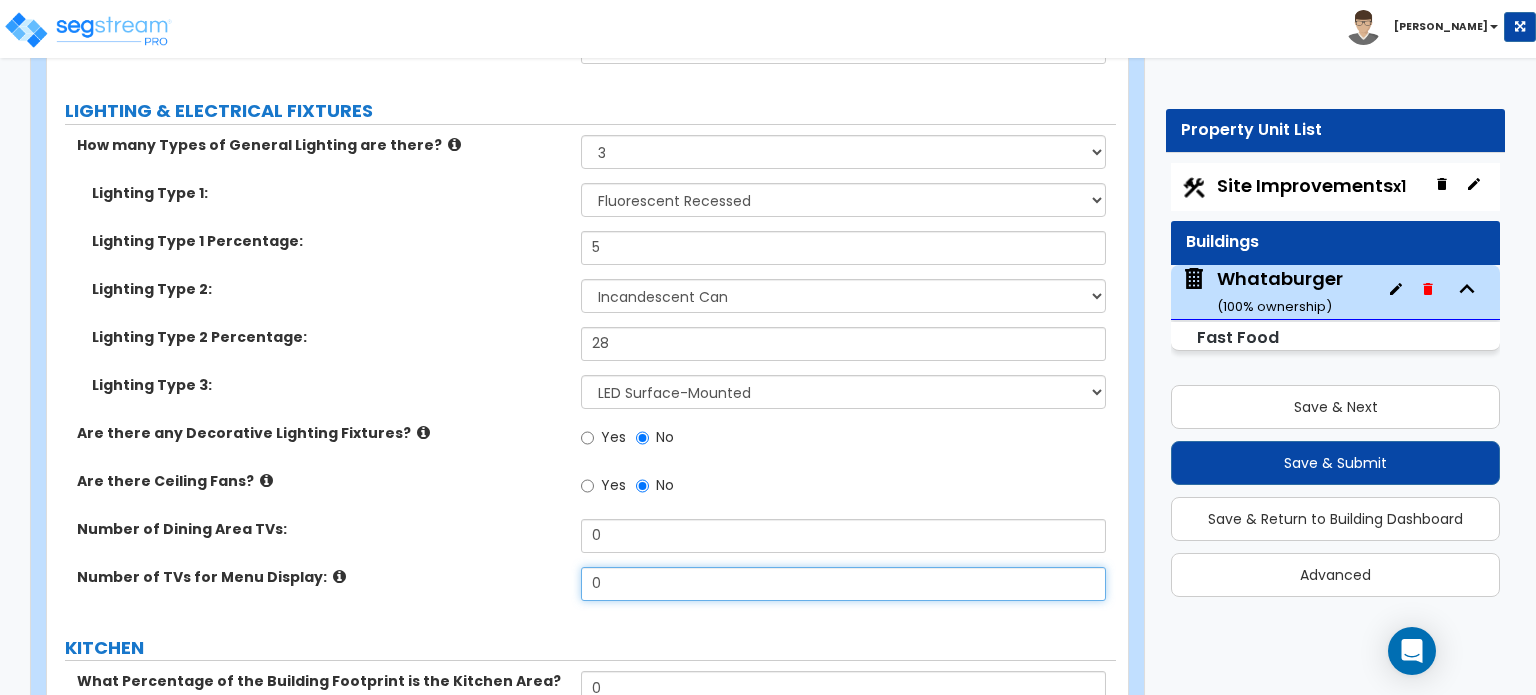 click on "0" at bounding box center (843, 584) 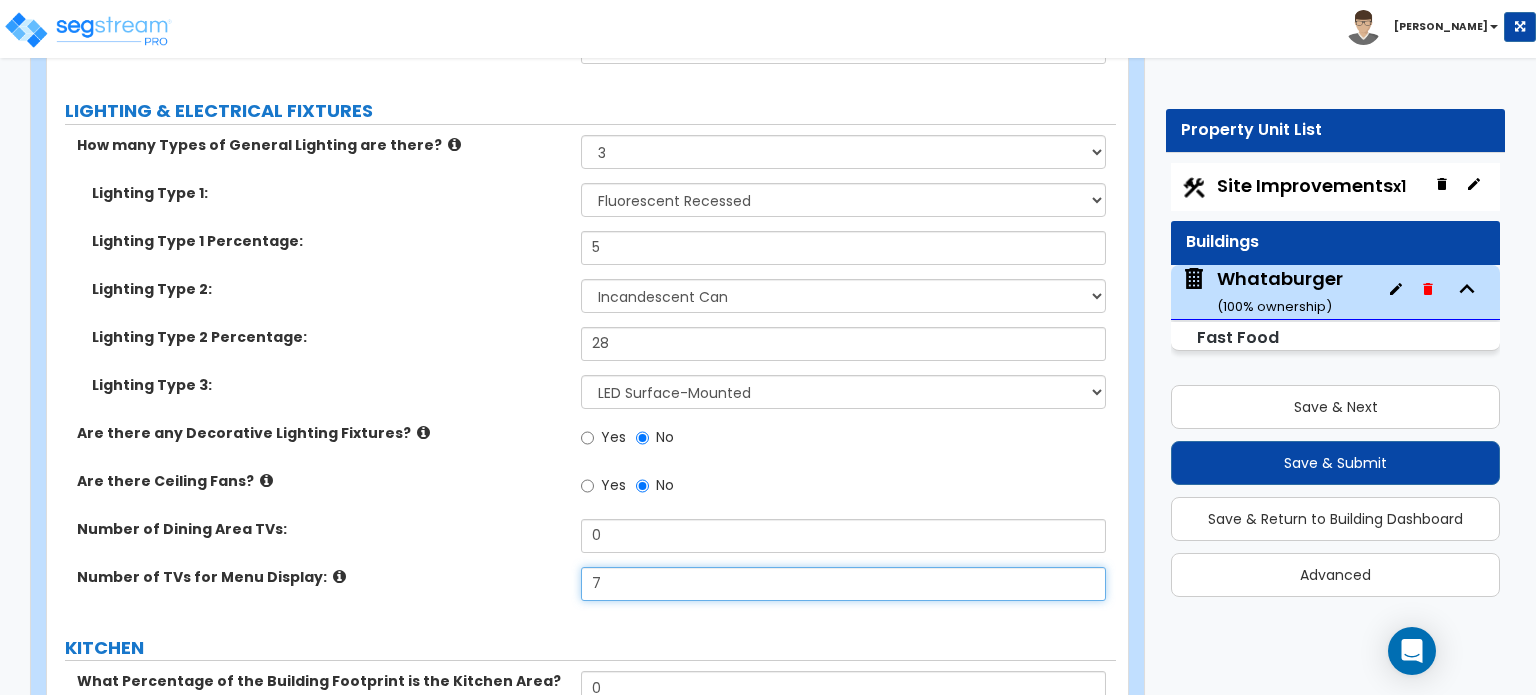 type on "7" 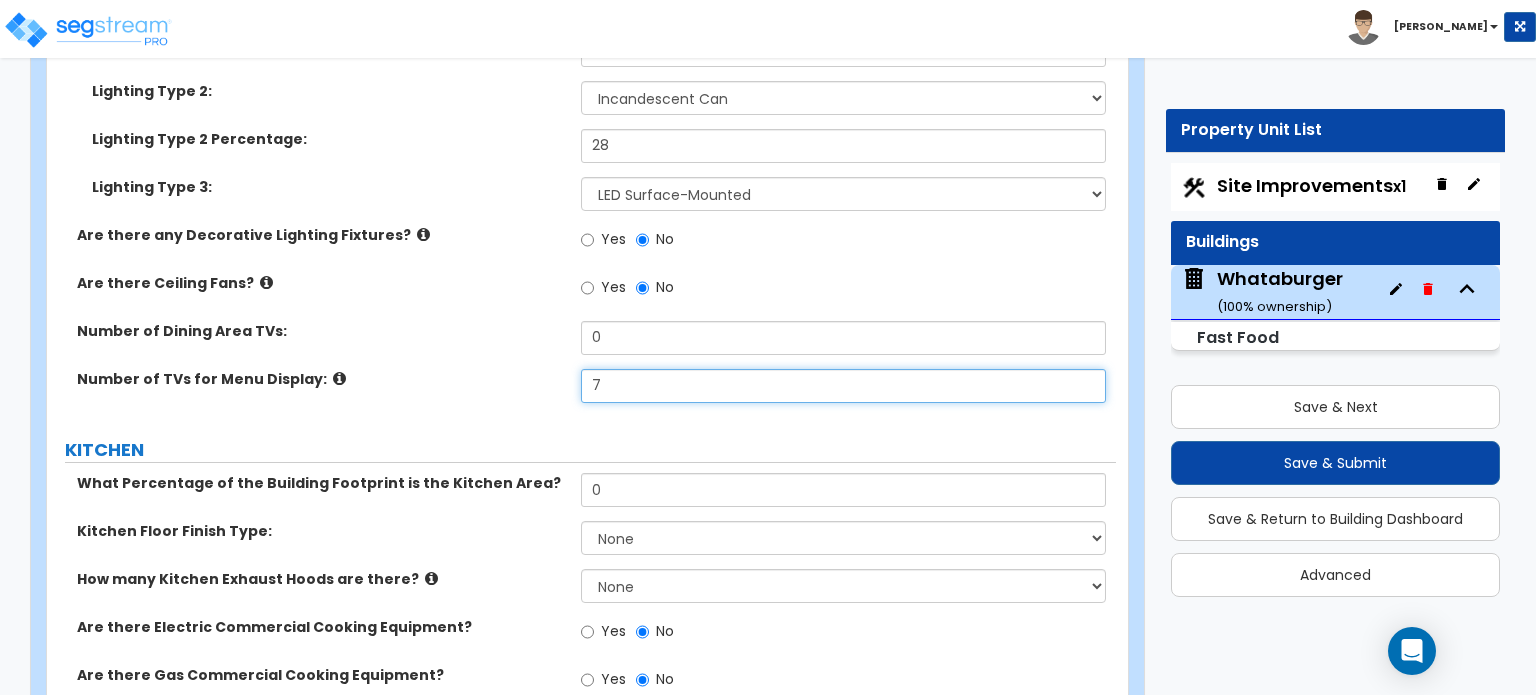 scroll, scrollTop: 5164, scrollLeft: 0, axis: vertical 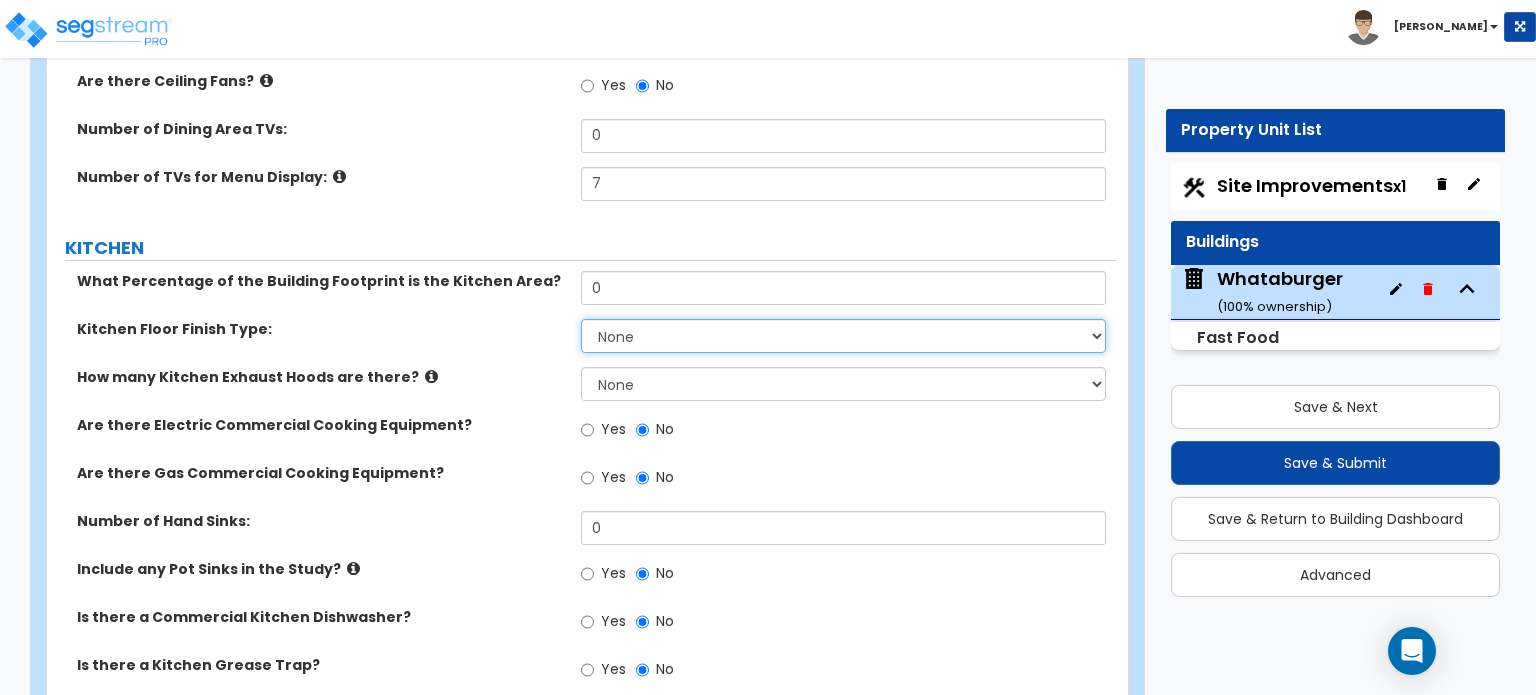 click on "None Tile Flooring VCT Flooring Sheet Vinyl Flooring" at bounding box center (843, 336) 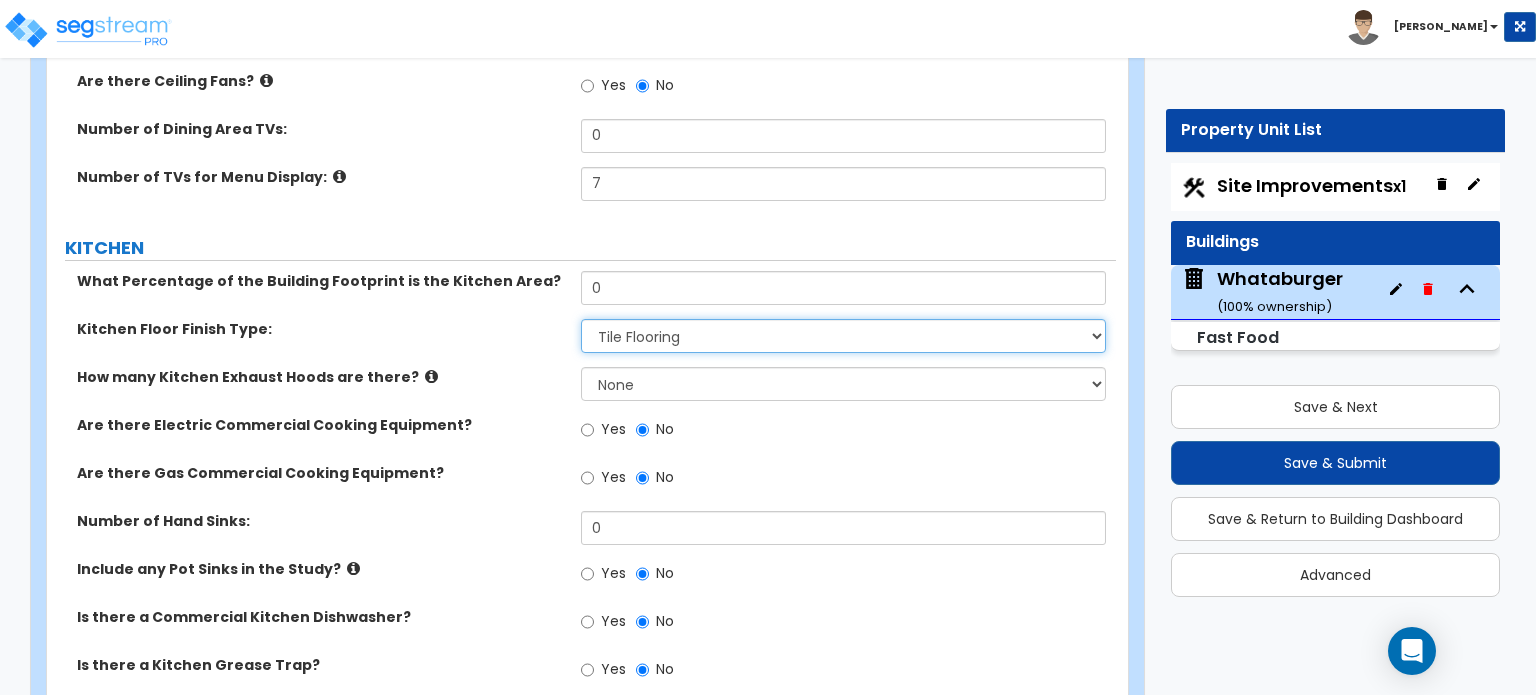 click on "None Tile Flooring VCT Flooring Sheet Vinyl Flooring" at bounding box center [843, 336] 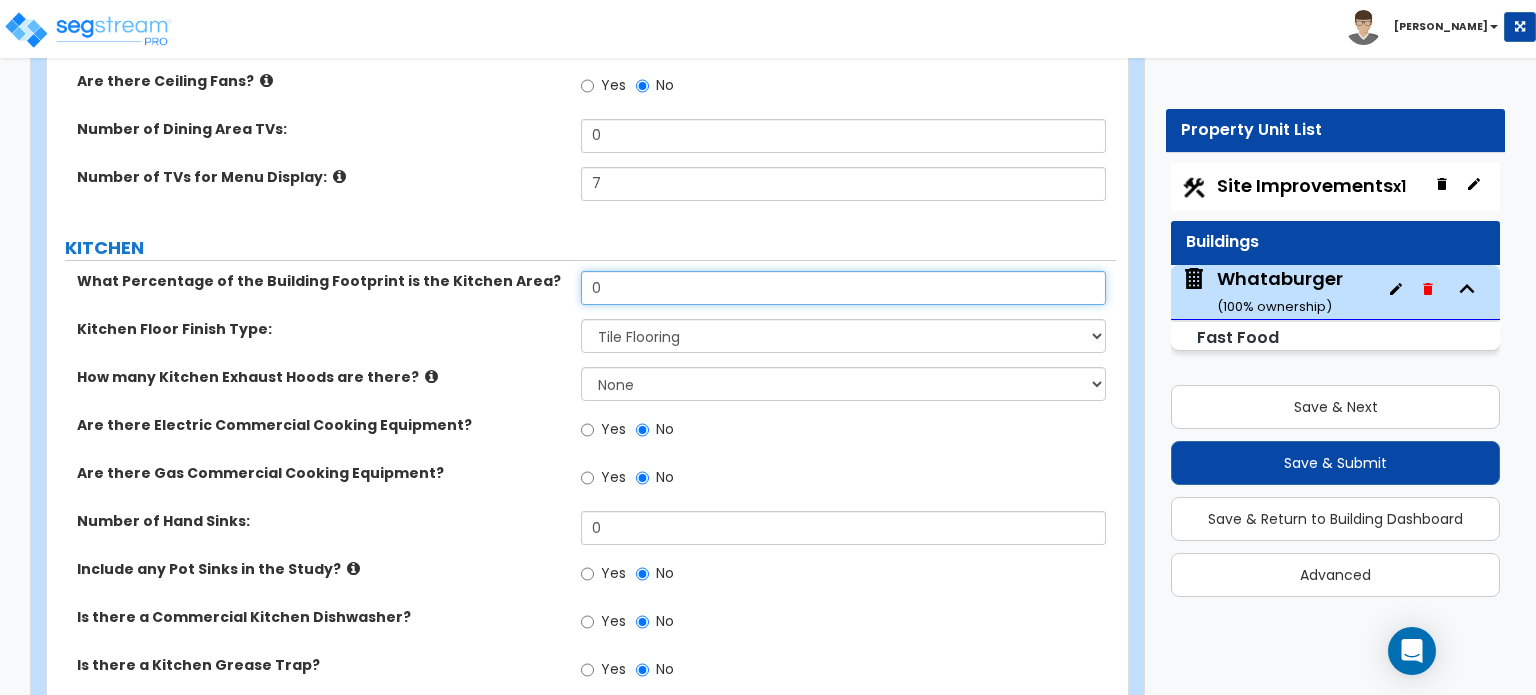 click on "0" at bounding box center [843, 288] 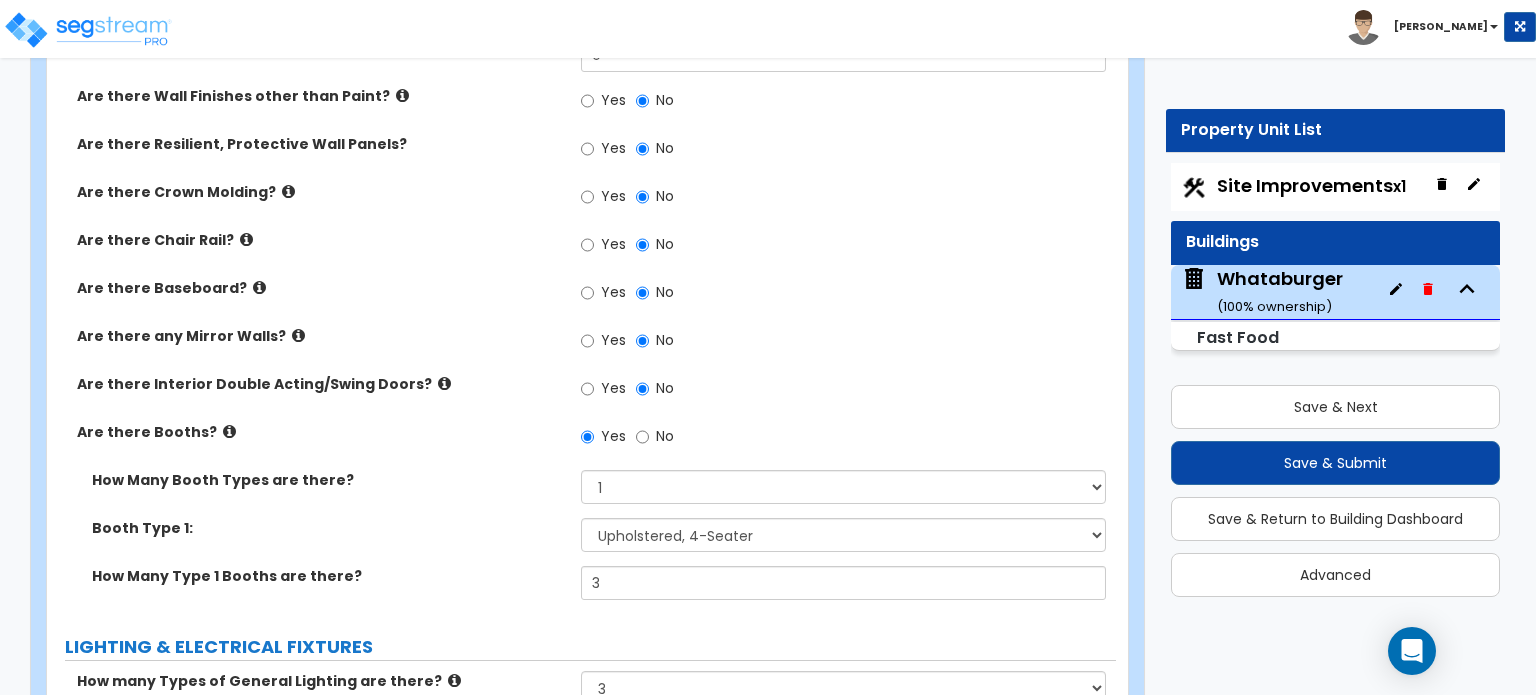 scroll, scrollTop: 3864, scrollLeft: 0, axis: vertical 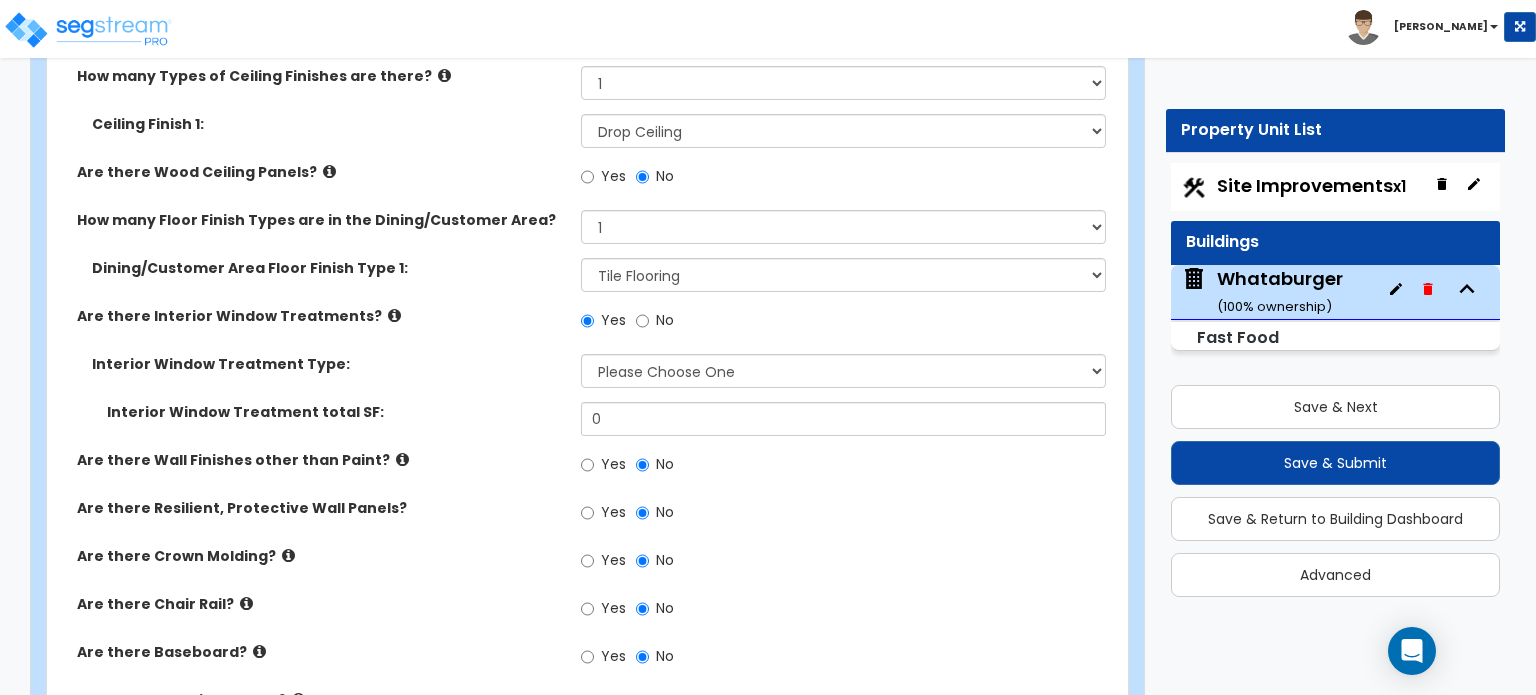 click at bounding box center (402, 459) 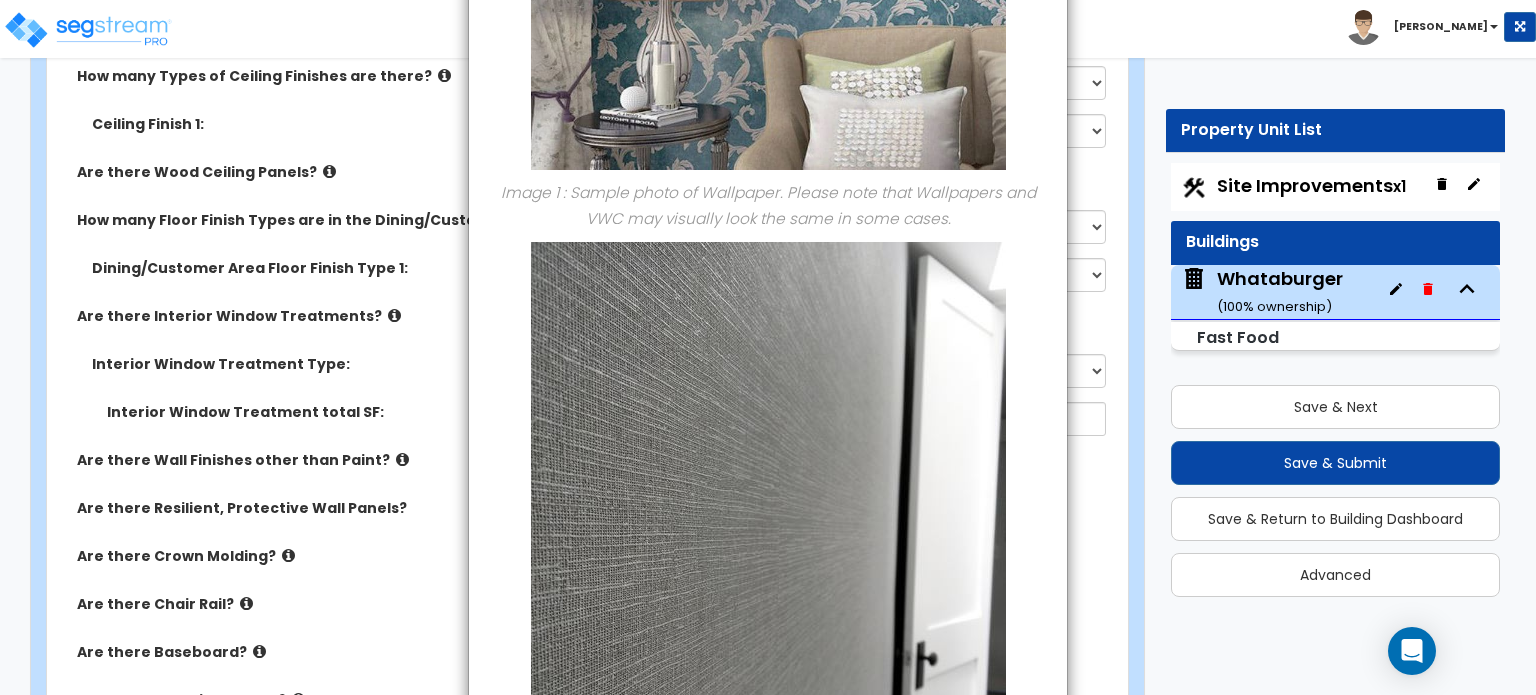 scroll, scrollTop: 400, scrollLeft: 0, axis: vertical 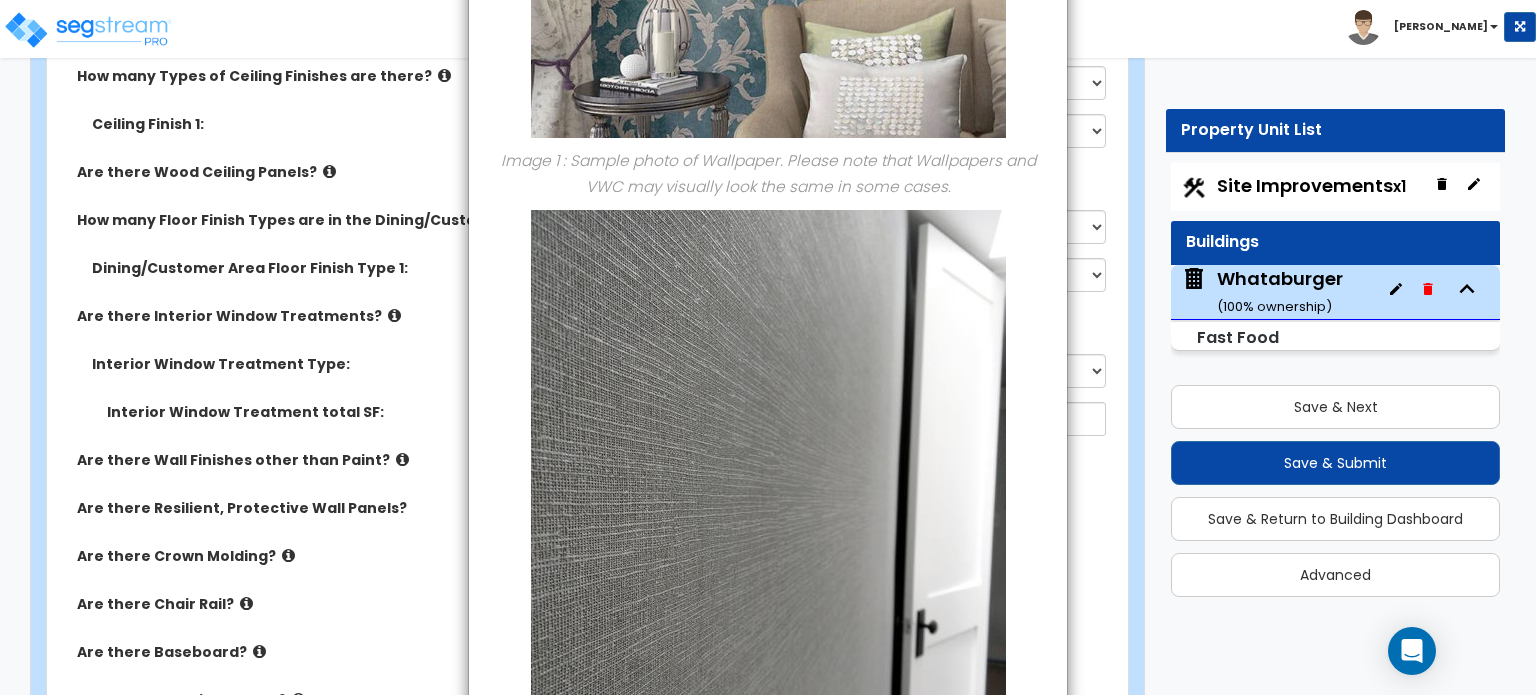 click on "× Information of  Are there Wall Finishes other than Paint?
Image 1 : Sample photo of Wallpaper. Please note that Wallpapers and VWC may visually look the same in some cases.
Image 2 : Sample photo of Vinyl Wall Covering (VWC). Please note that Wallpapers and VWC may visually look the same in some cases.
Image 3 : Sample photo of Wall Tile
Image 4 : Sample photo of Wood Panel Wall Finish Close" at bounding box center (768, 347) 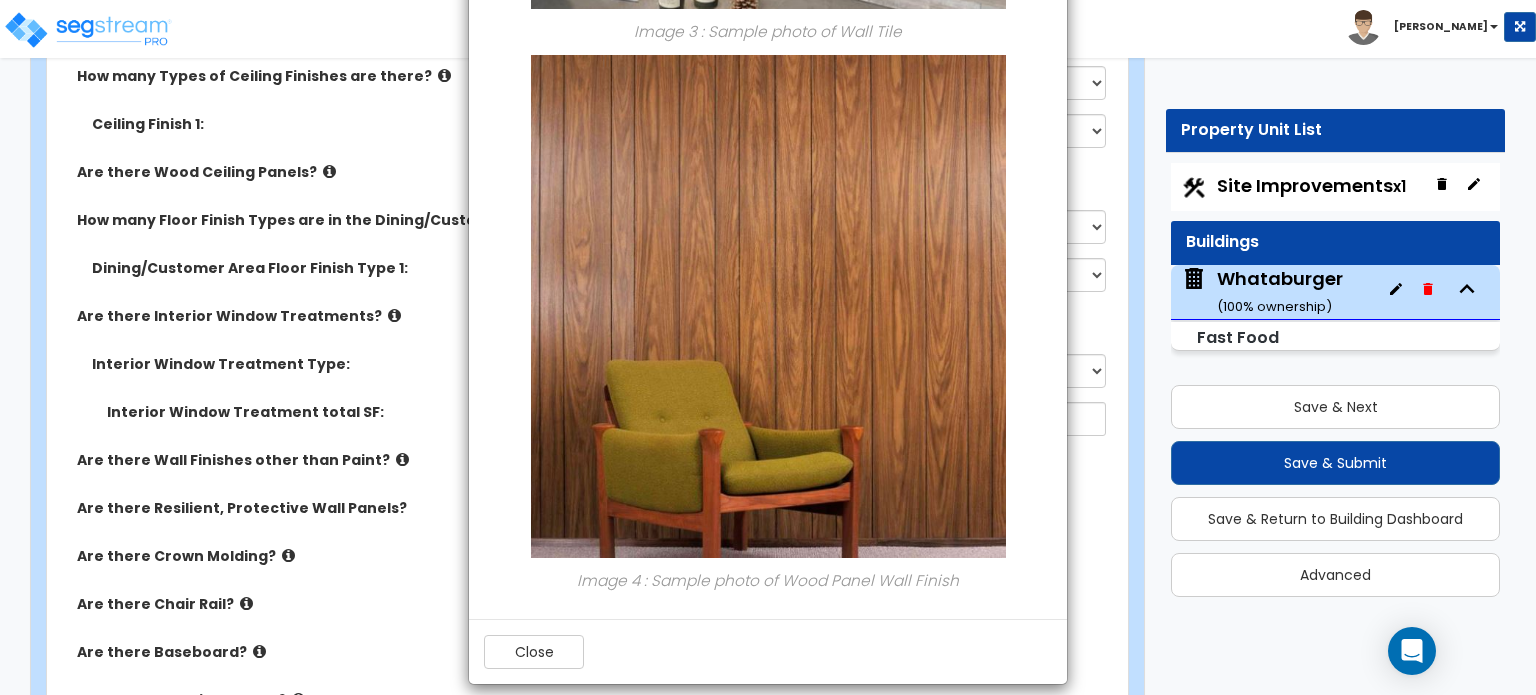 scroll, scrollTop: 1750, scrollLeft: 0, axis: vertical 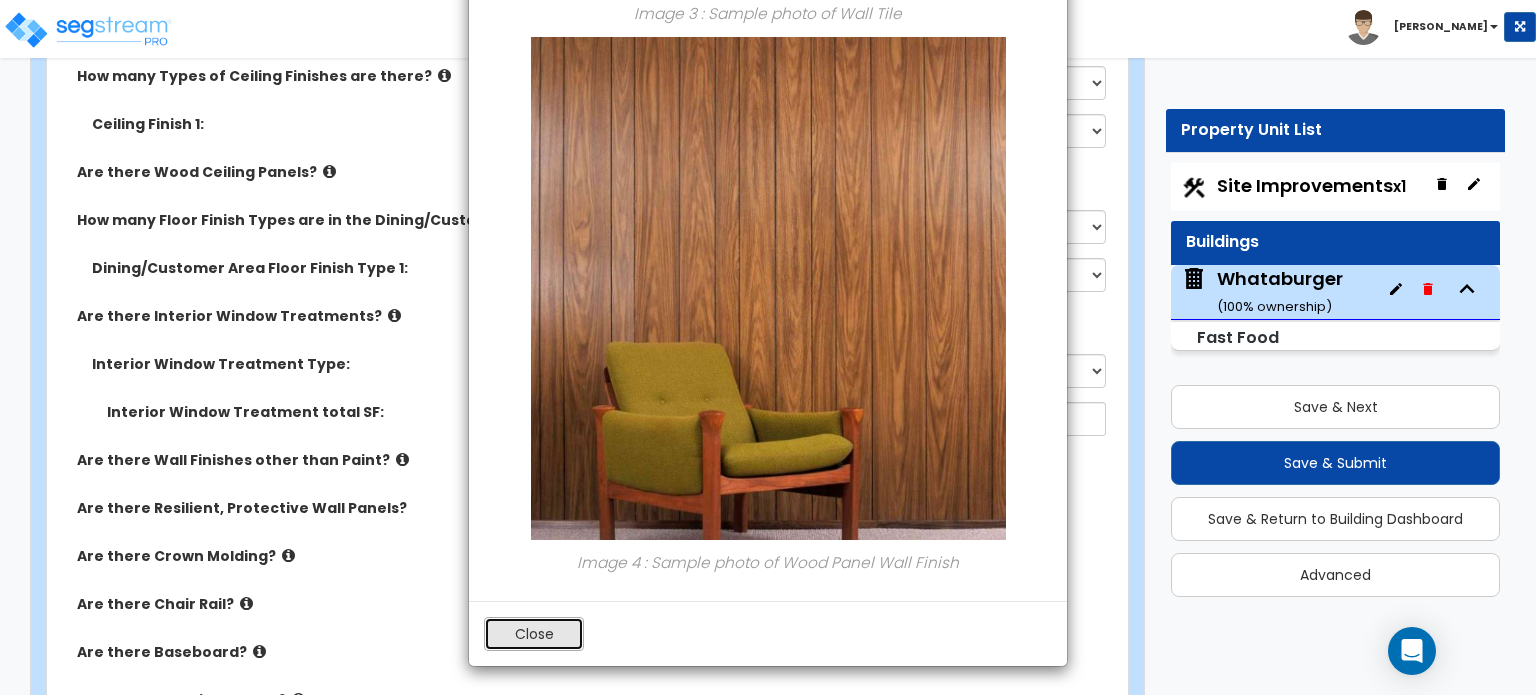click on "Close" at bounding box center (534, 634) 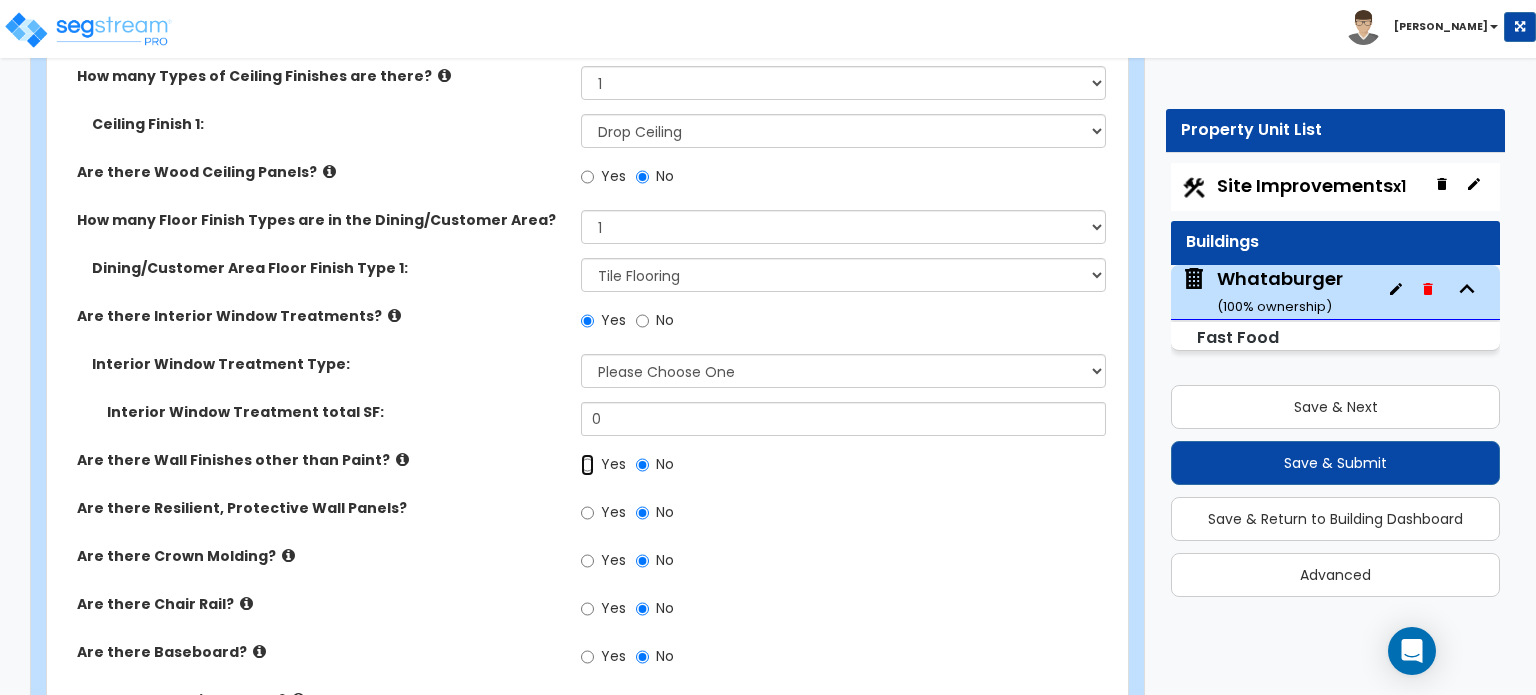 click on "Yes" at bounding box center (587, 465) 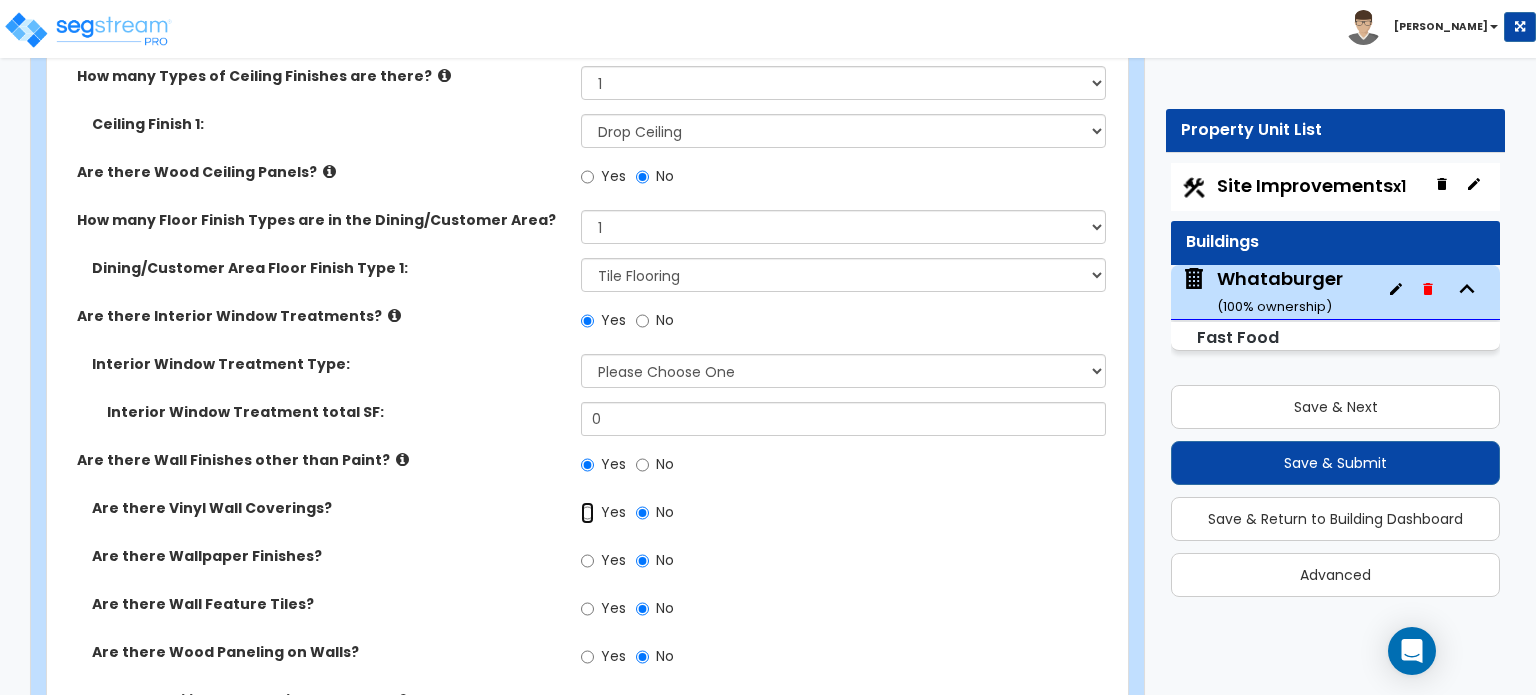 click on "Yes" at bounding box center (587, 513) 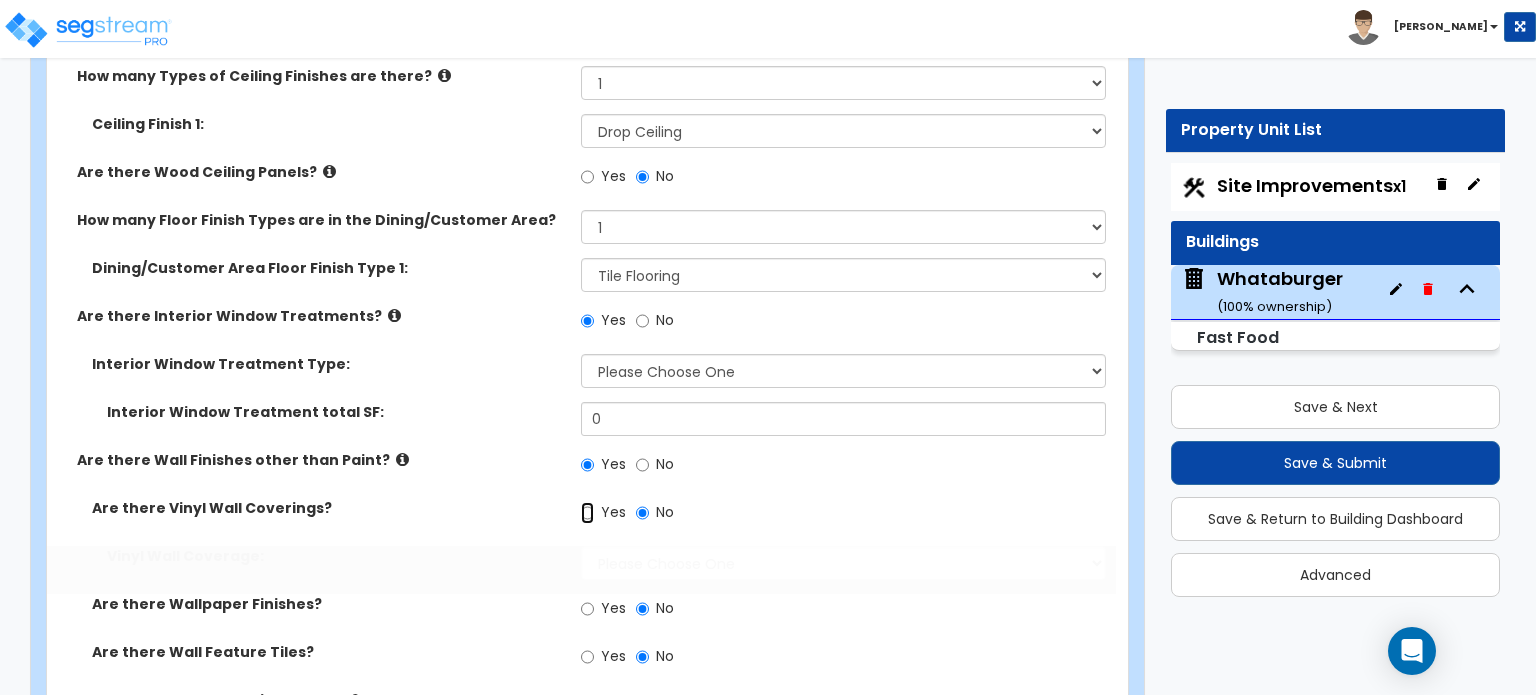radio on "true" 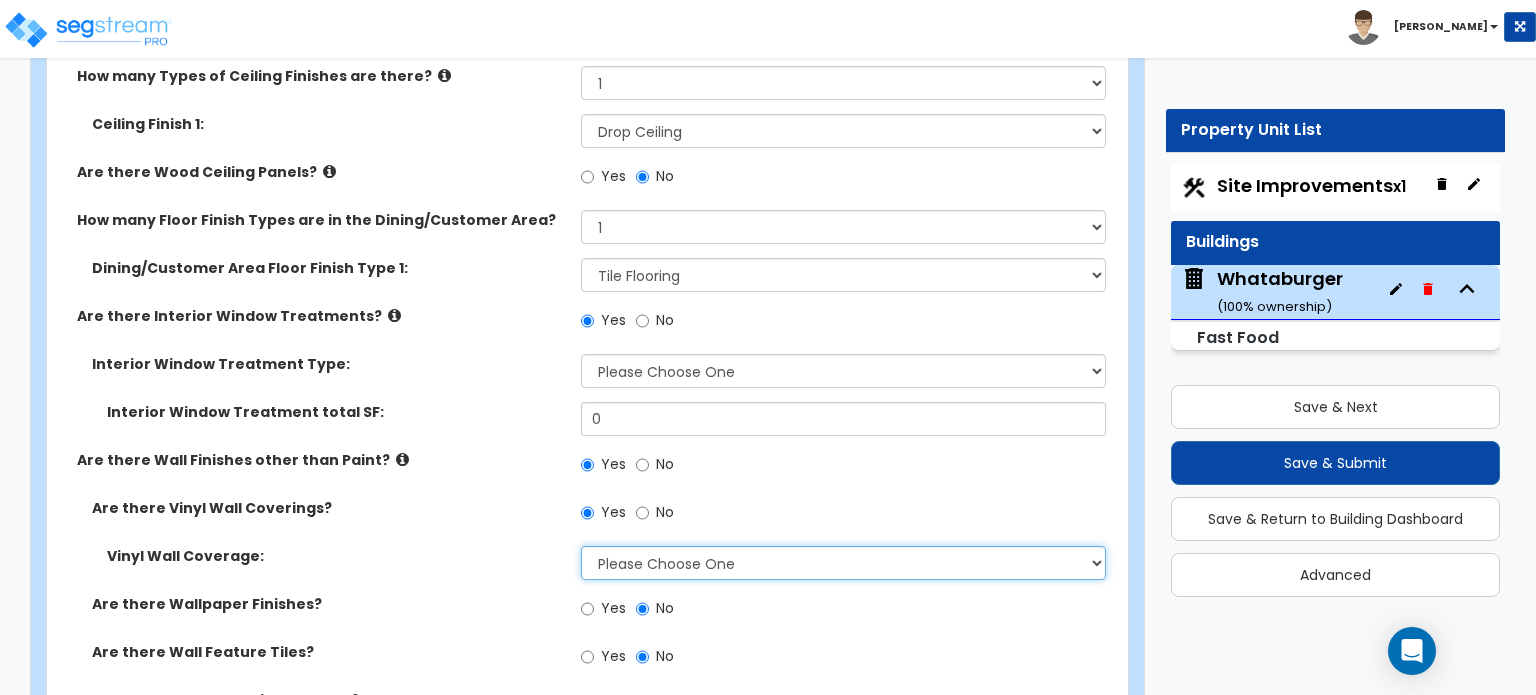 click on "Please Choose One Only a Small Portion of Walls are Covered Several Walls are Covered Majority of Walls are Covered All Walls are Covered I want to Enter the Square Footage" at bounding box center (843, 563) 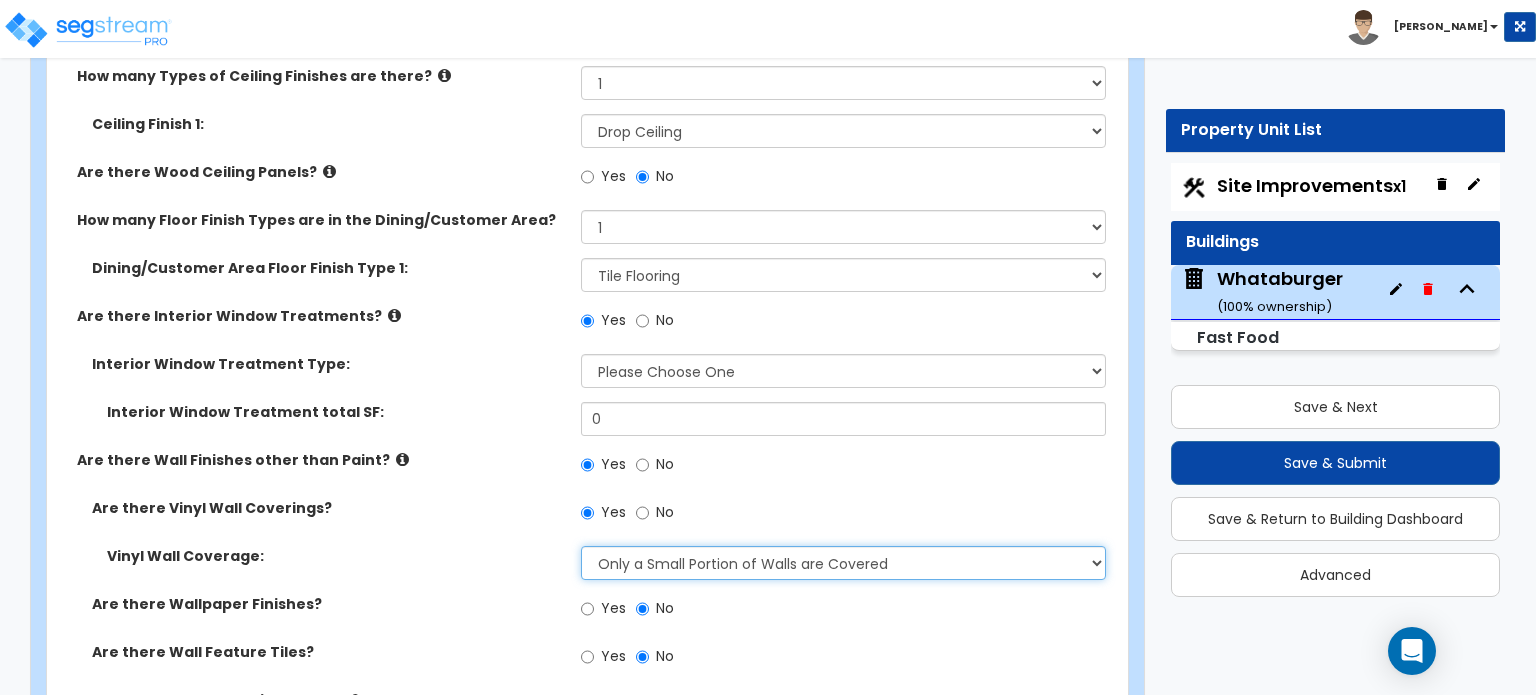 click on "Please Choose One Only a Small Portion of Walls are Covered Several Walls are Covered Majority of Walls are Covered All Walls are Covered I want to Enter the Square Footage" at bounding box center [843, 563] 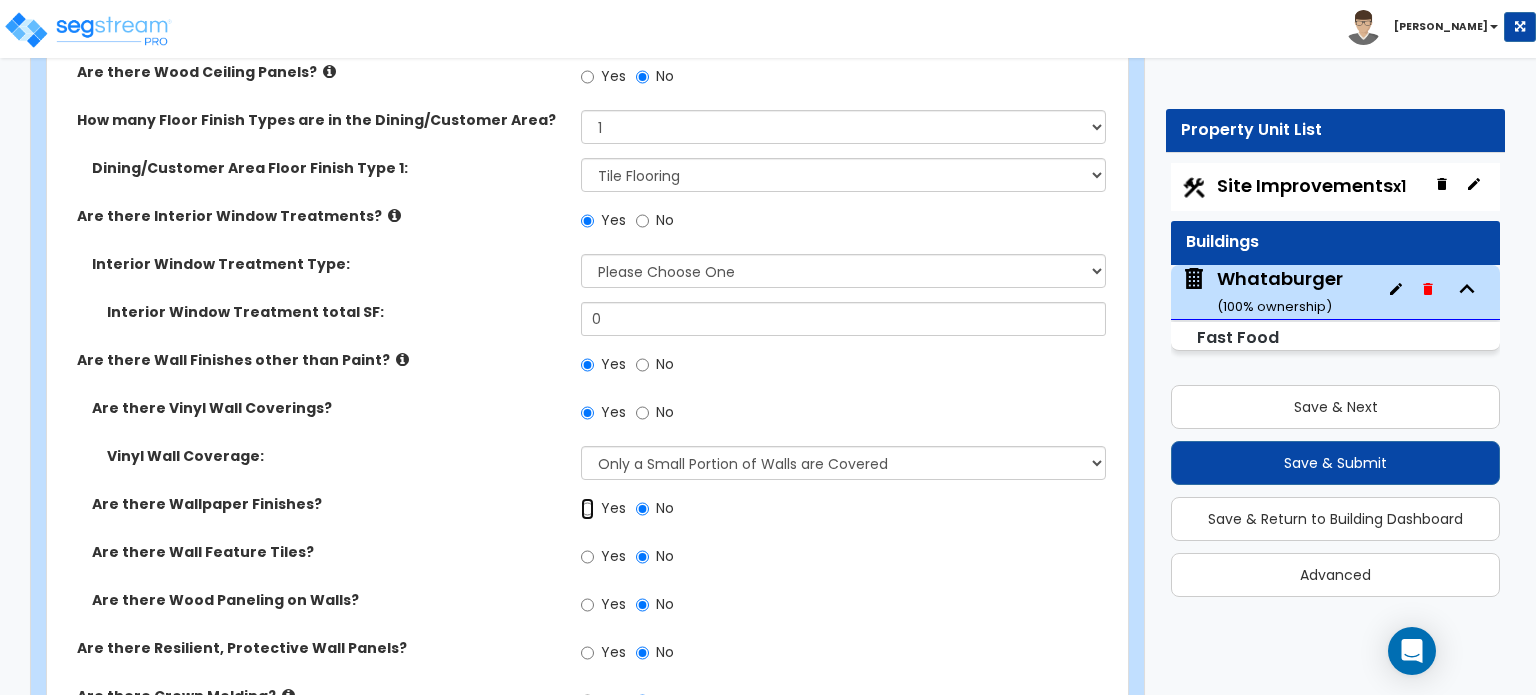 click on "Yes" at bounding box center [587, 509] 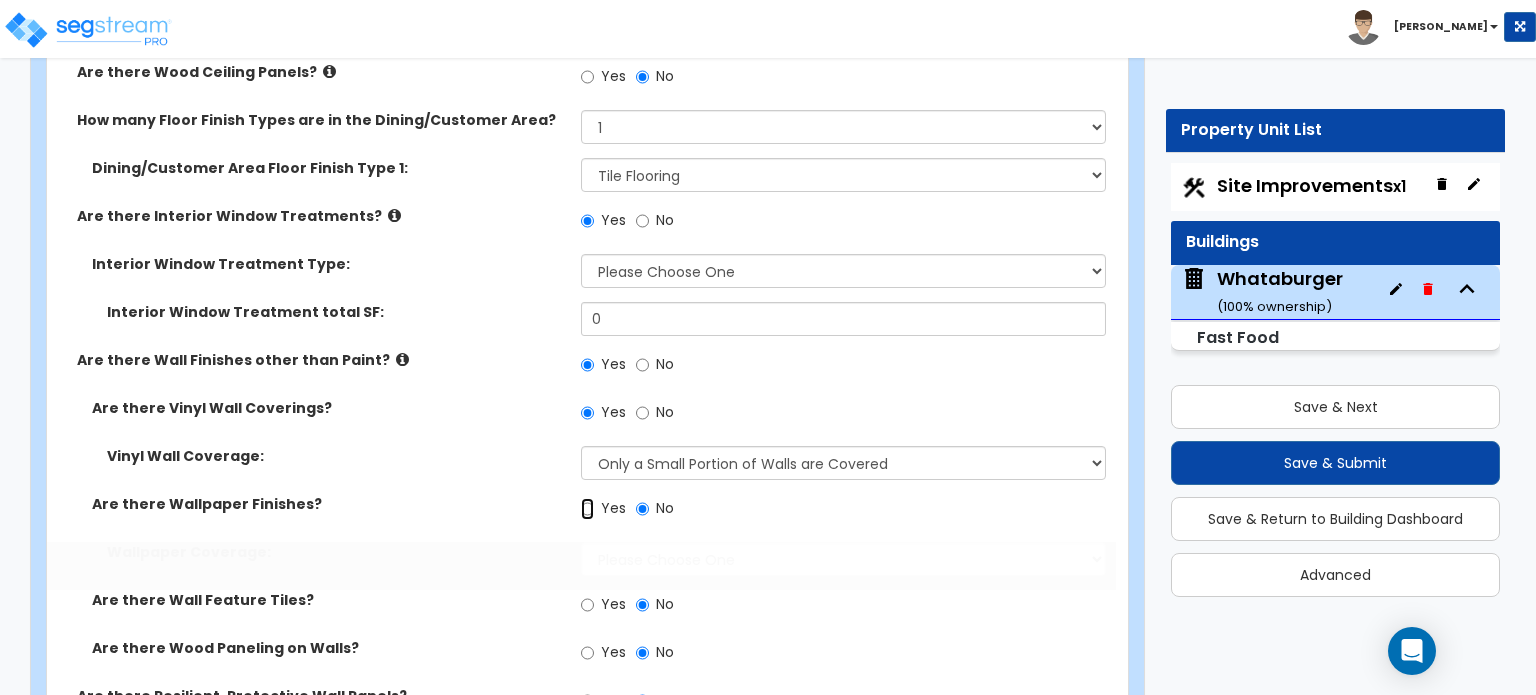 radio on "true" 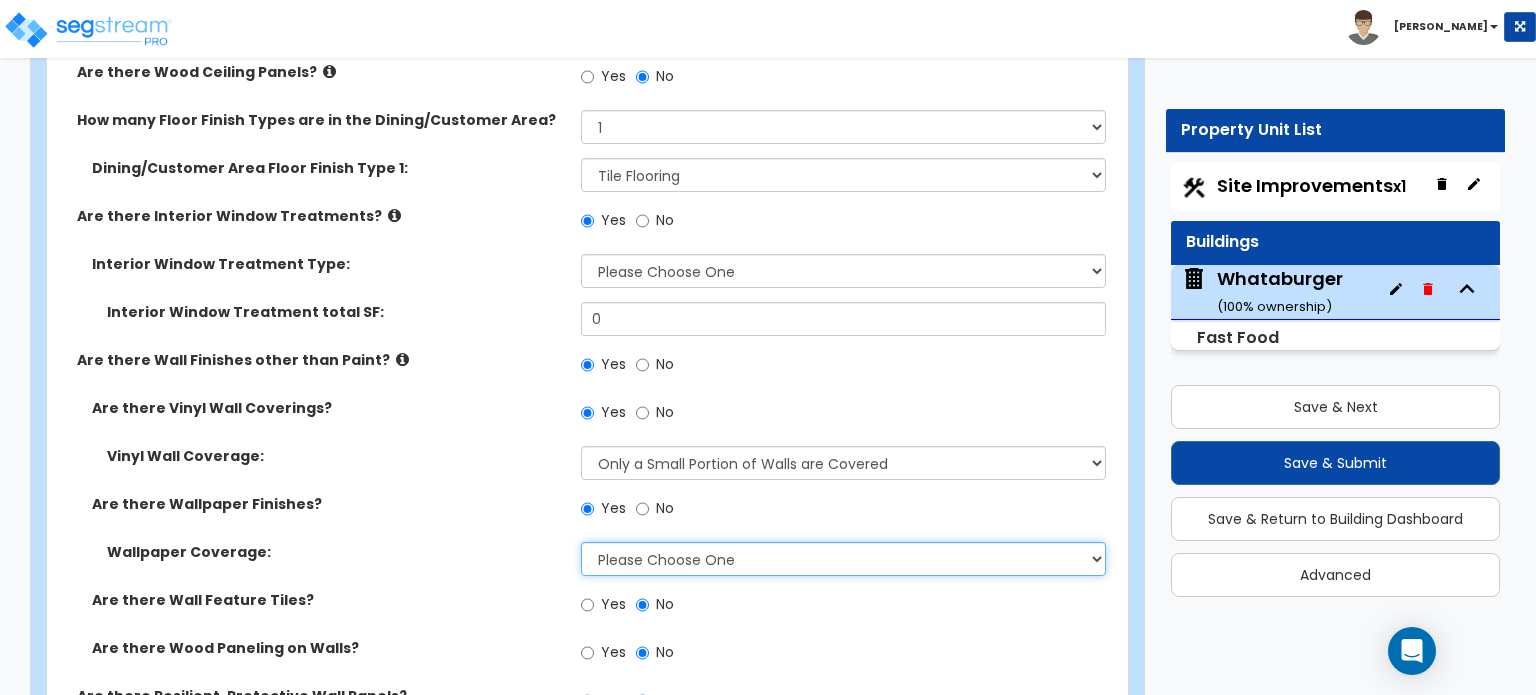 click on "Please Choose One Only a Small Portion of Walls are Covered Several Walls are Covered Majority of Walls are Covered All Walls are Covered I want to Enter the Square Footage" at bounding box center (843, 559) 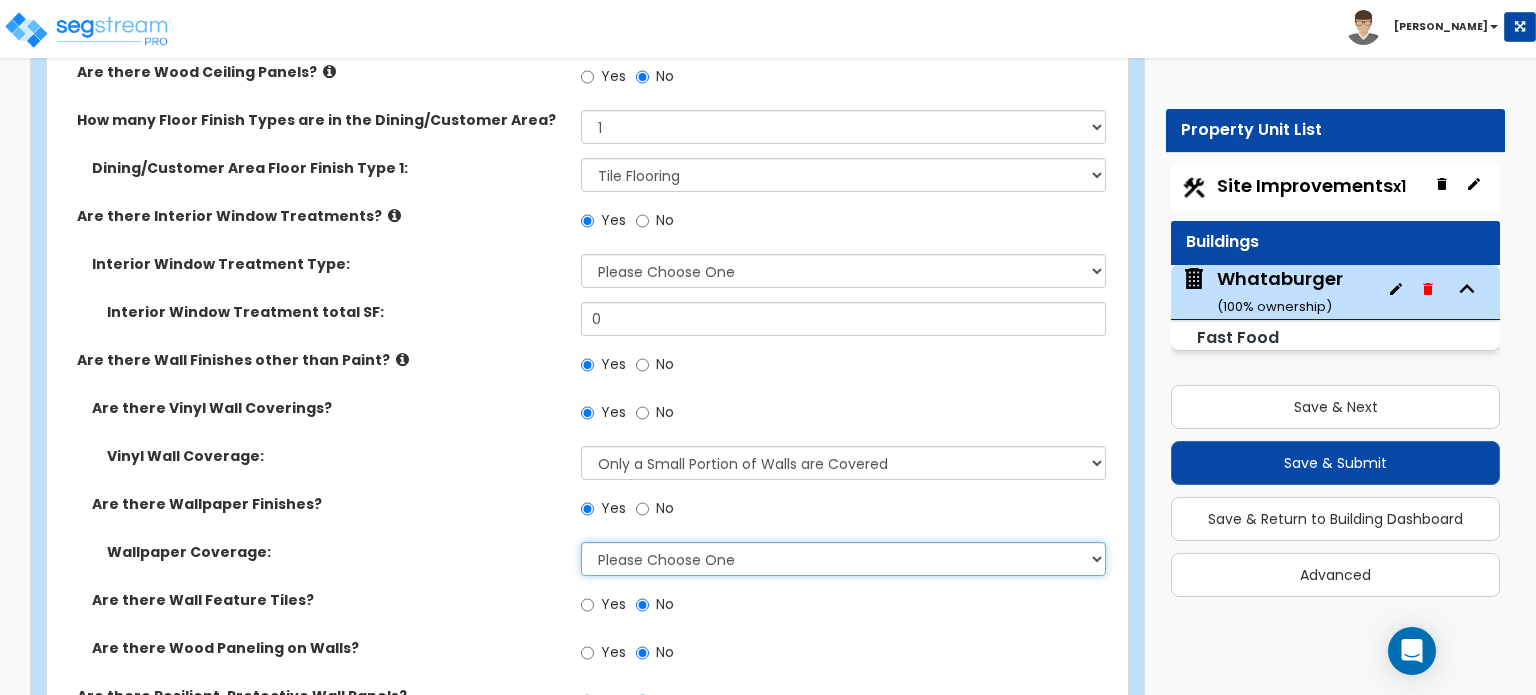 select on "1" 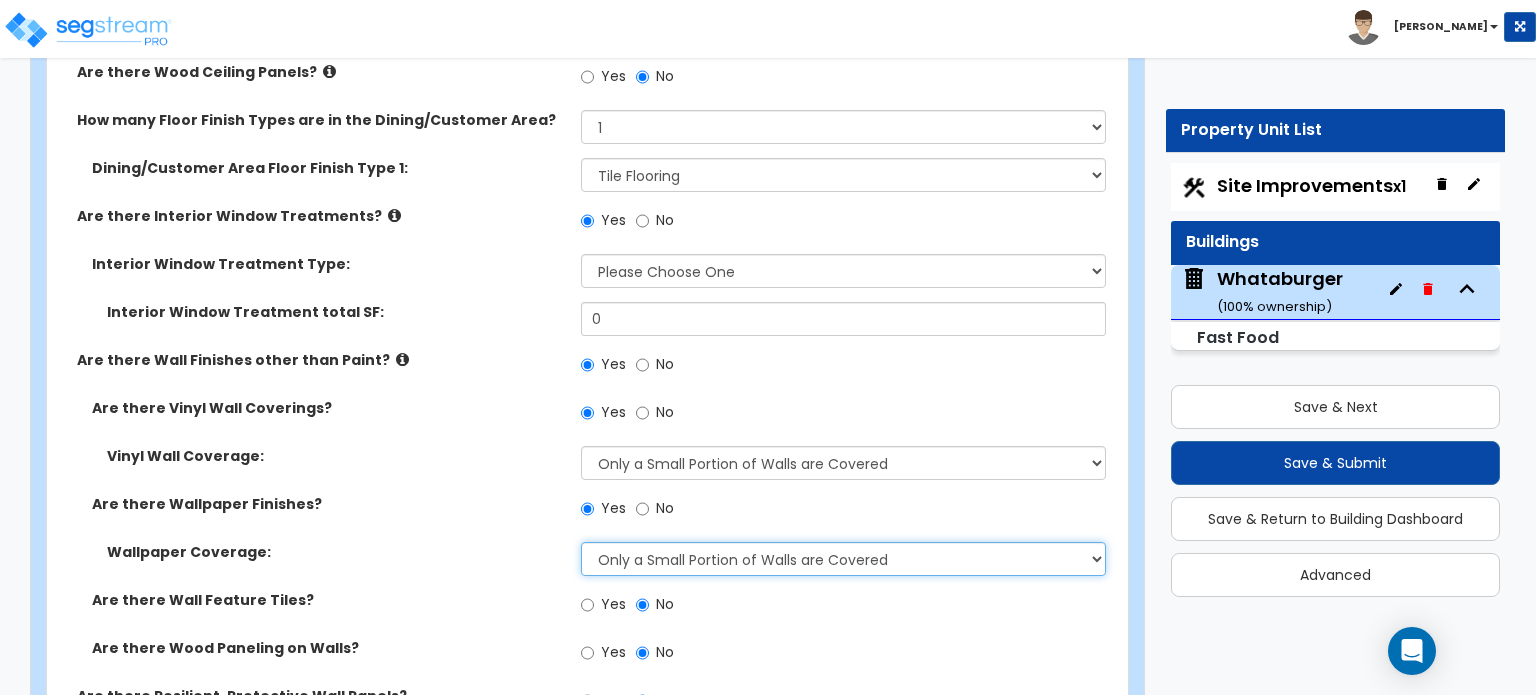 click on "Please Choose One Only a Small Portion of Walls are Covered Several Walls are Covered Majority of Walls are Covered All Walls are Covered I want to Enter the Square Footage" at bounding box center (843, 559) 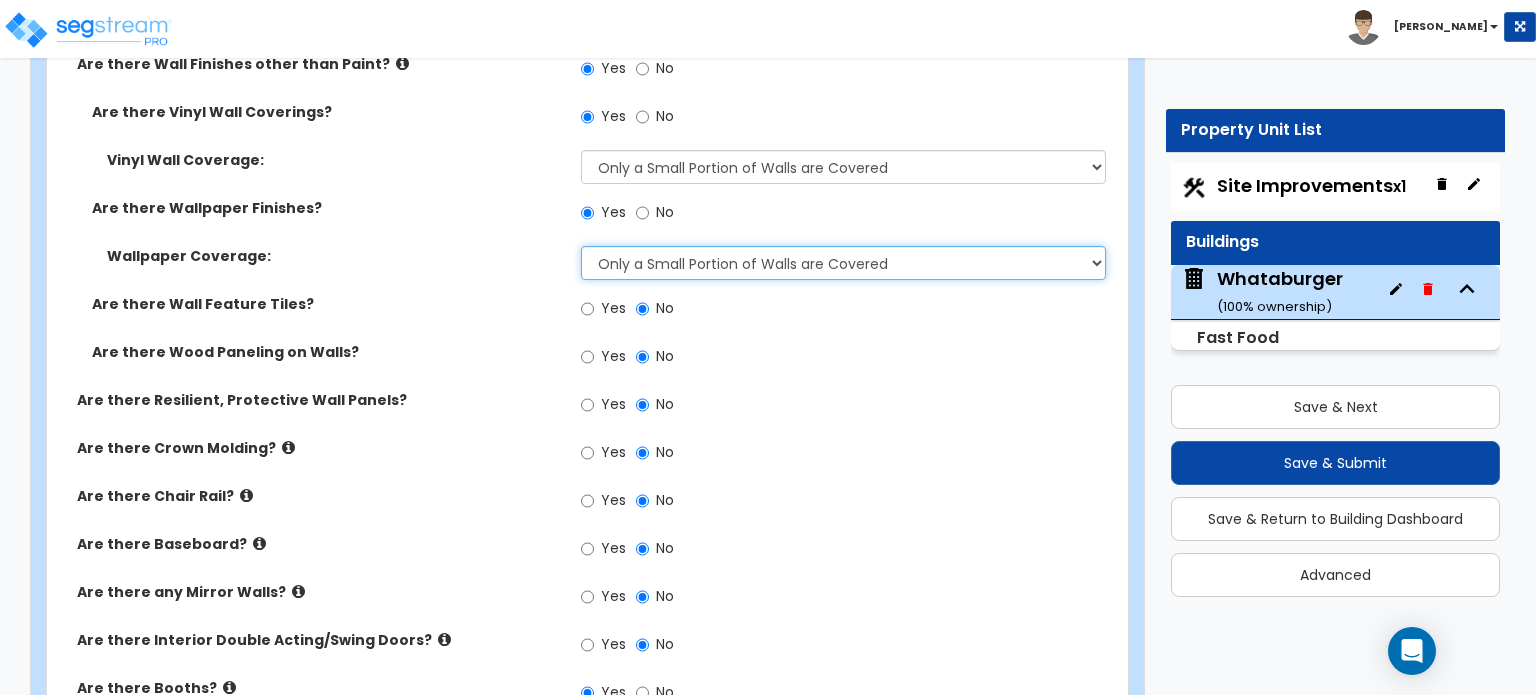 scroll, scrollTop: 4264, scrollLeft: 0, axis: vertical 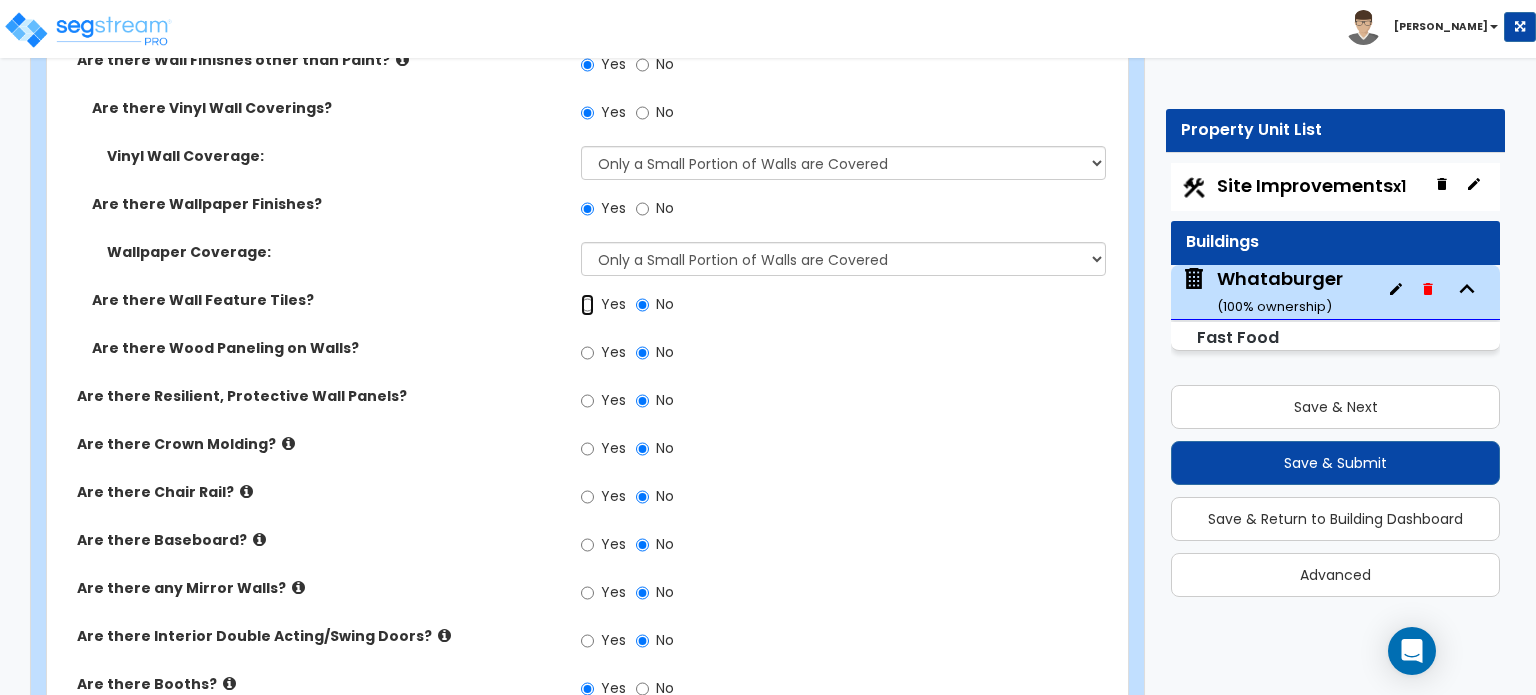 click on "Yes" at bounding box center (587, 305) 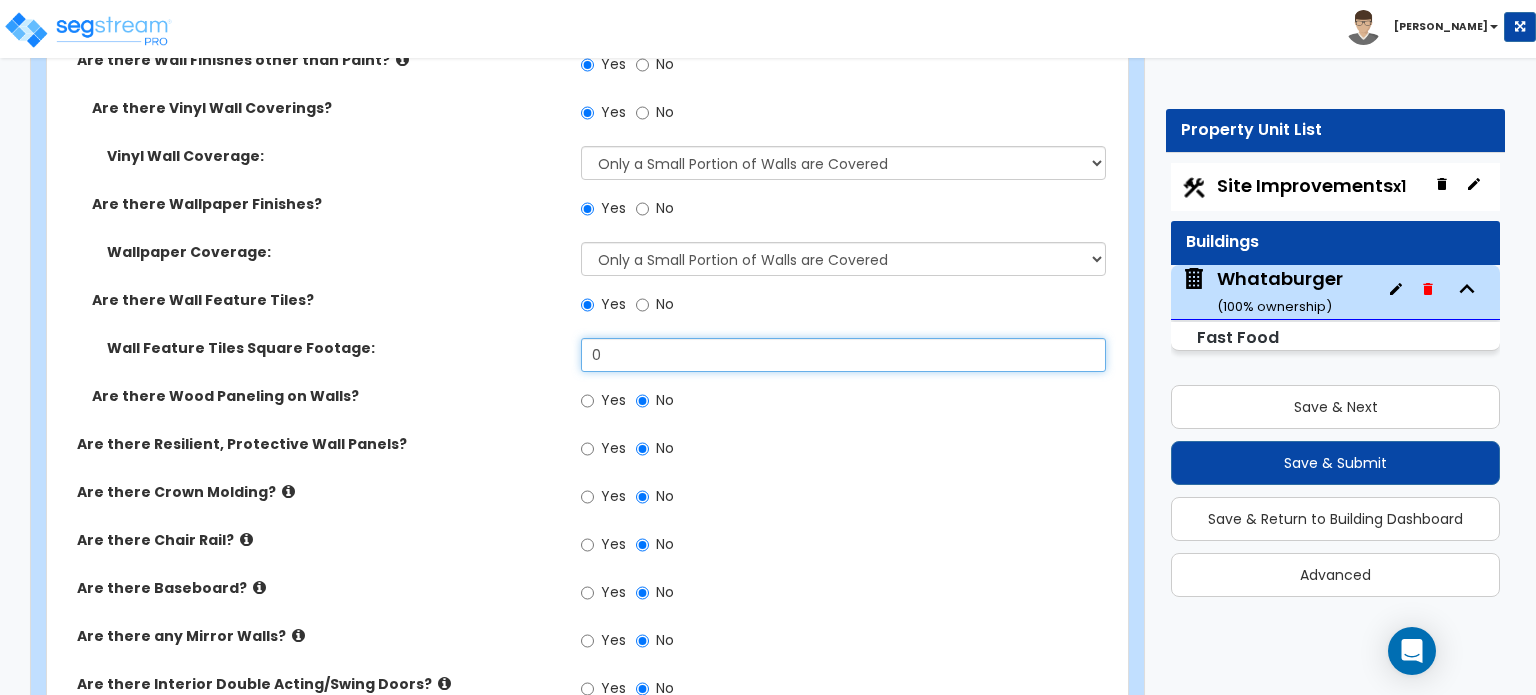 click on "0" at bounding box center [843, 355] 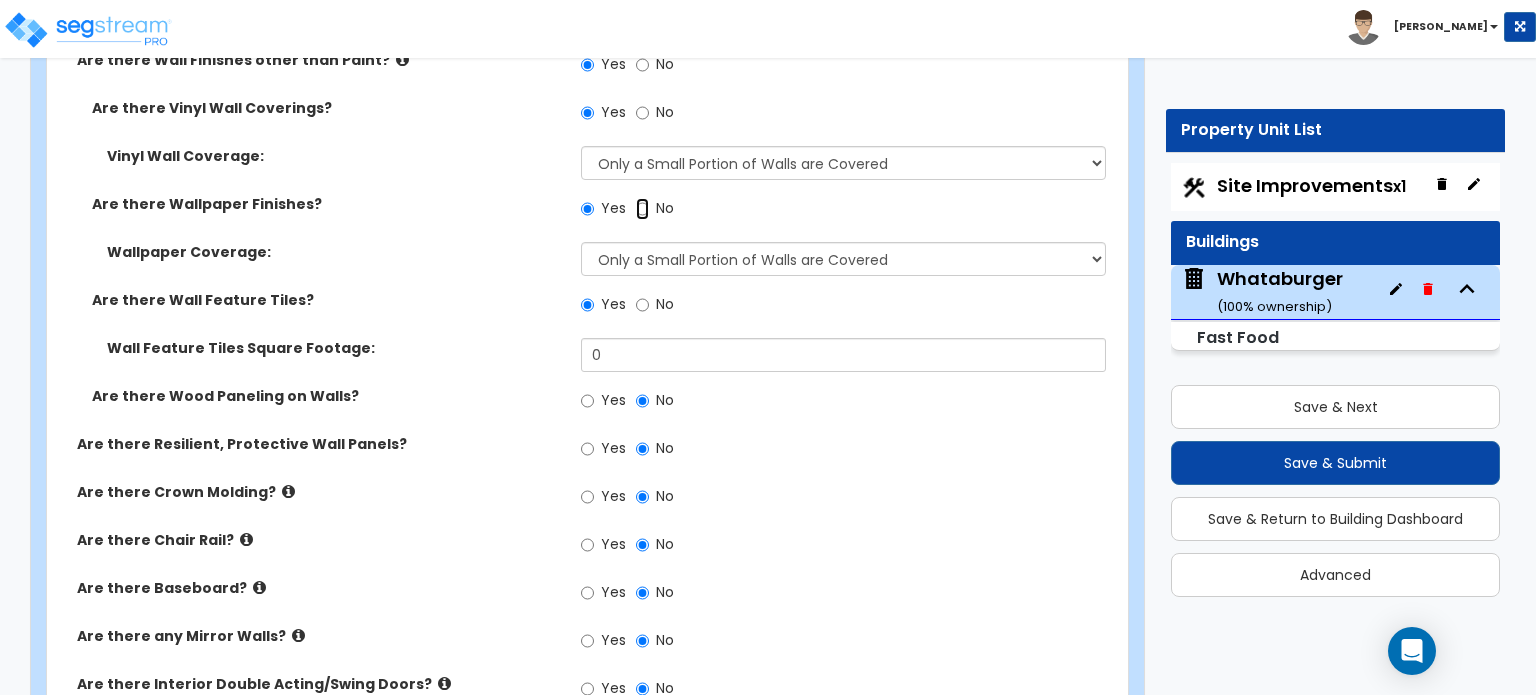 click on "No" at bounding box center (642, 209) 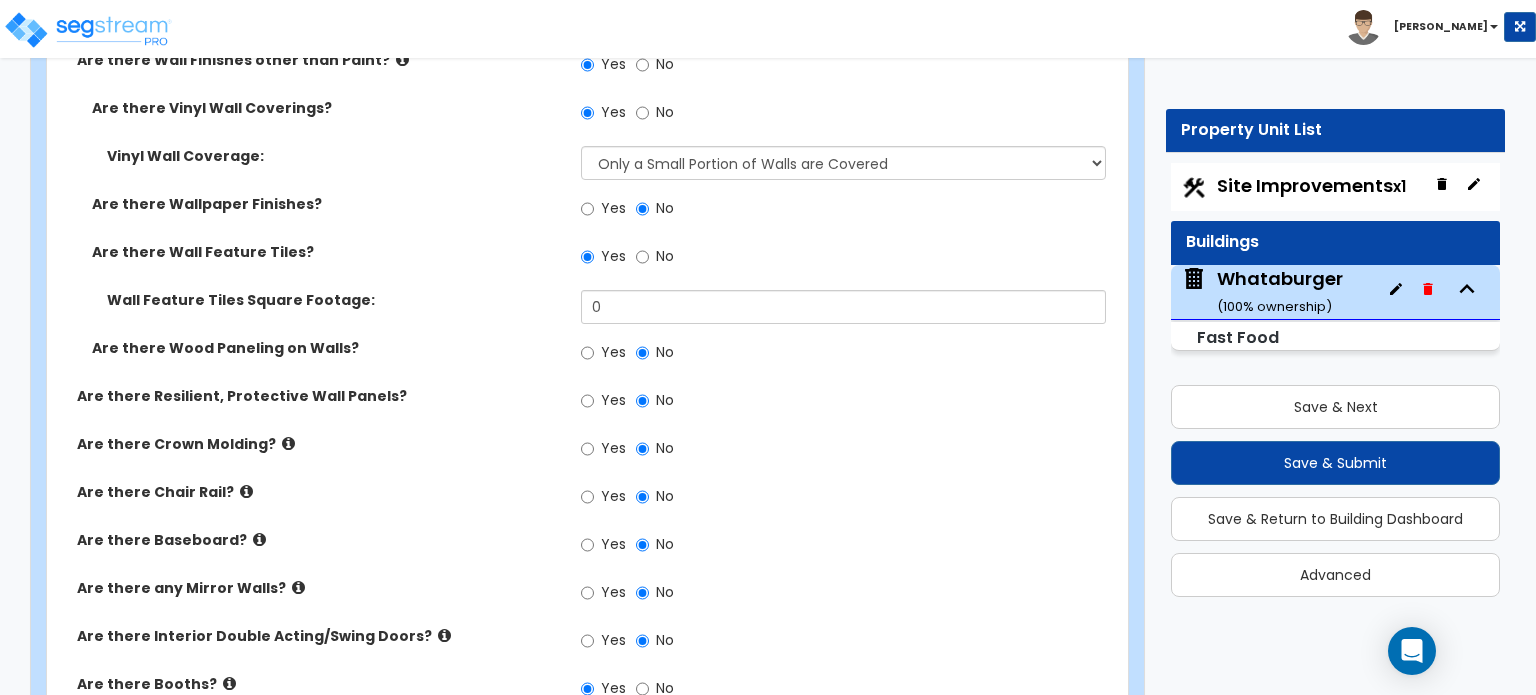 click at bounding box center [259, 539] 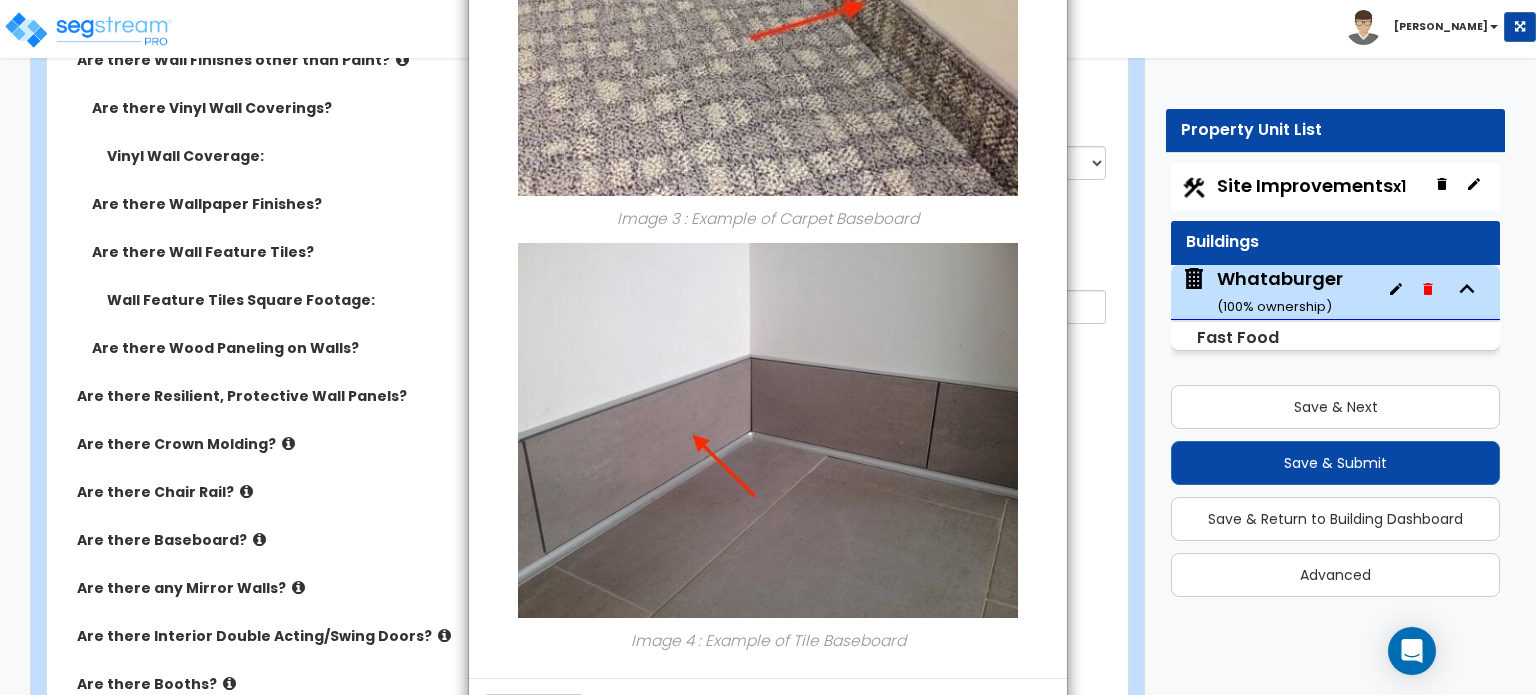 scroll, scrollTop: 1478, scrollLeft: 0, axis: vertical 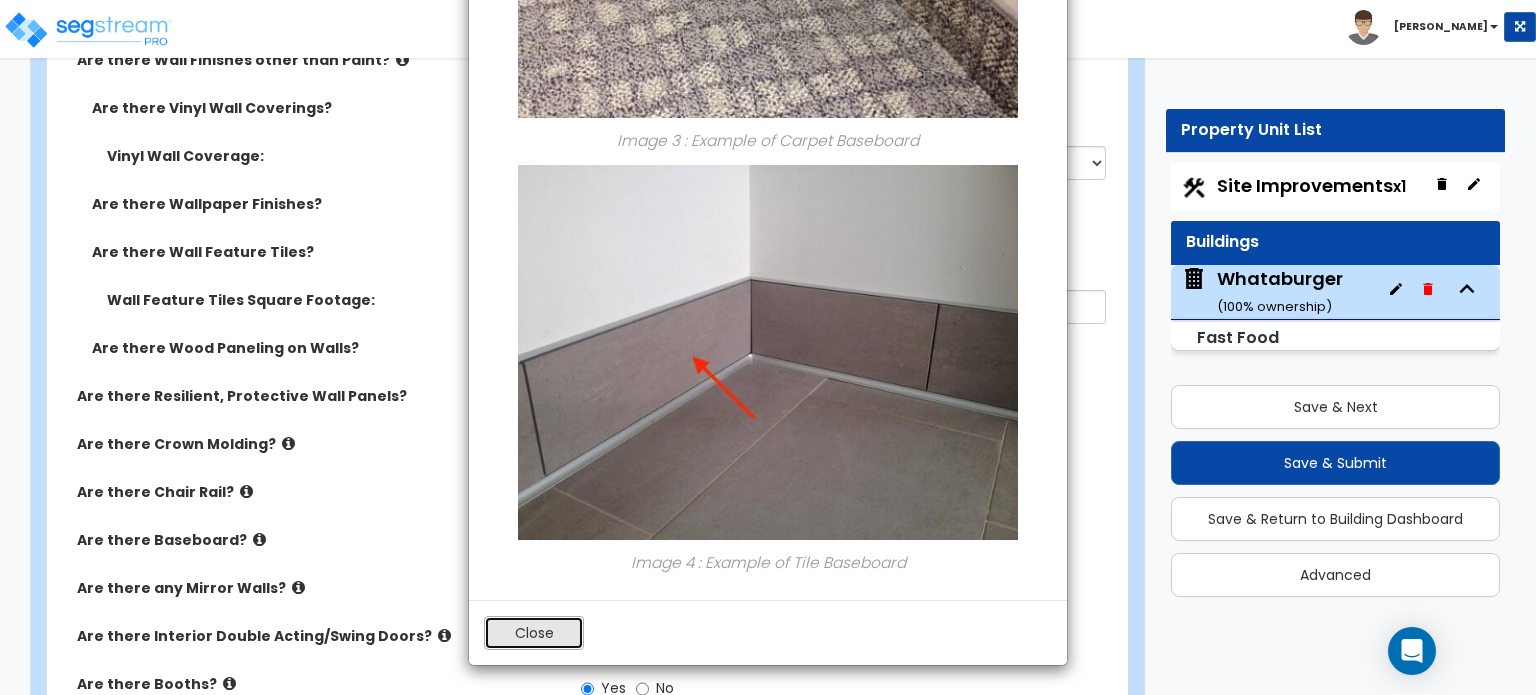 click on "Close" at bounding box center [534, 633] 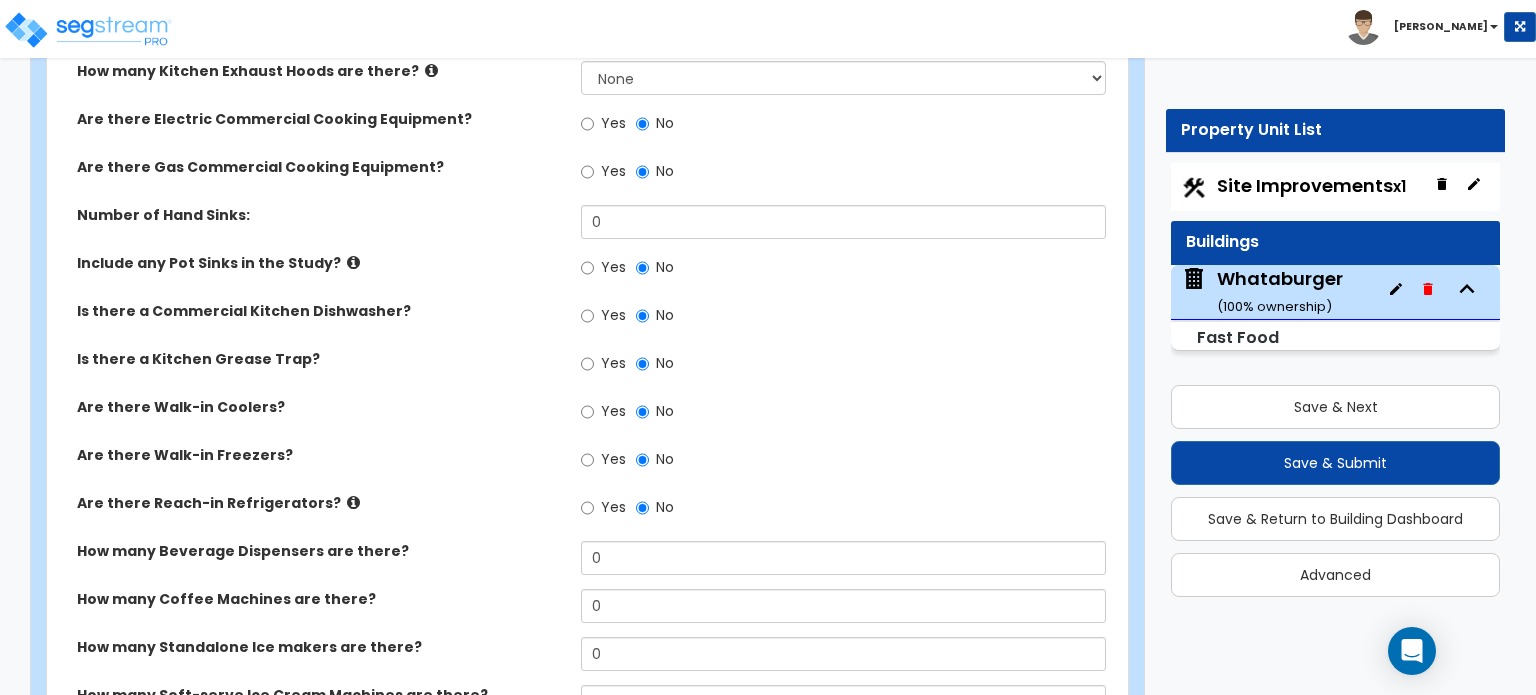 scroll, scrollTop: 5558, scrollLeft: 0, axis: vertical 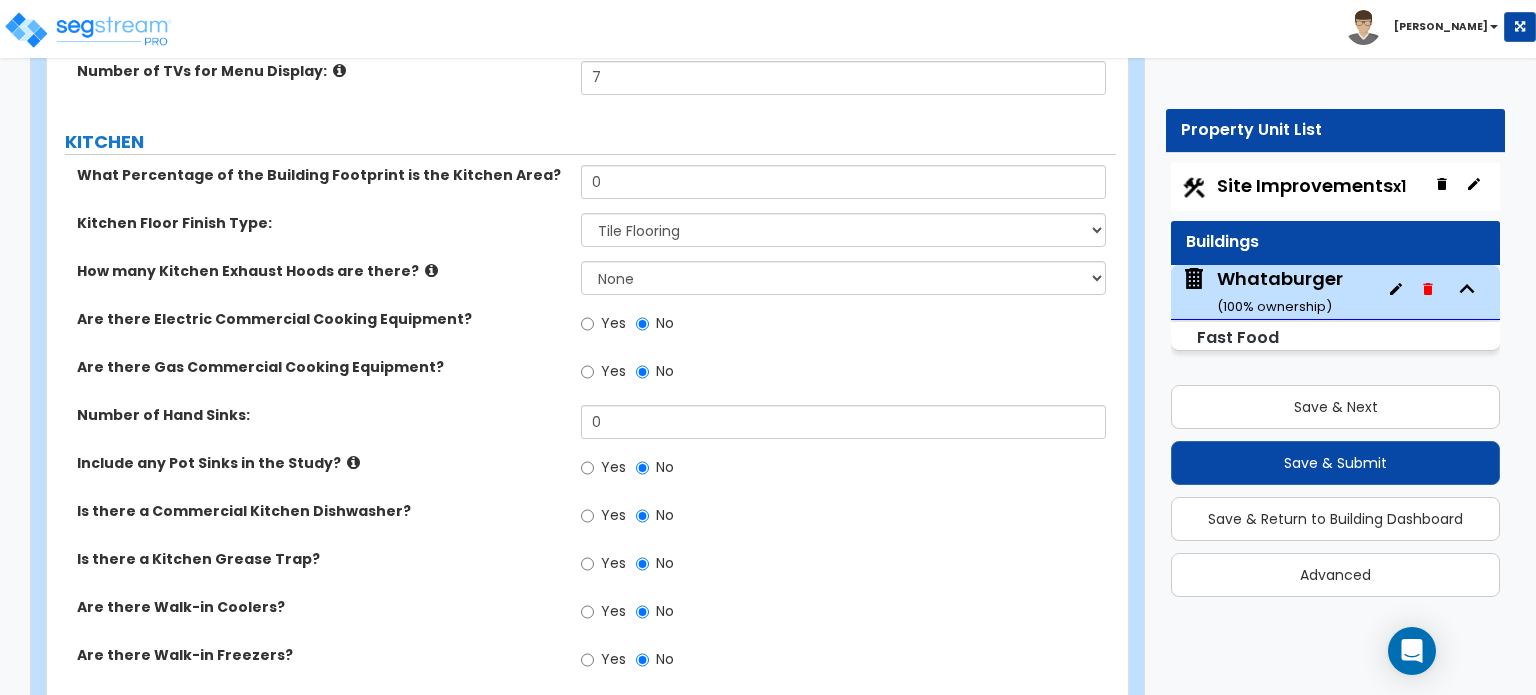 click at bounding box center [431, 270] 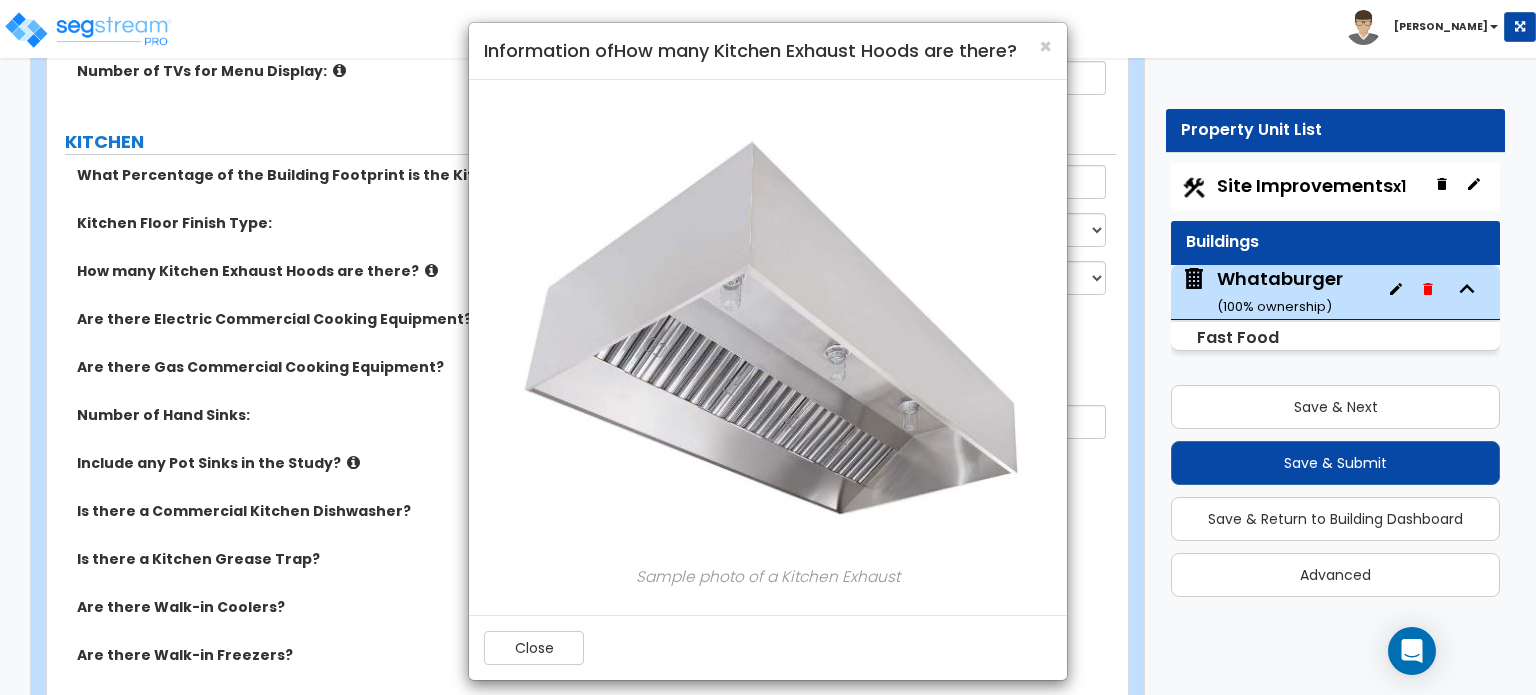scroll, scrollTop: 0, scrollLeft: 0, axis: both 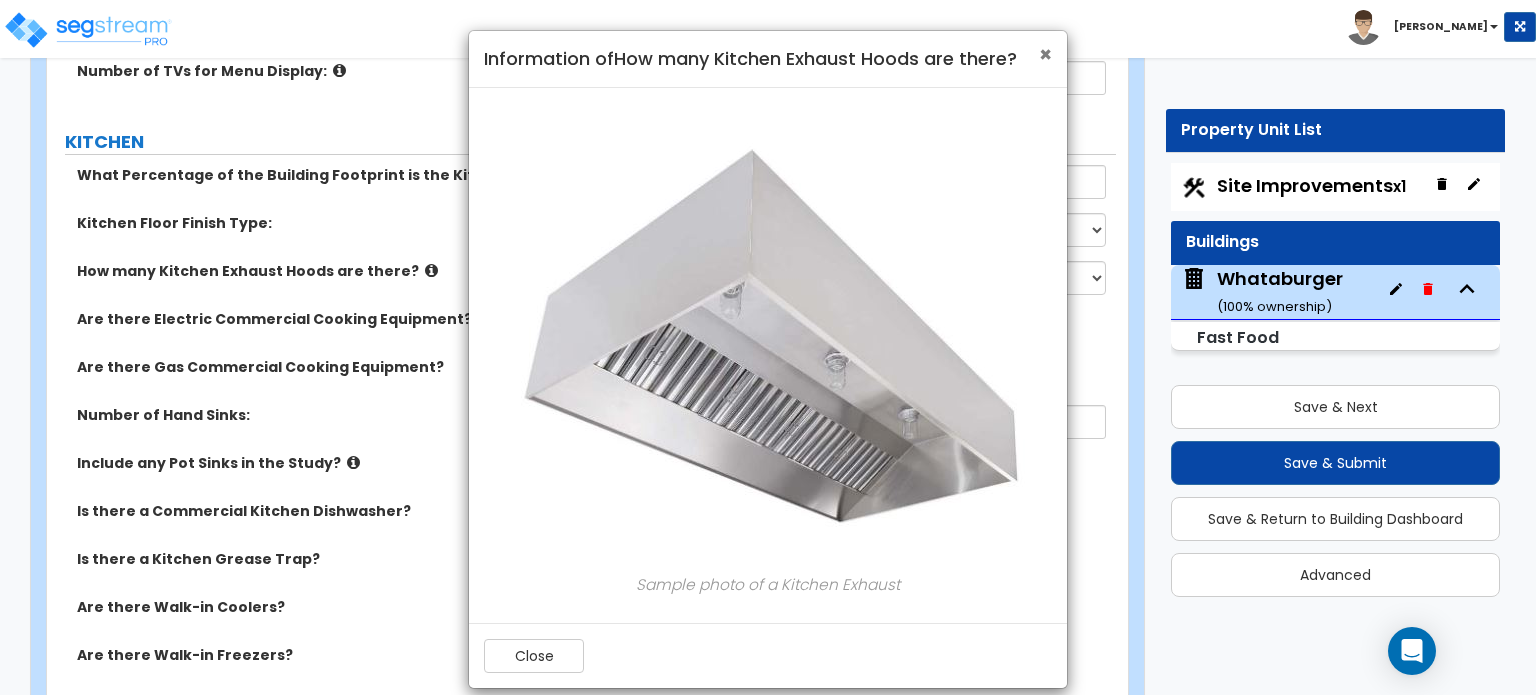 click on "×" at bounding box center (1045, 54) 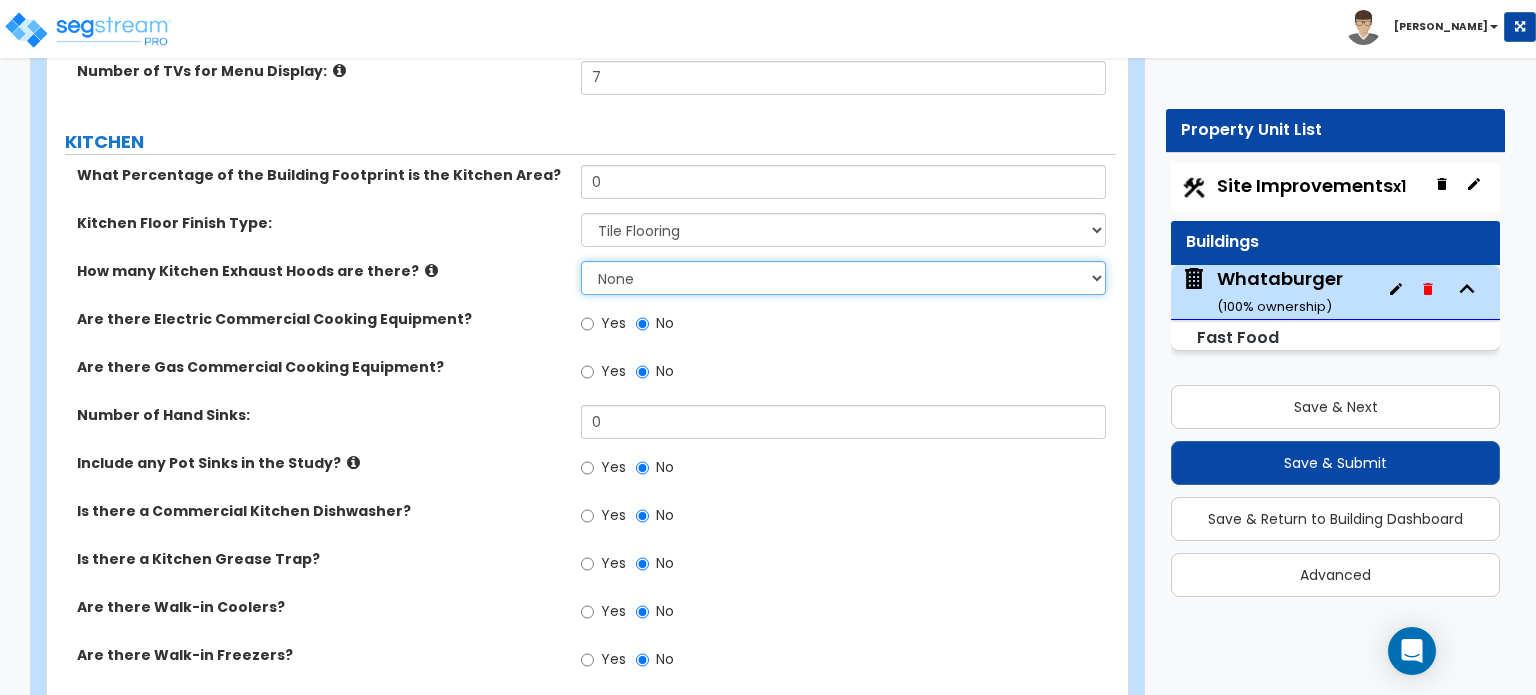 click on "None 1 2 3" at bounding box center [843, 278] 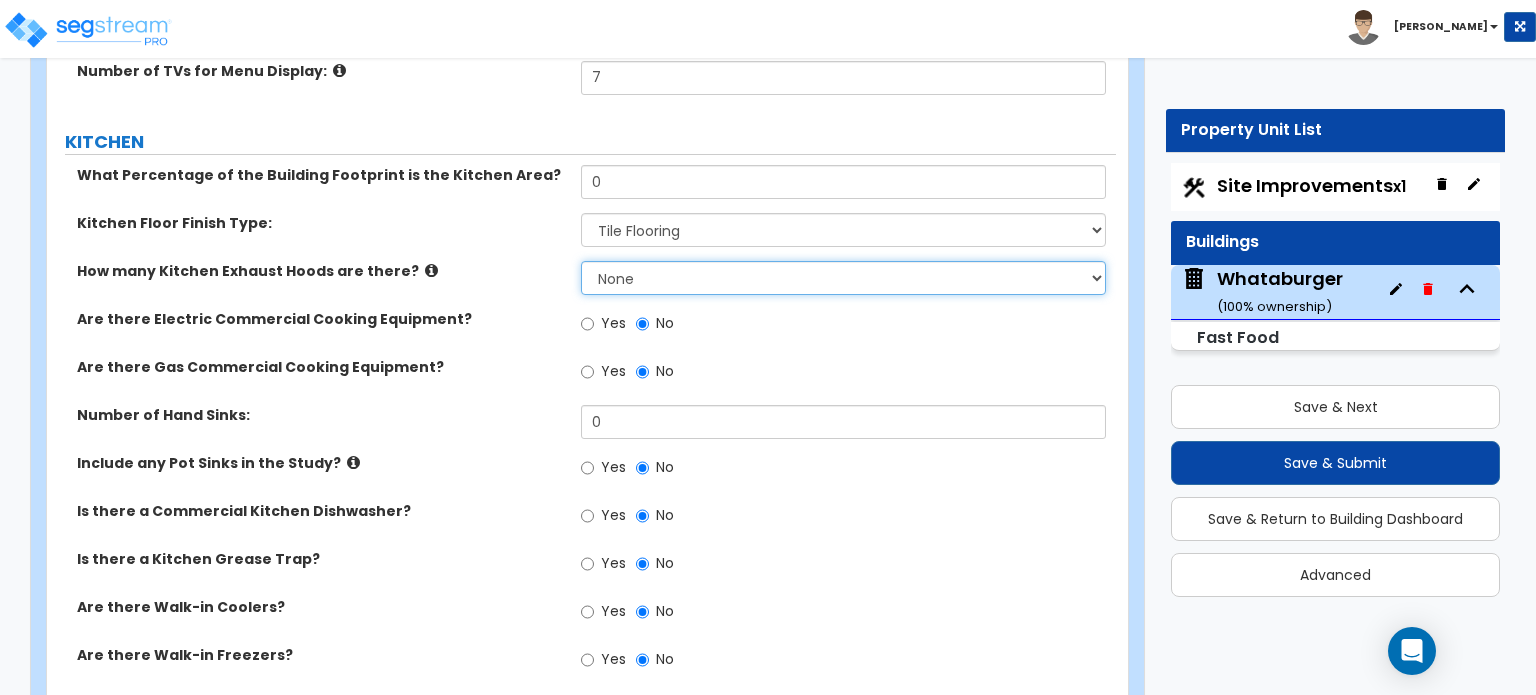 click on "None 1 2 3" at bounding box center [843, 278] 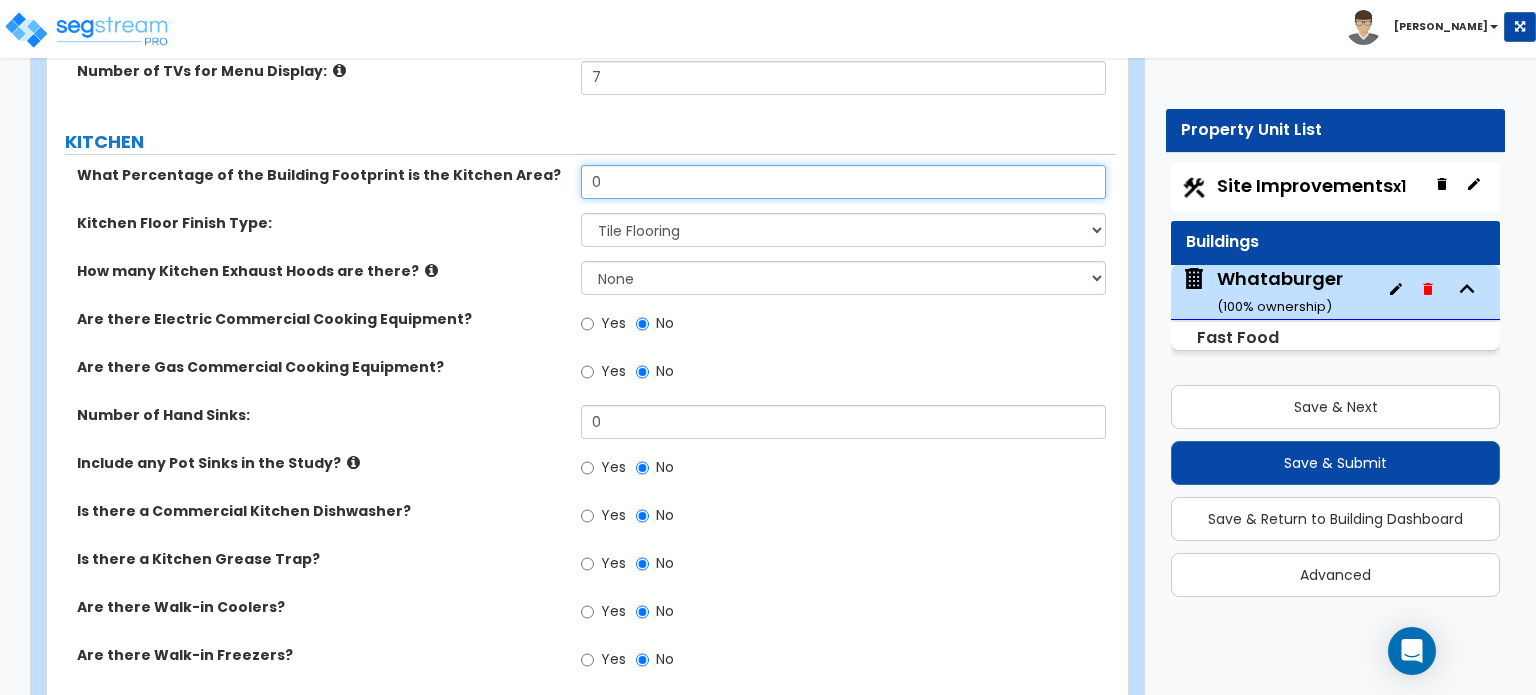 click on "0" at bounding box center [843, 182] 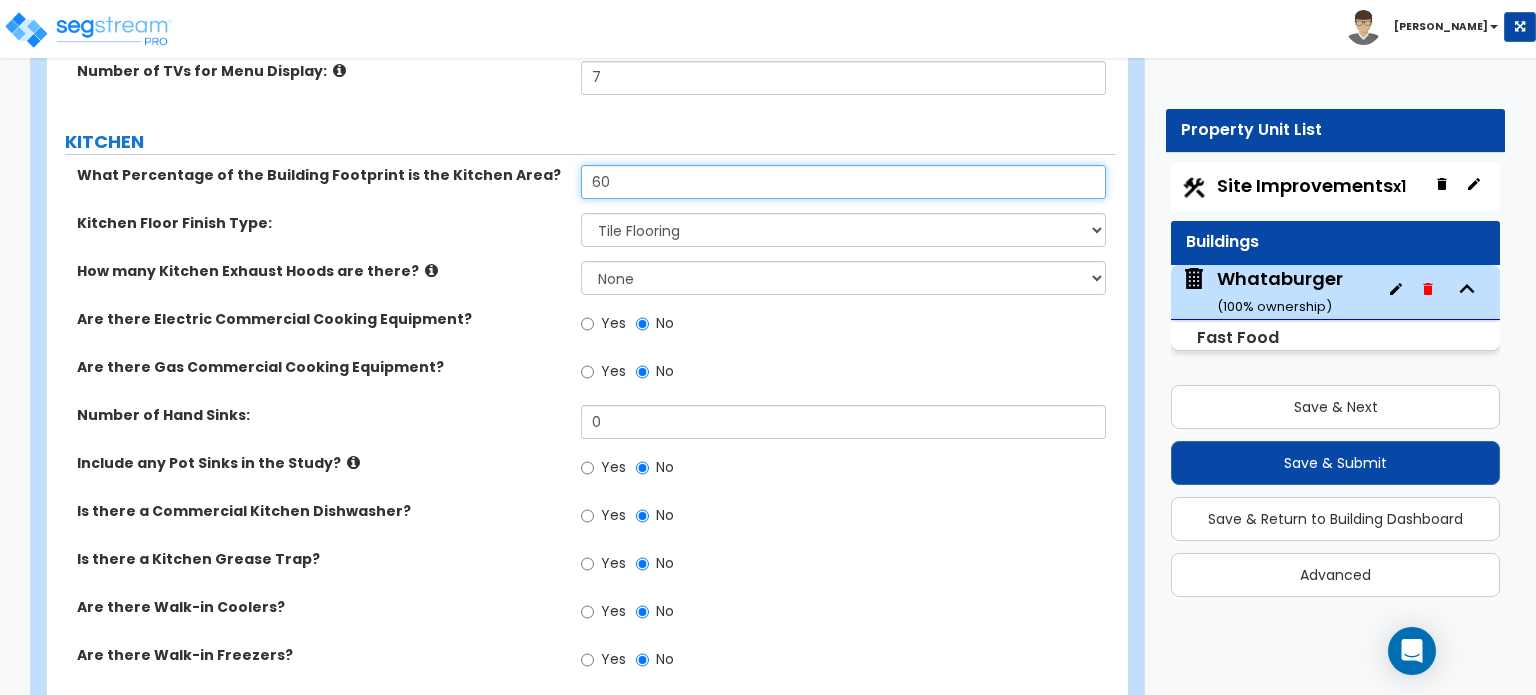 type on "60" 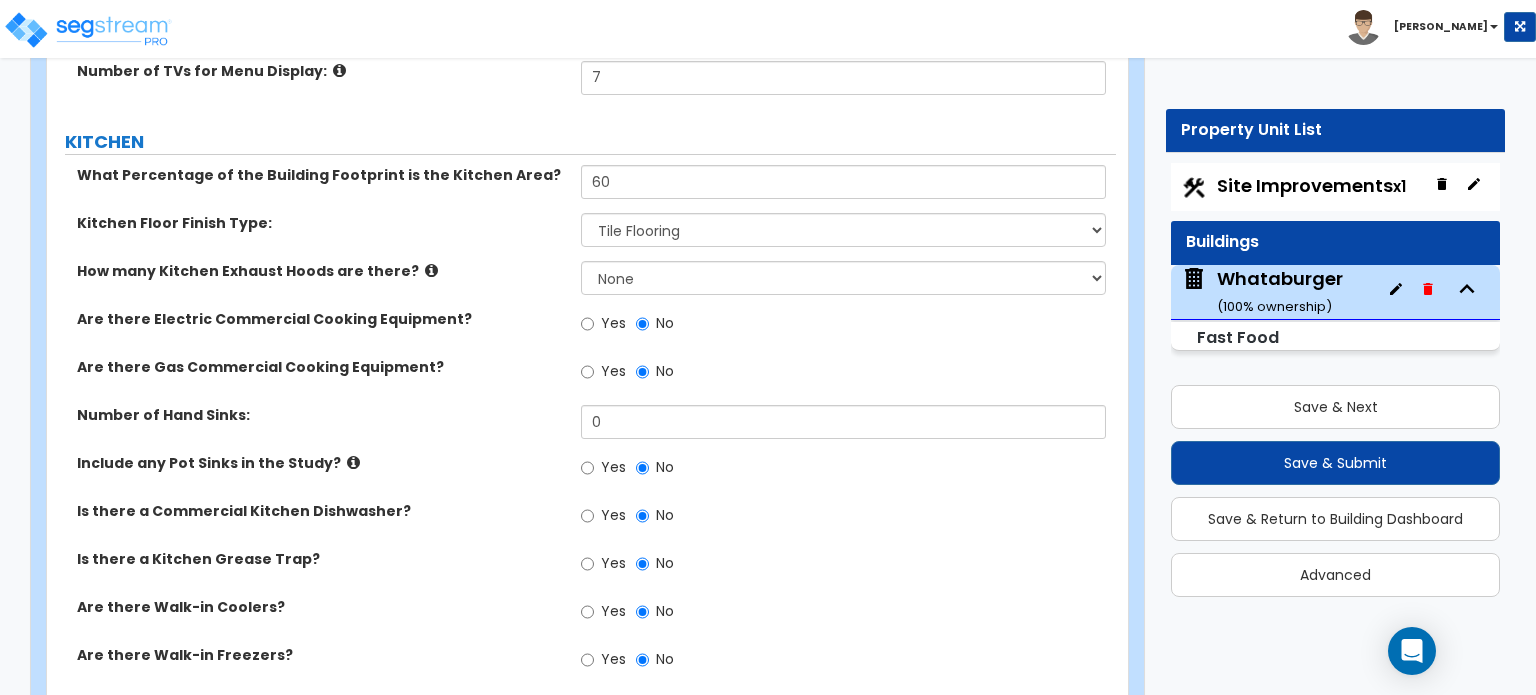 click on "How many Kitchen Exhaust Hoods are there?" at bounding box center [321, 271] 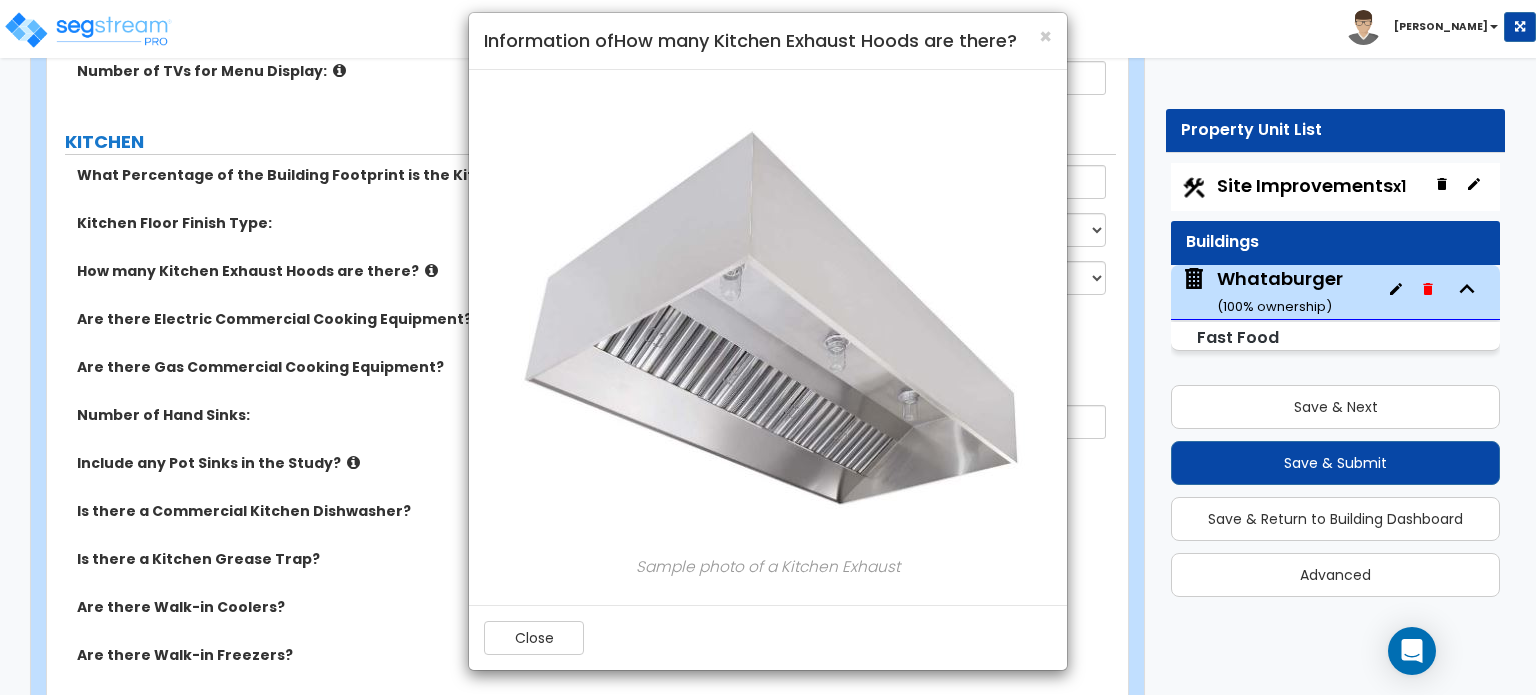 scroll, scrollTop: 22, scrollLeft: 0, axis: vertical 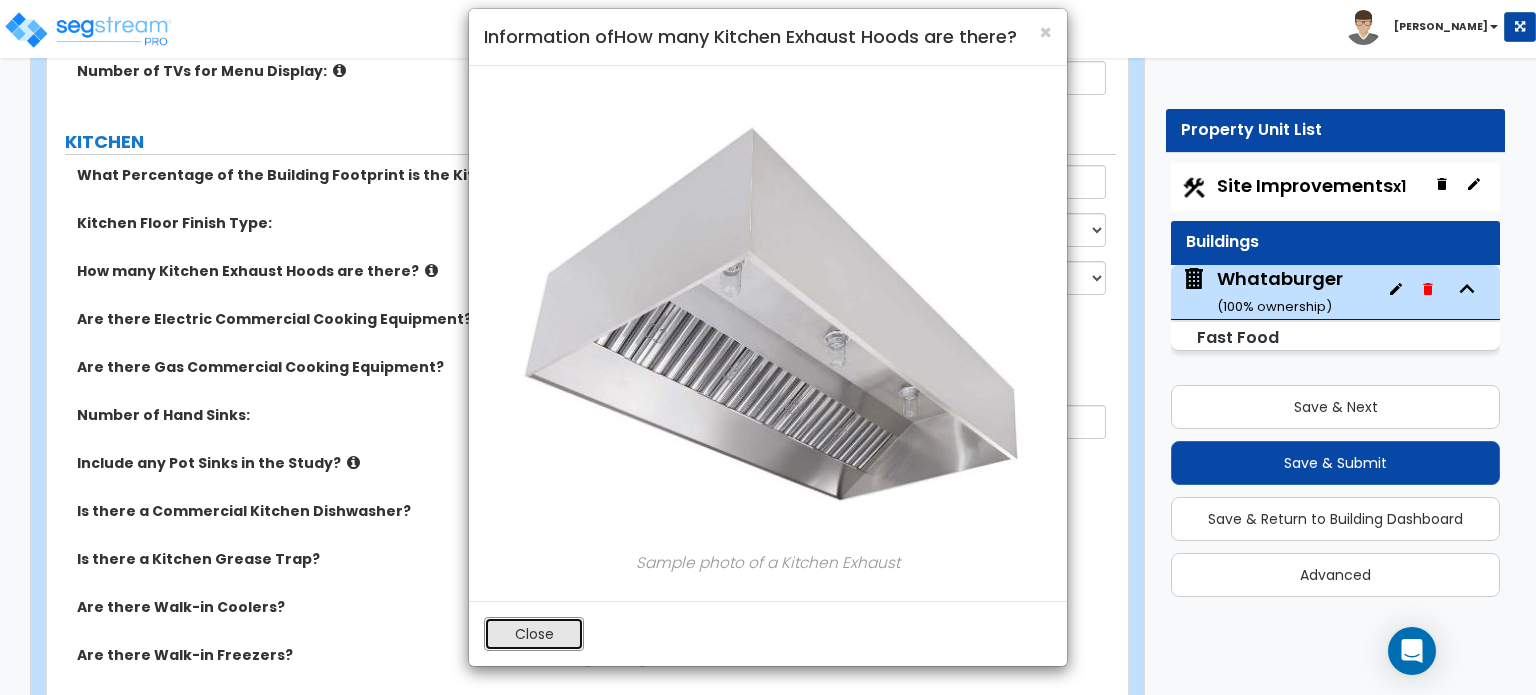 drag, startPoint x: 548, startPoint y: 643, endPoint x: 595, endPoint y: 547, distance: 106.887794 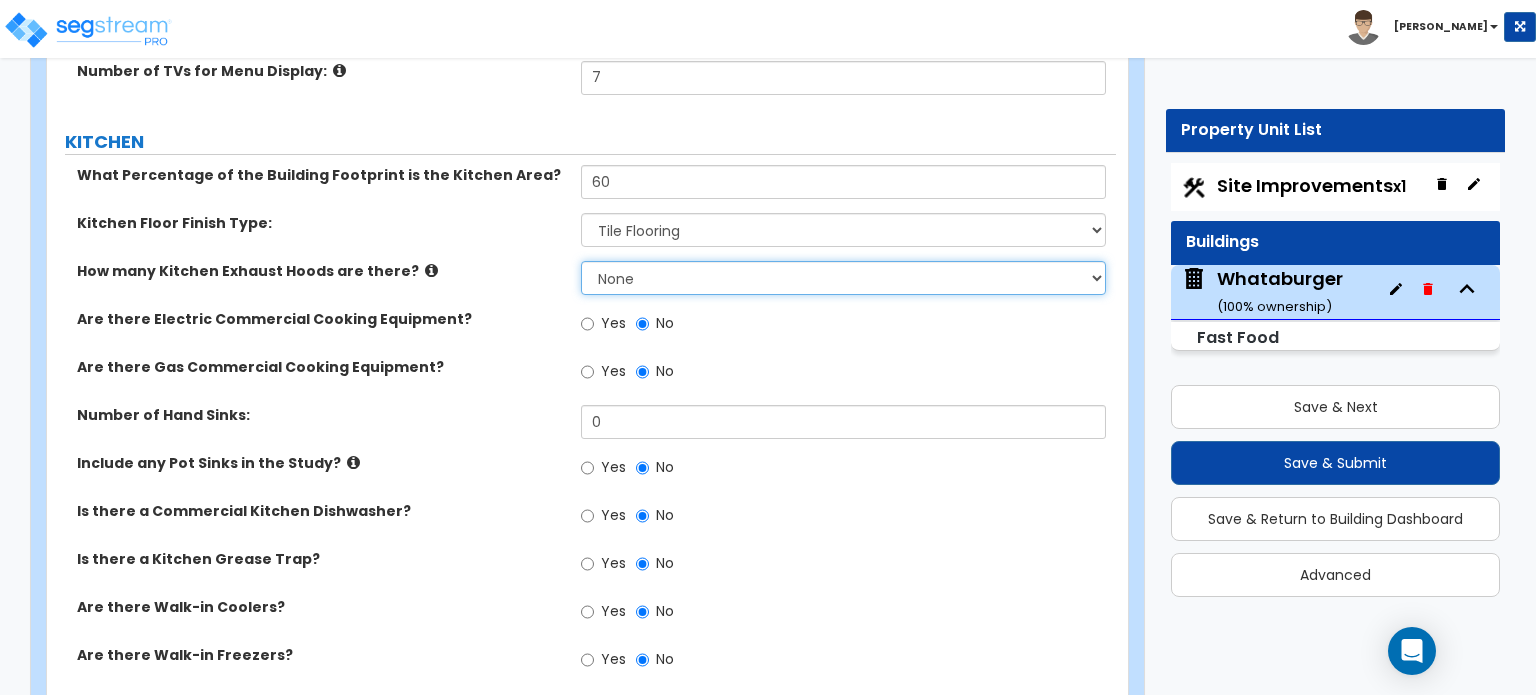 click on "None 1 2 3" at bounding box center [843, 278] 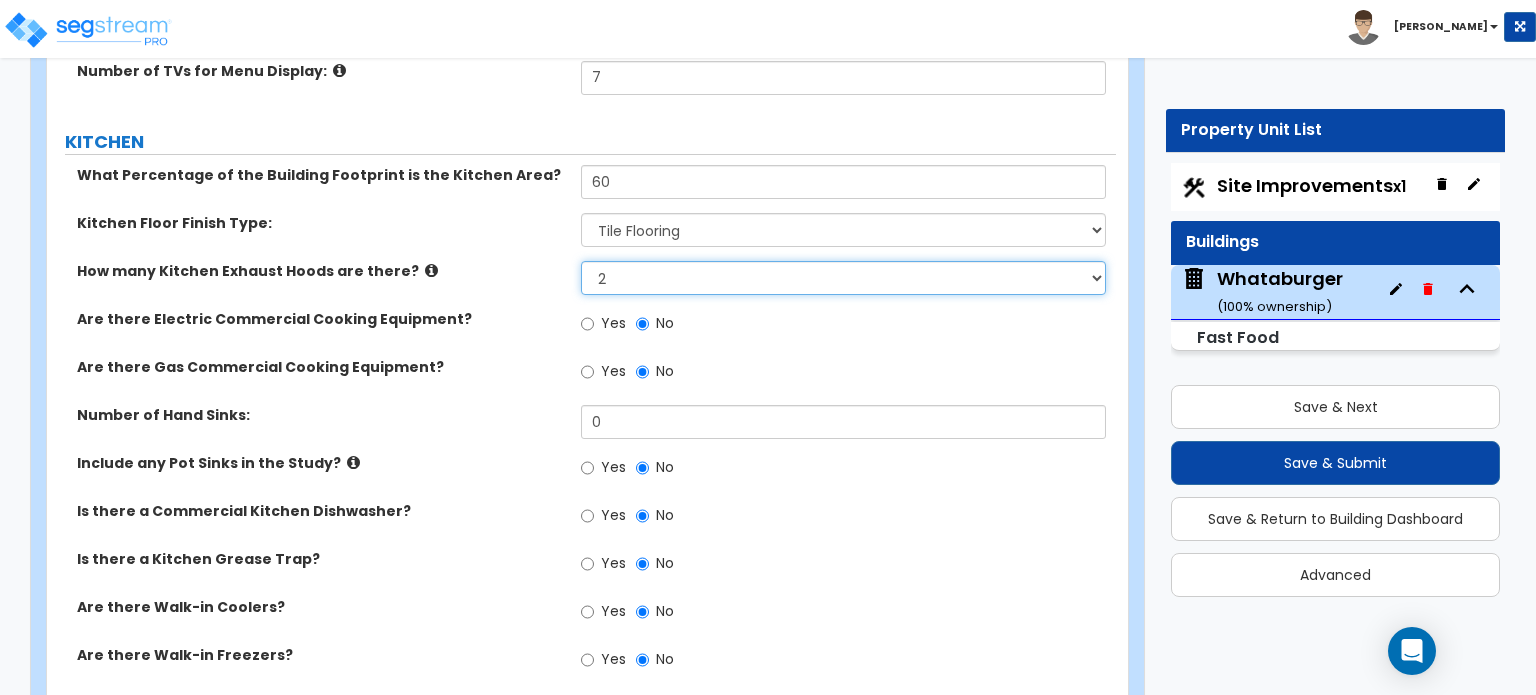 click on "None 1 2 3" at bounding box center [843, 278] 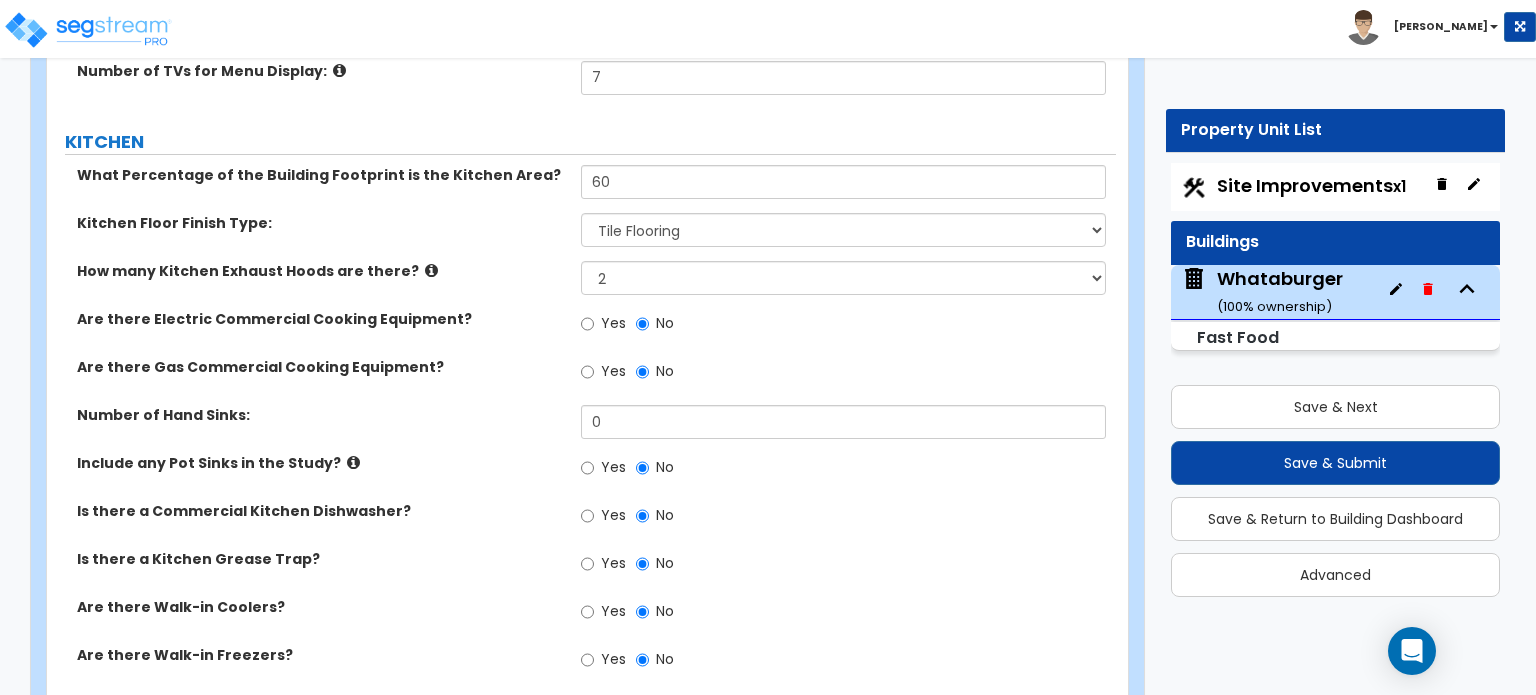 drag, startPoint x: 770, startPoint y: 251, endPoint x: 631, endPoint y: 327, distance: 158.42033 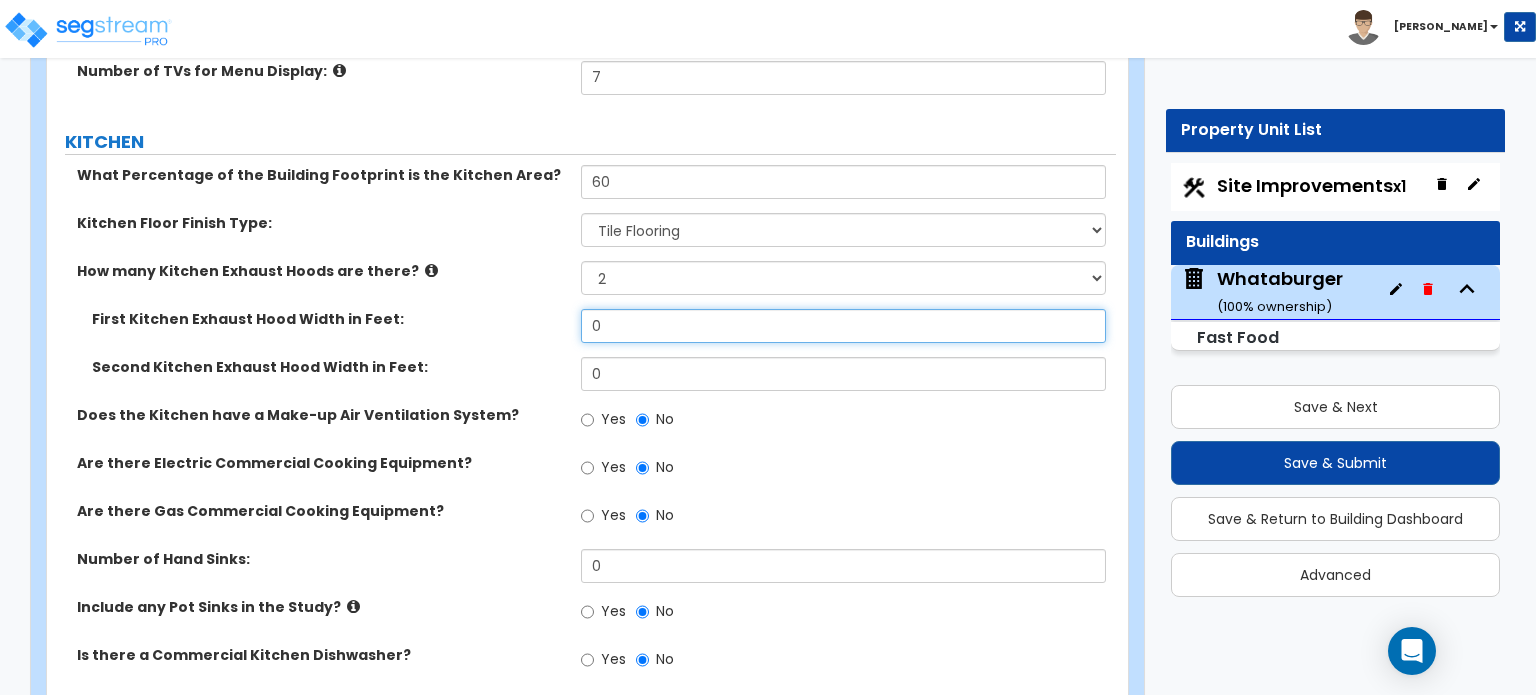 click on "0" at bounding box center (843, 326) 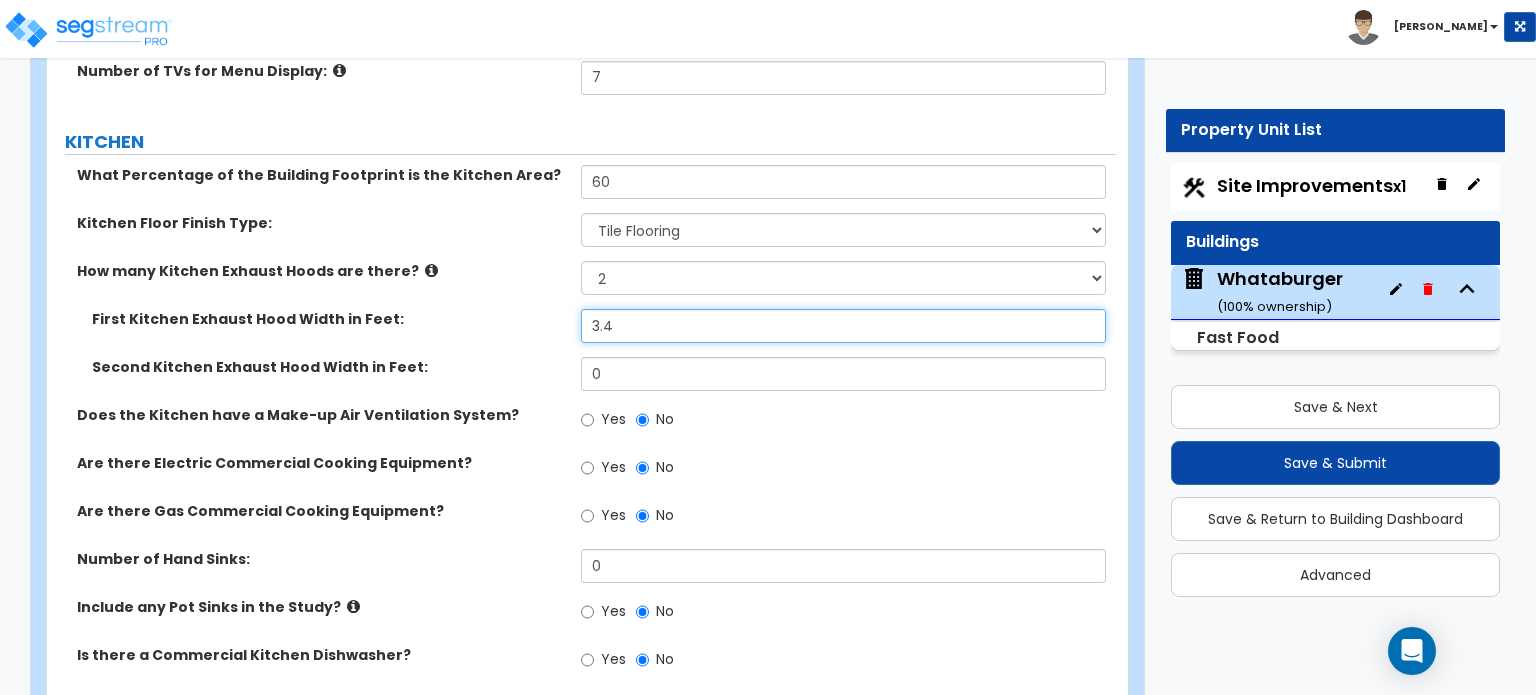 type on "3.4" 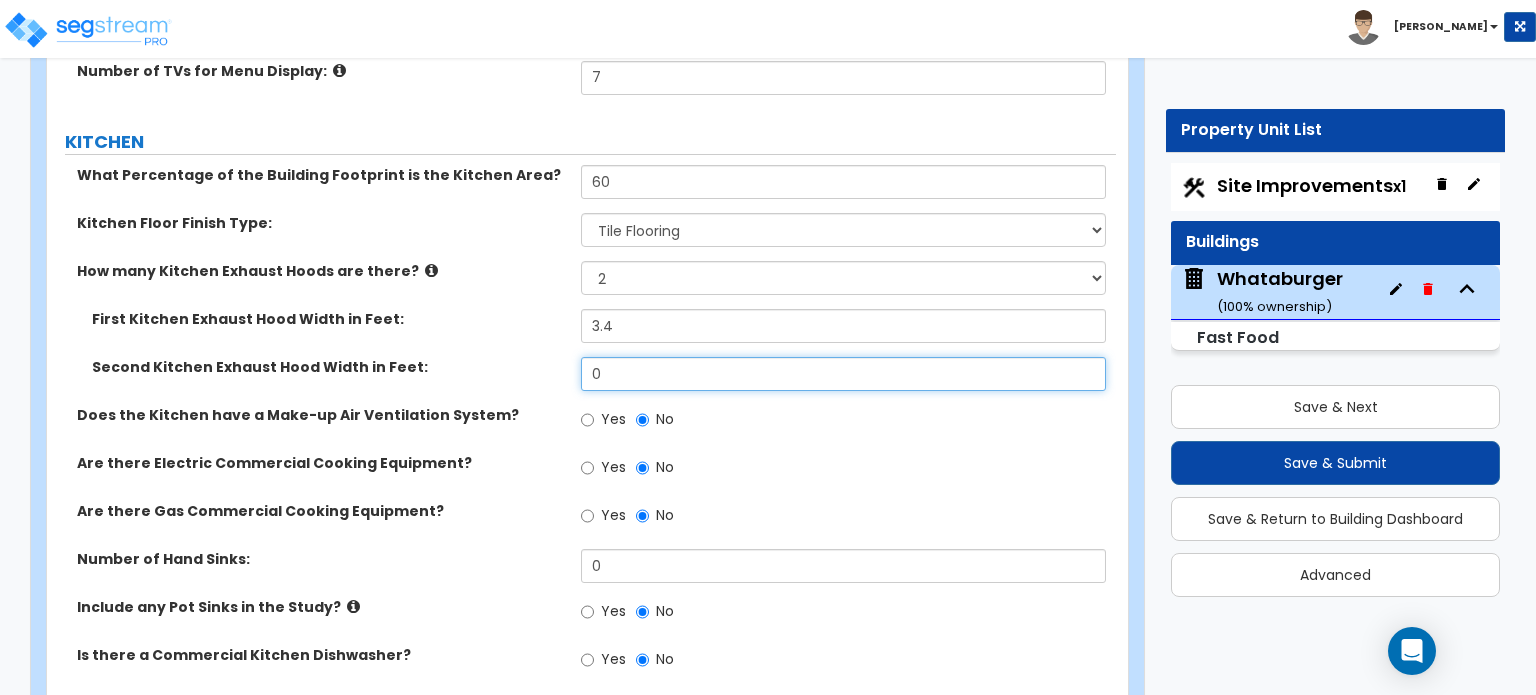 click on "0" at bounding box center [843, 374] 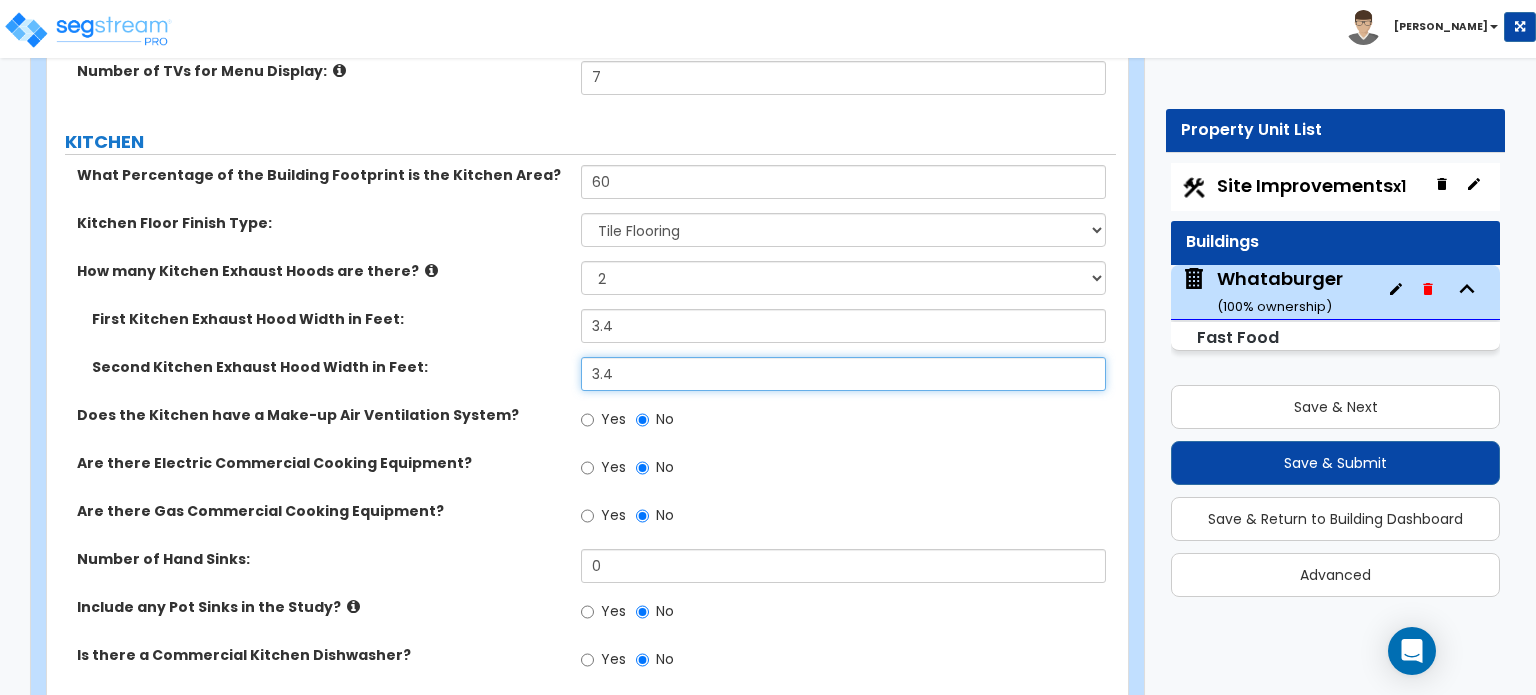 type on "3.4" 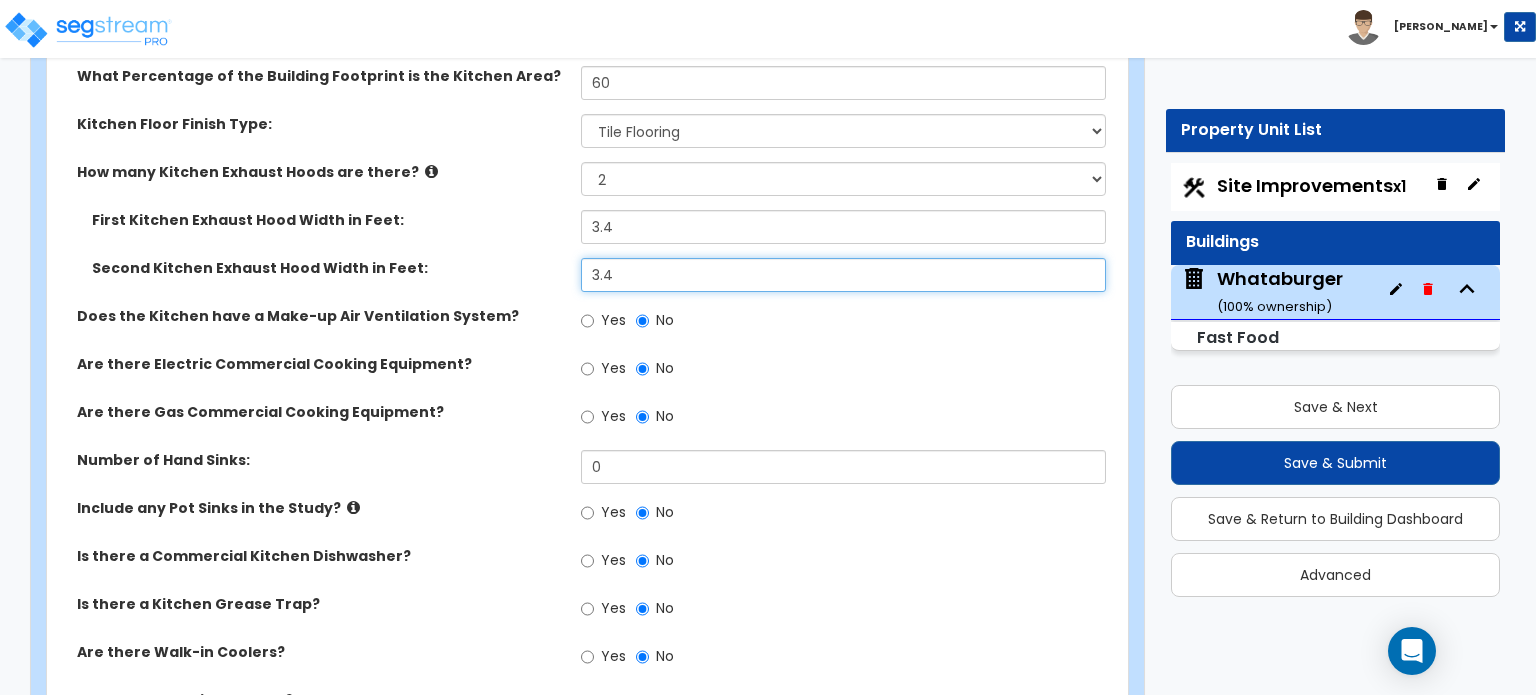 scroll, scrollTop: 5658, scrollLeft: 0, axis: vertical 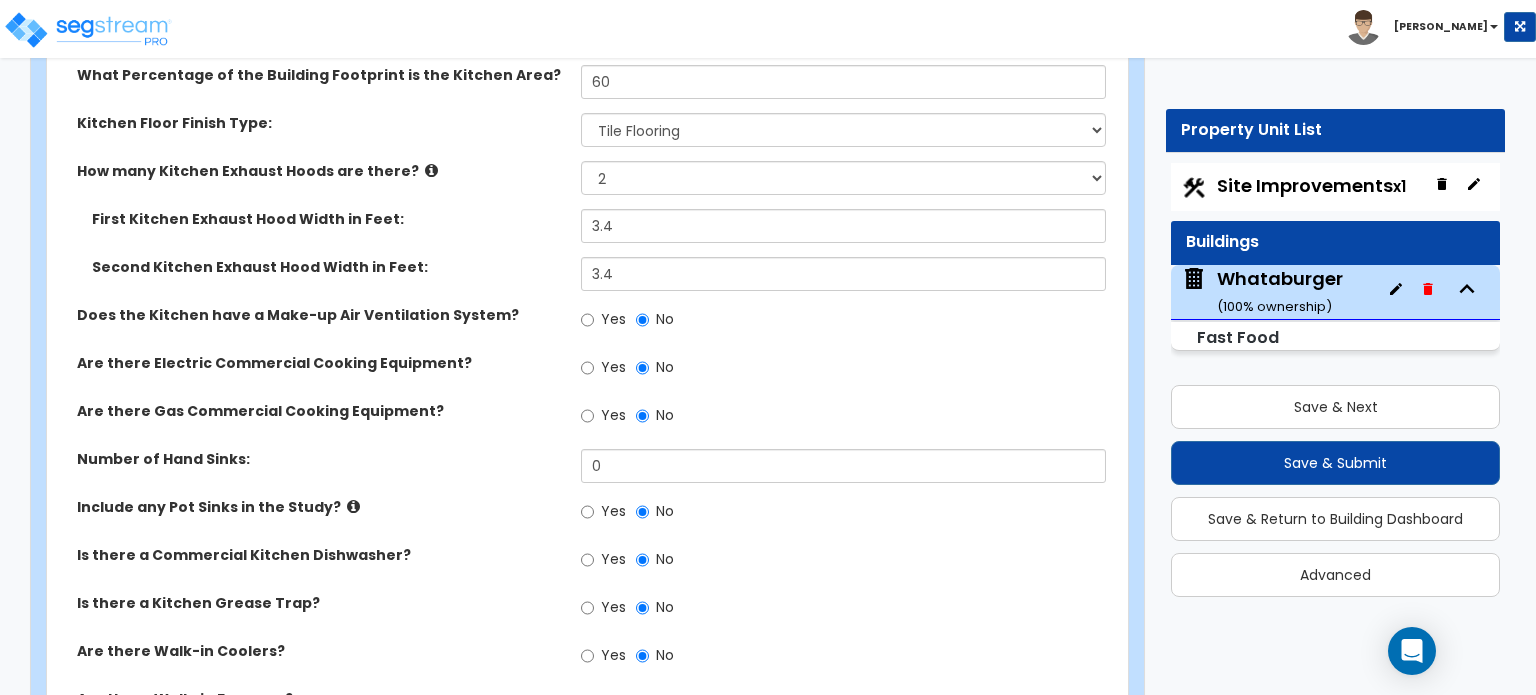 click at bounding box center (353, 506) 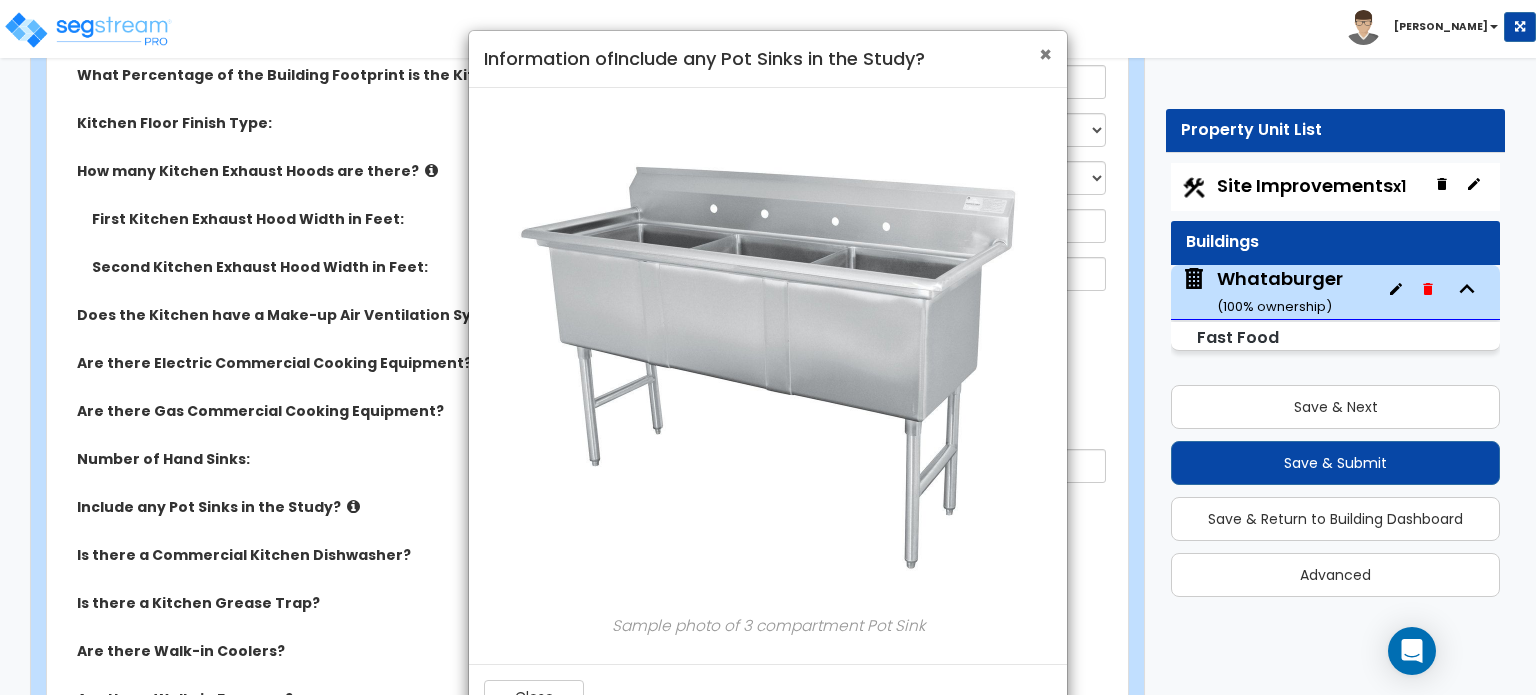 click on "×" at bounding box center (1045, 54) 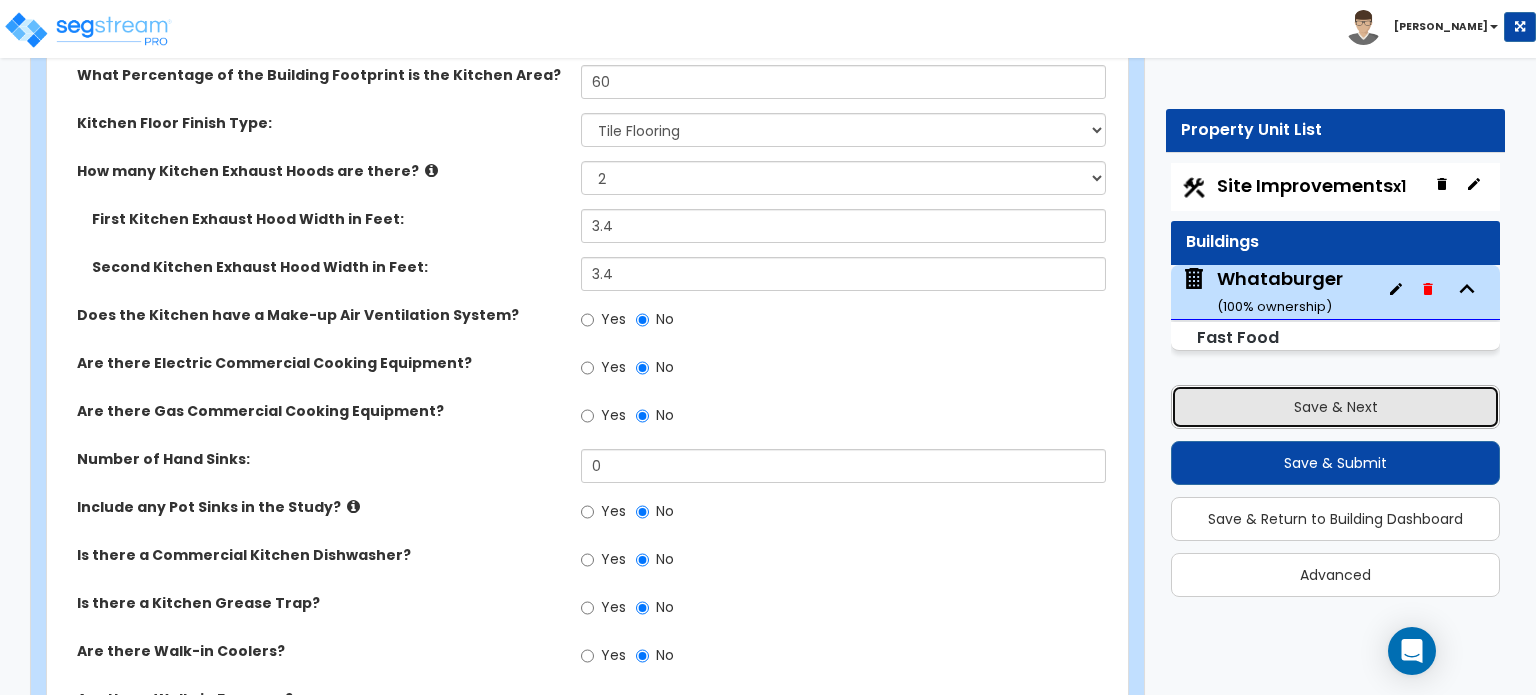 click on "Save & Next" at bounding box center (1335, 407) 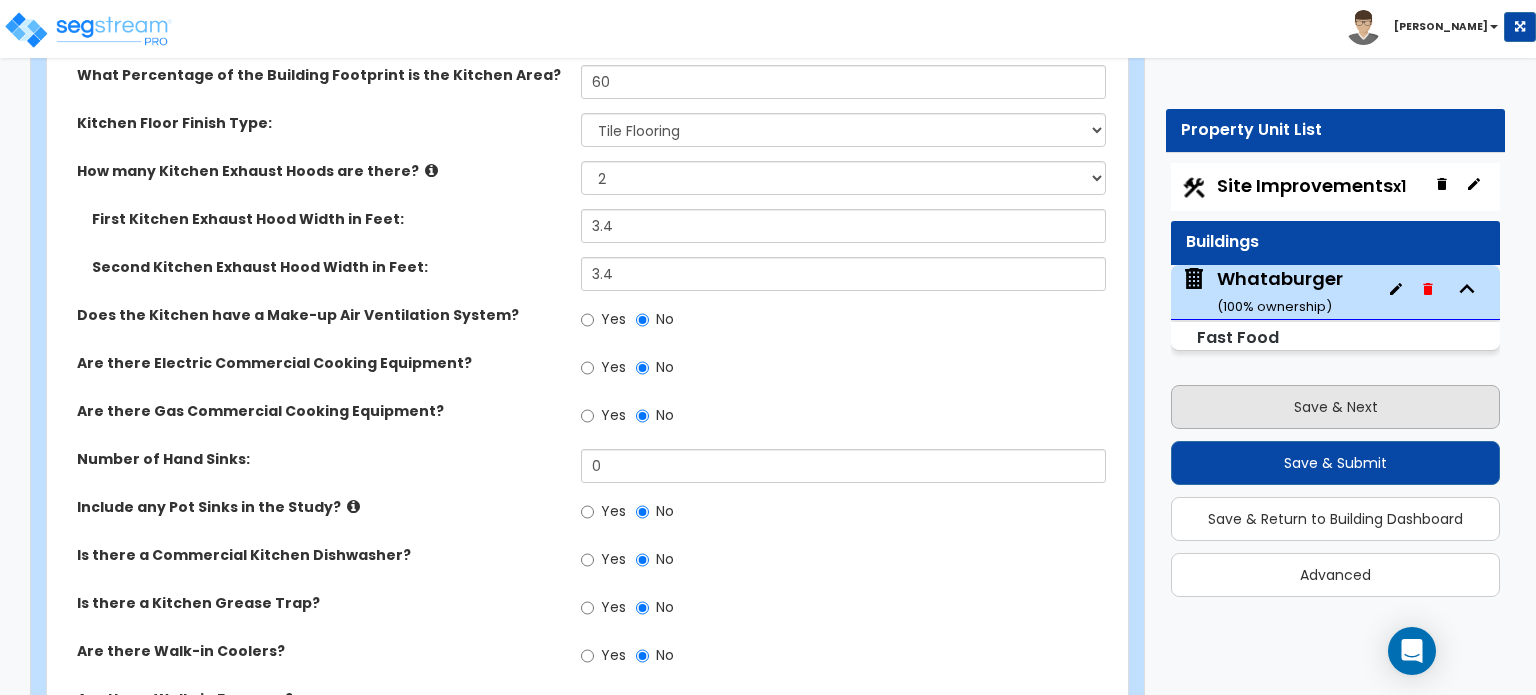 select on "2" 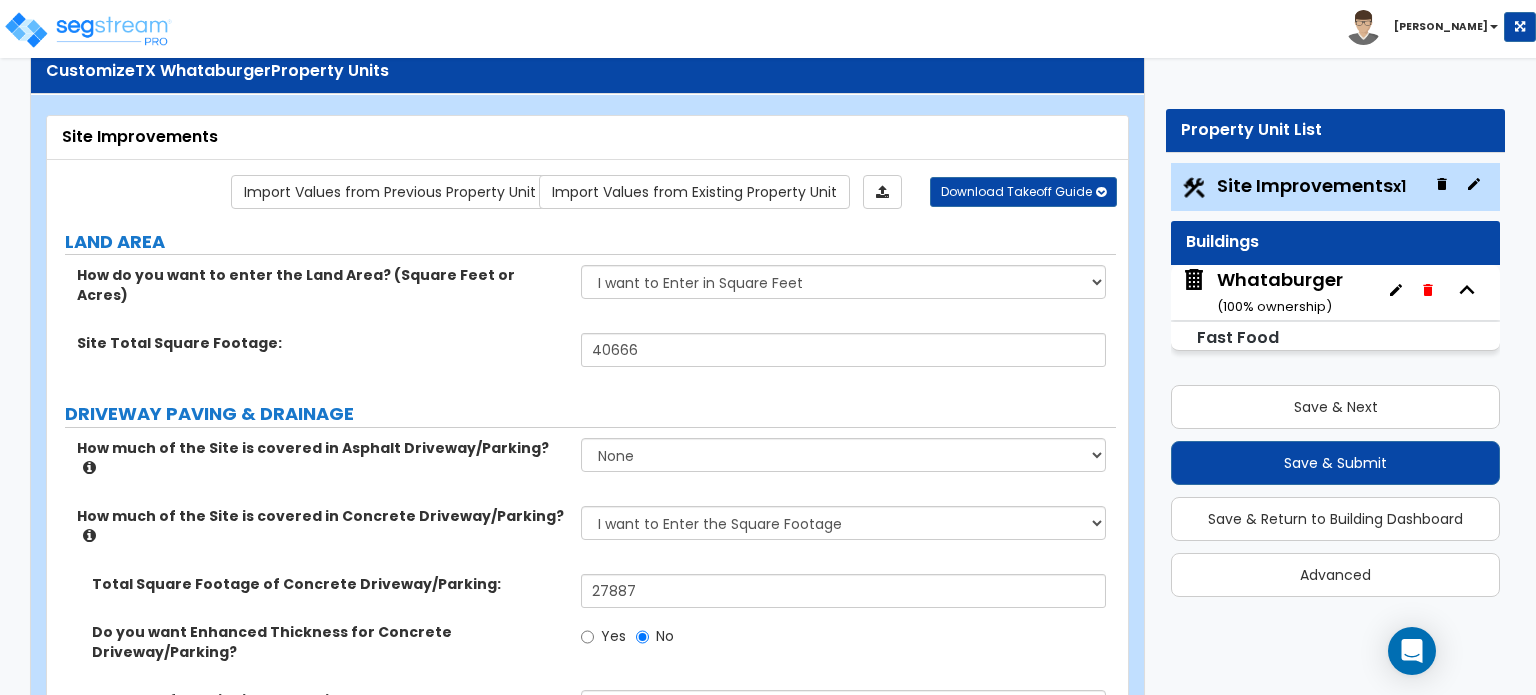 scroll, scrollTop: 0, scrollLeft: 0, axis: both 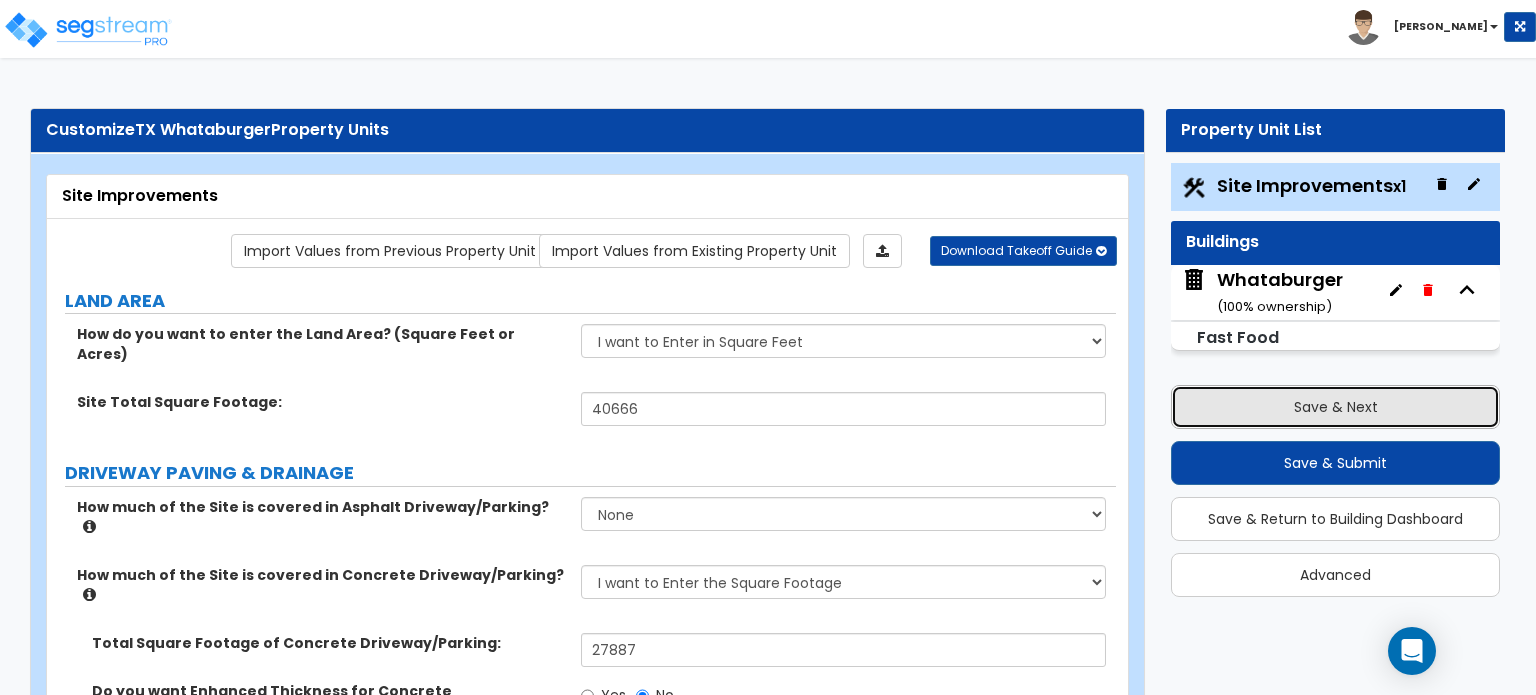 click on "Save & Next" at bounding box center [1335, 407] 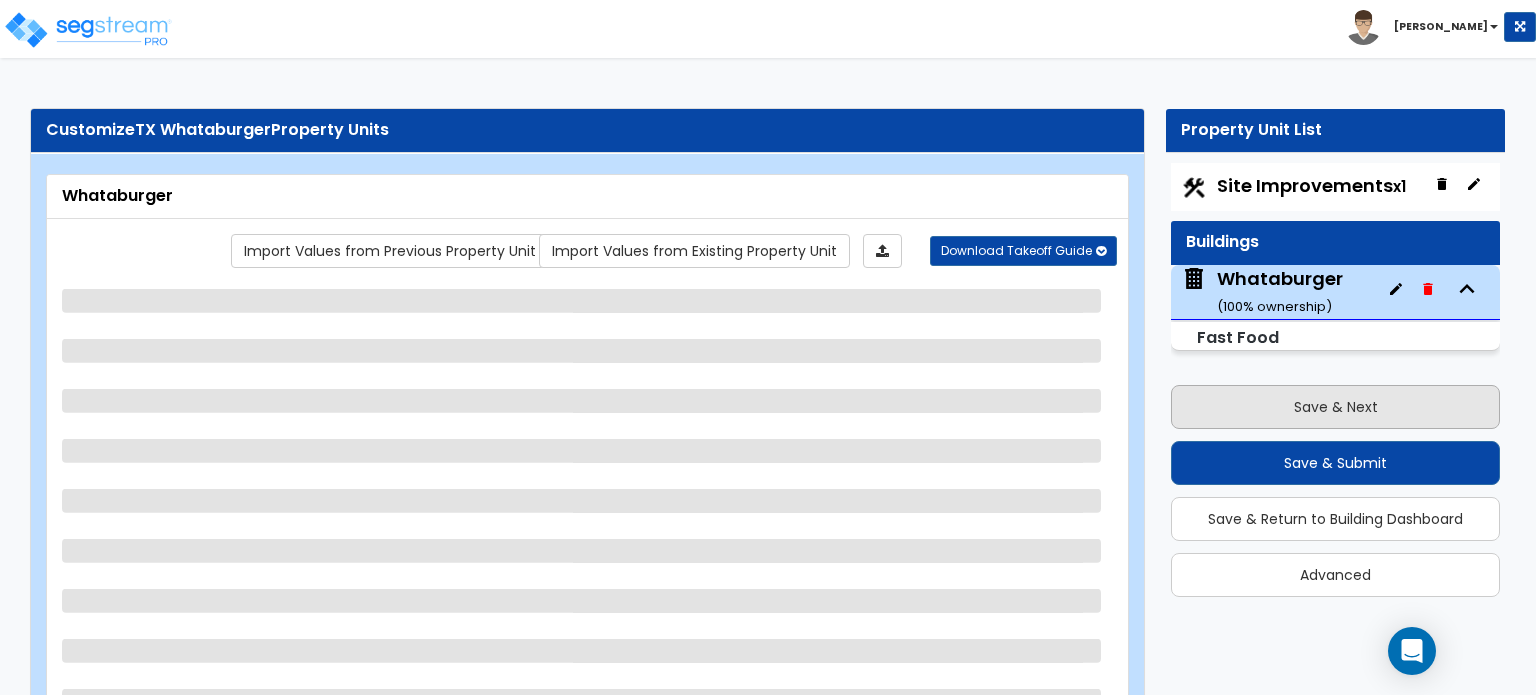 select on "5" 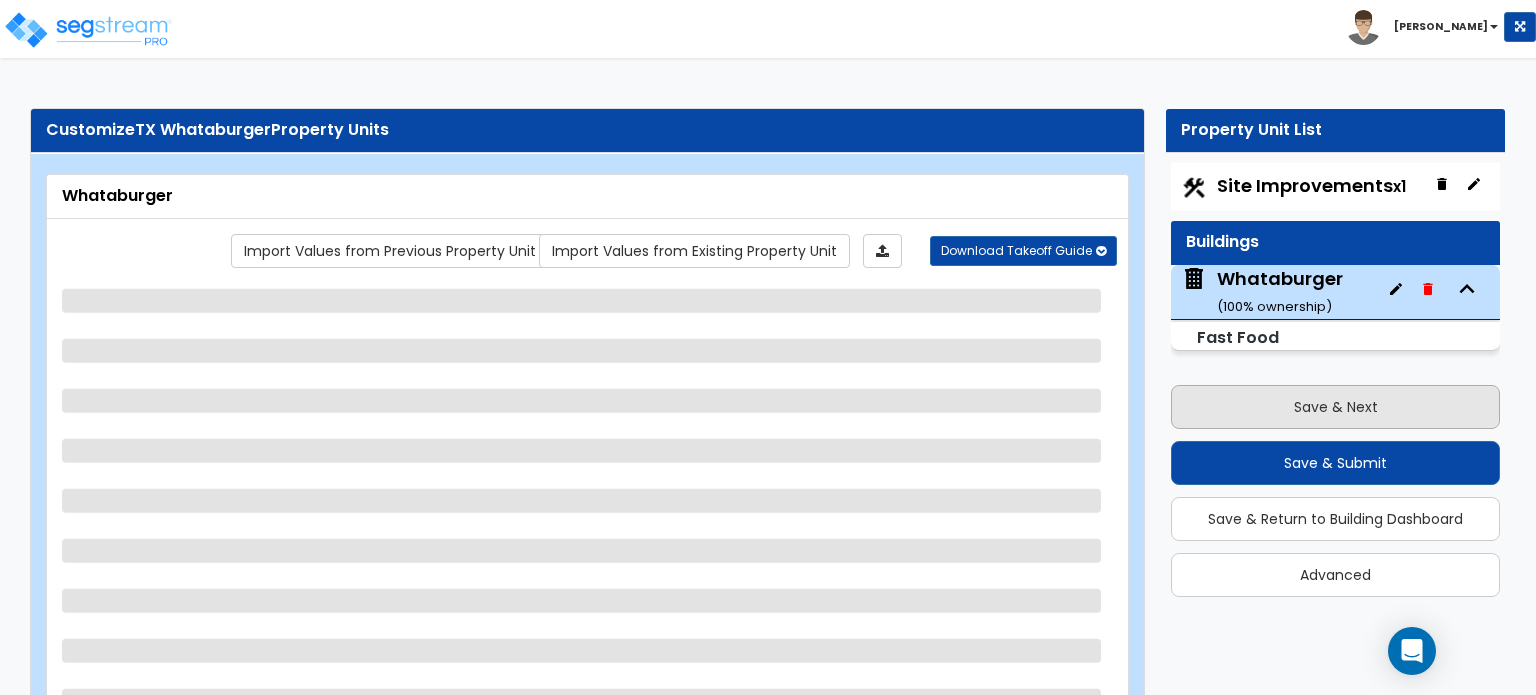 select on "2" 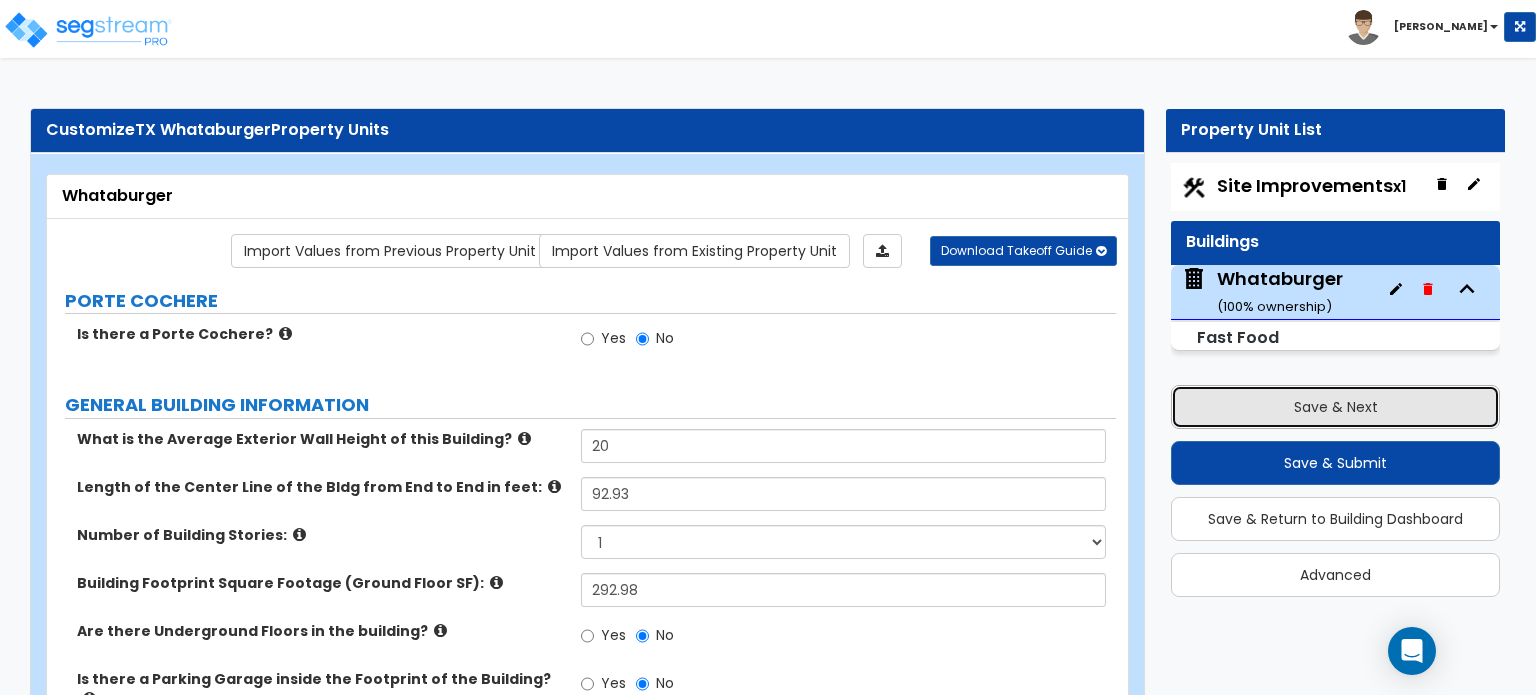 click on "Save & Next" at bounding box center (1335, 407) 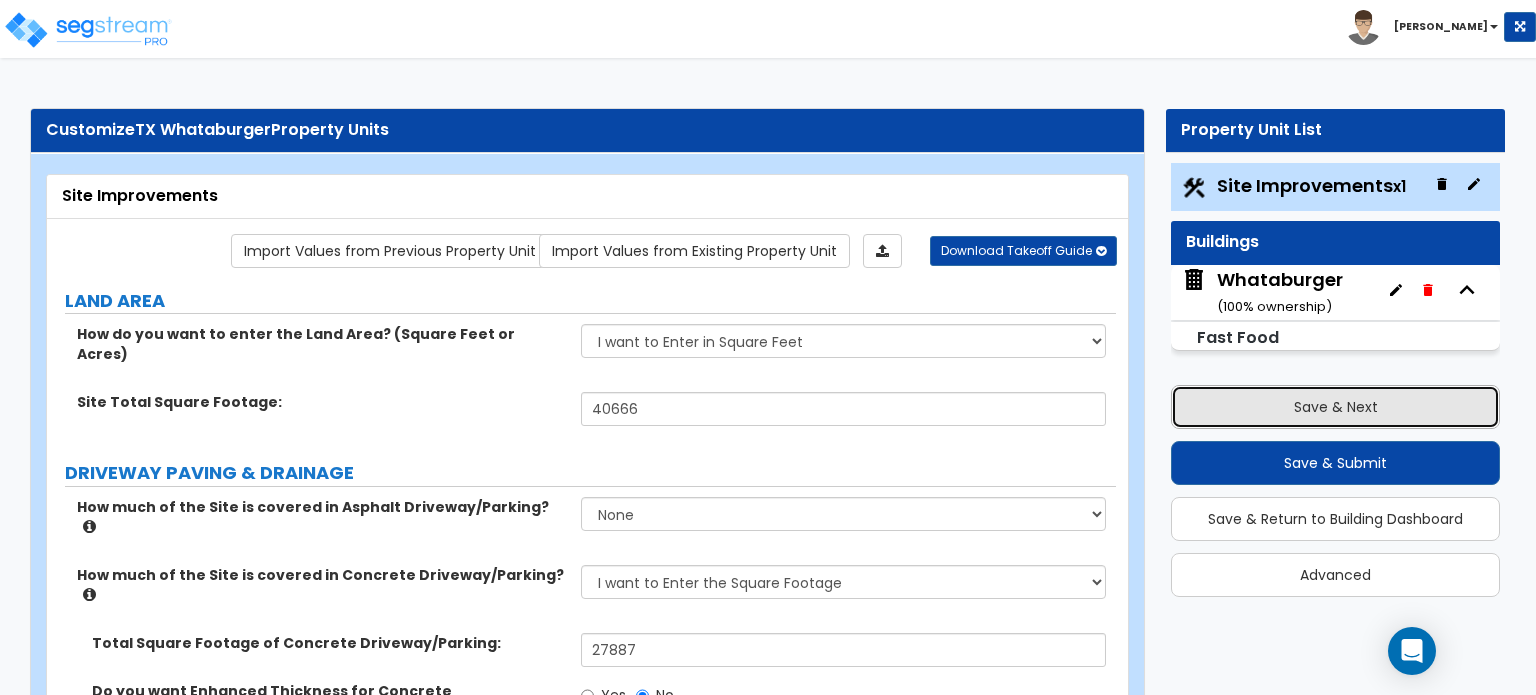 click on "Save & Next" at bounding box center [1335, 407] 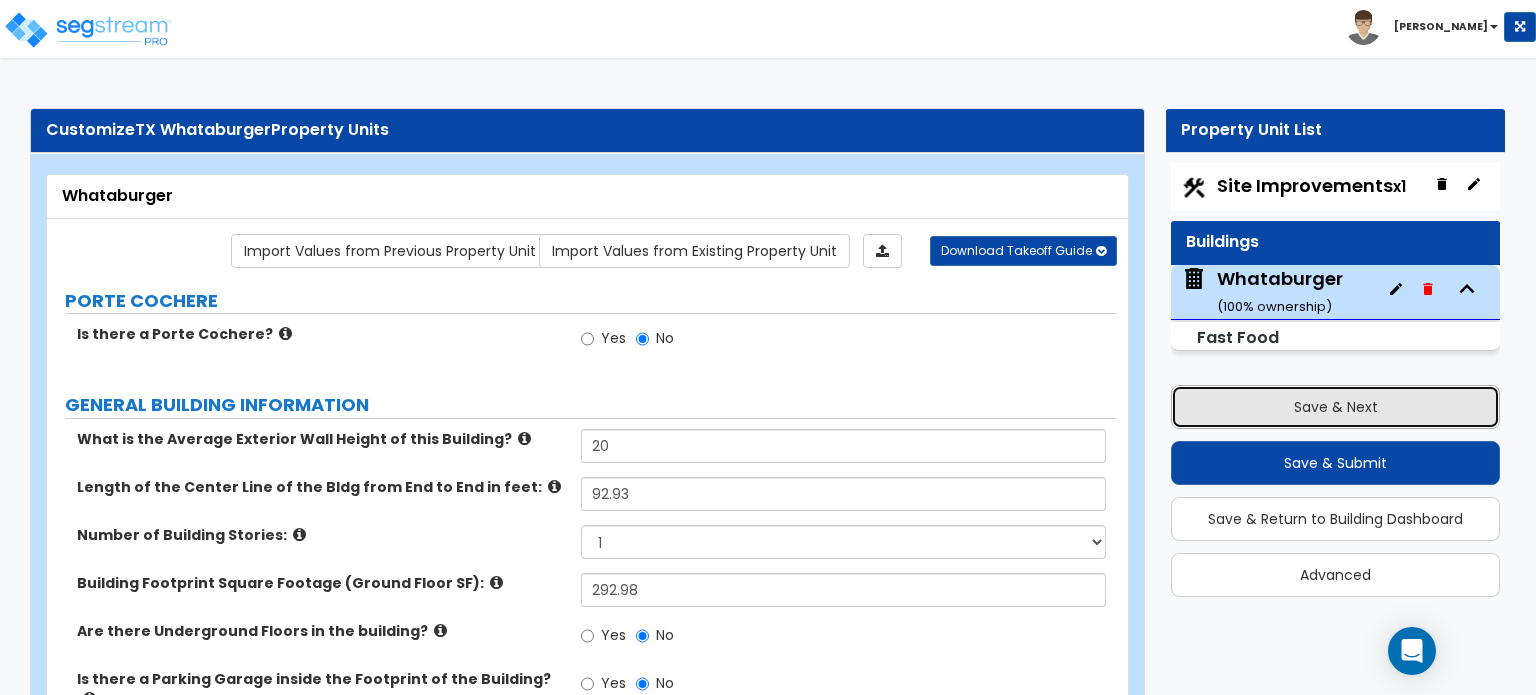 click on "Save & Next" at bounding box center [1335, 407] 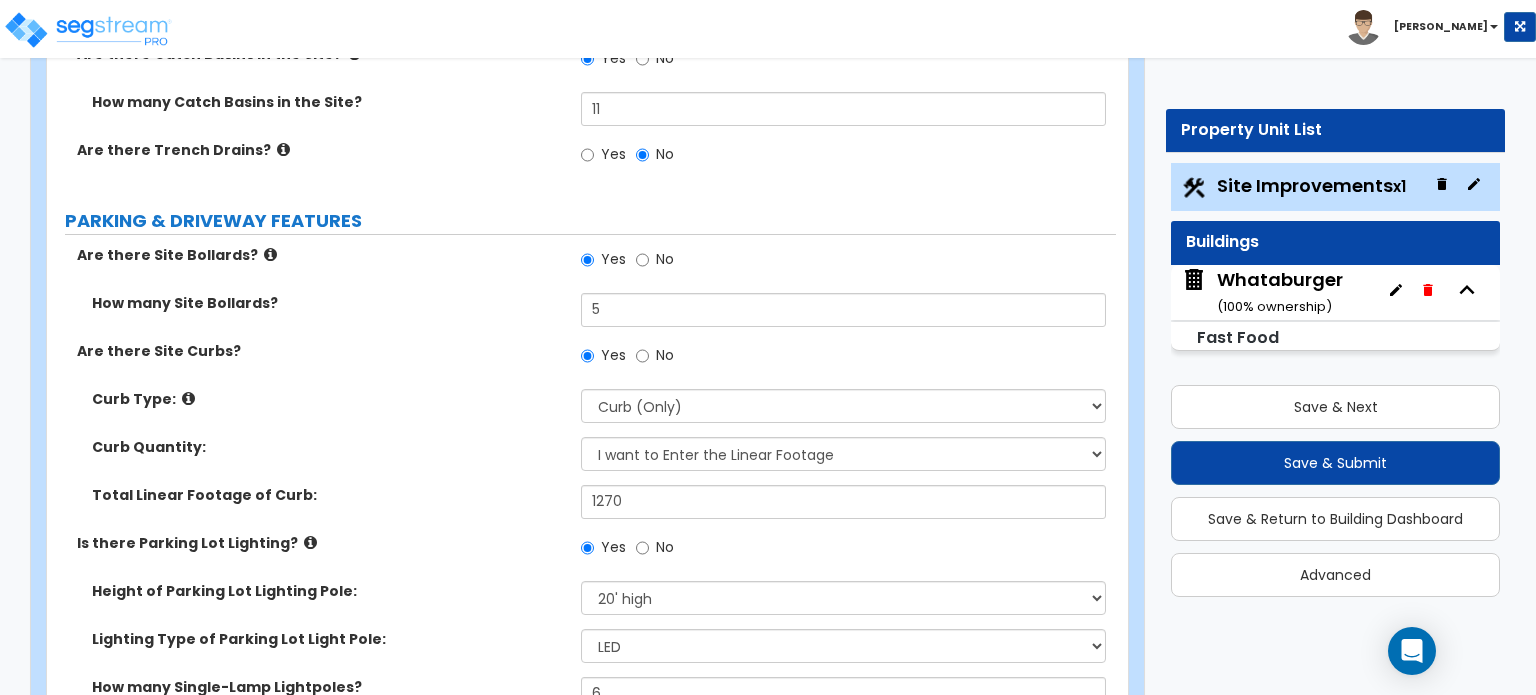 scroll, scrollTop: 1100, scrollLeft: 0, axis: vertical 